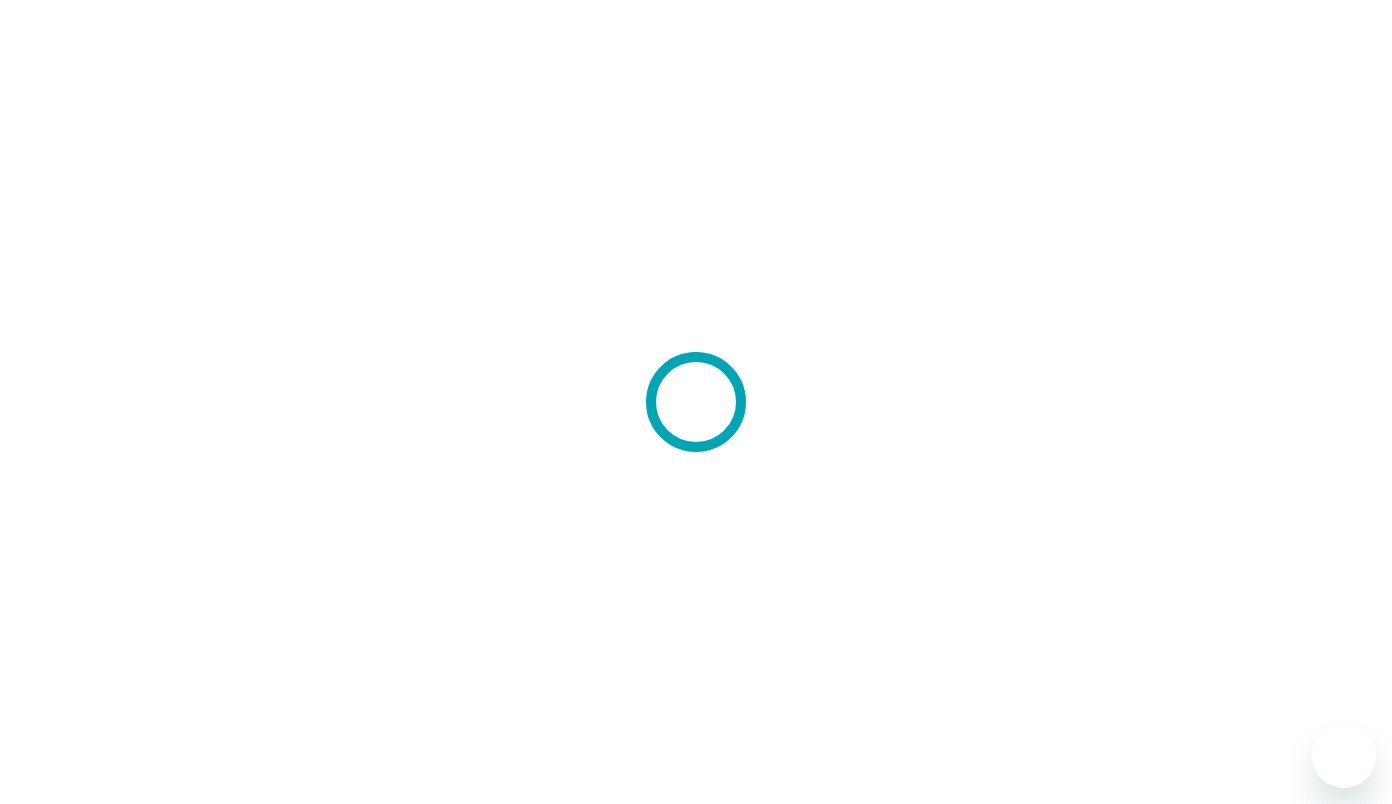 scroll, scrollTop: 0, scrollLeft: 0, axis: both 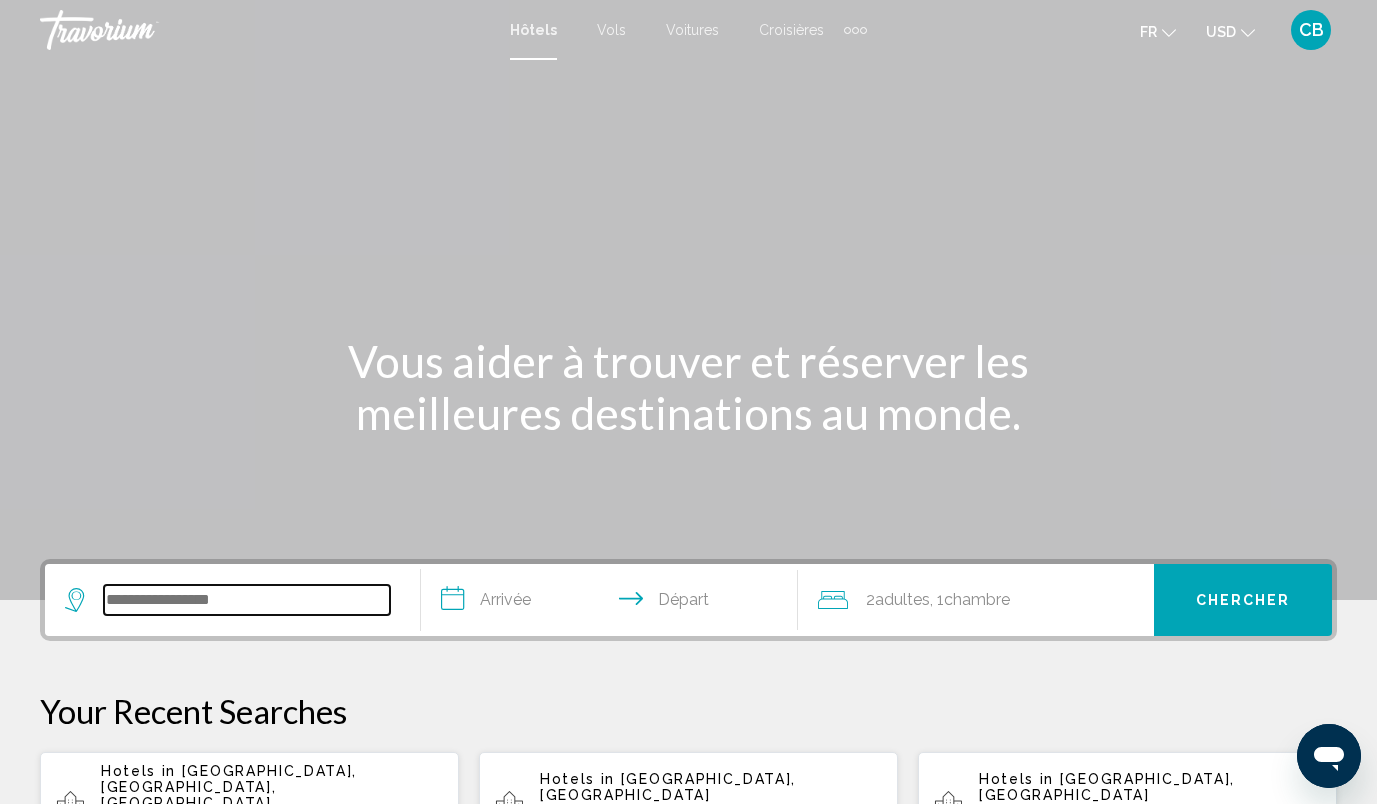 click at bounding box center [247, 600] 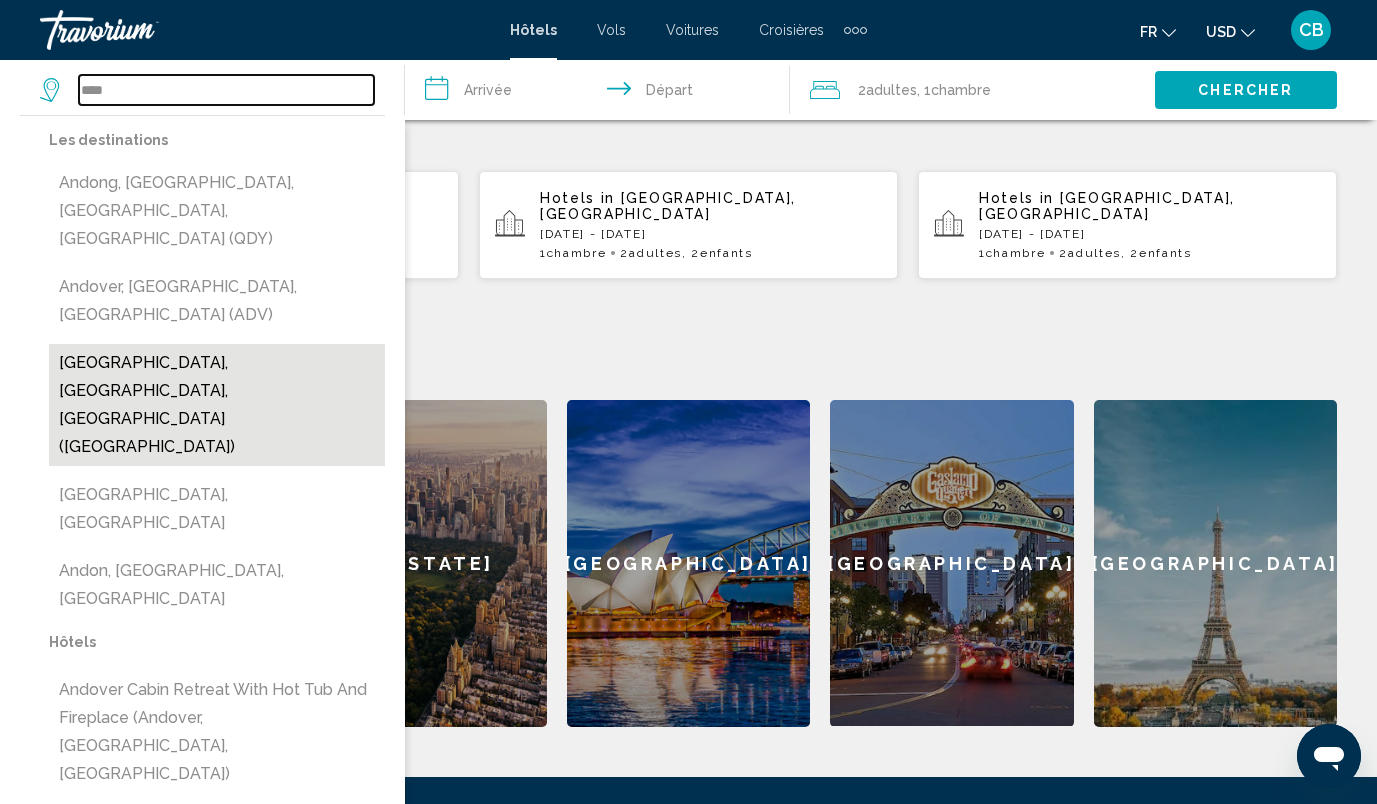 scroll, scrollTop: 582, scrollLeft: 0, axis: vertical 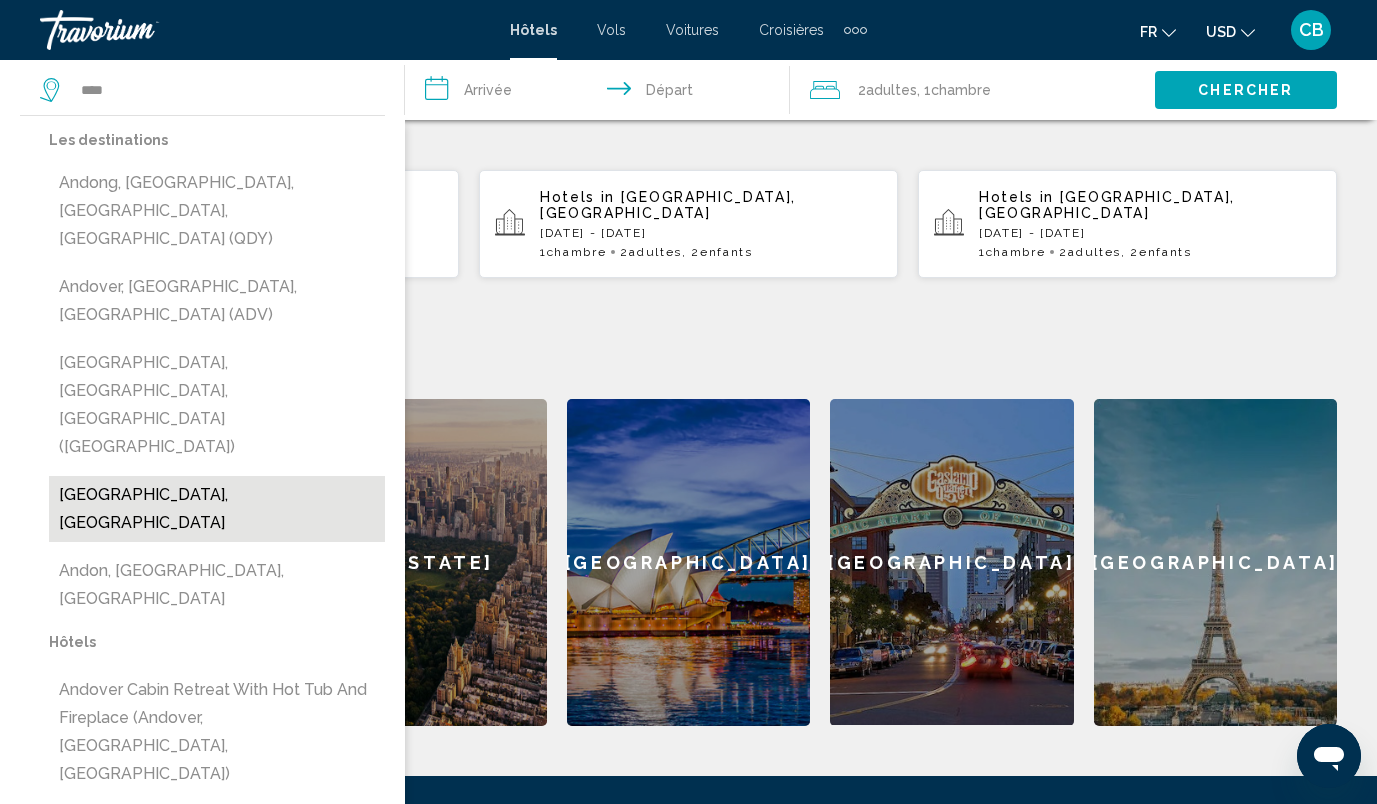 click on "Andorra, Andorra" at bounding box center [217, 509] 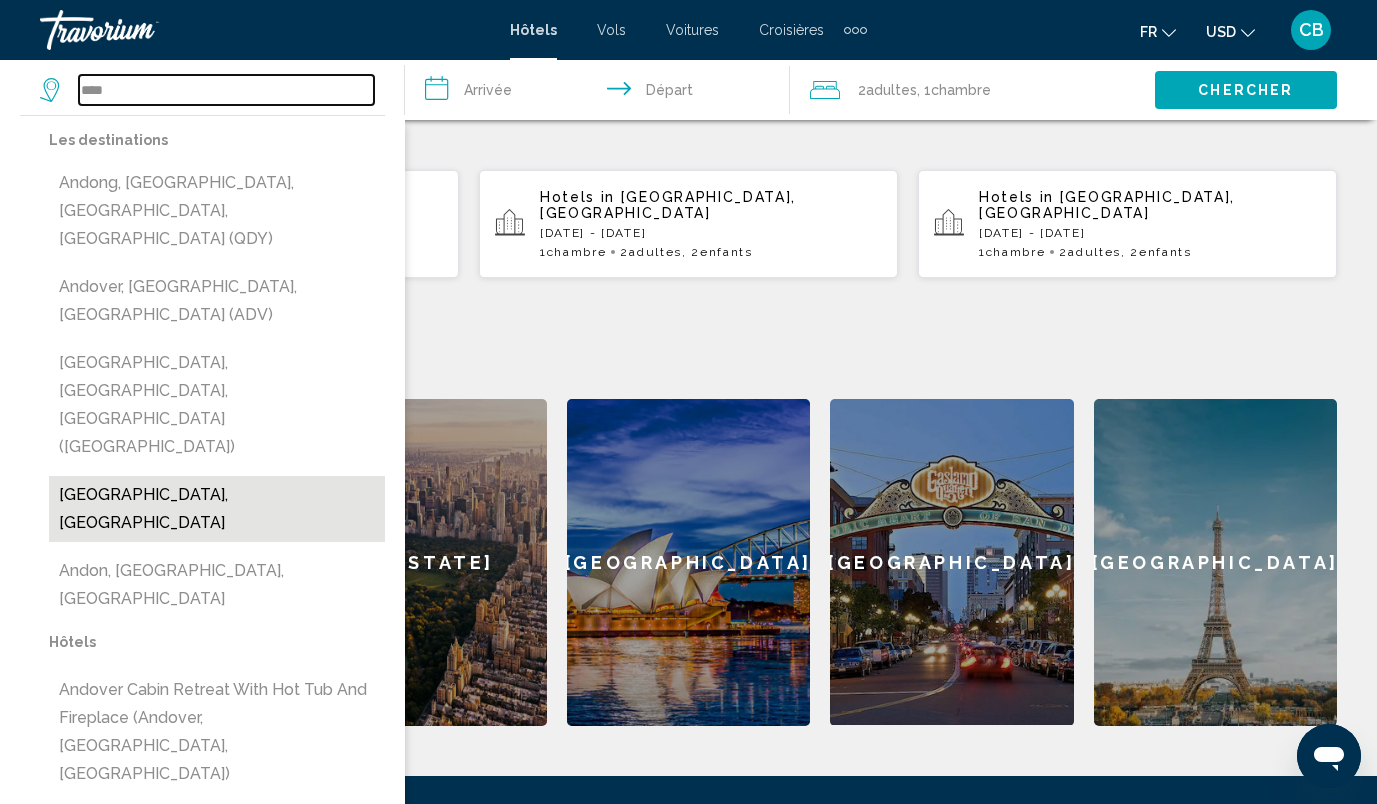 type on "**********" 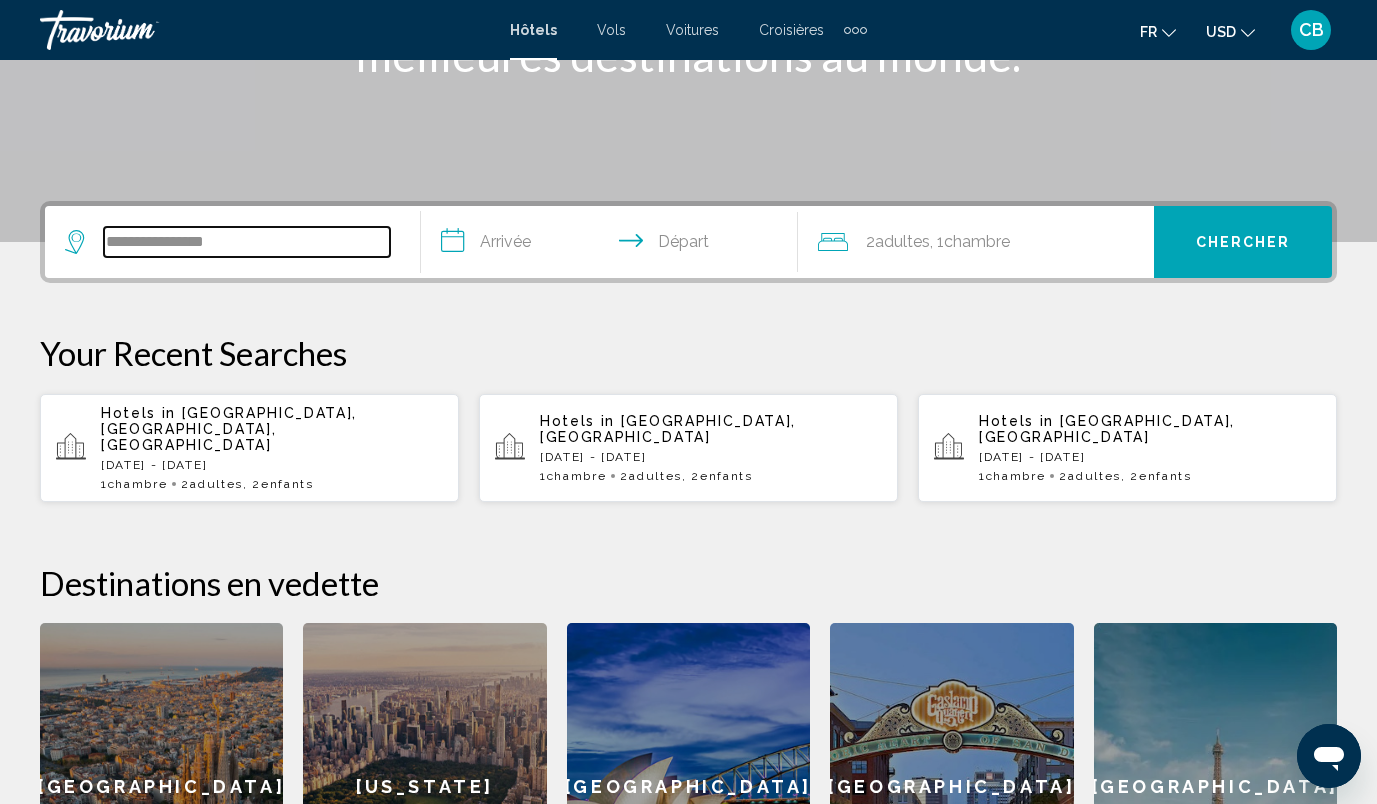 scroll, scrollTop: 357, scrollLeft: 0, axis: vertical 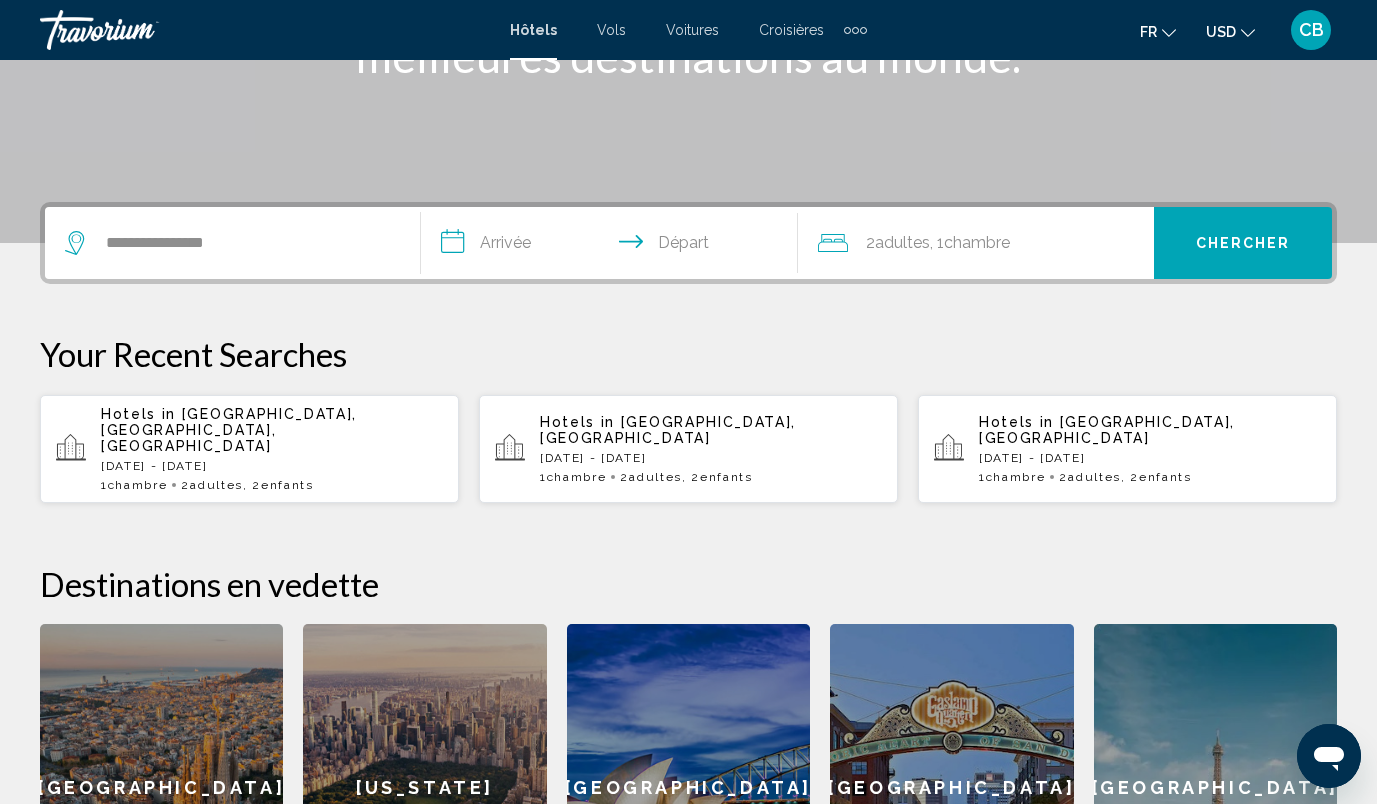 click on "**********" at bounding box center [613, 246] 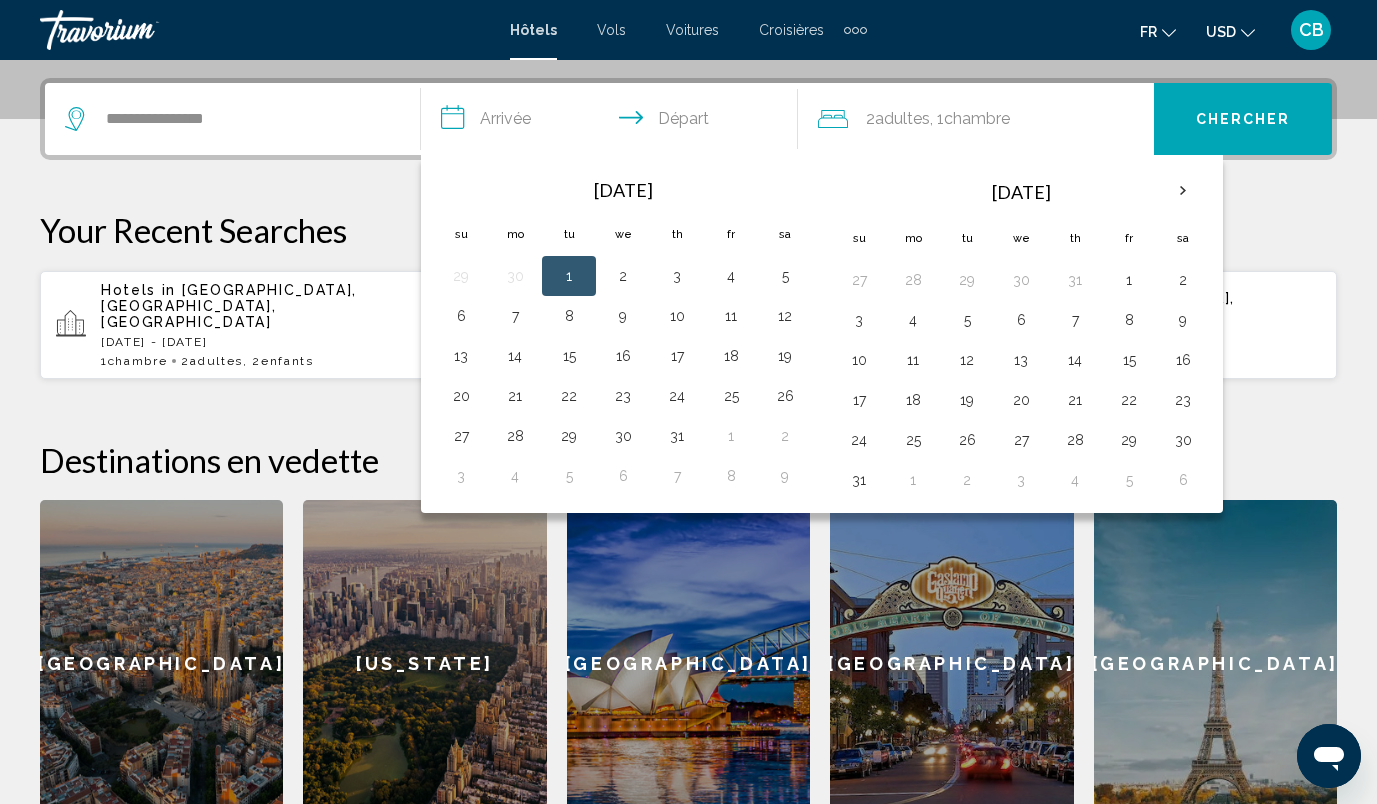 scroll, scrollTop: 494, scrollLeft: 0, axis: vertical 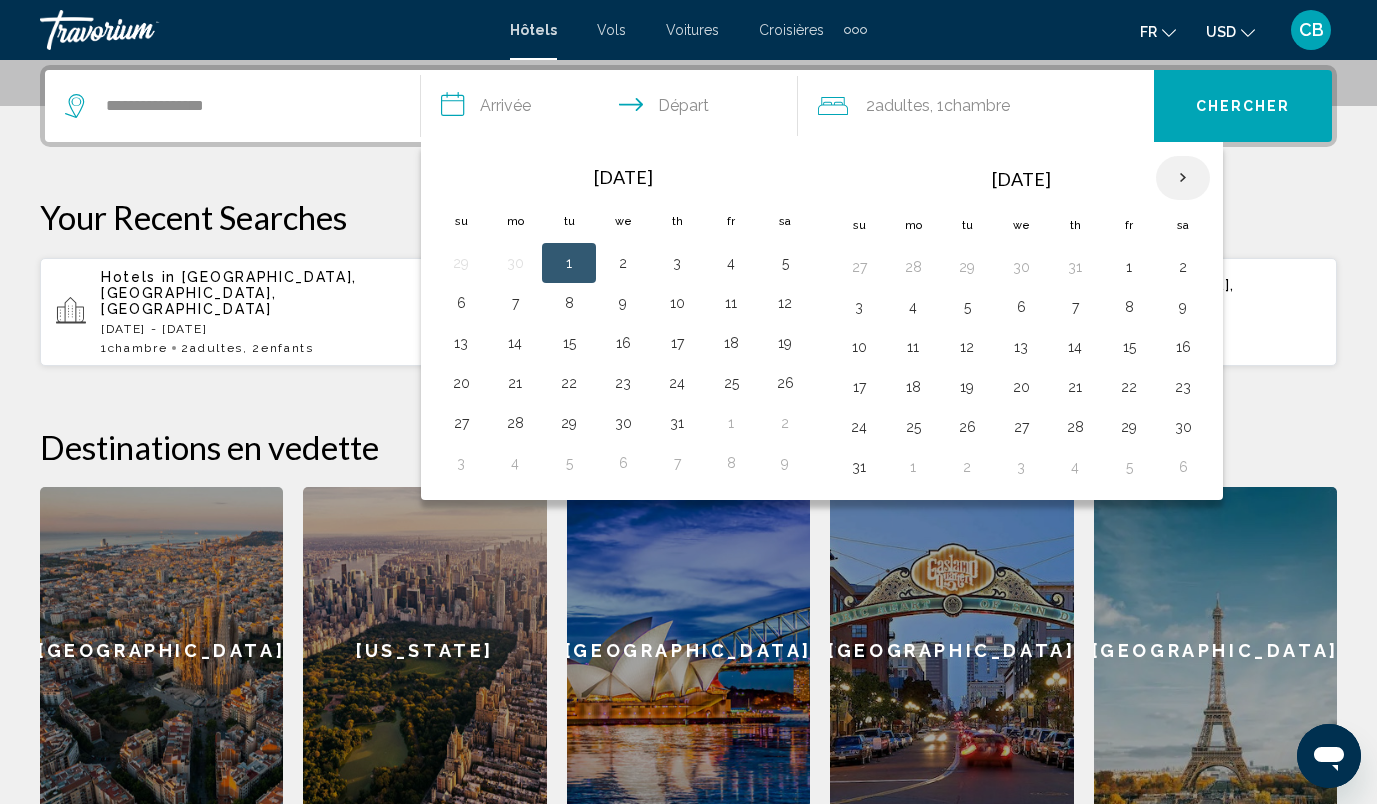 click at bounding box center (1183, 178) 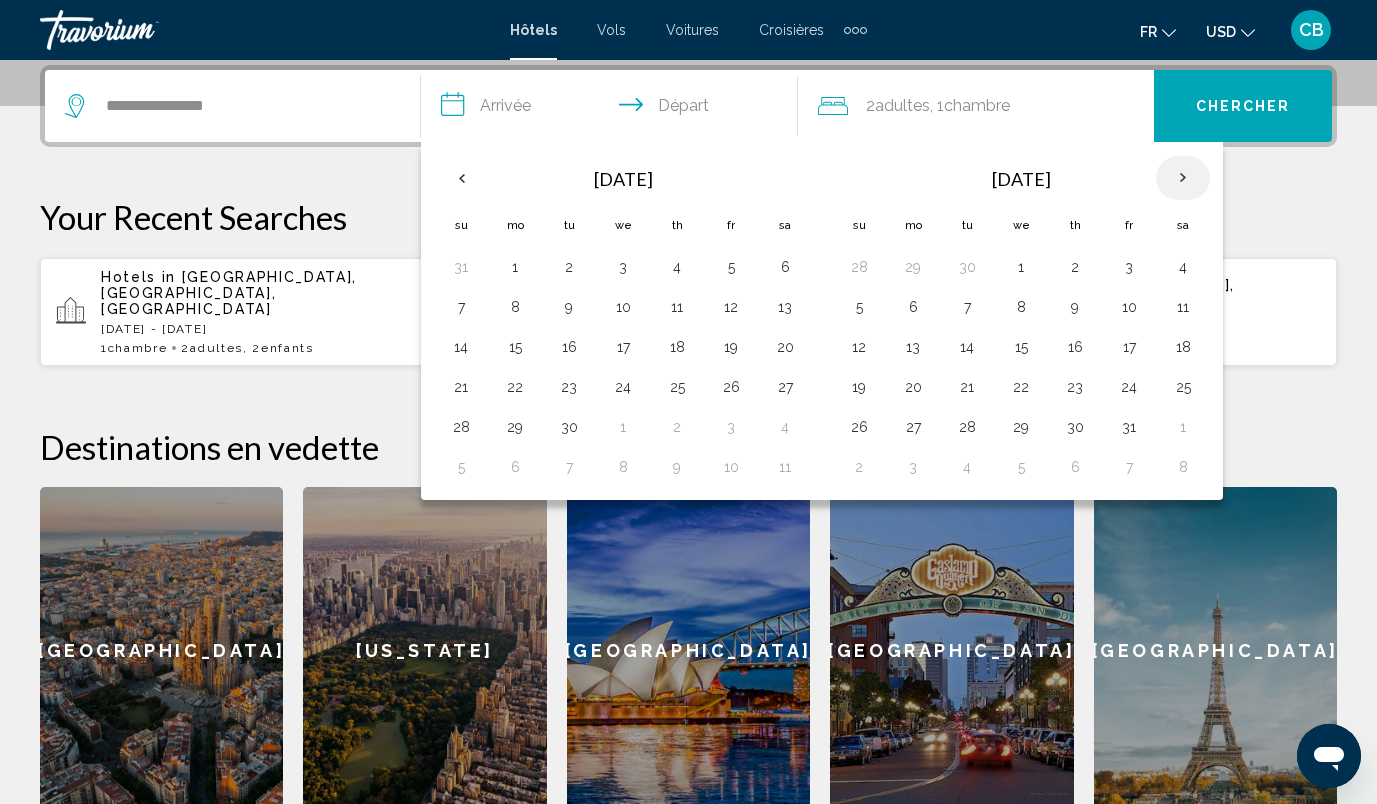 click at bounding box center [1183, 178] 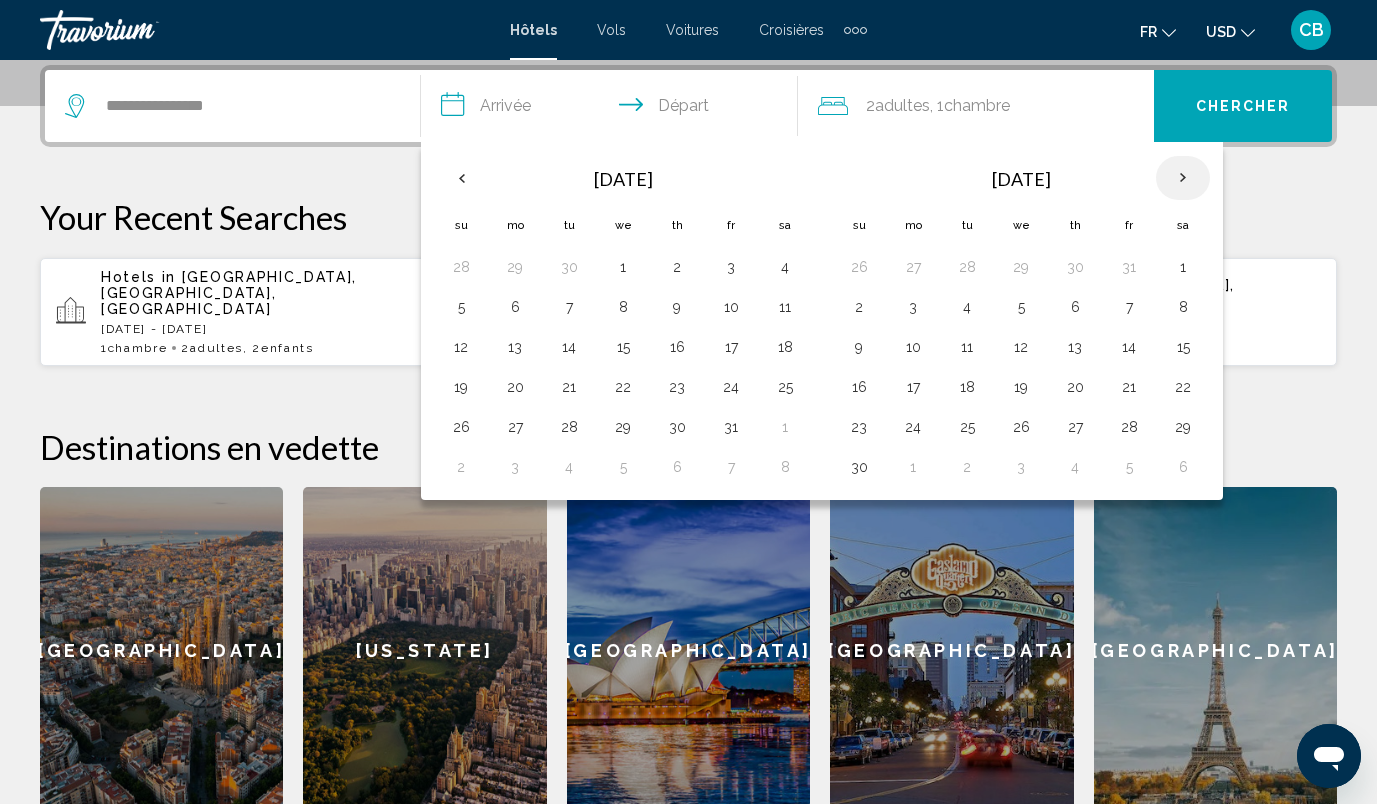 click at bounding box center (1183, 178) 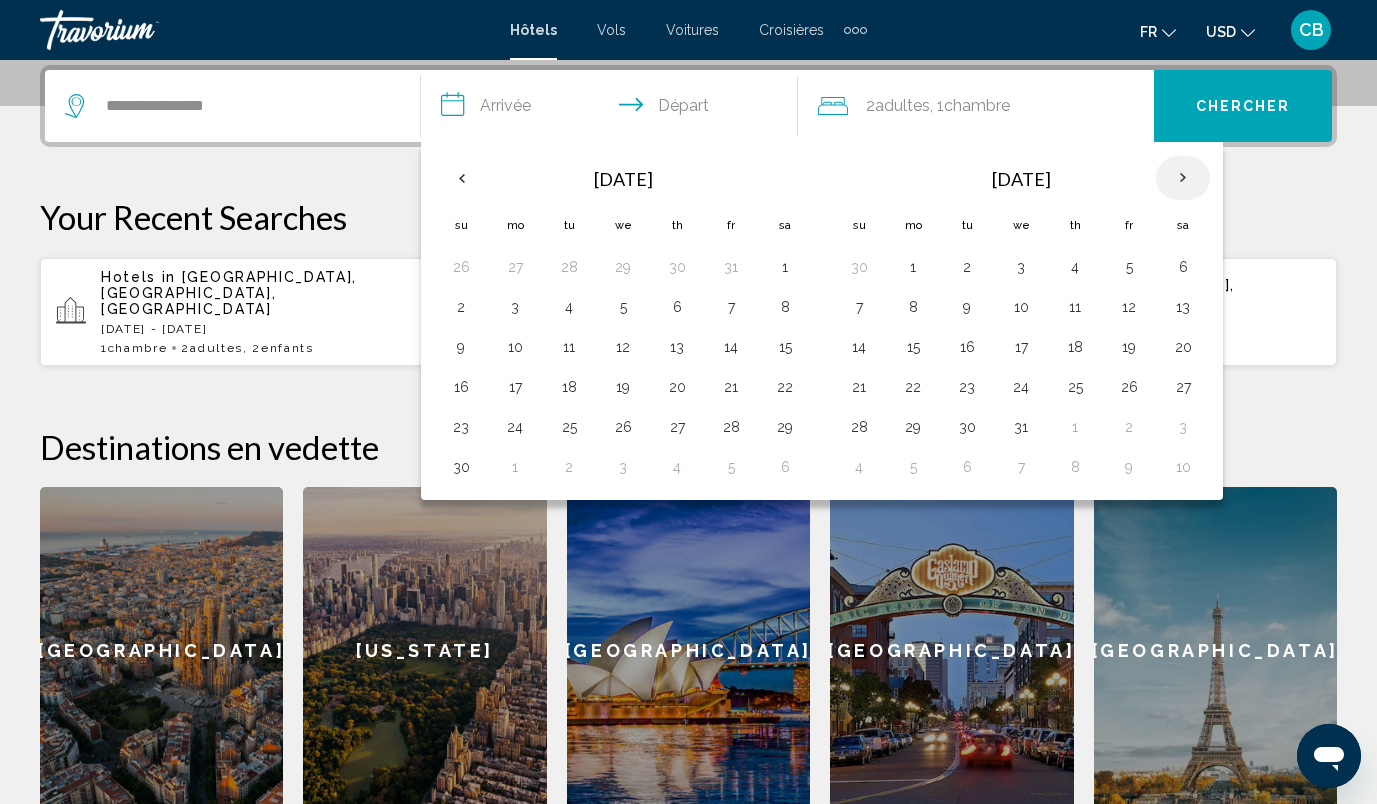 click at bounding box center (1183, 178) 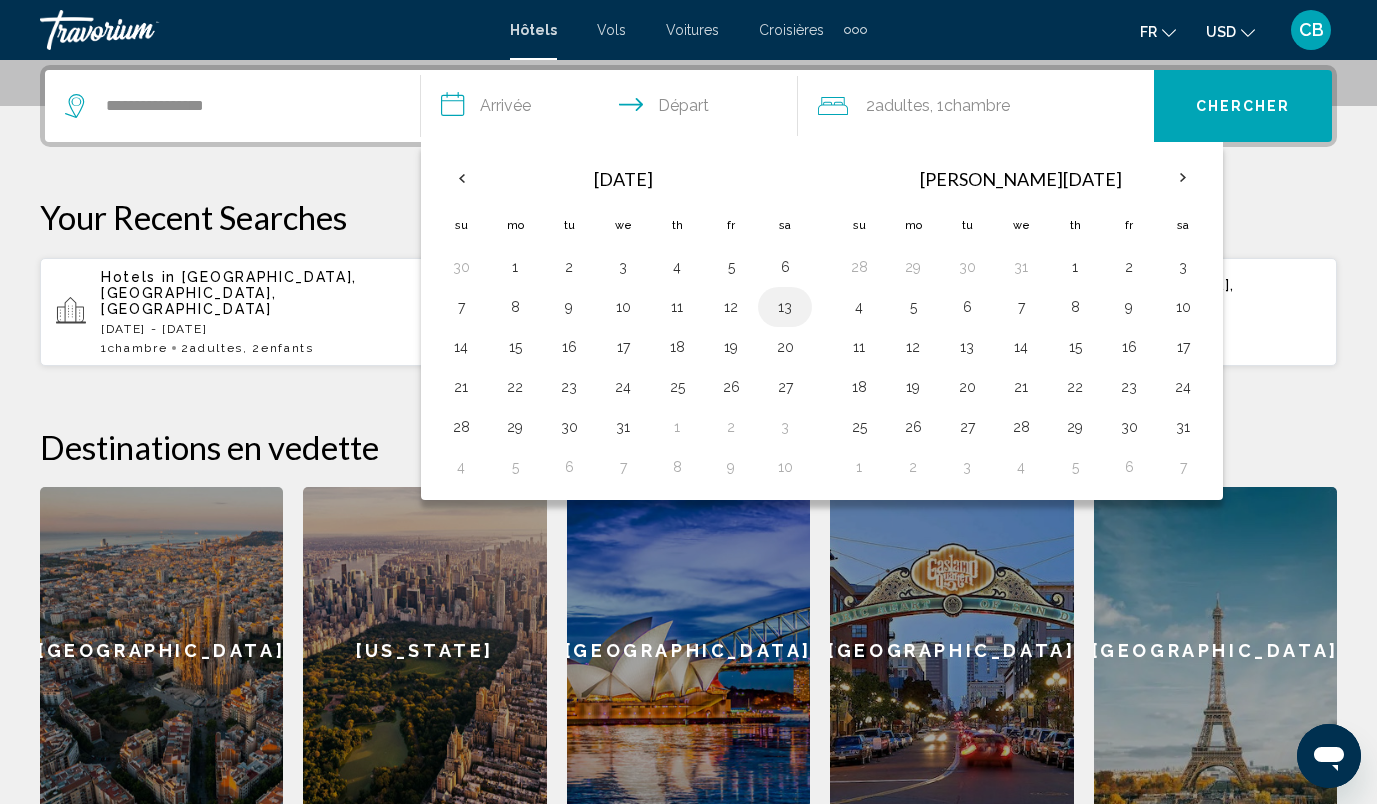 click on "13" at bounding box center [785, 307] 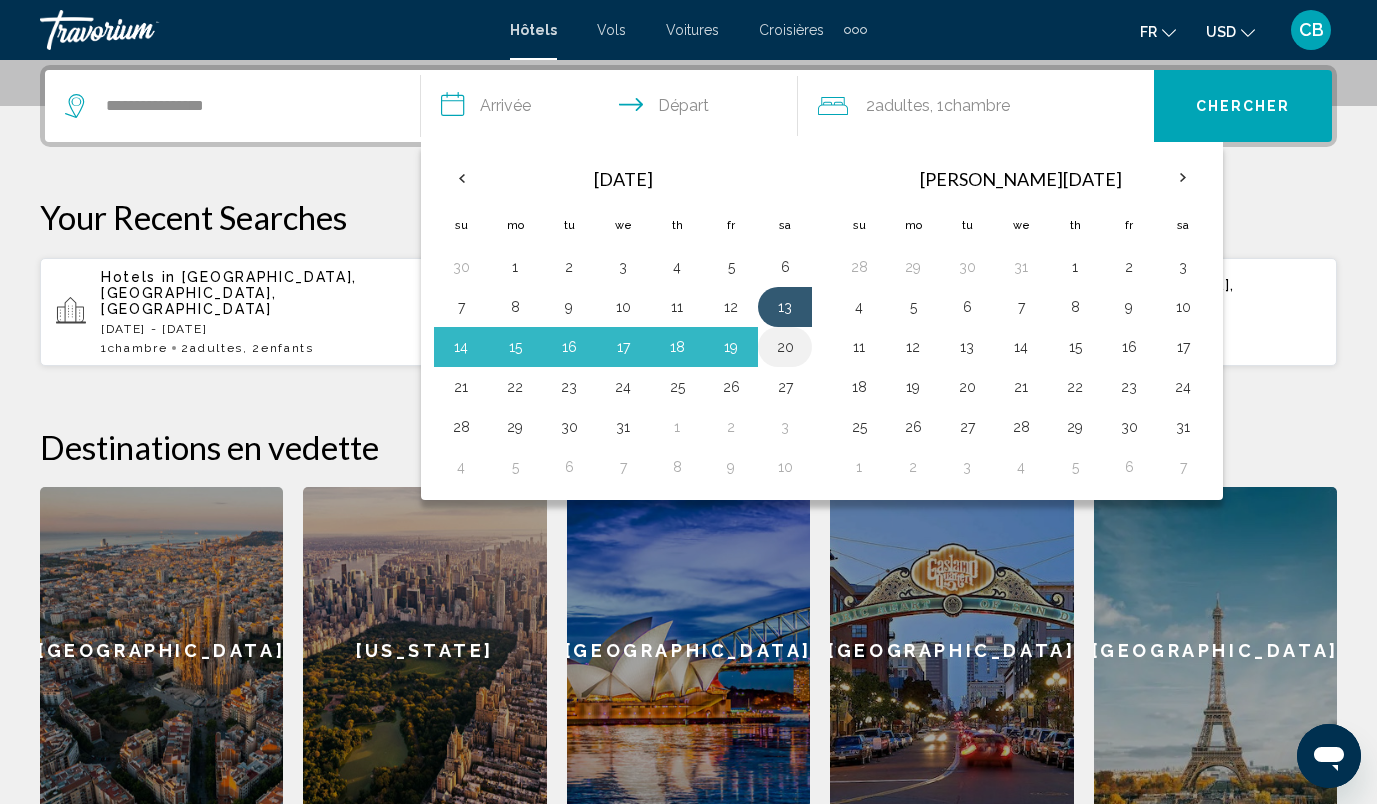 click on "20" at bounding box center (785, 347) 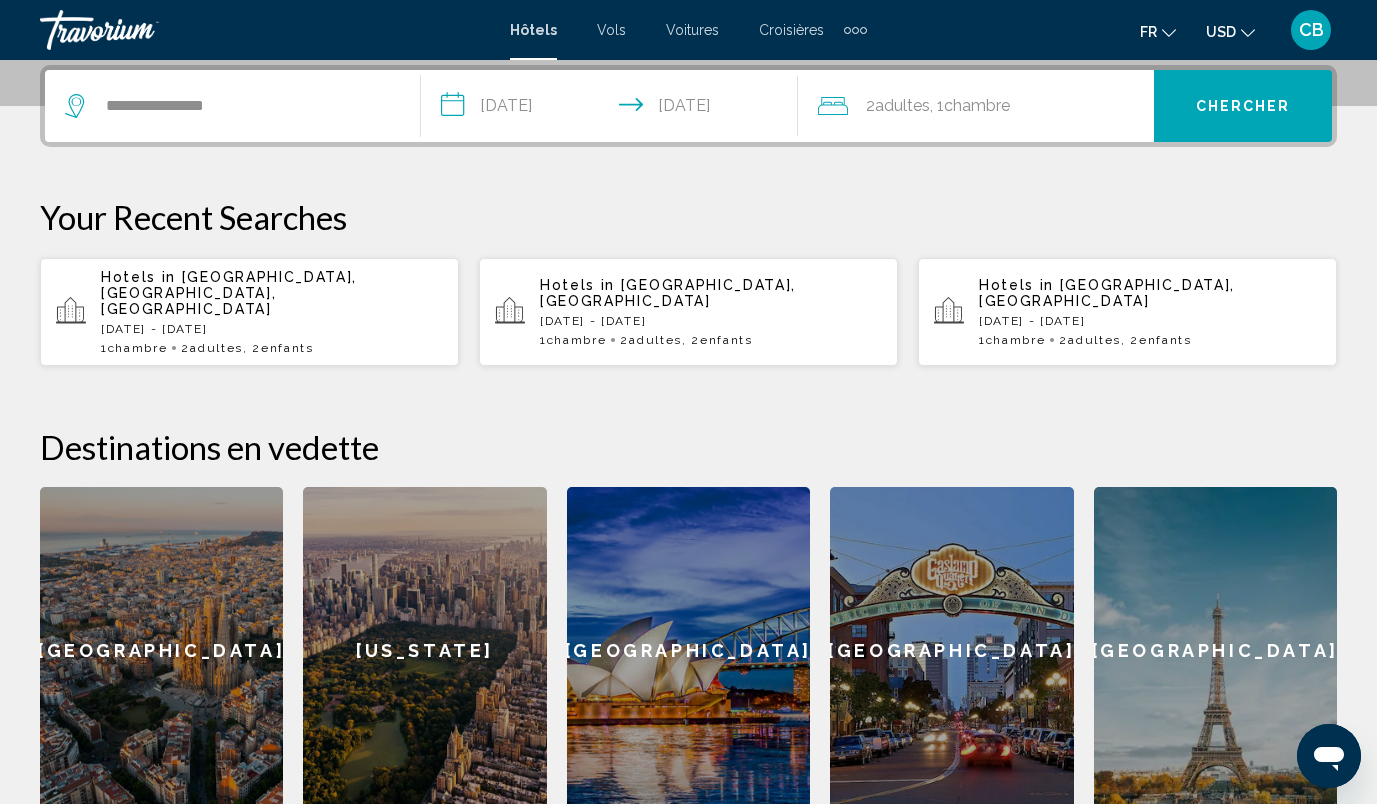 click on "Chambre" 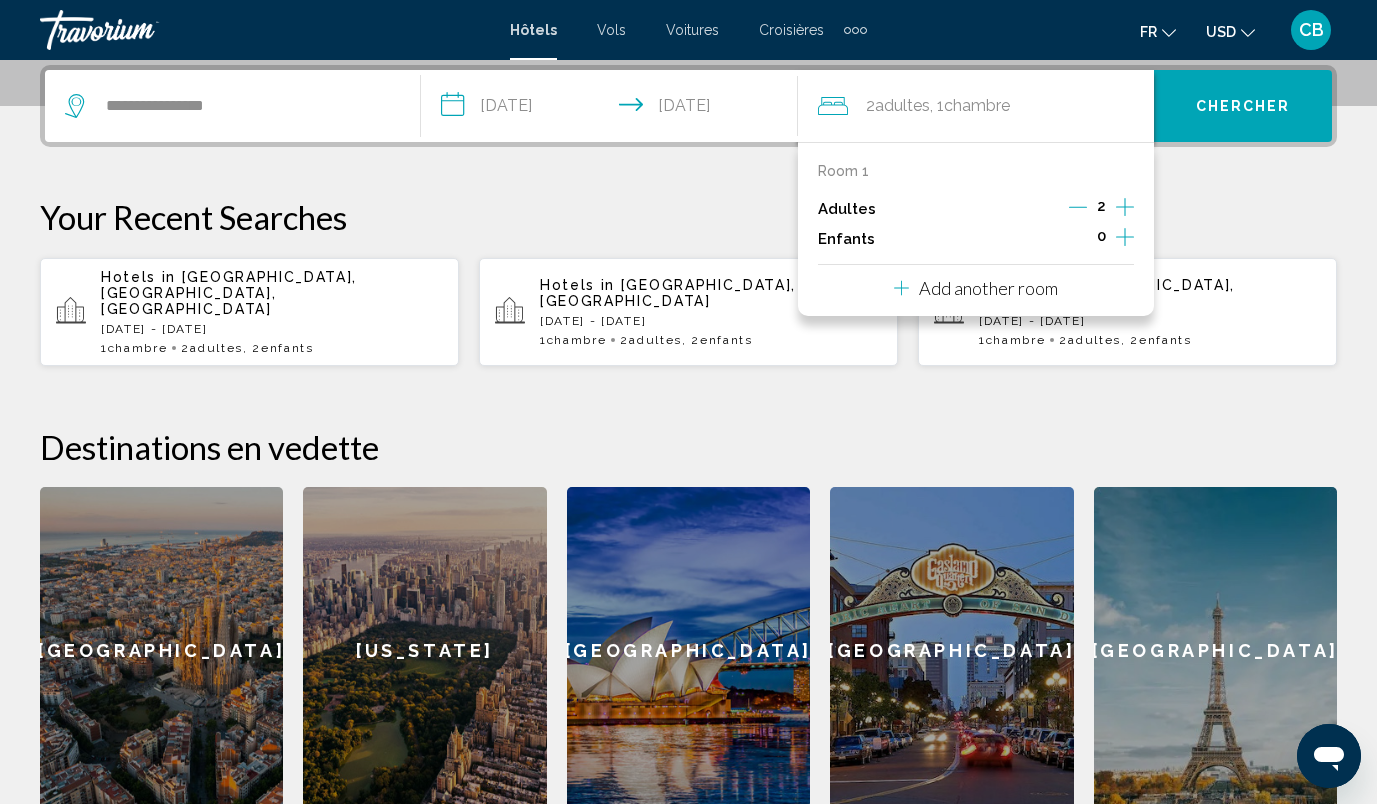 click 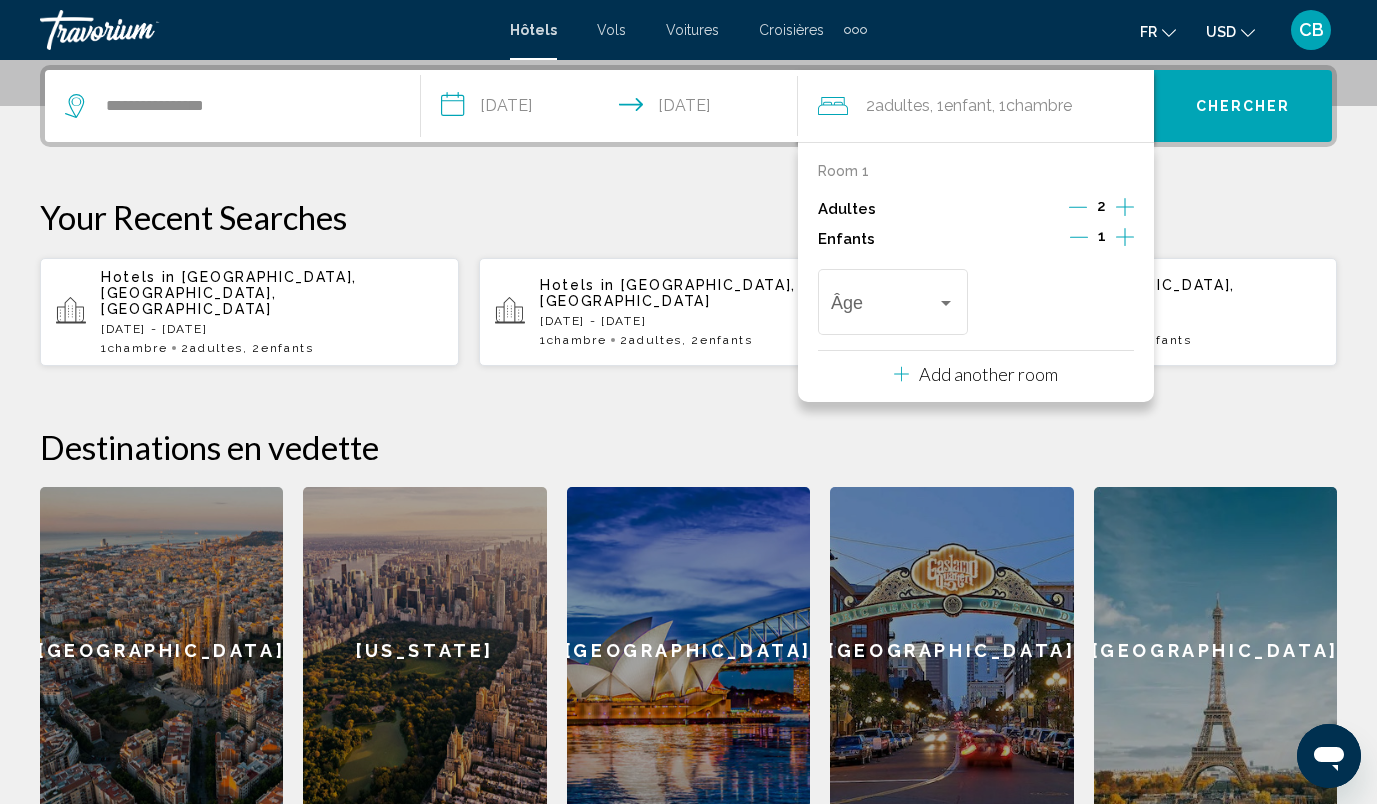 click 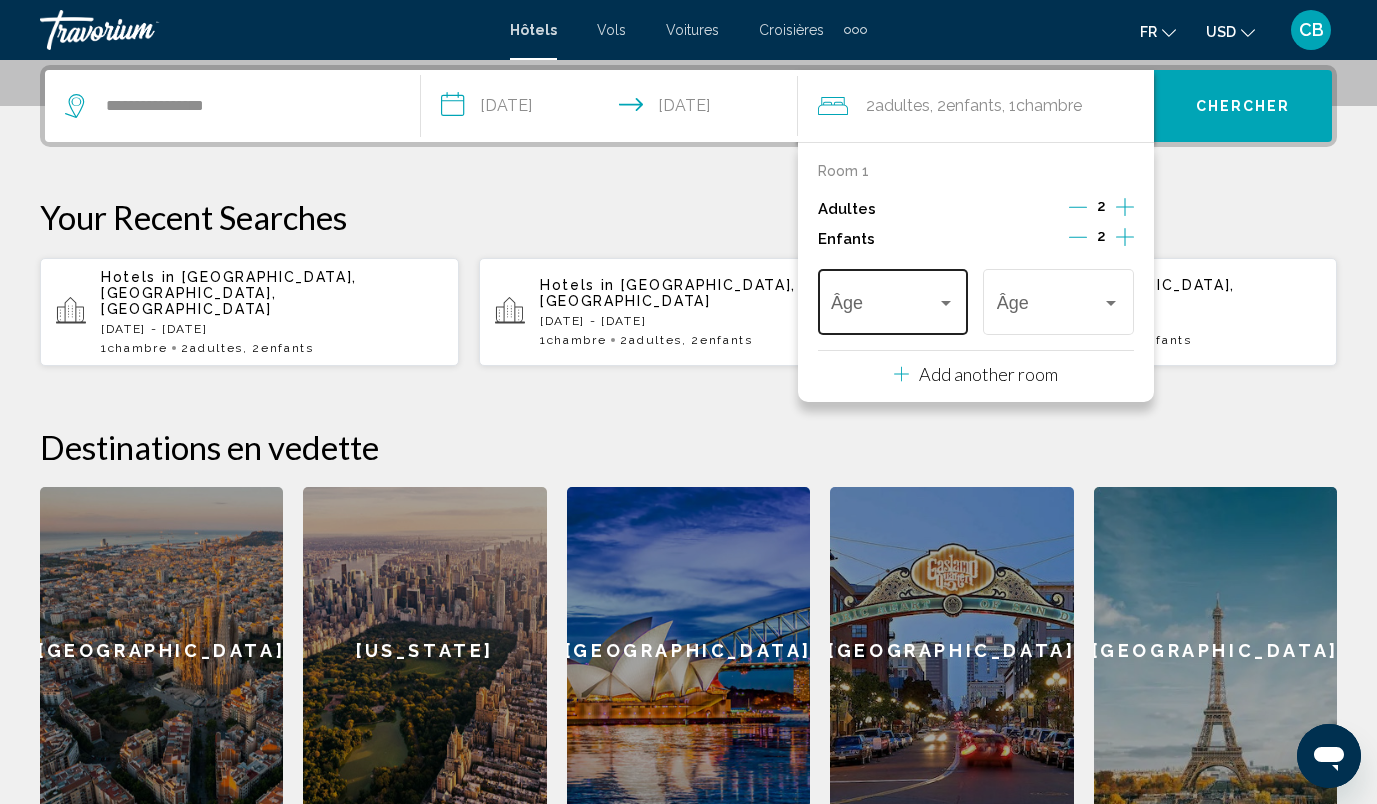 click at bounding box center [884, 307] 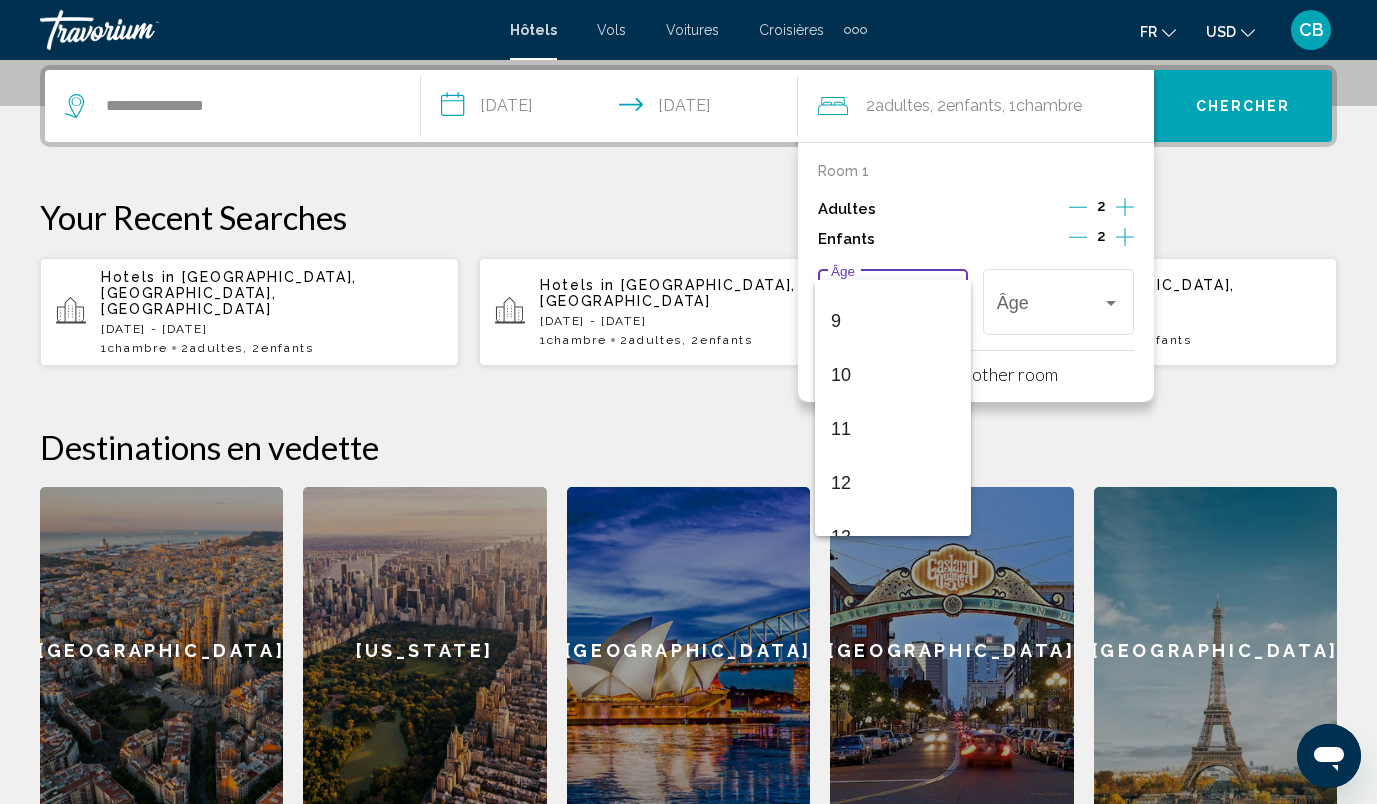 scroll, scrollTop: 473, scrollLeft: 0, axis: vertical 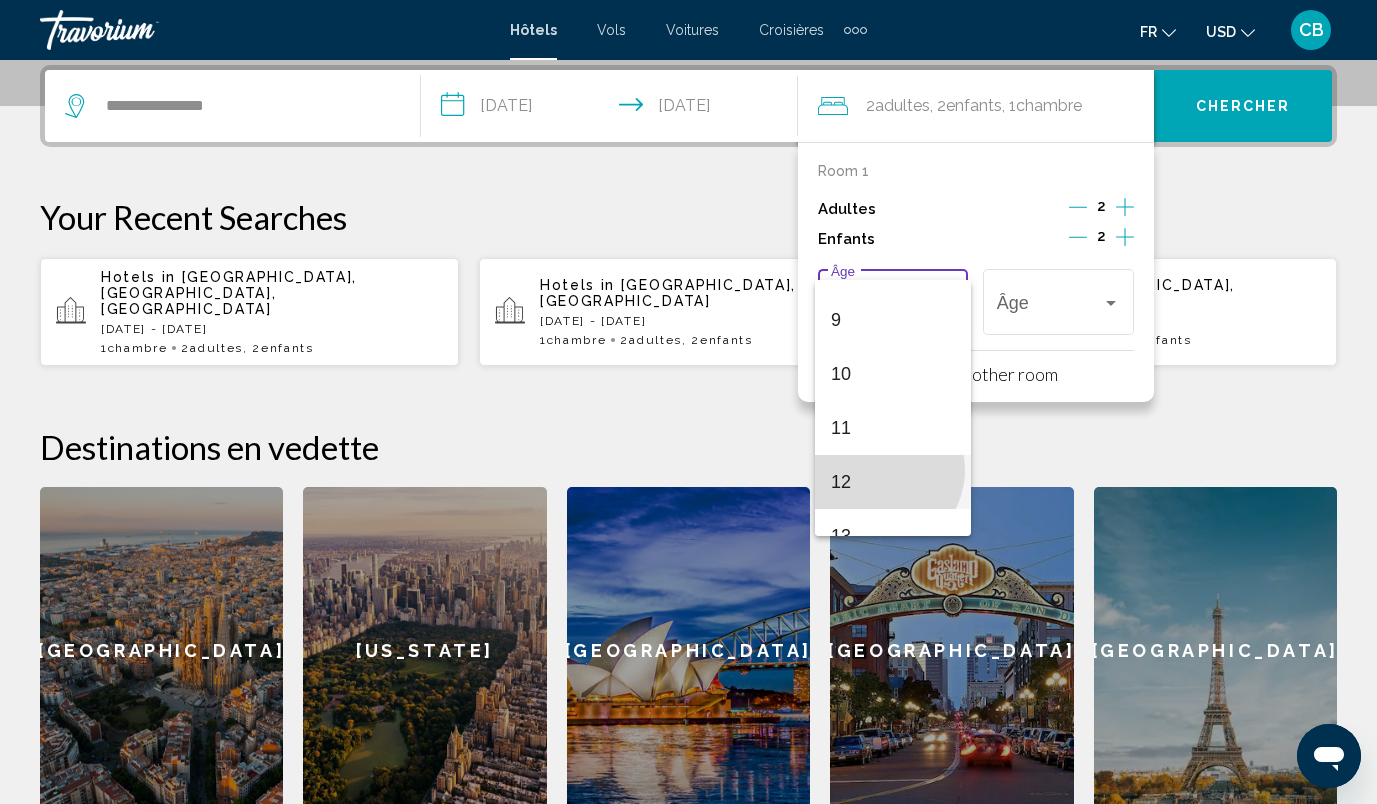 click on "12" at bounding box center [893, 482] 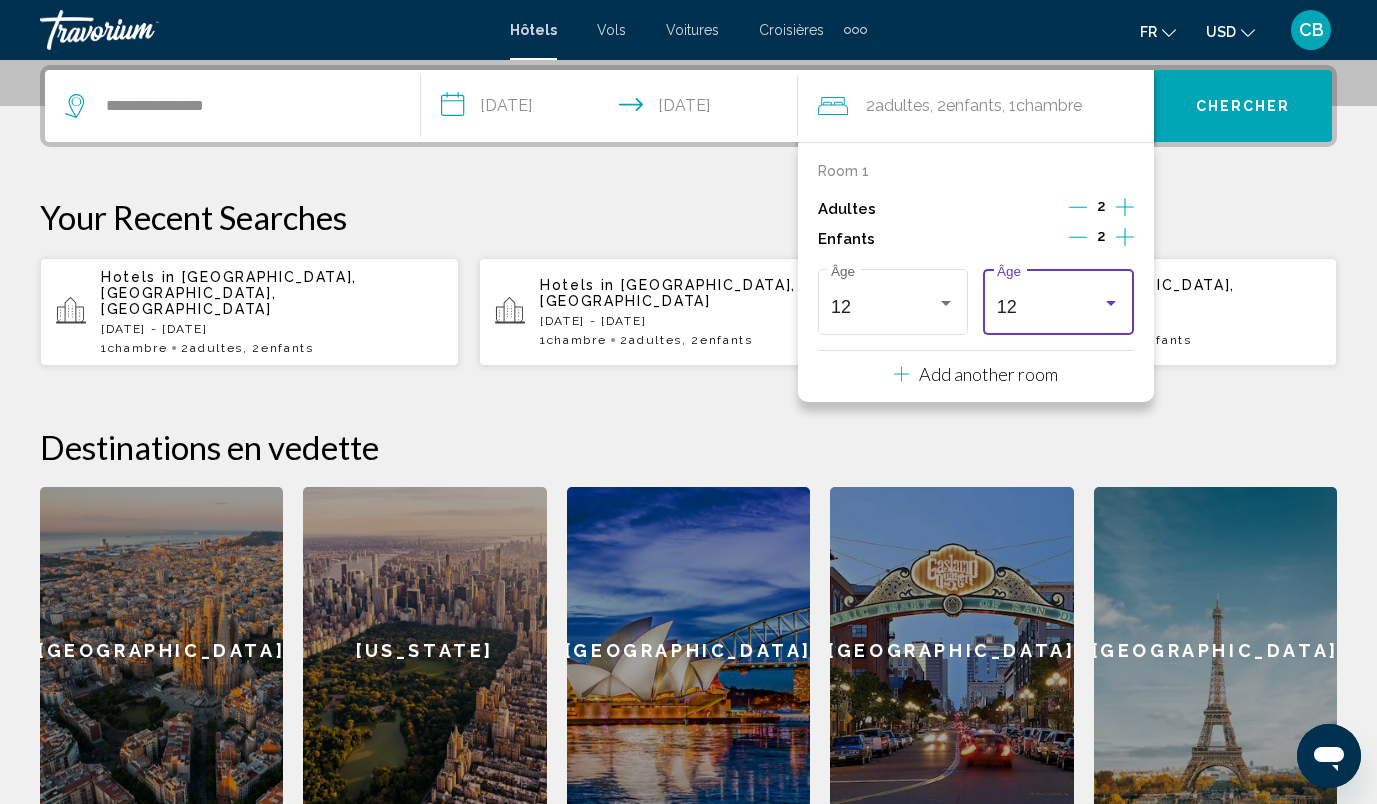 click on "12" at bounding box center (1050, 307) 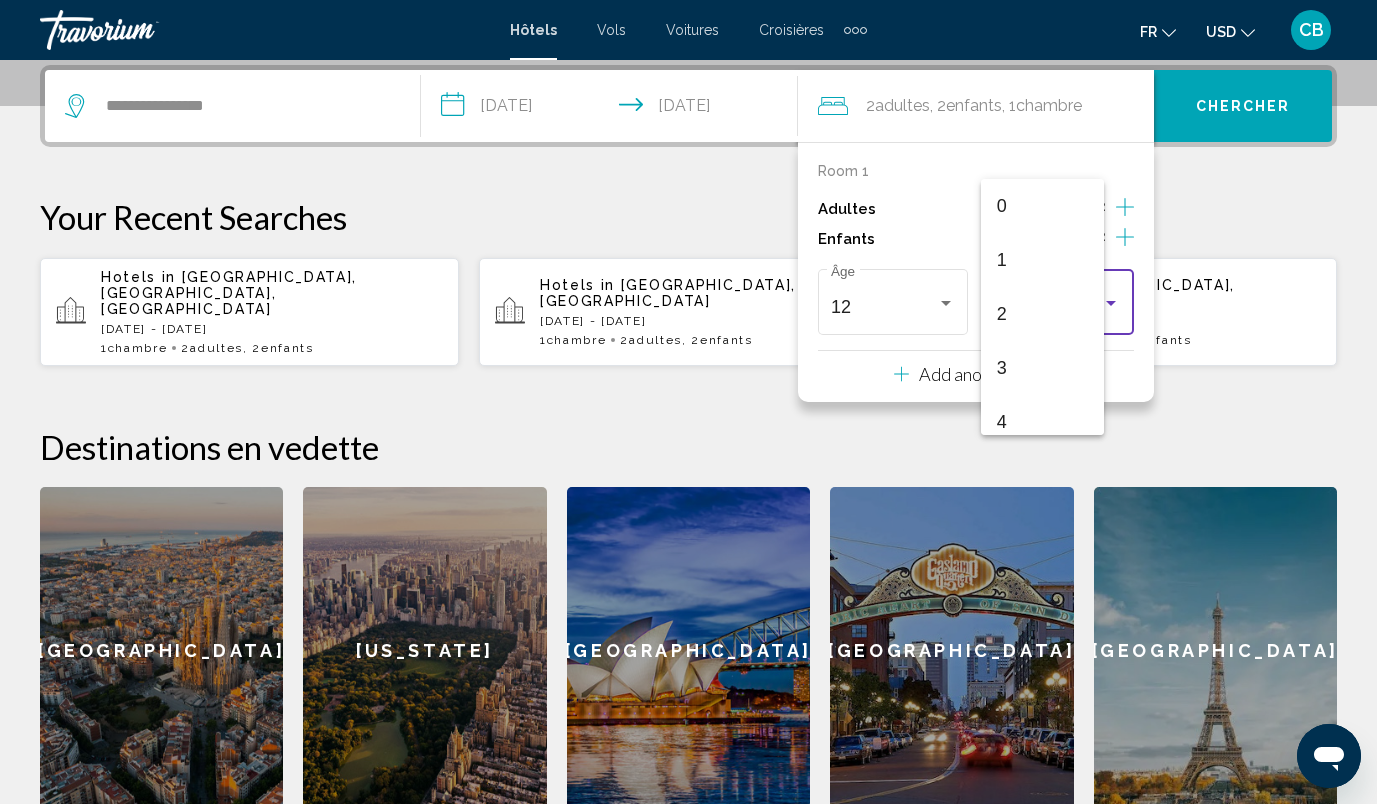 scroll, scrollTop: 547, scrollLeft: 0, axis: vertical 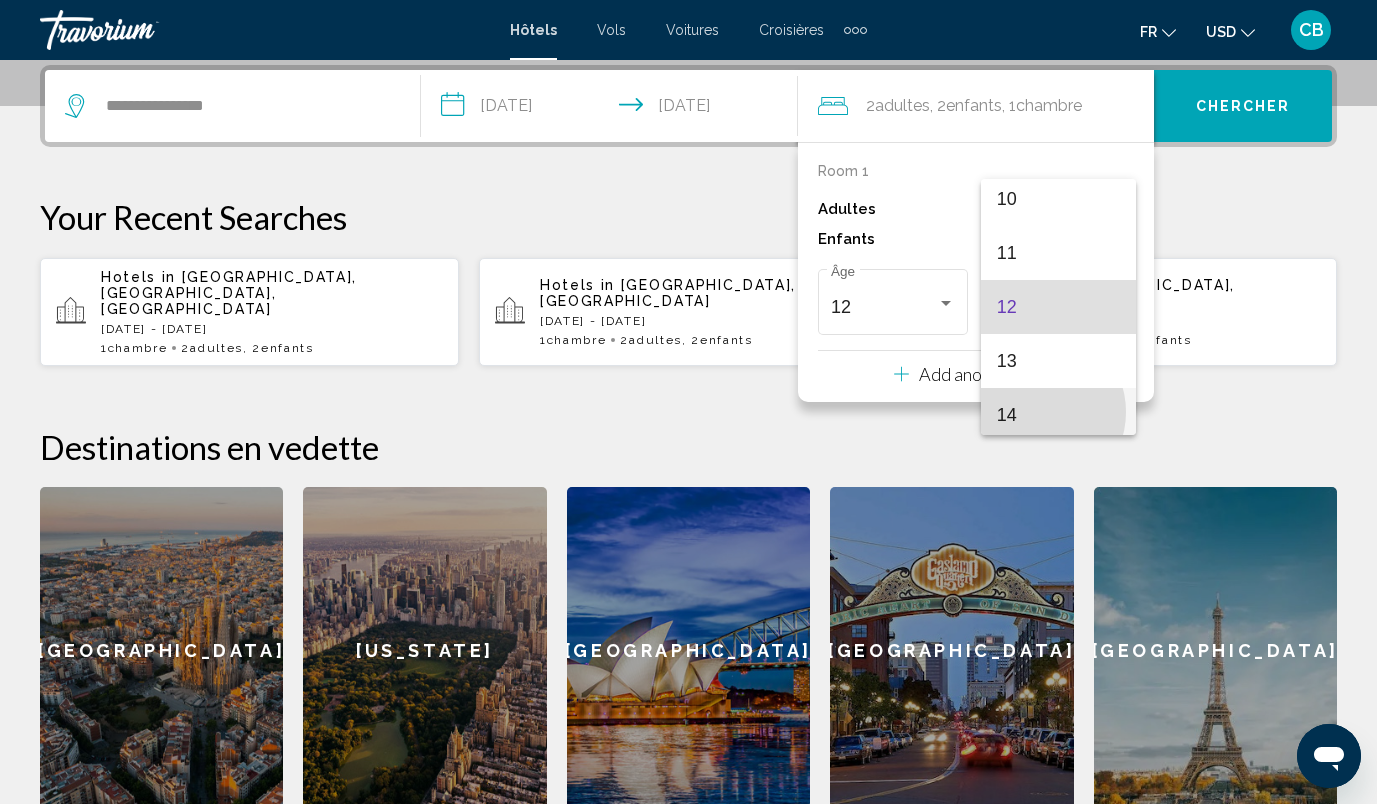 click on "14" at bounding box center [1059, 415] 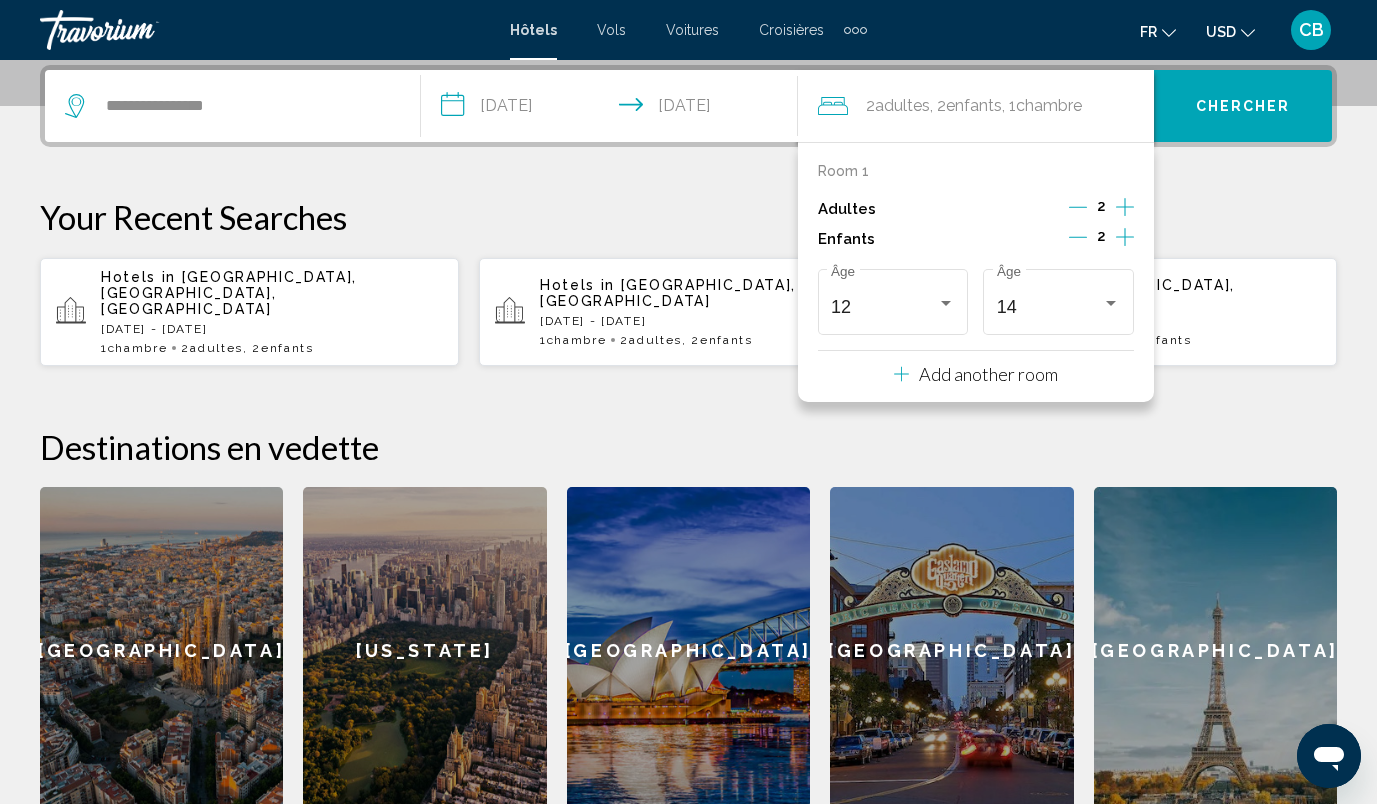 click on "**********" at bounding box center (688, 439) 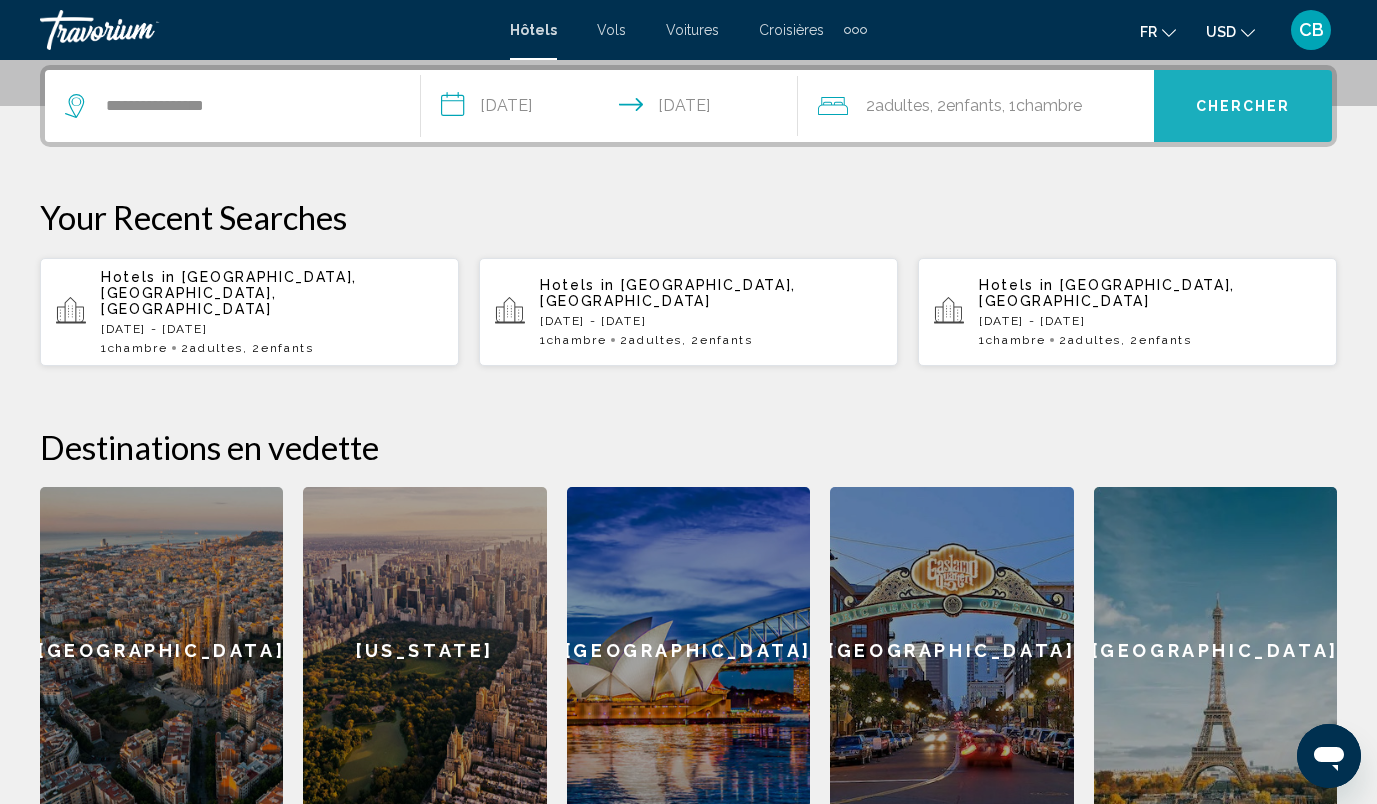 click on "Chercher" at bounding box center [1243, 107] 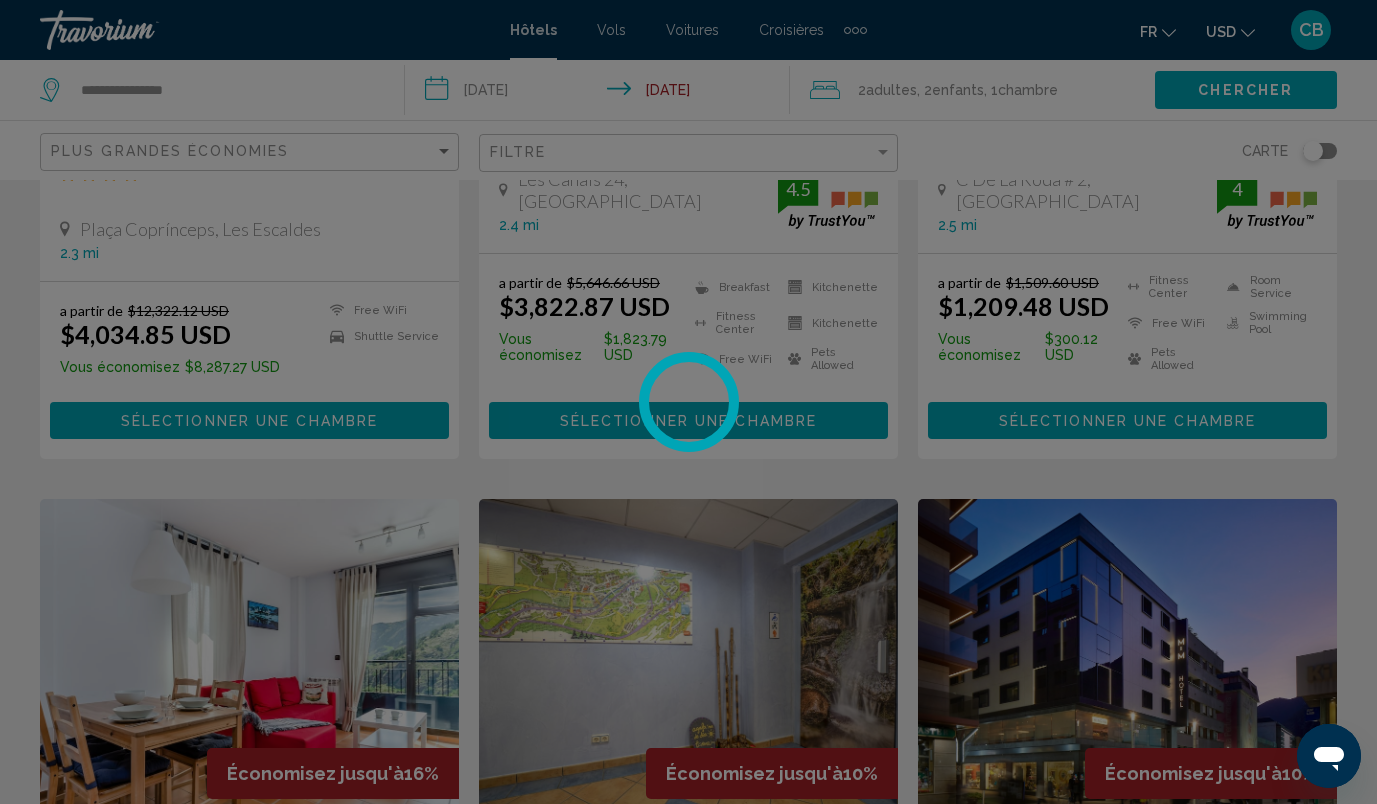 scroll, scrollTop: 0, scrollLeft: 0, axis: both 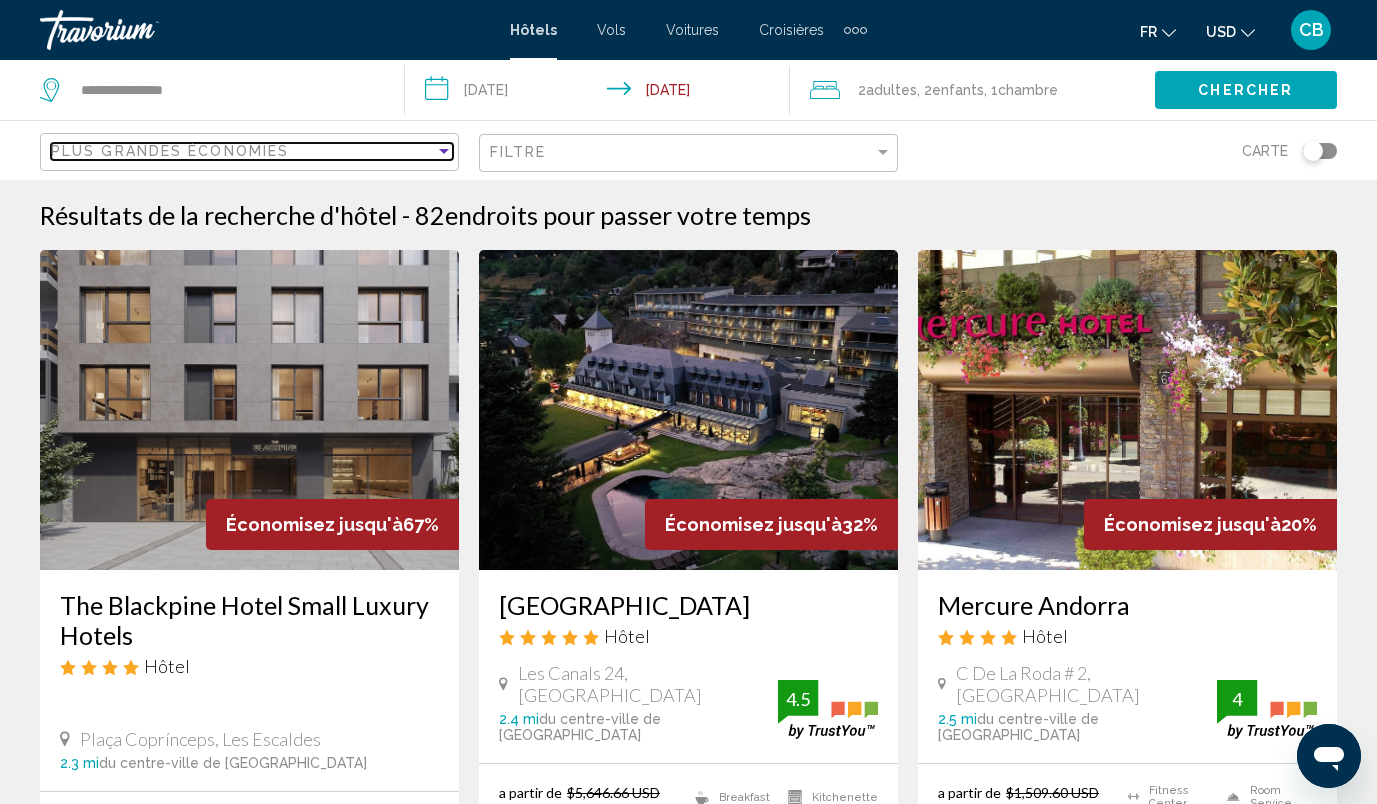 click on "Plus grandes économies" at bounding box center [243, 151] 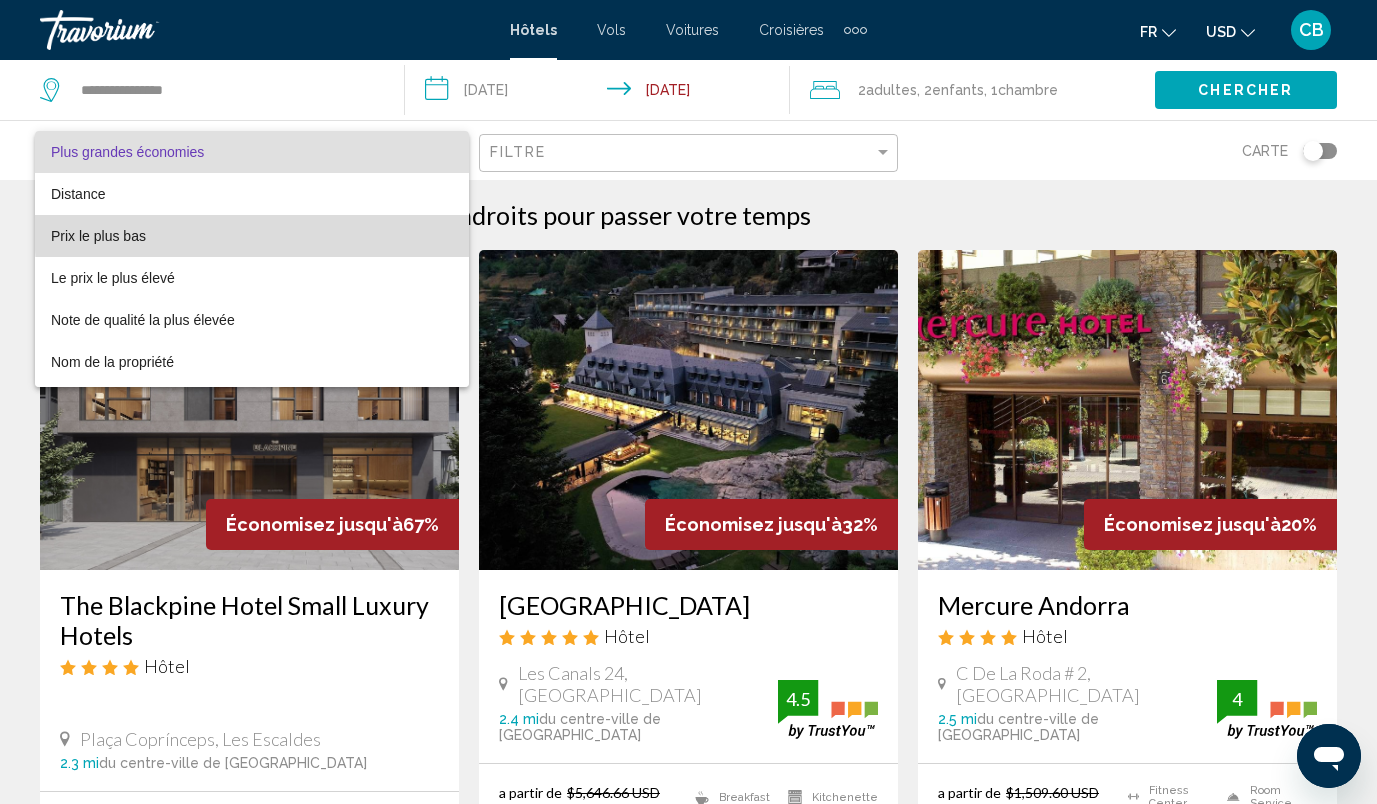 click on "Prix le plus bas" at bounding box center (252, 236) 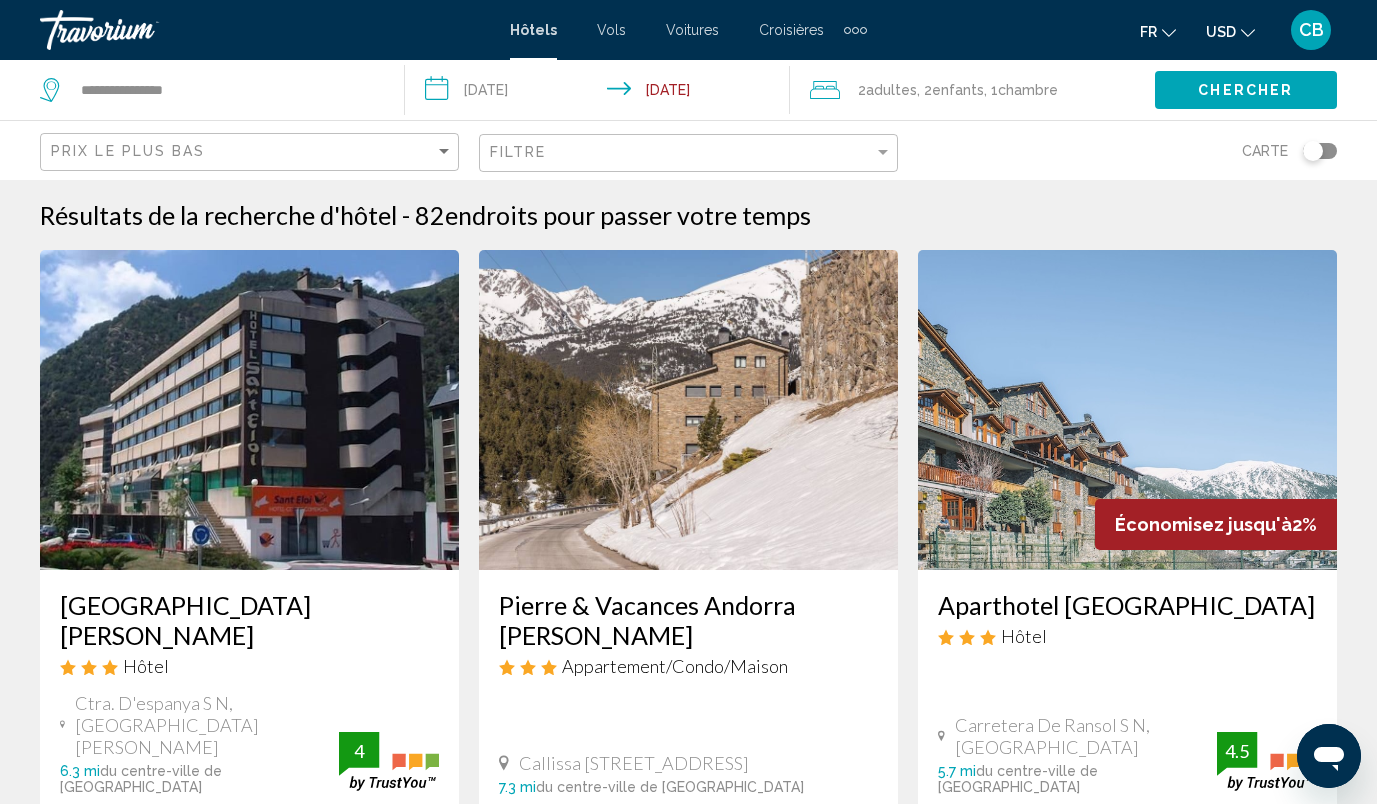 click on "Filtre" 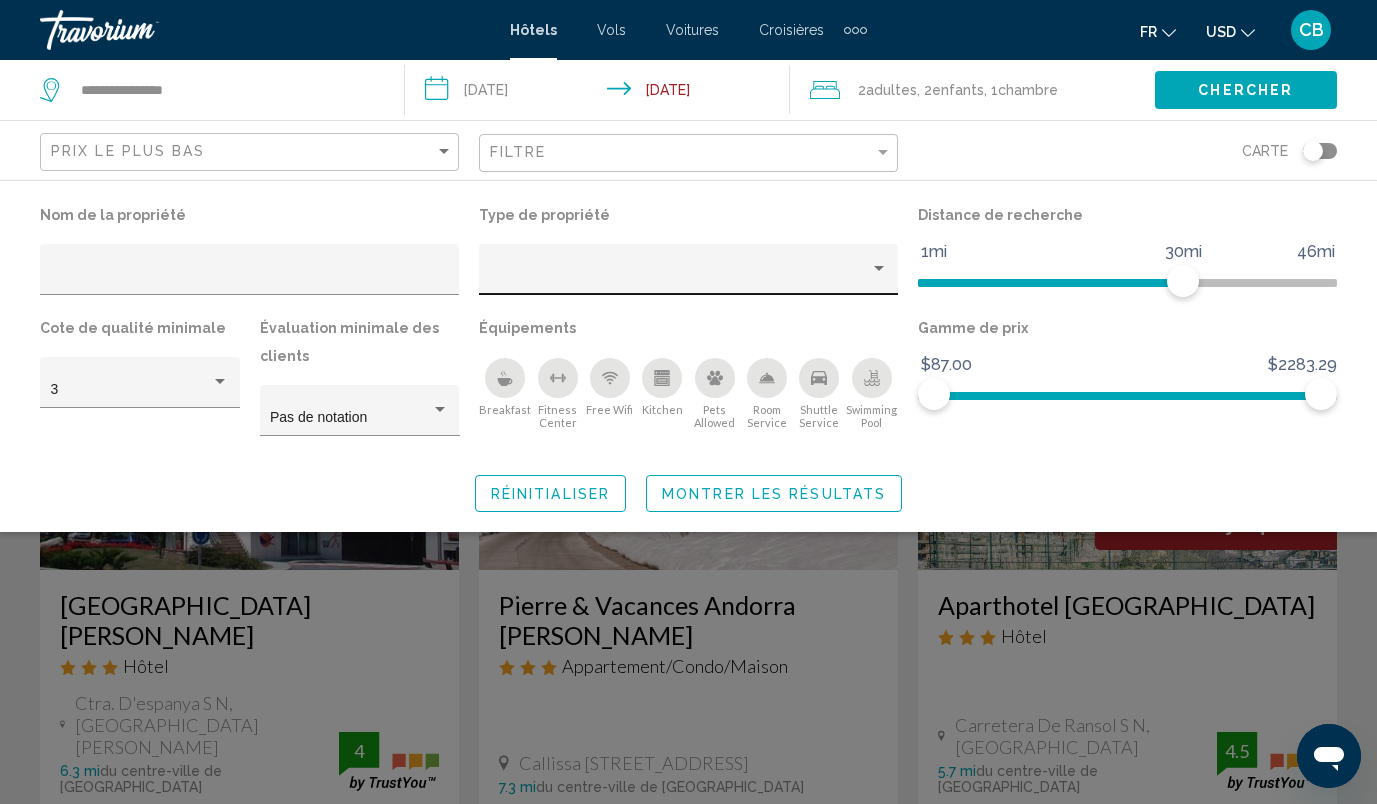 click 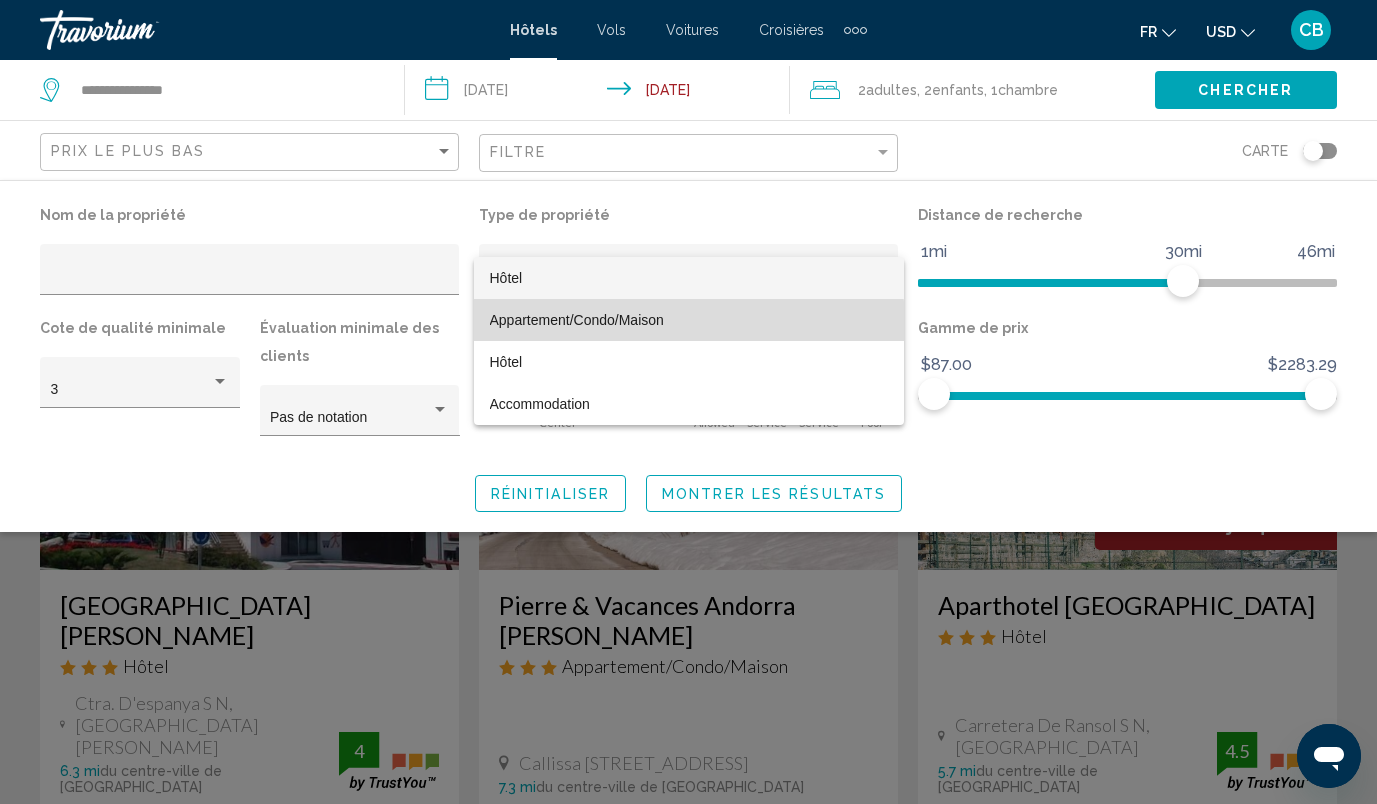 click on "Appartement/Condo/Maison" at bounding box center (689, 320) 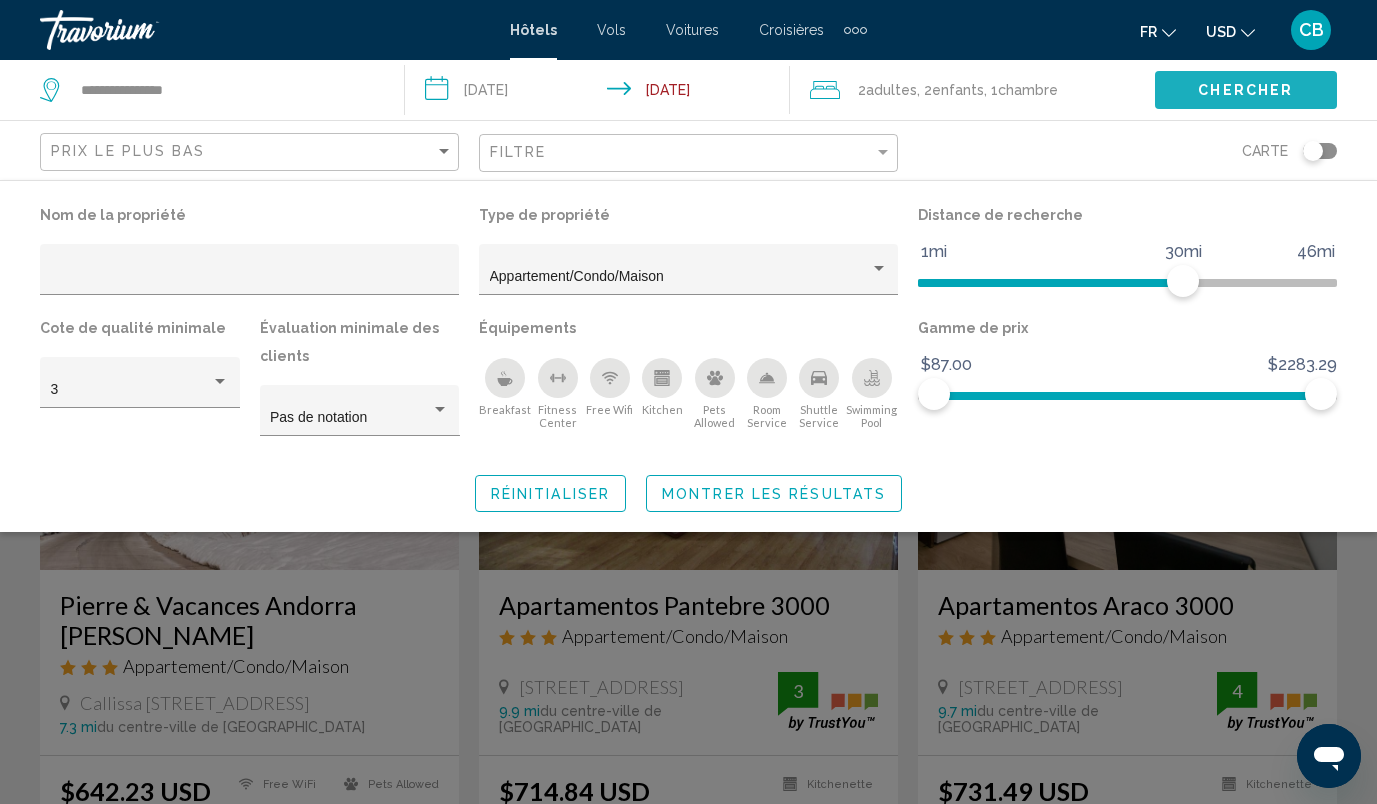 click on "Chercher" 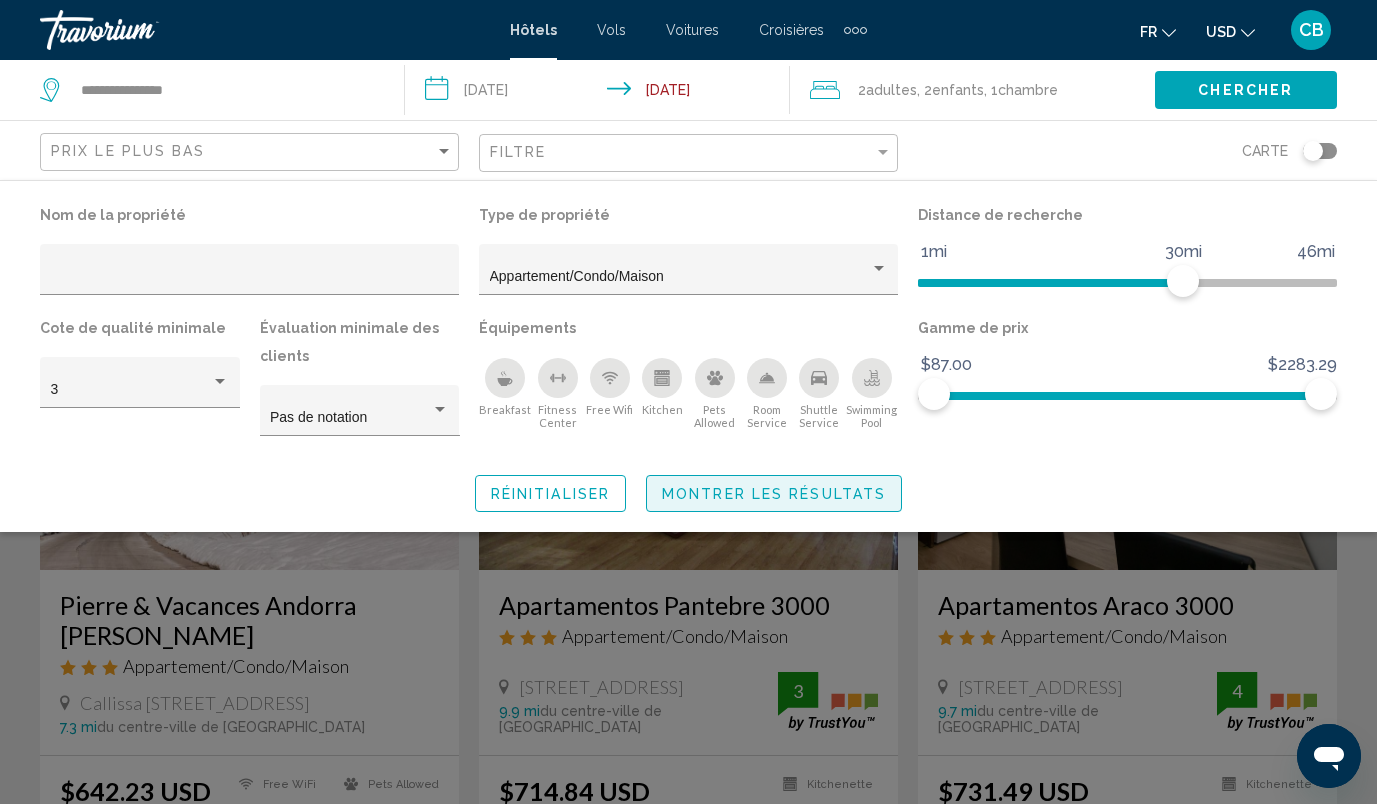 click on "Montrer les résultats" 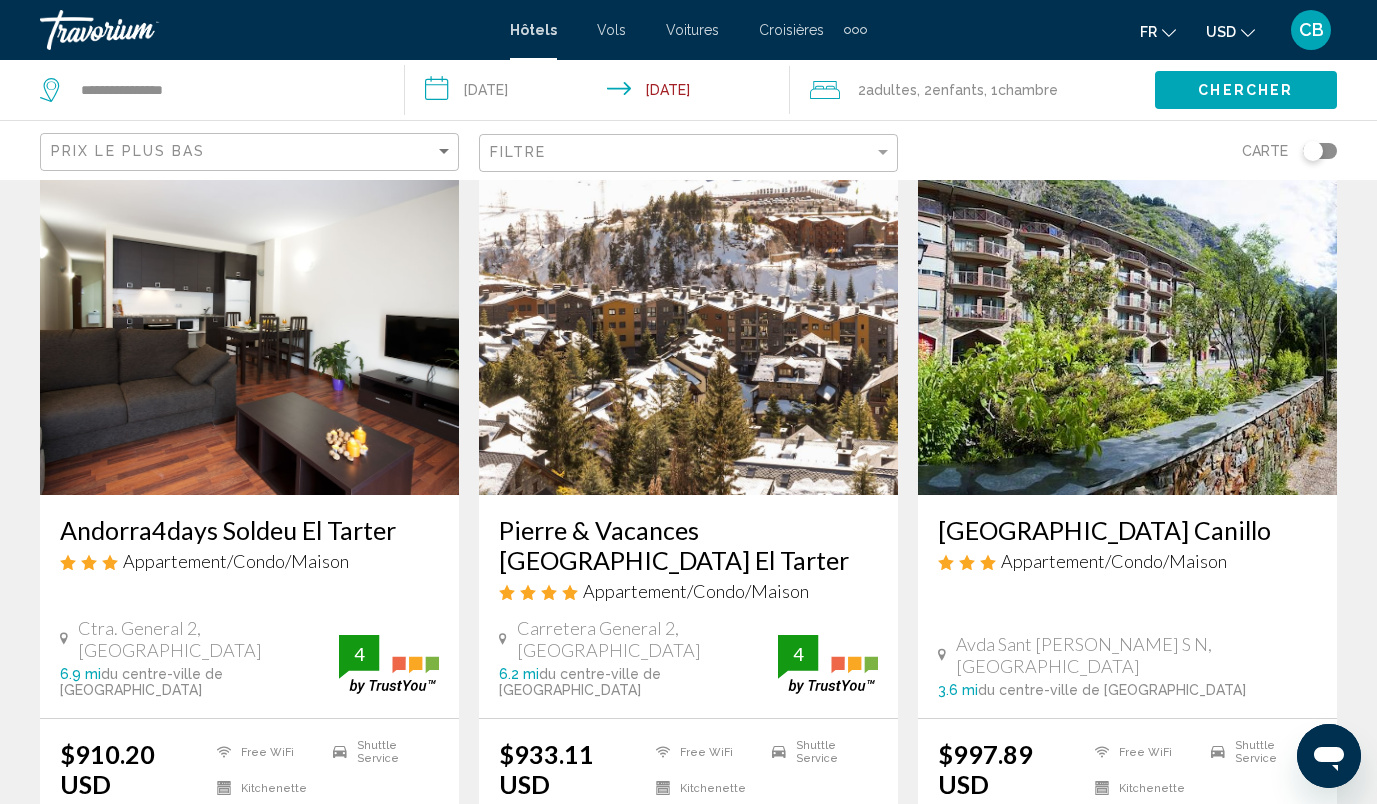 scroll, scrollTop: 2422, scrollLeft: 0, axis: vertical 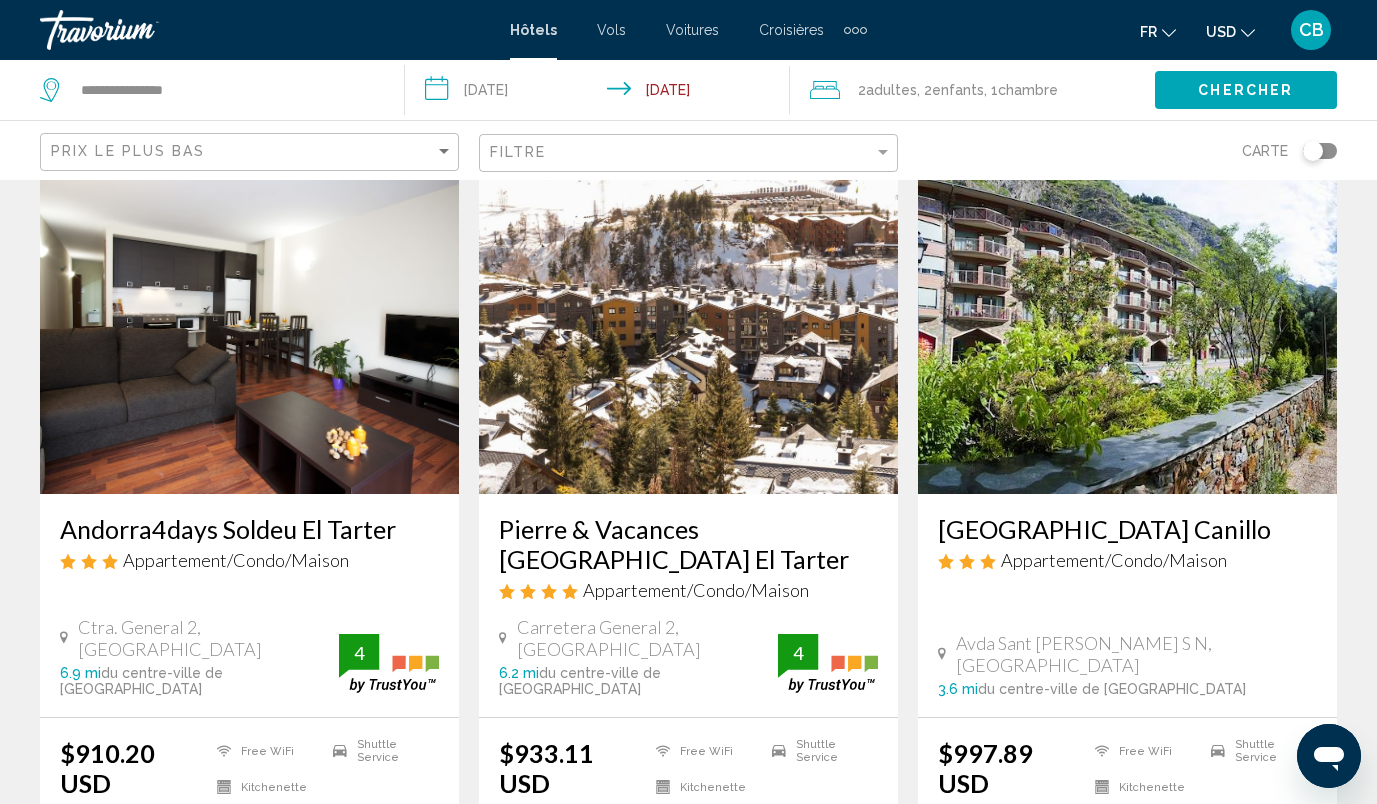 click on "Sélectionner une chambre" at bounding box center (249, 885) 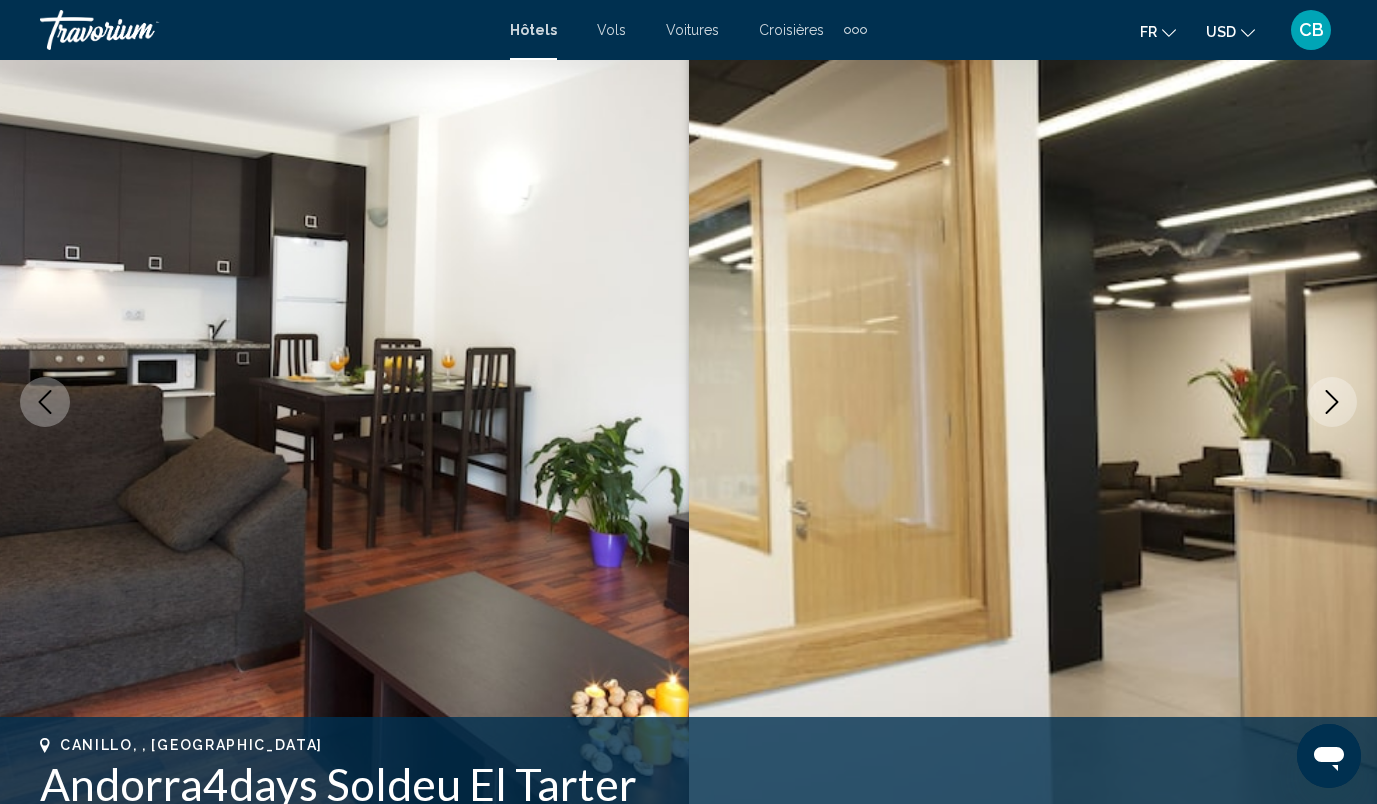 click 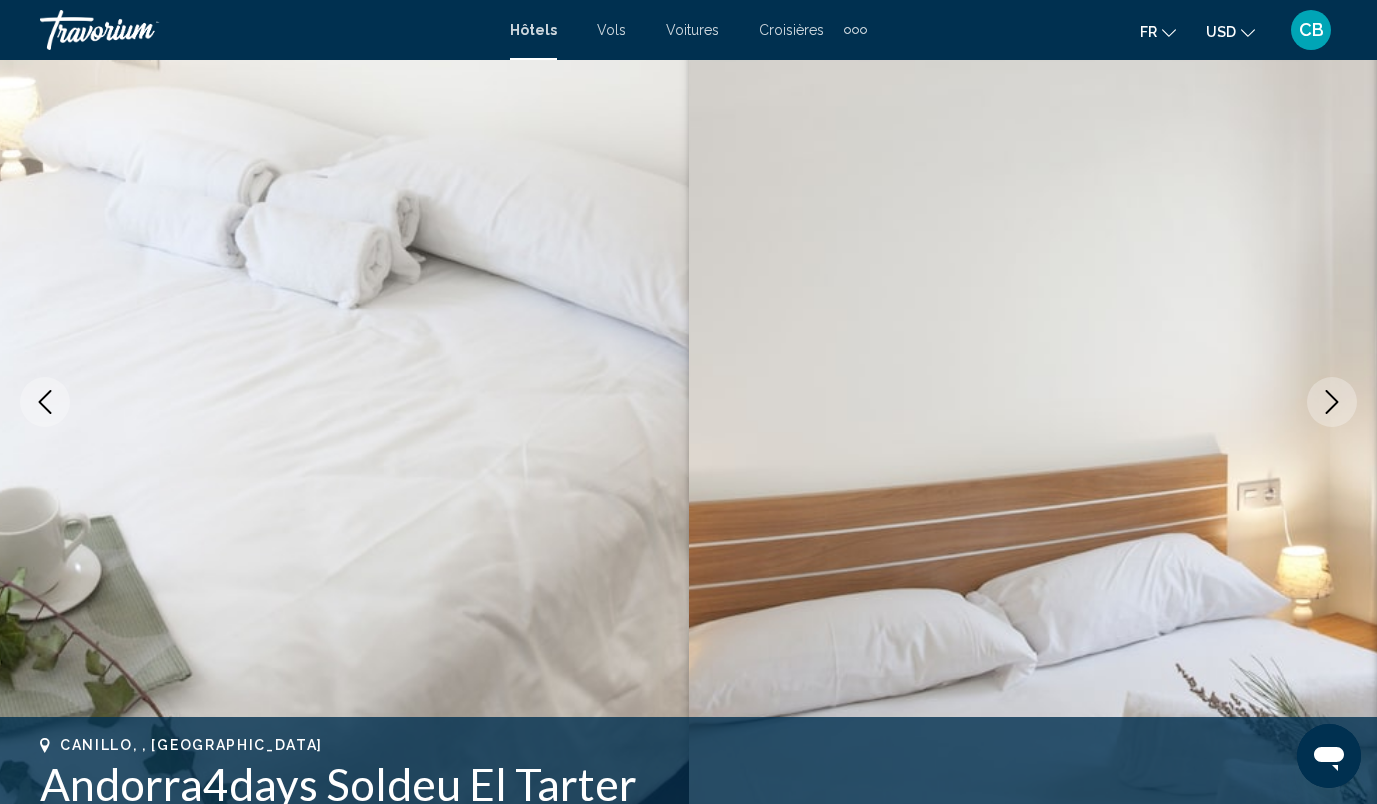 click 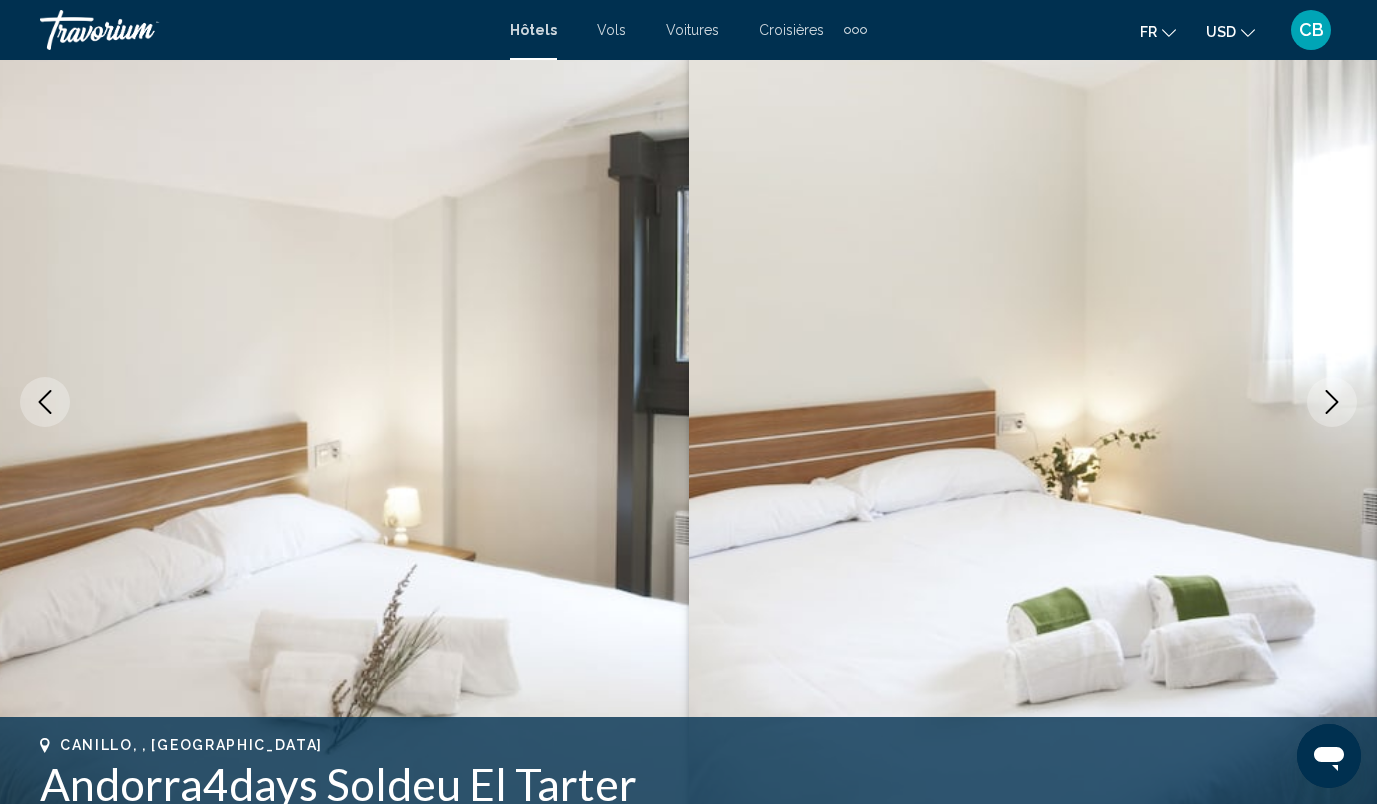 click 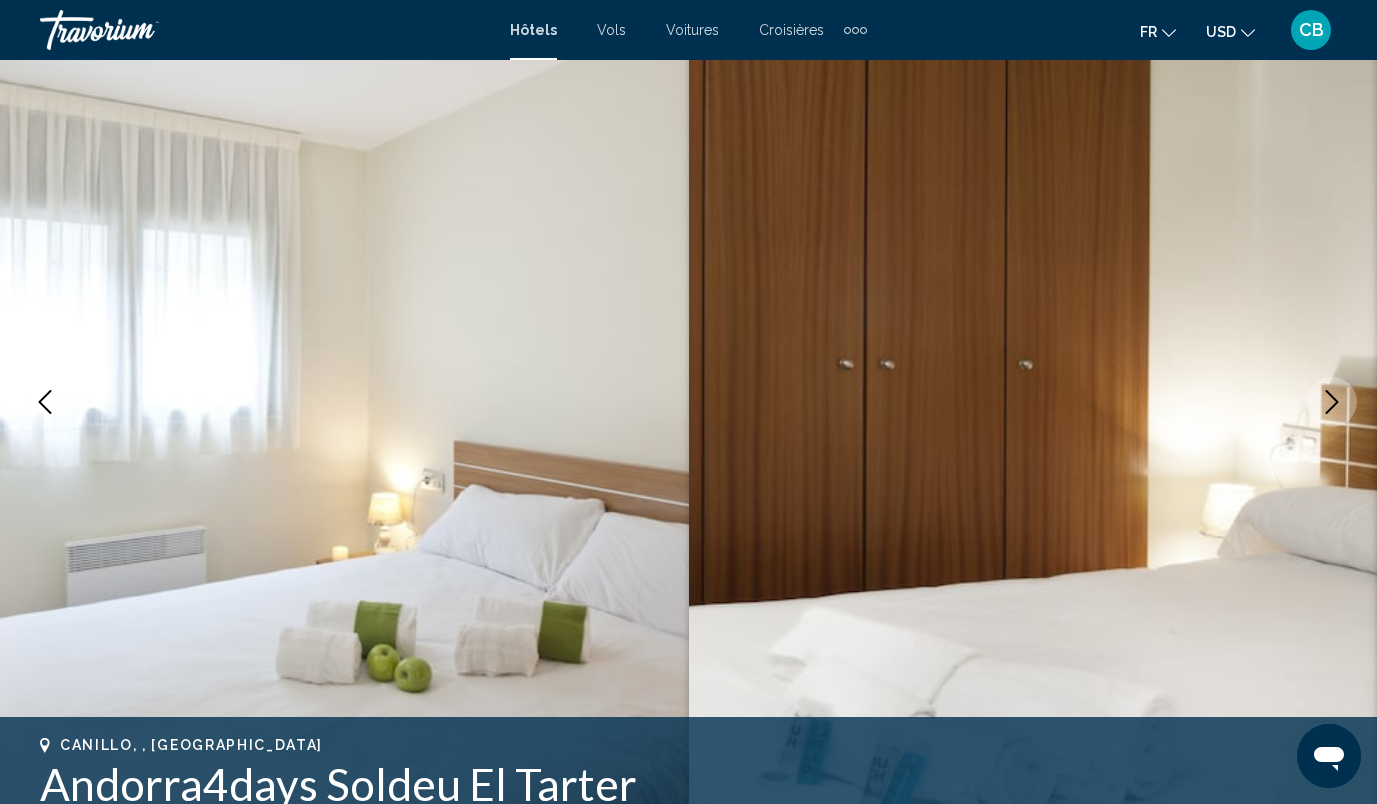 click 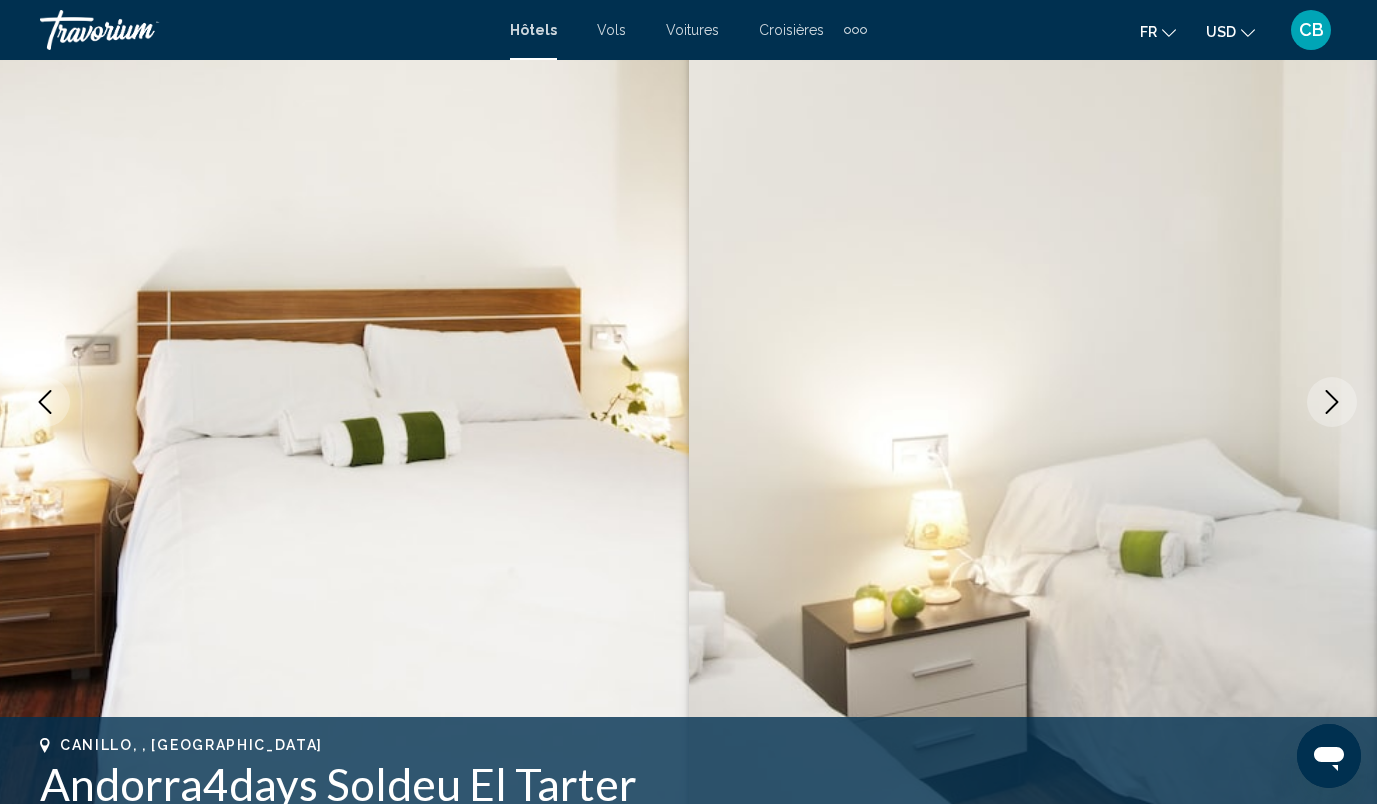 click 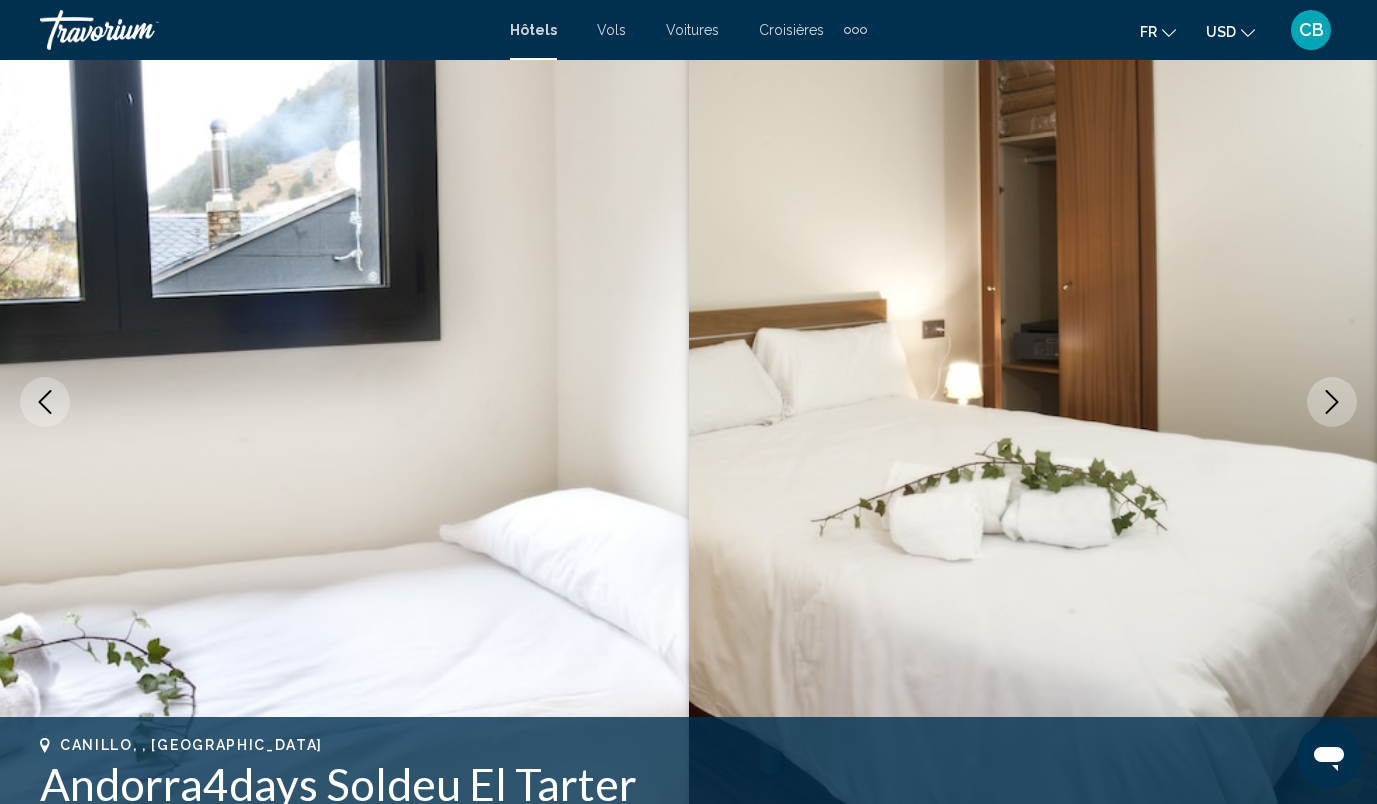 click 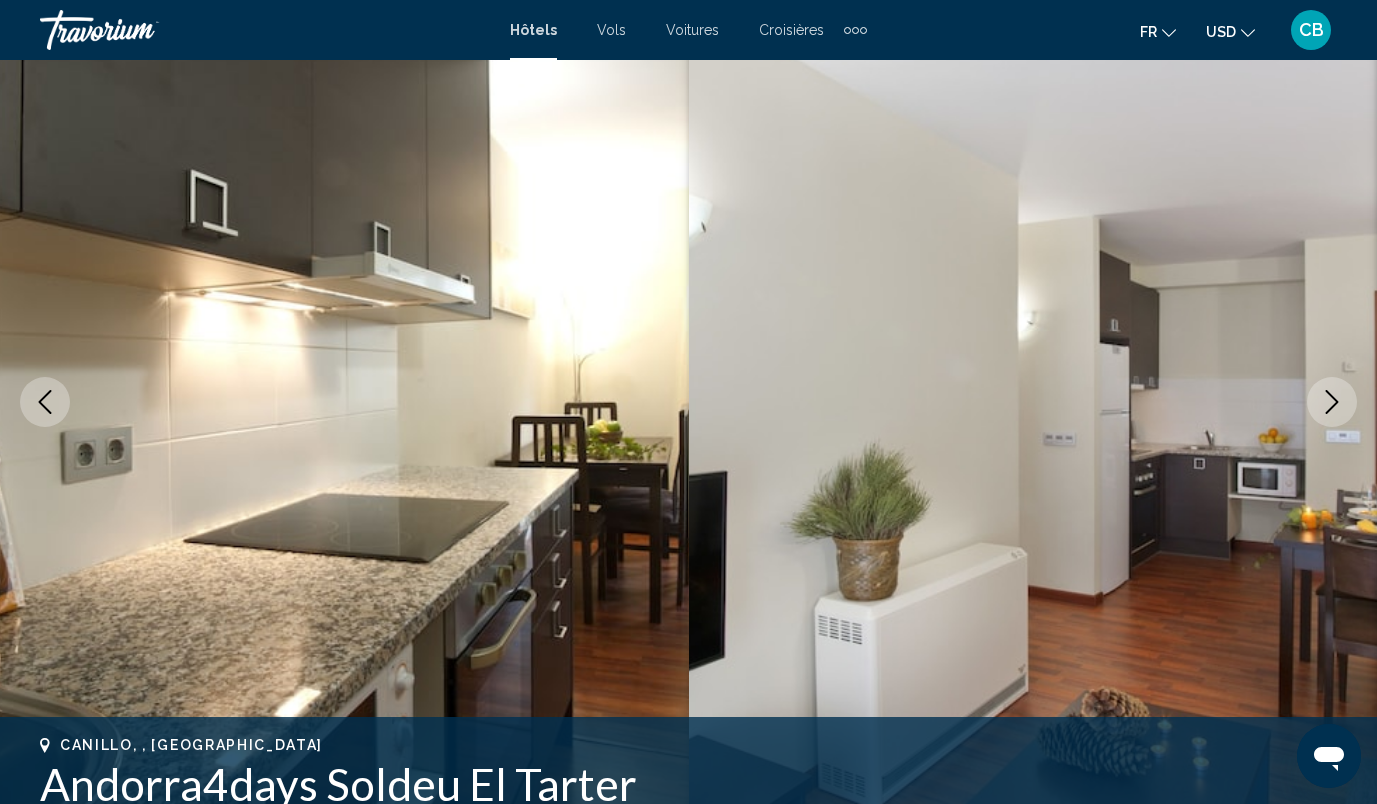 click 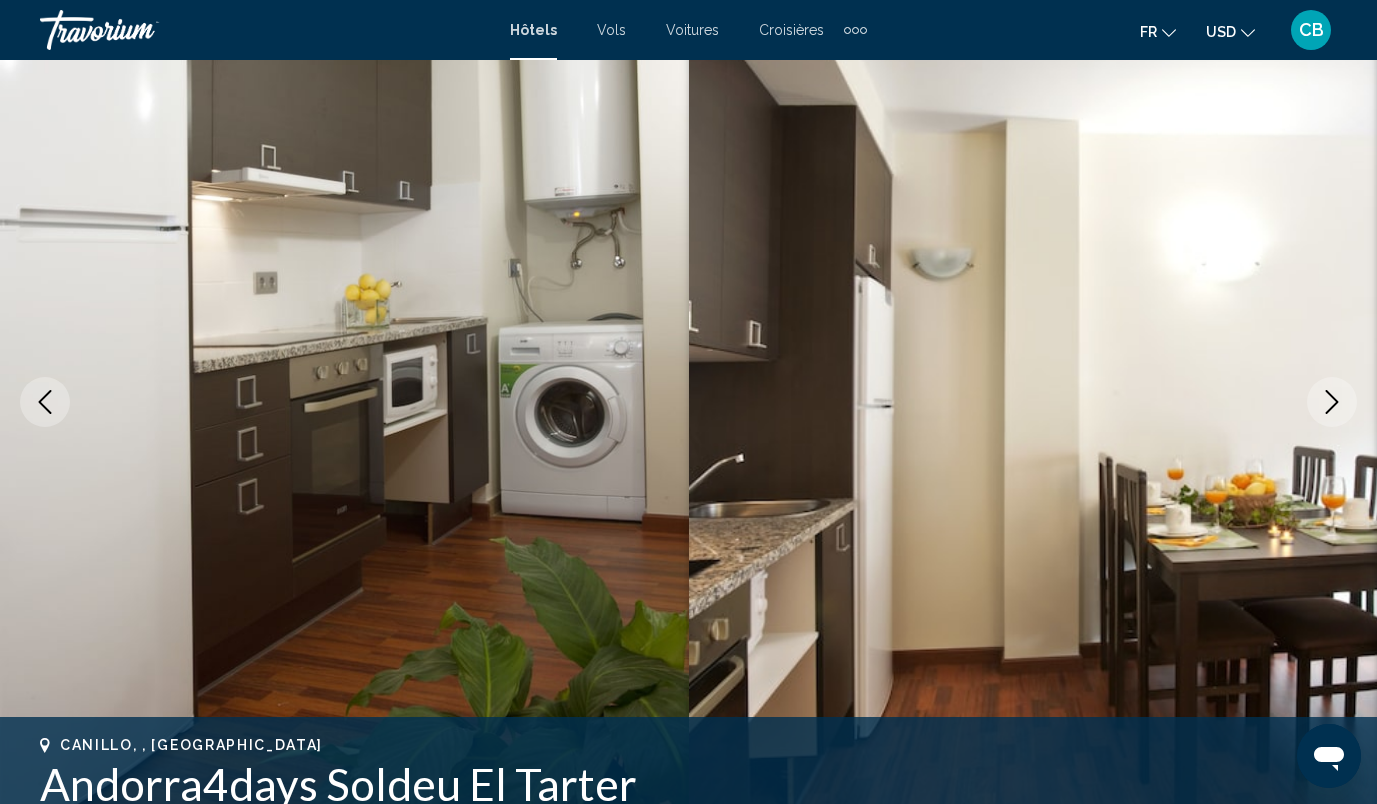click 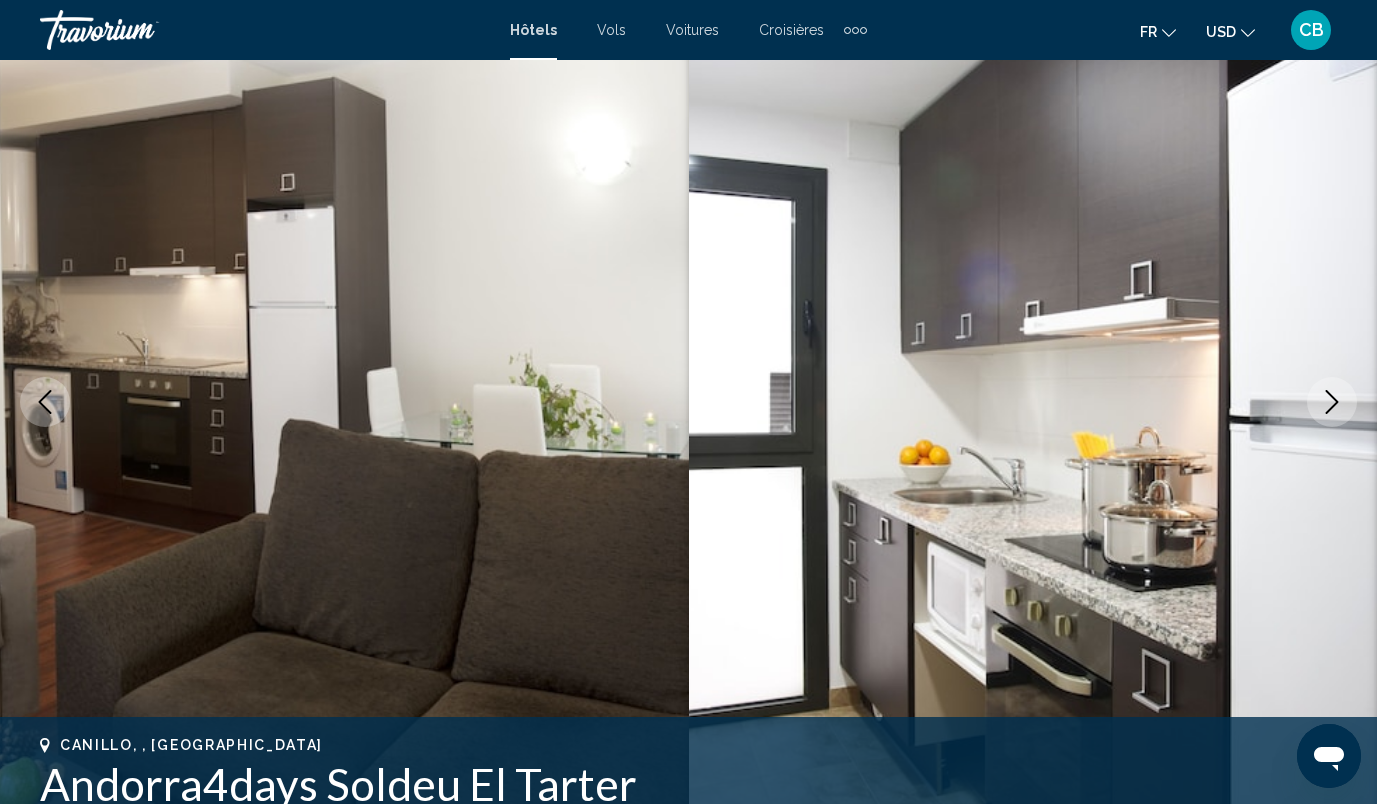 click 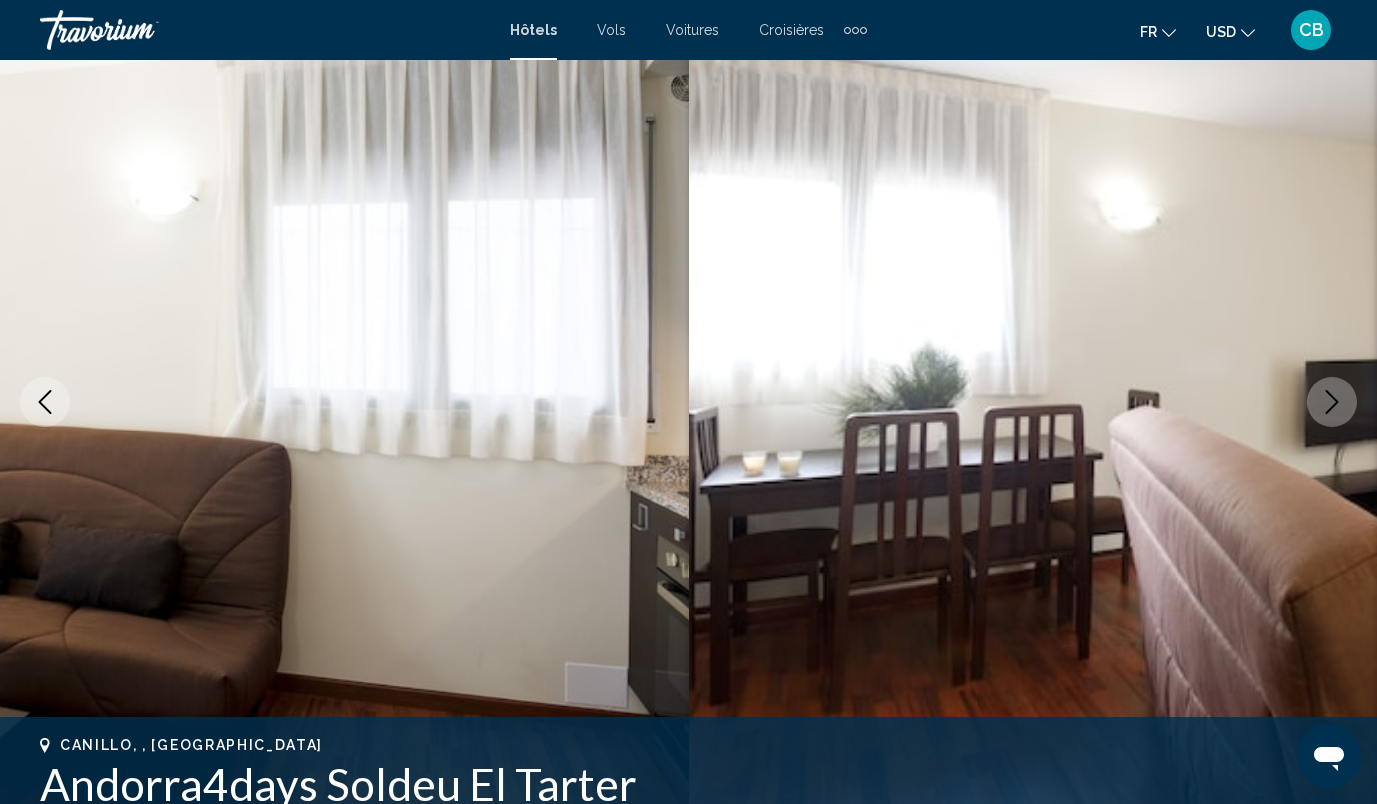 click 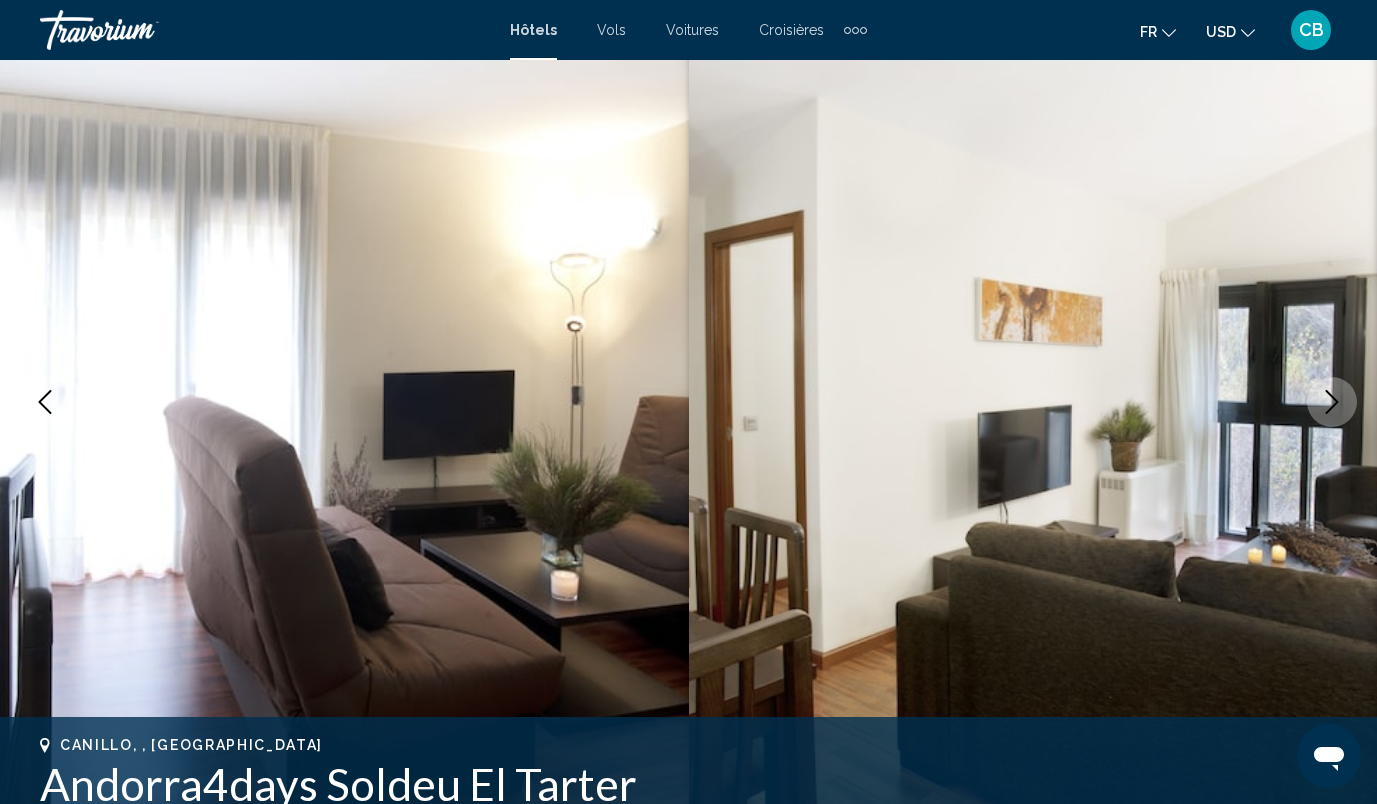 click 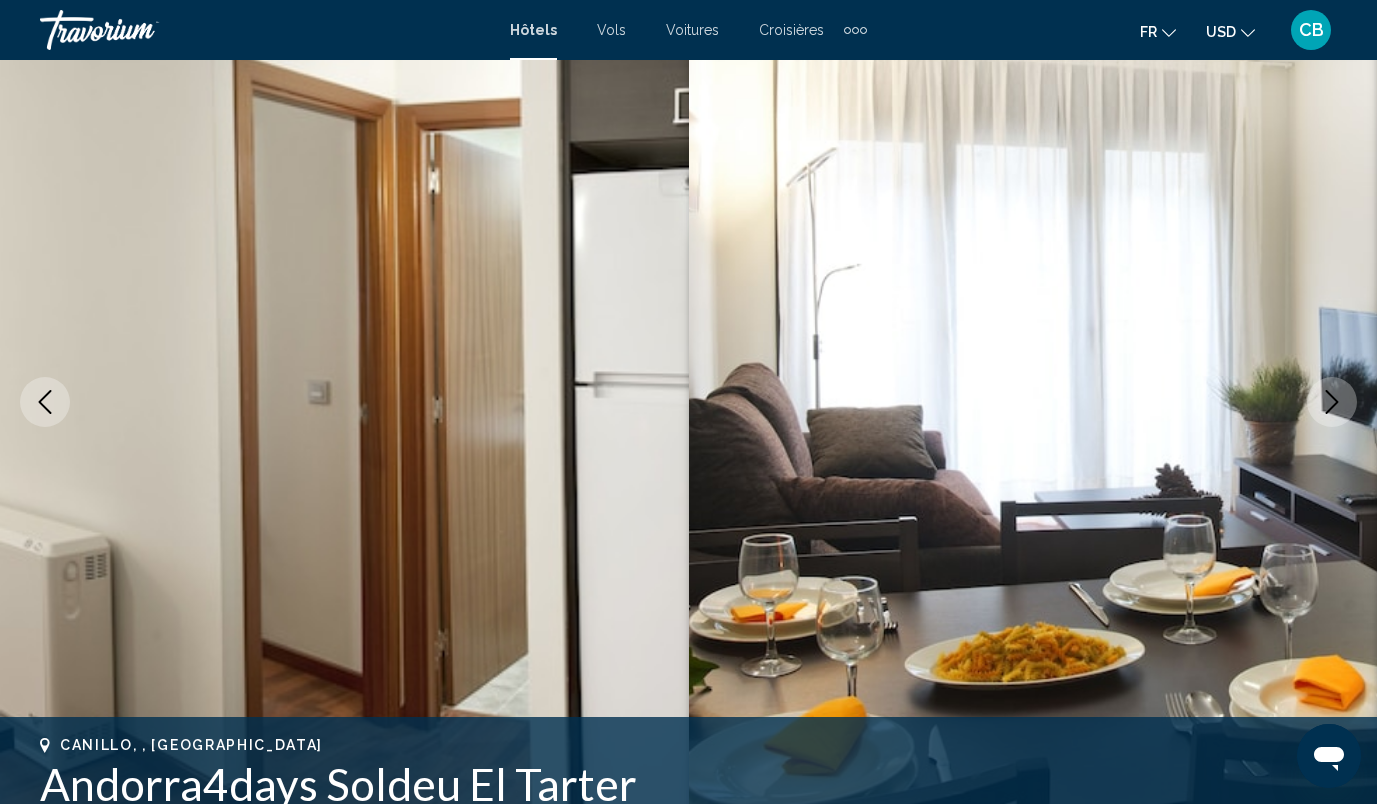 click 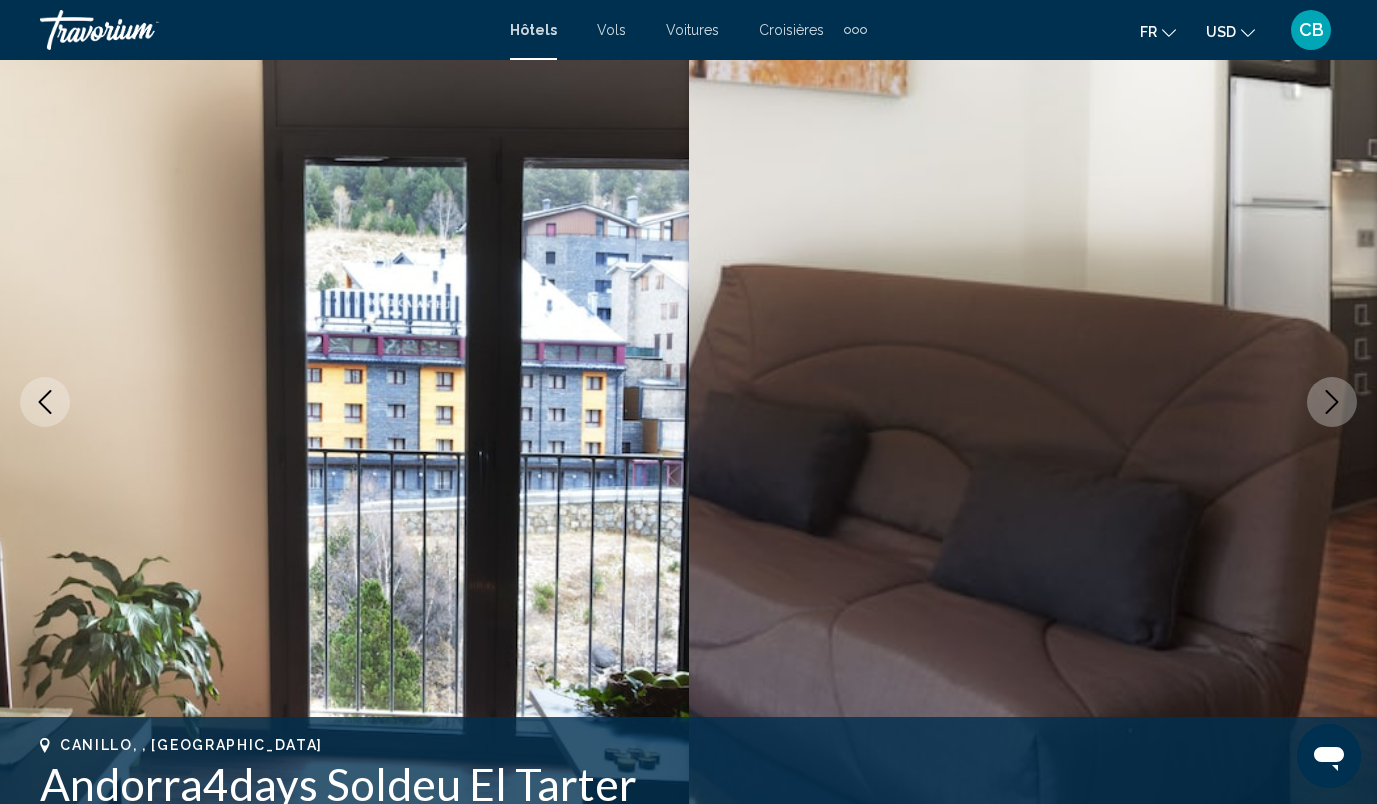 click 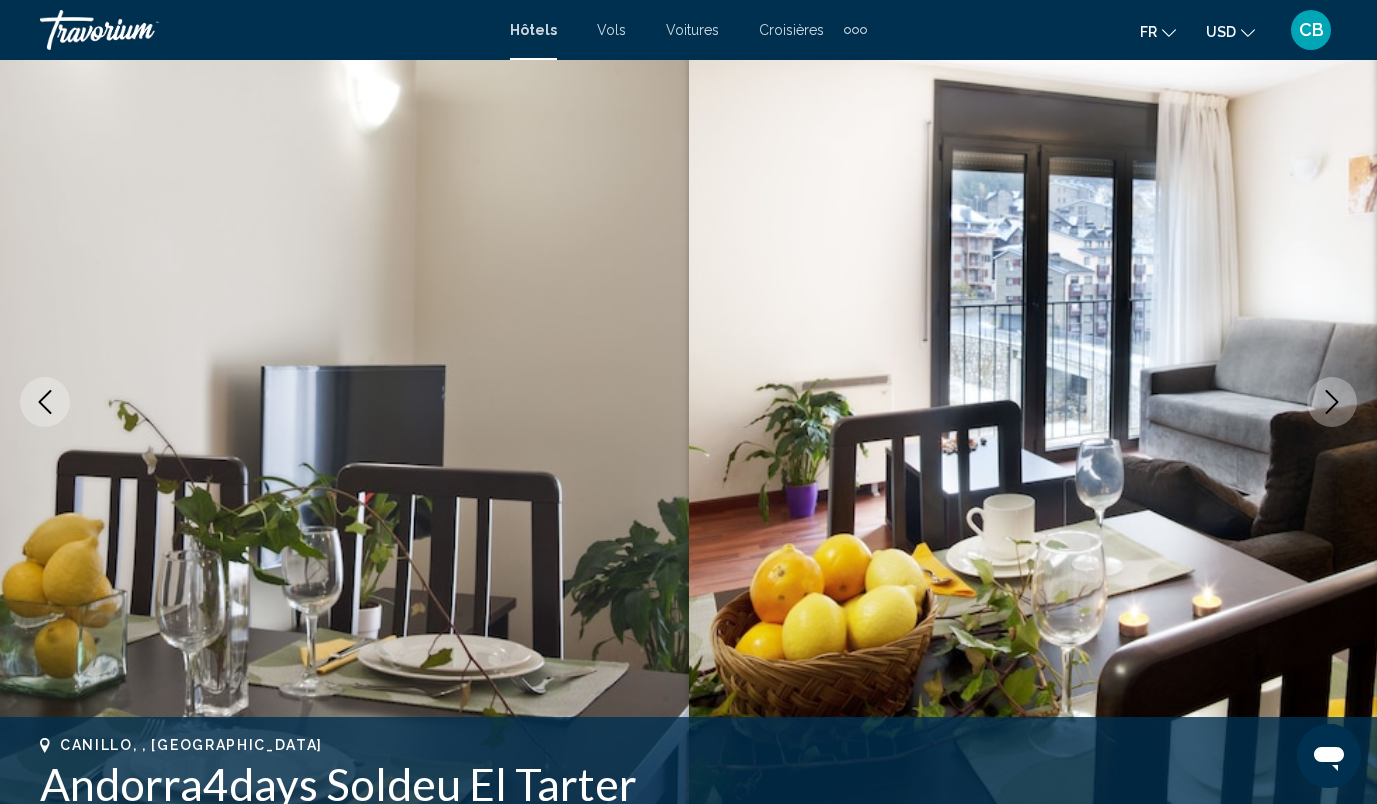 click 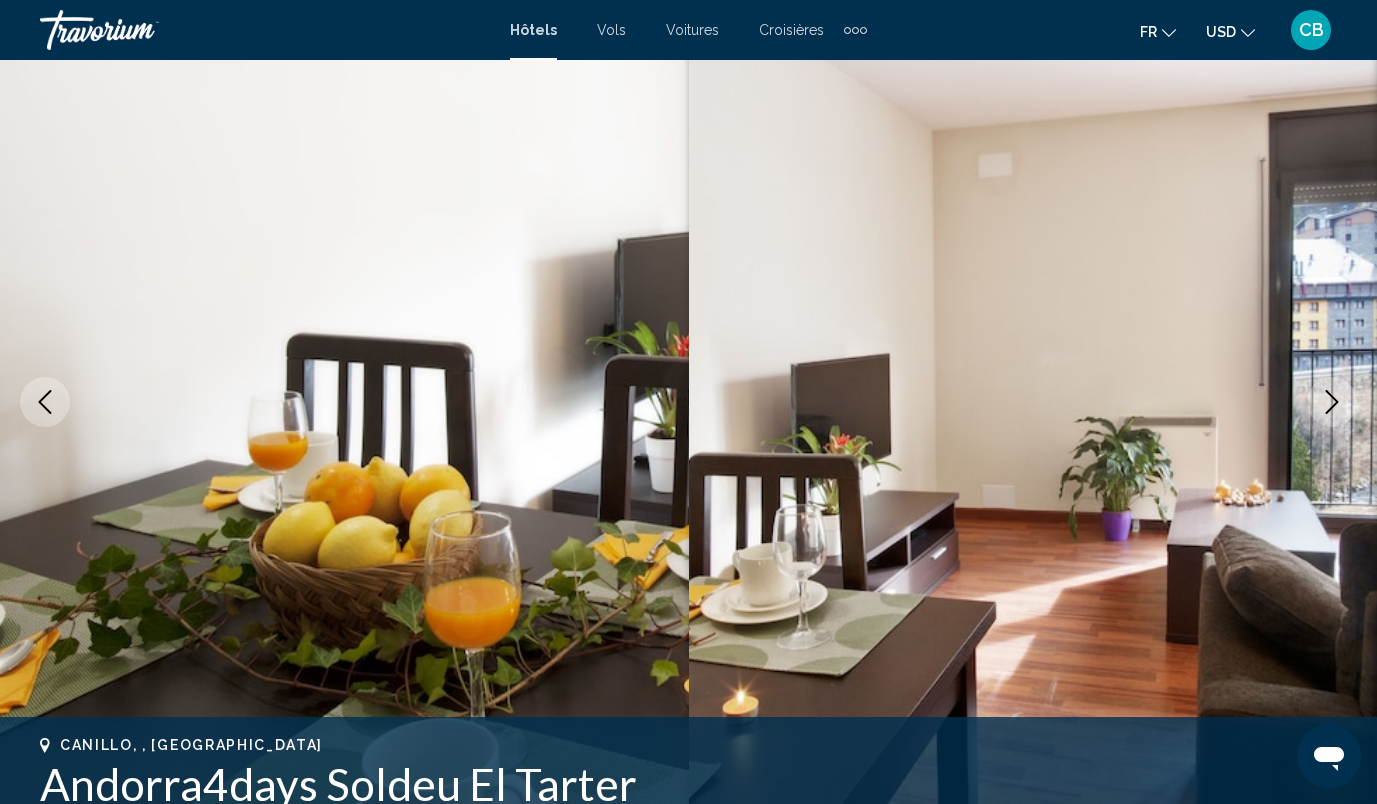 click 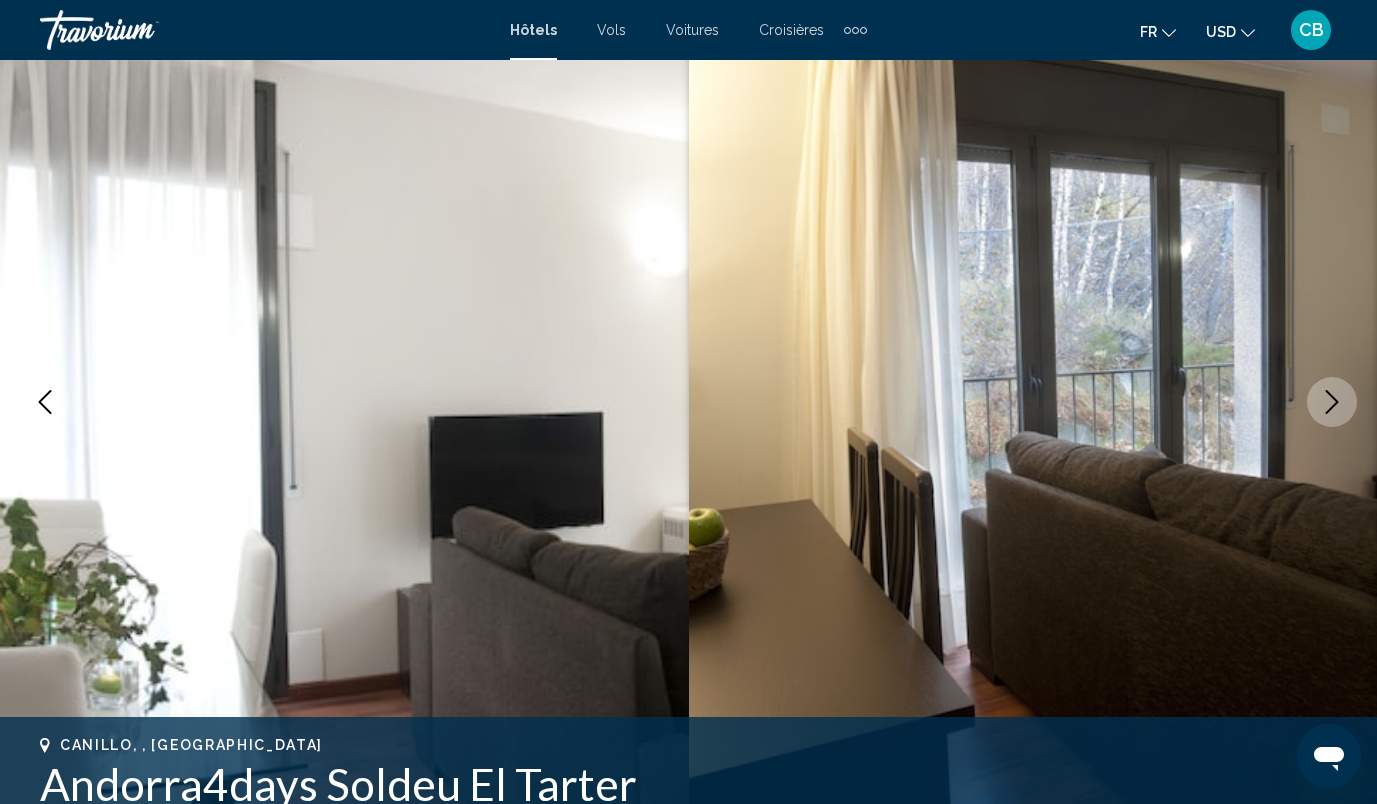 click 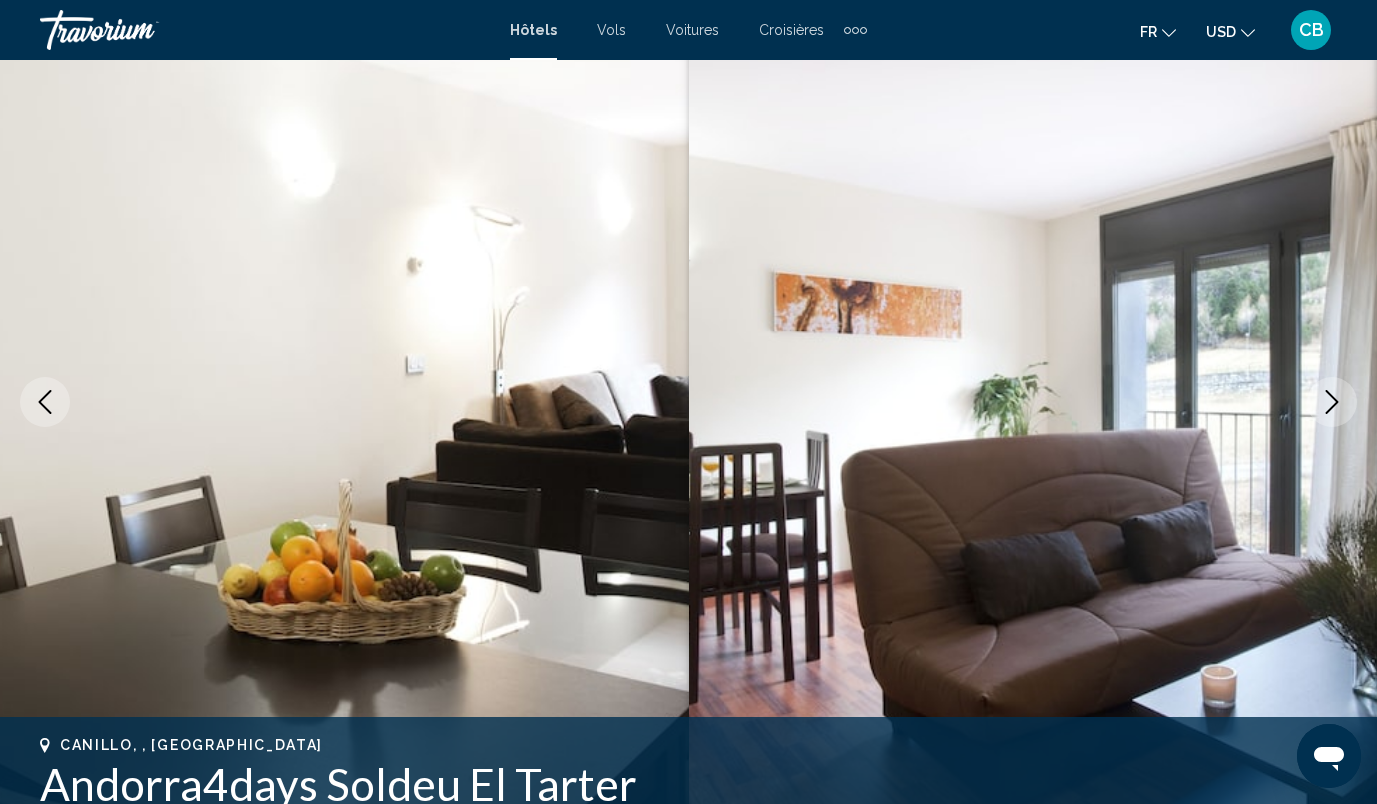 click 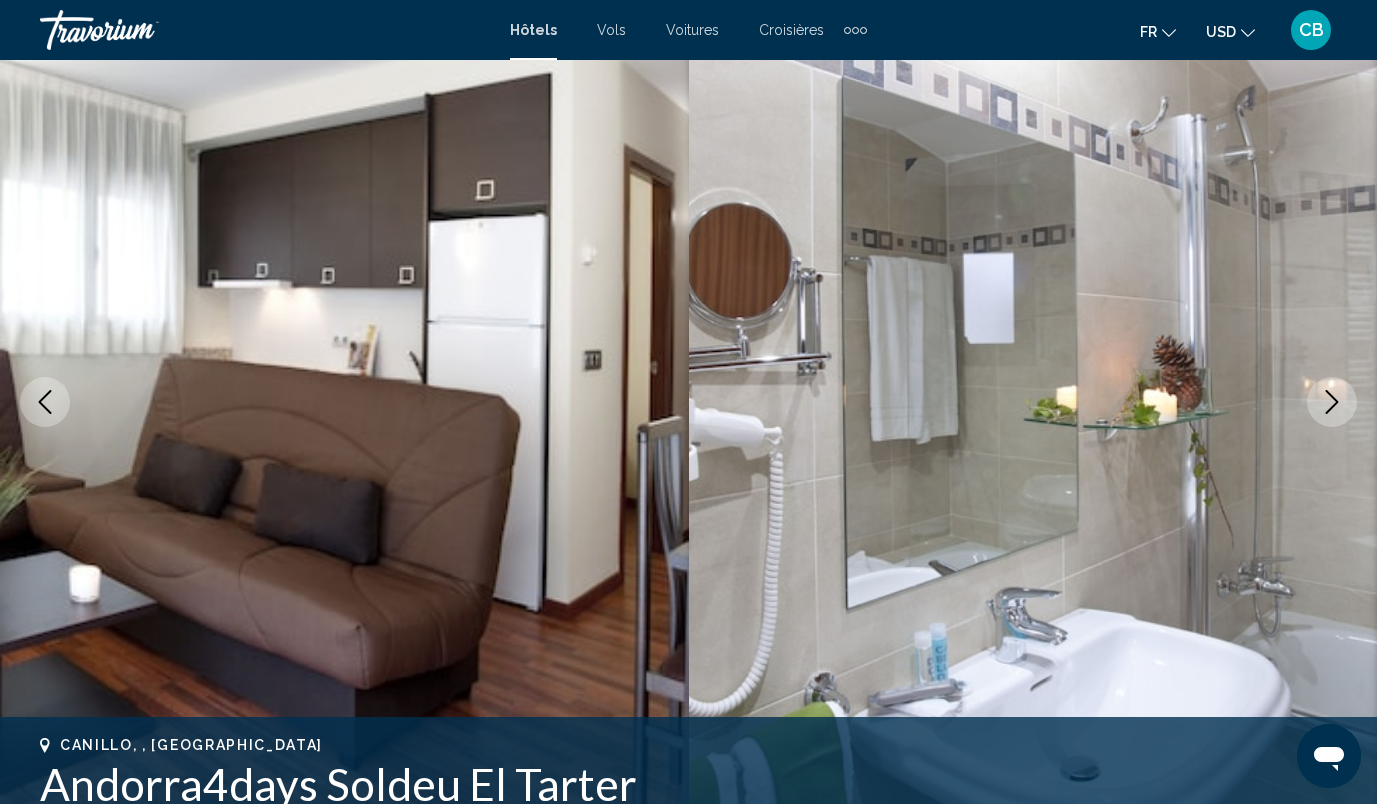 click 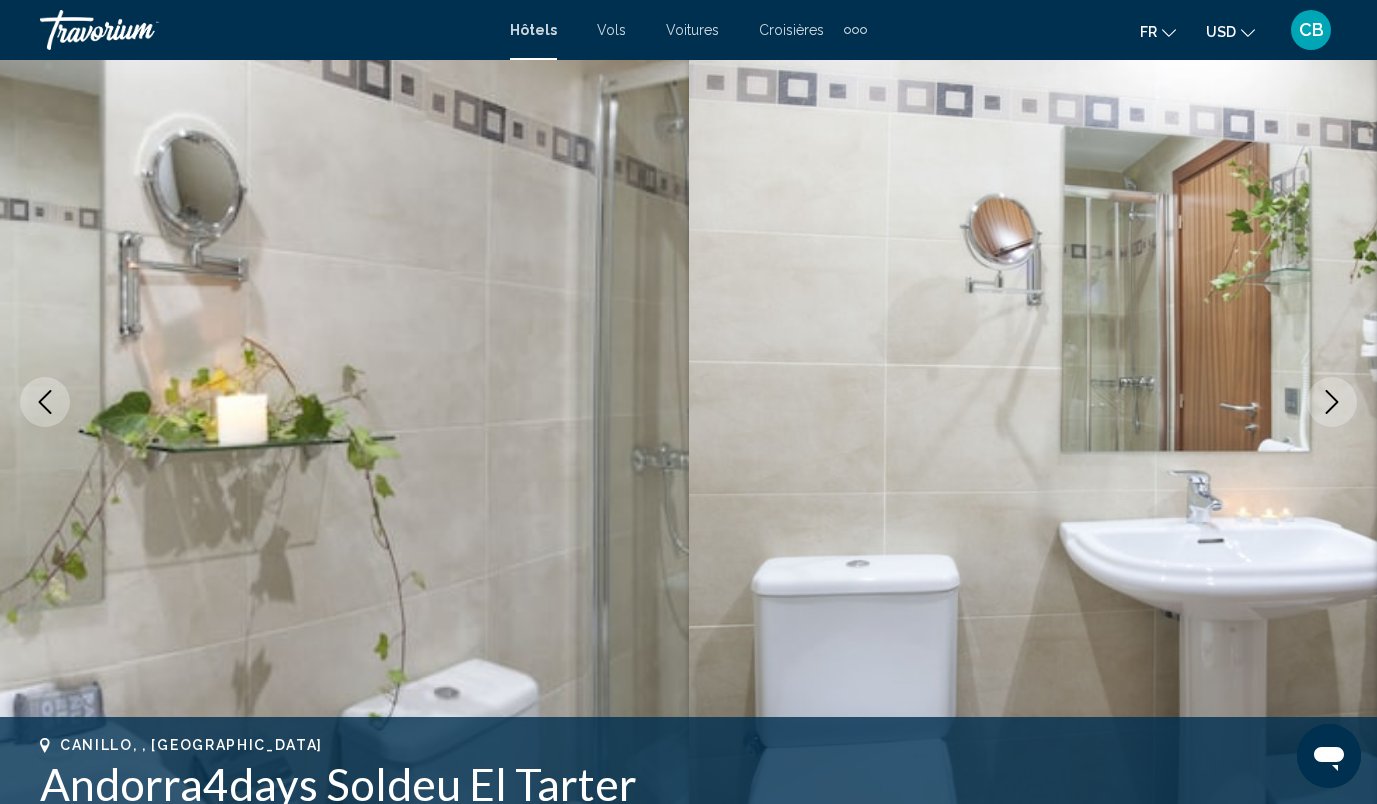 click 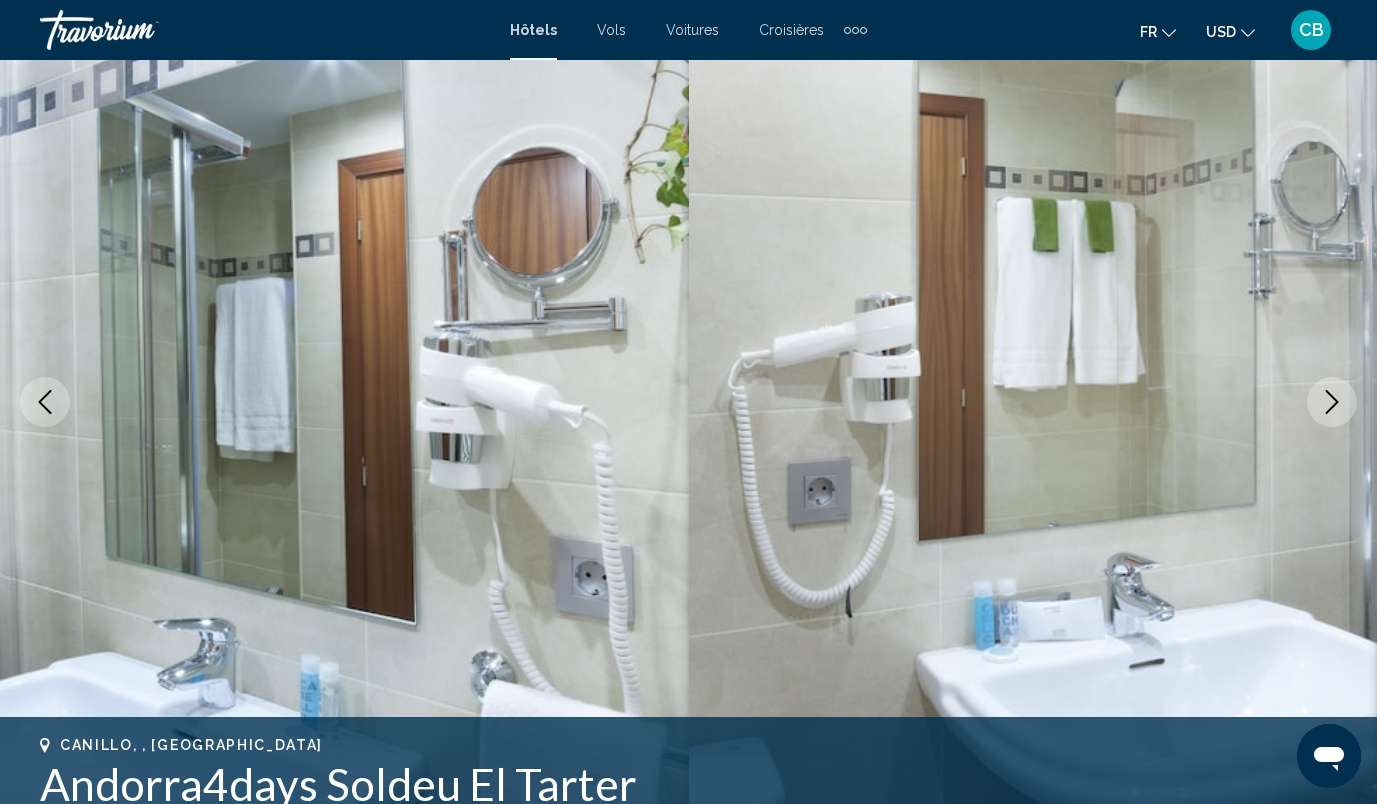 click 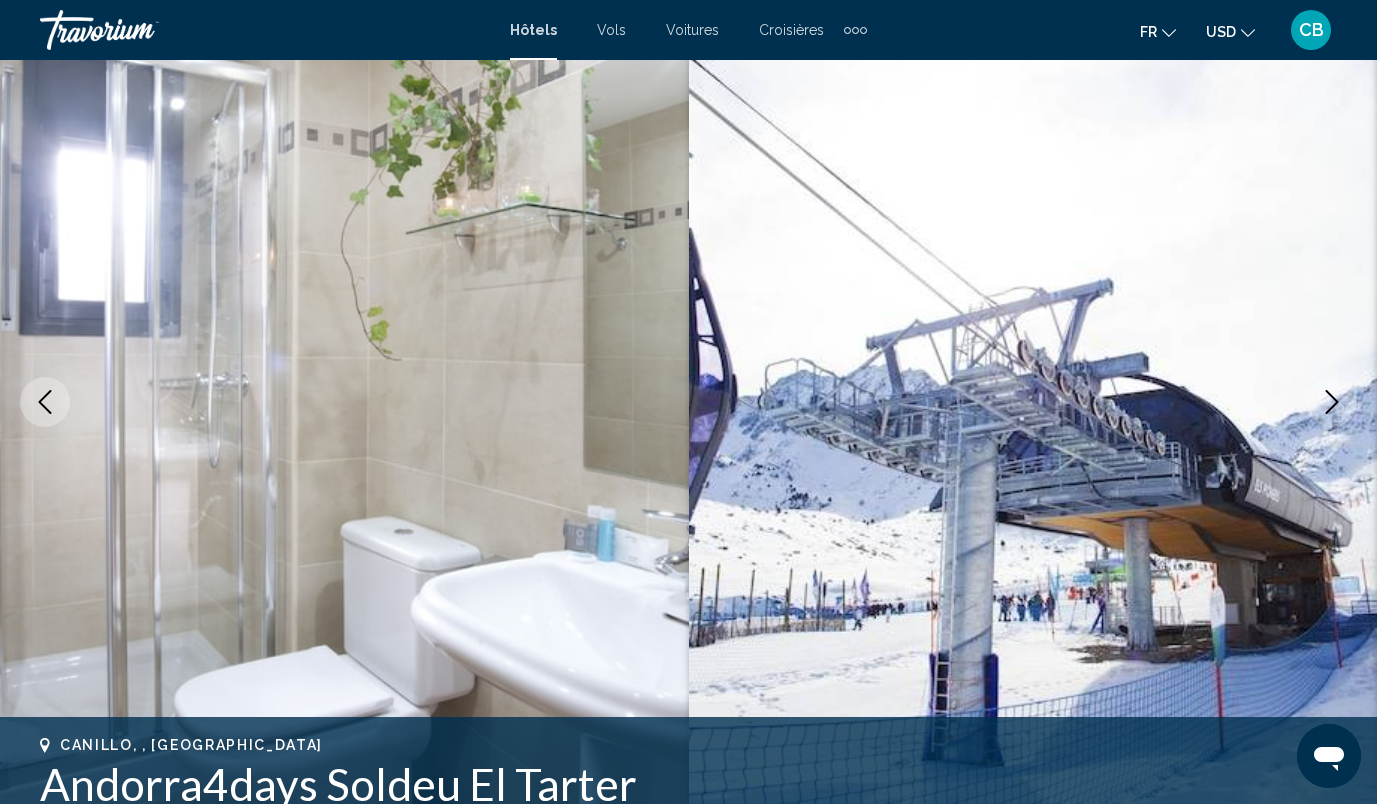 click 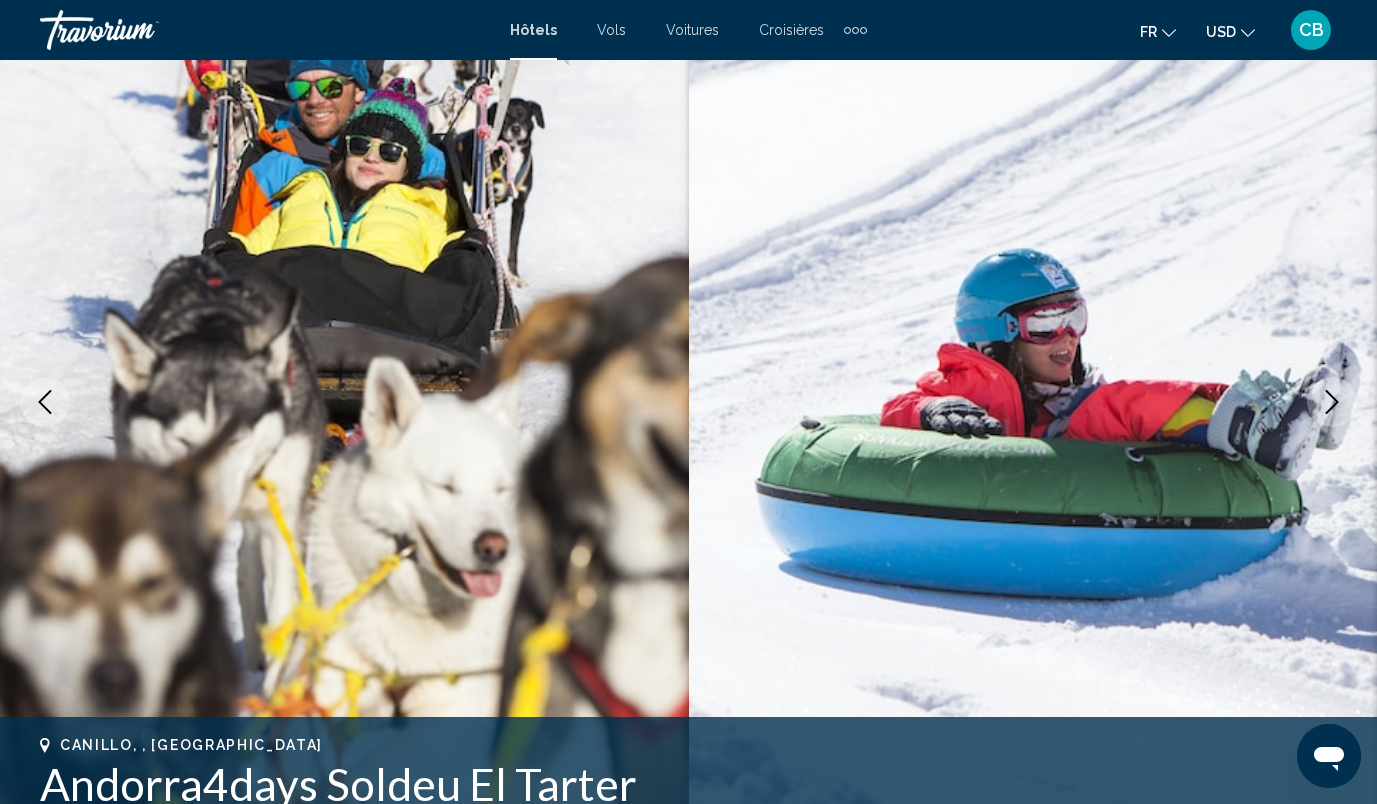 click 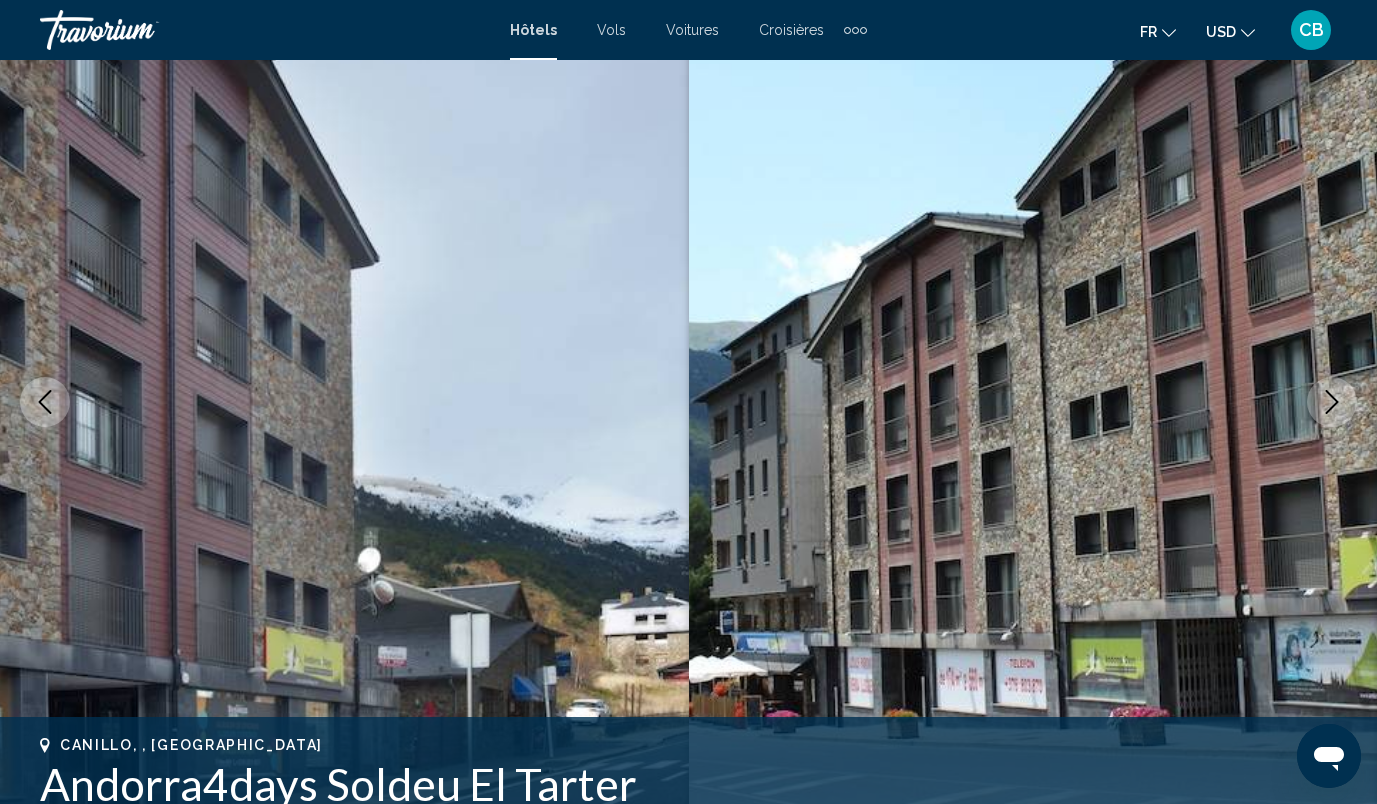 click 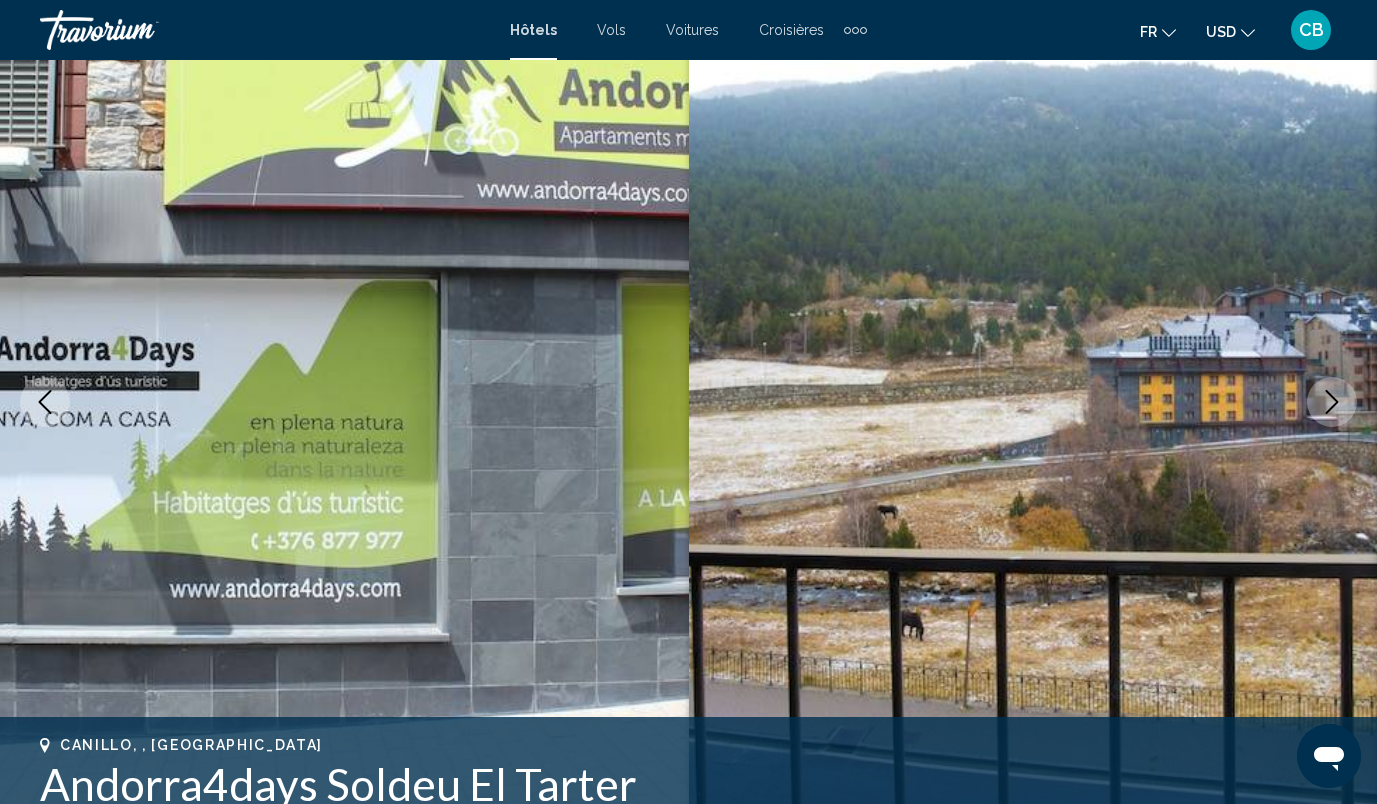 click 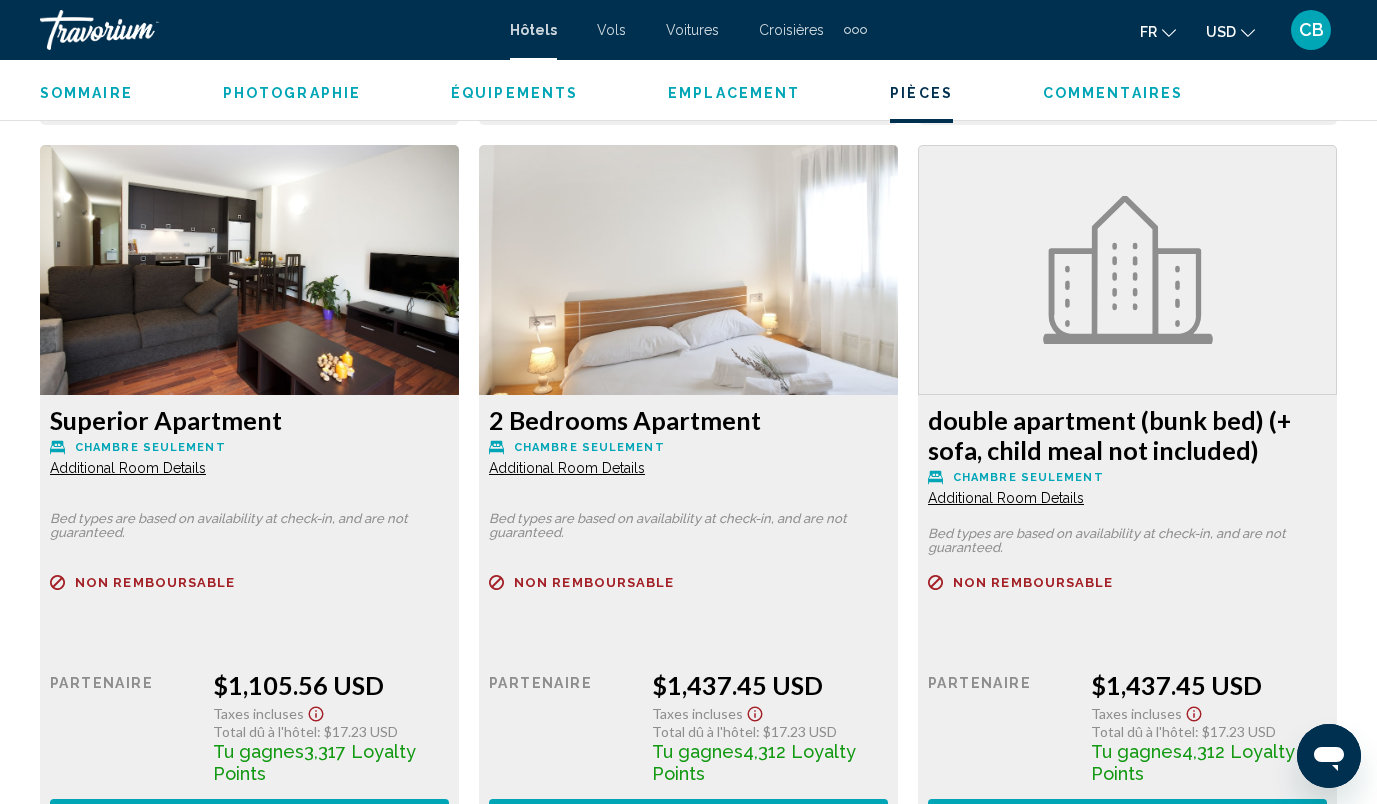 scroll, scrollTop: 3727, scrollLeft: 0, axis: vertical 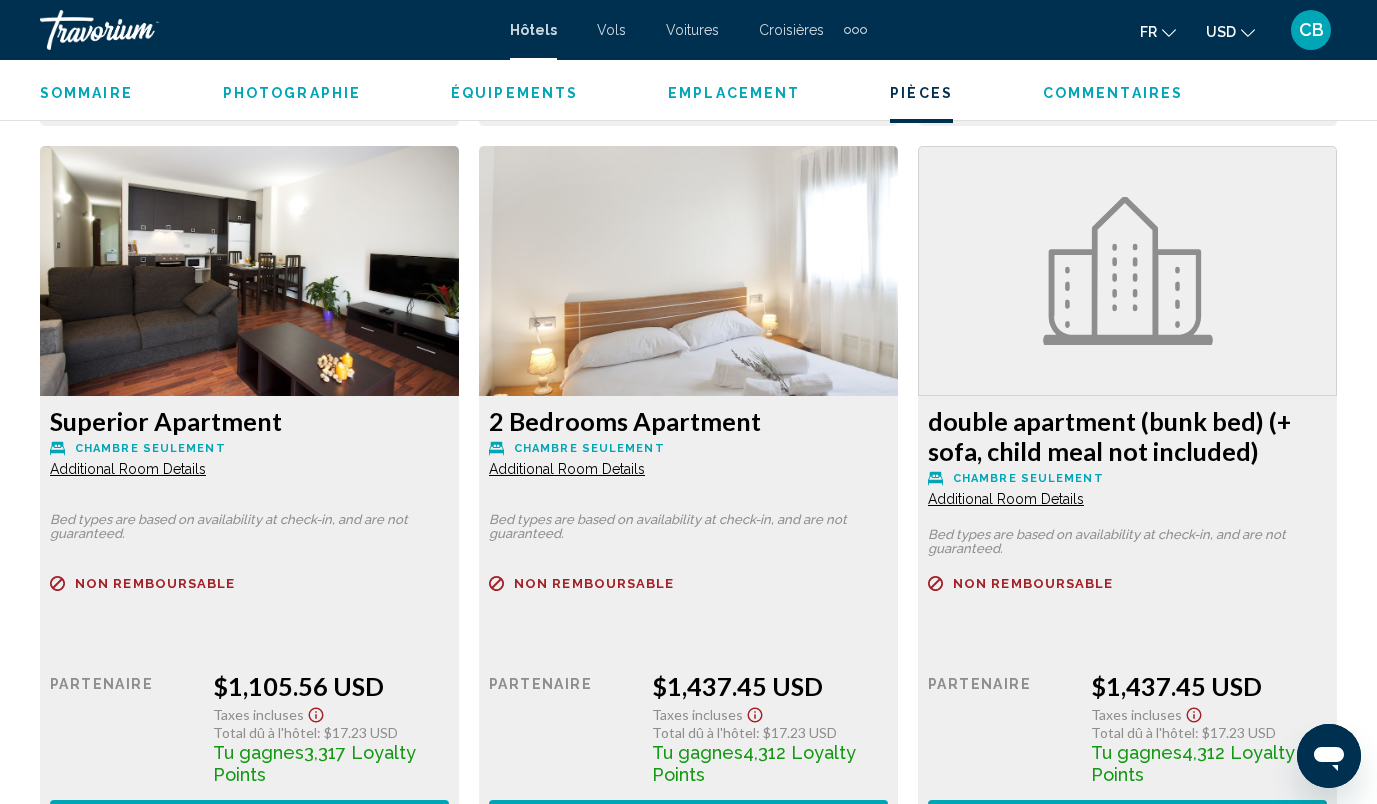 click on "Additional Room Details" at bounding box center [128, -222] 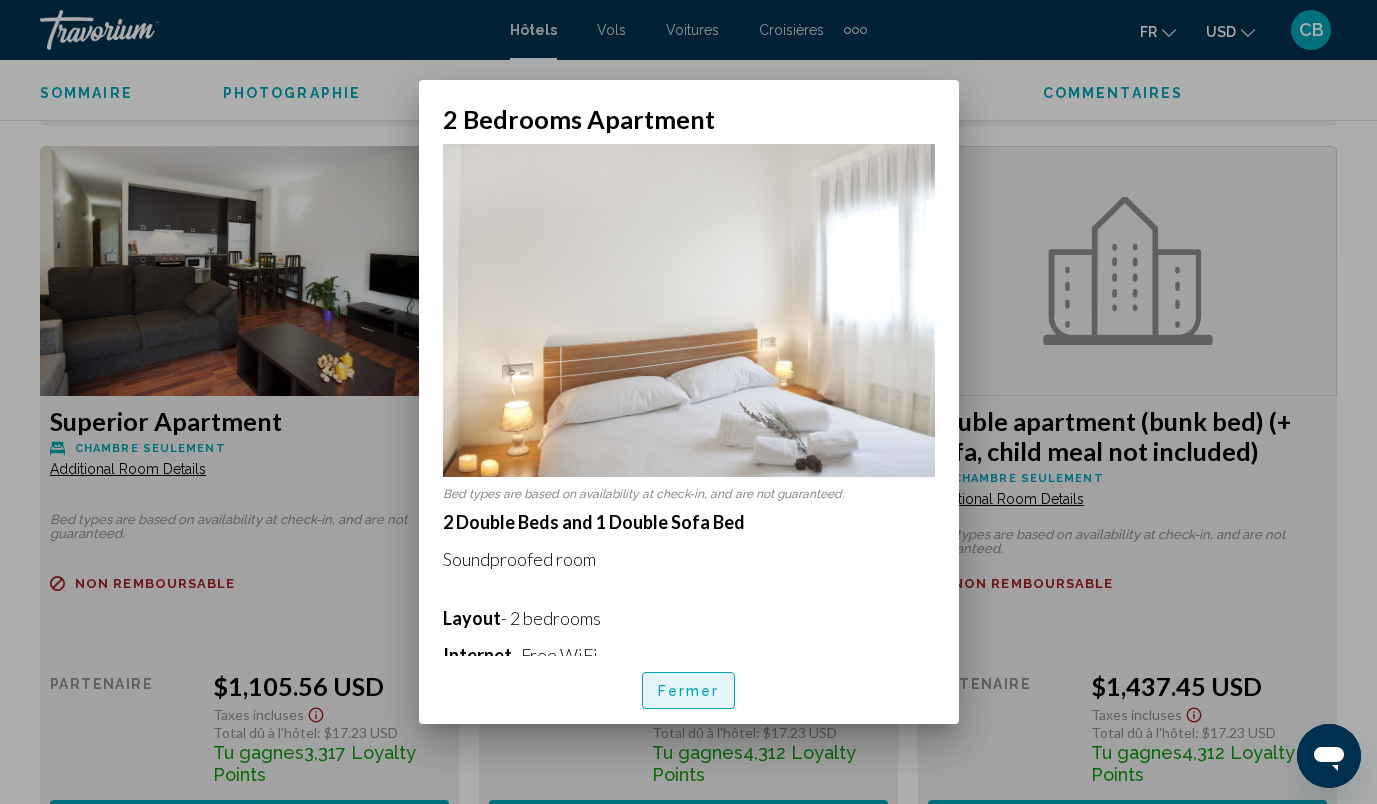 click on "Fermer" at bounding box center [689, 691] 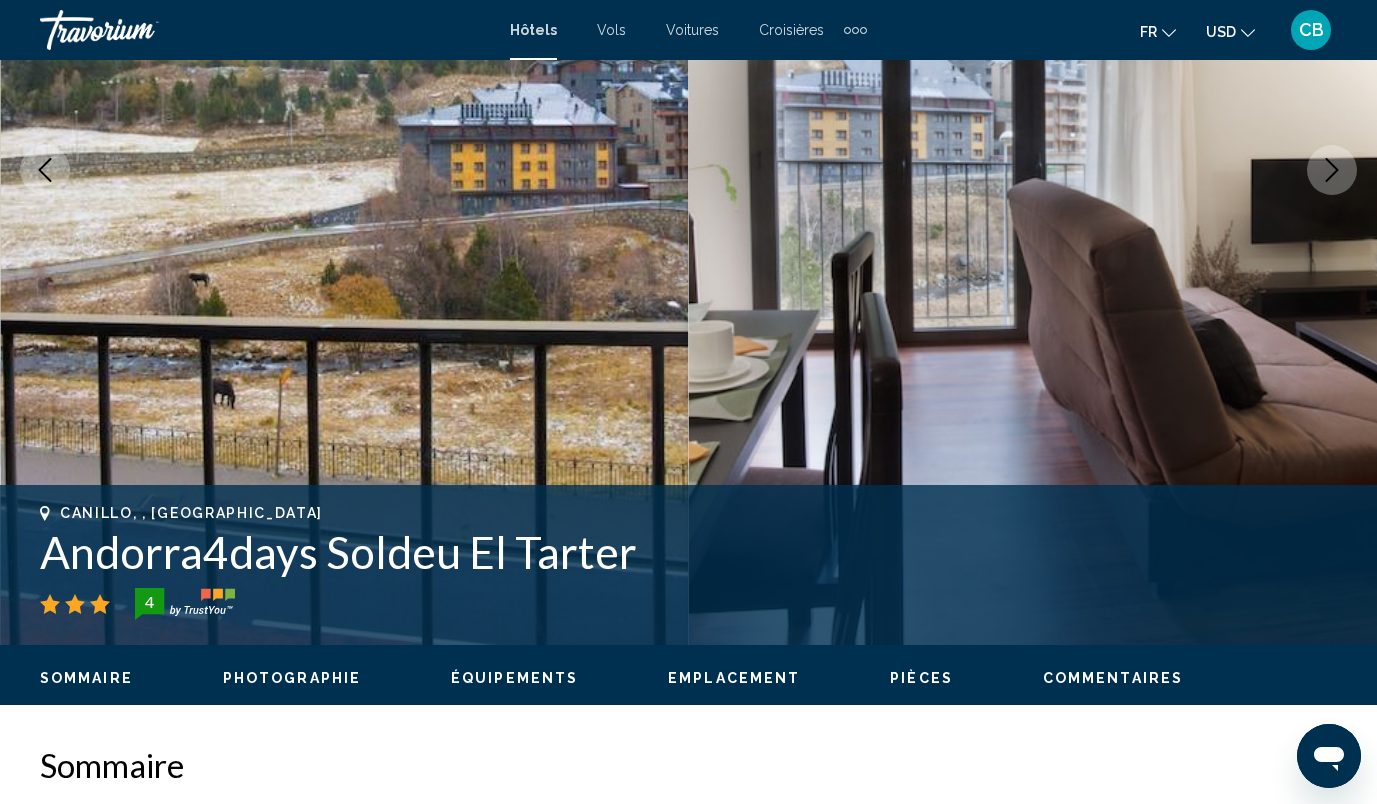 scroll, scrollTop: 0, scrollLeft: 0, axis: both 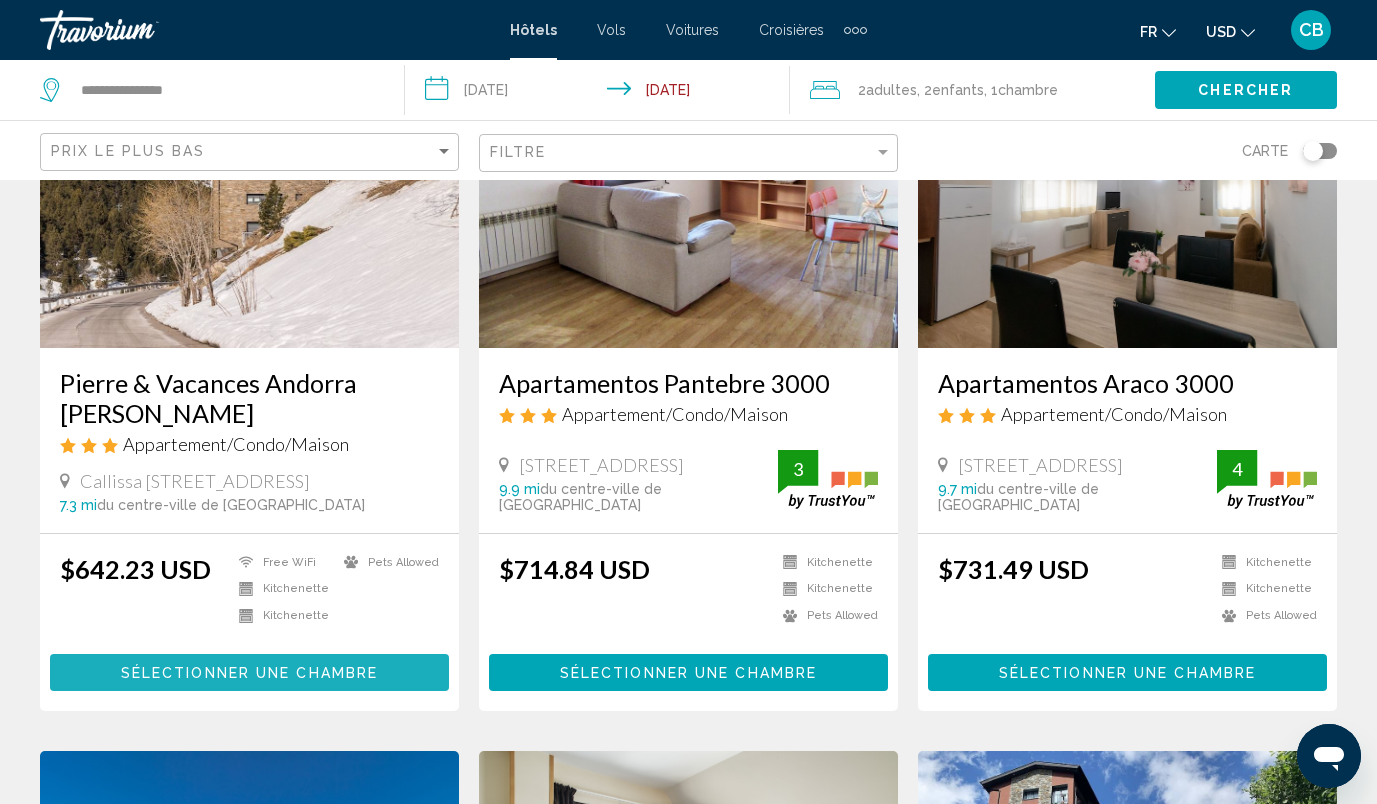 click on "Sélectionner une chambre" at bounding box center (249, 673) 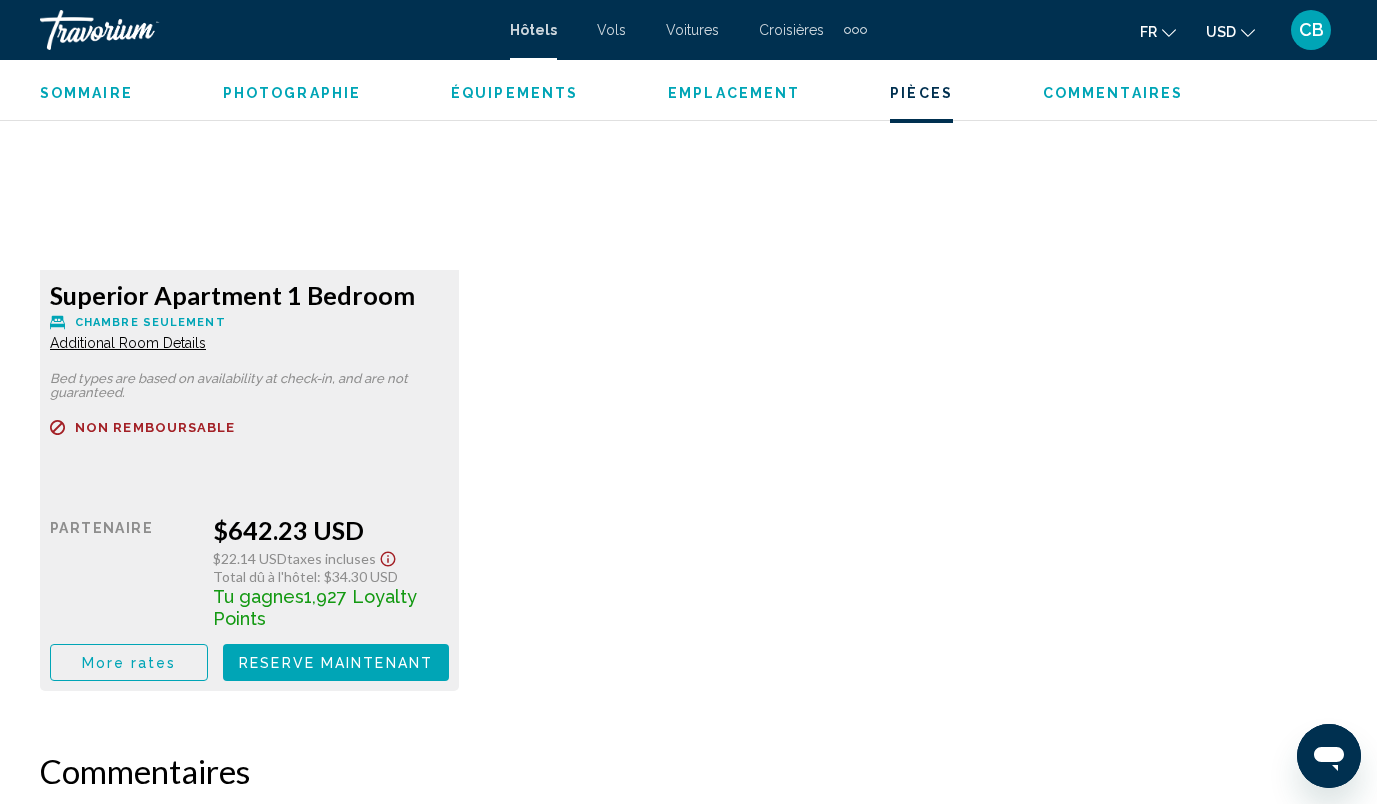 scroll, scrollTop: 3159, scrollLeft: 0, axis: vertical 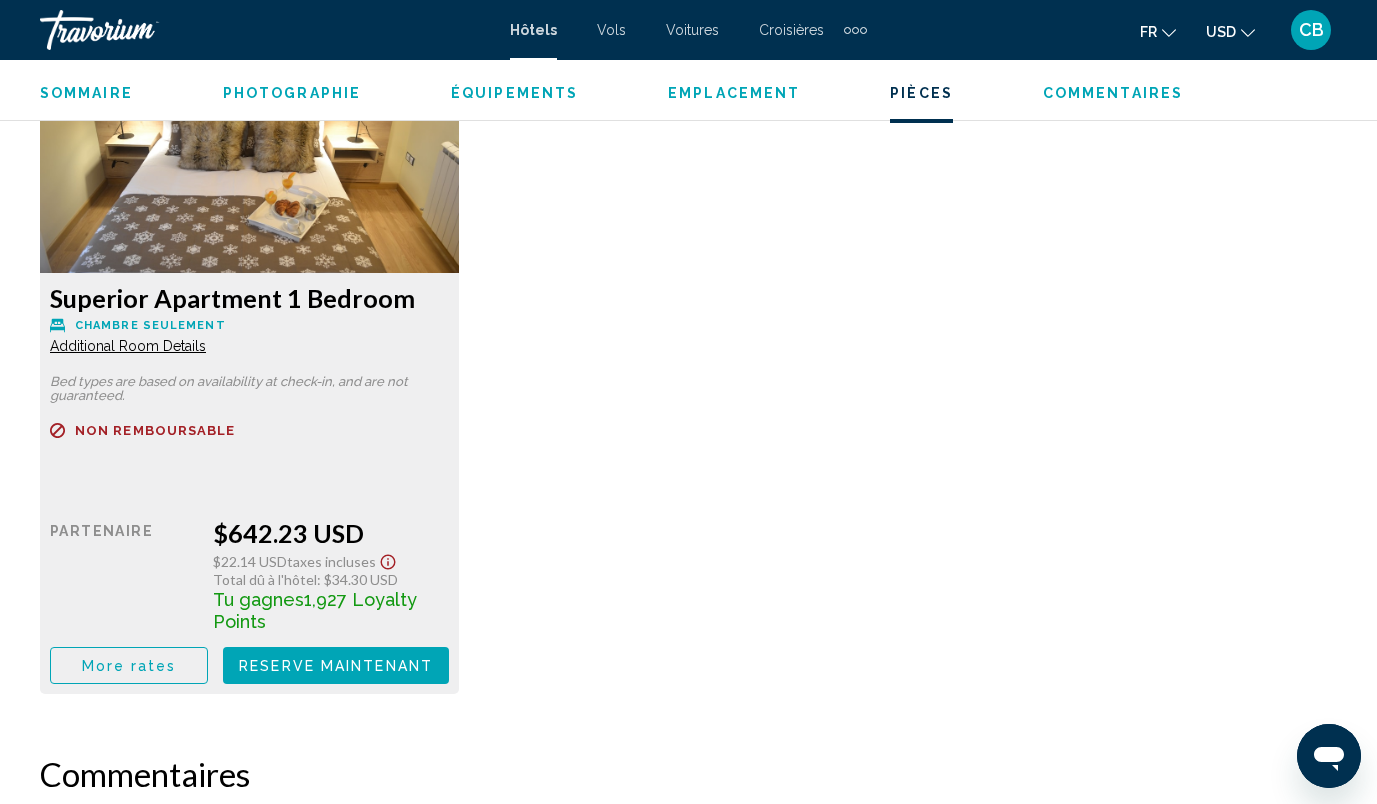 click on "Additional Room Details" at bounding box center [128, 346] 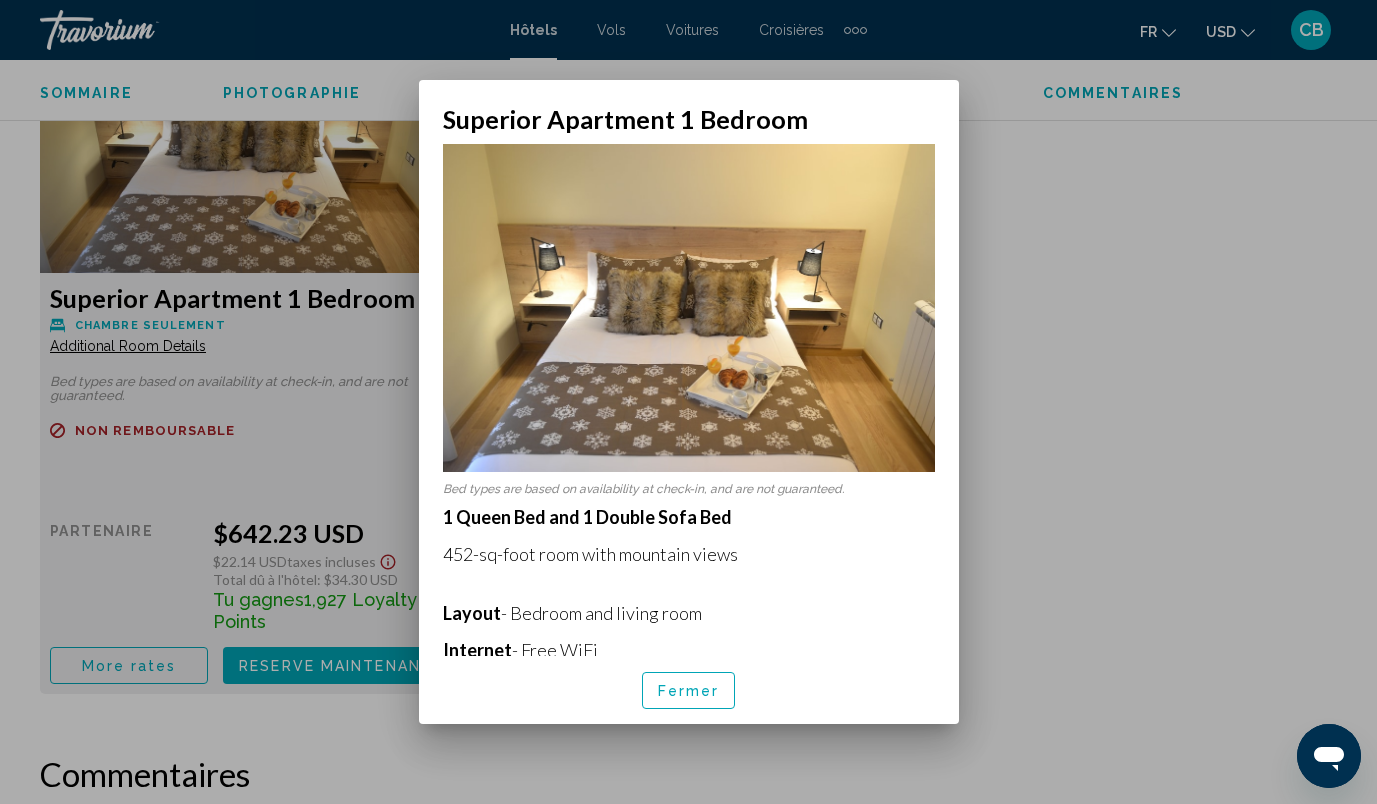 click at bounding box center [688, 402] 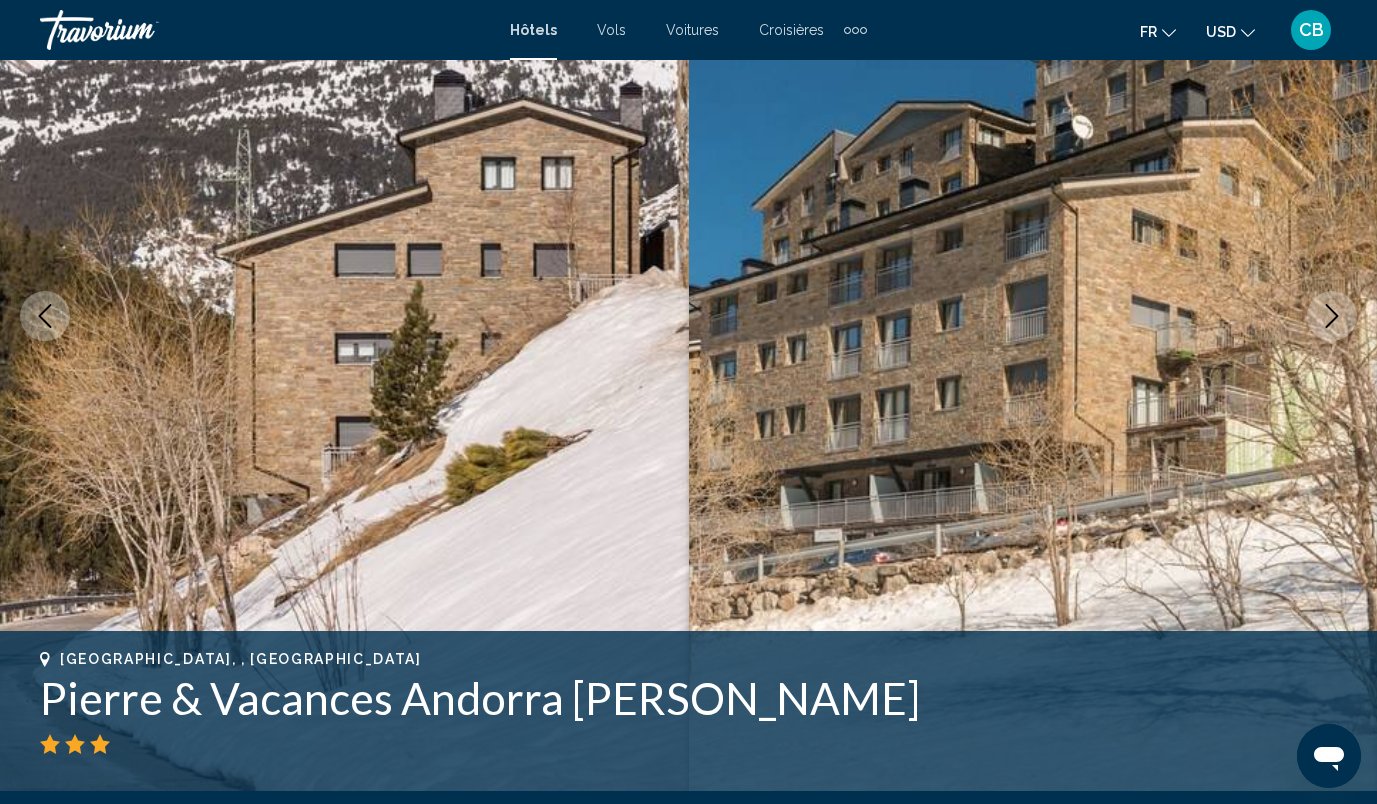 scroll, scrollTop: 0, scrollLeft: 0, axis: both 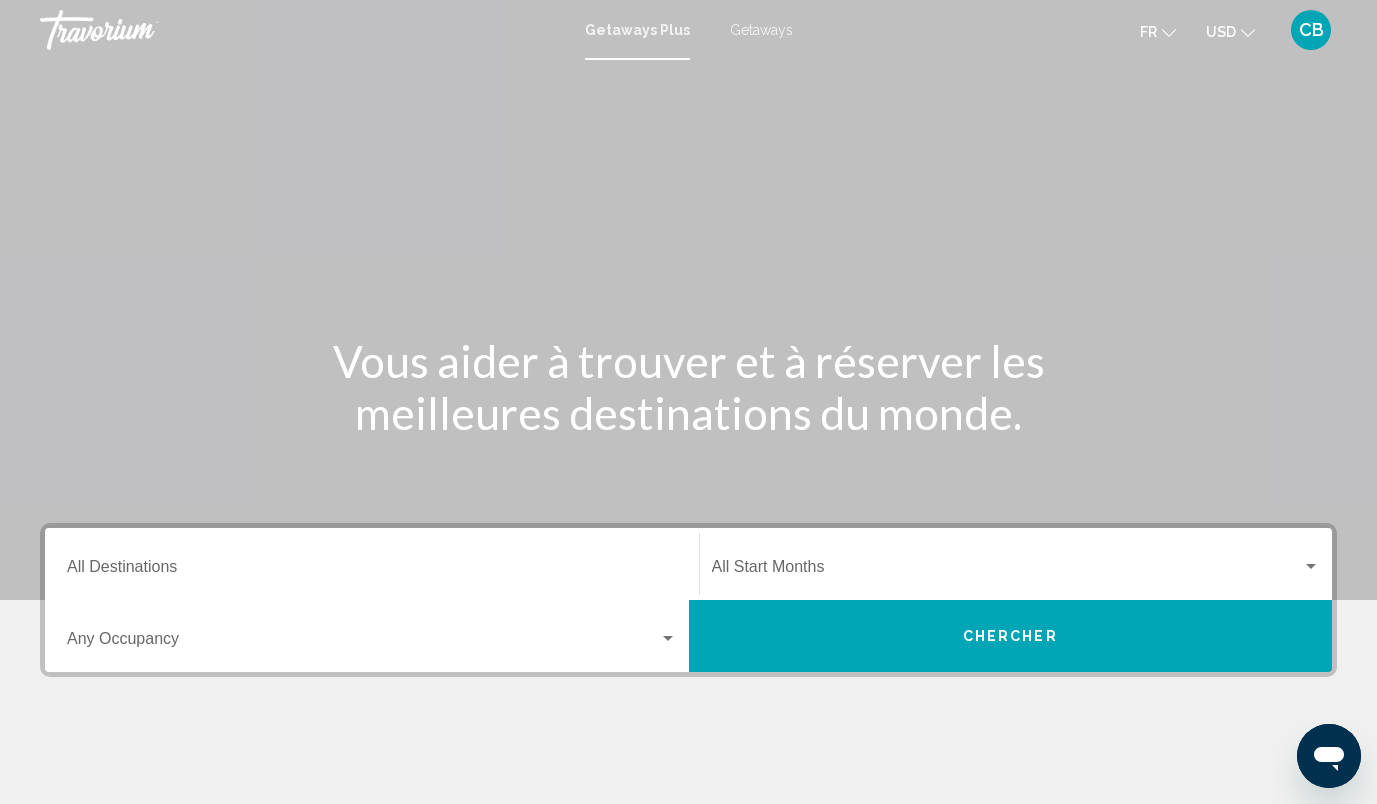 click on "Getaways" at bounding box center [761, 30] 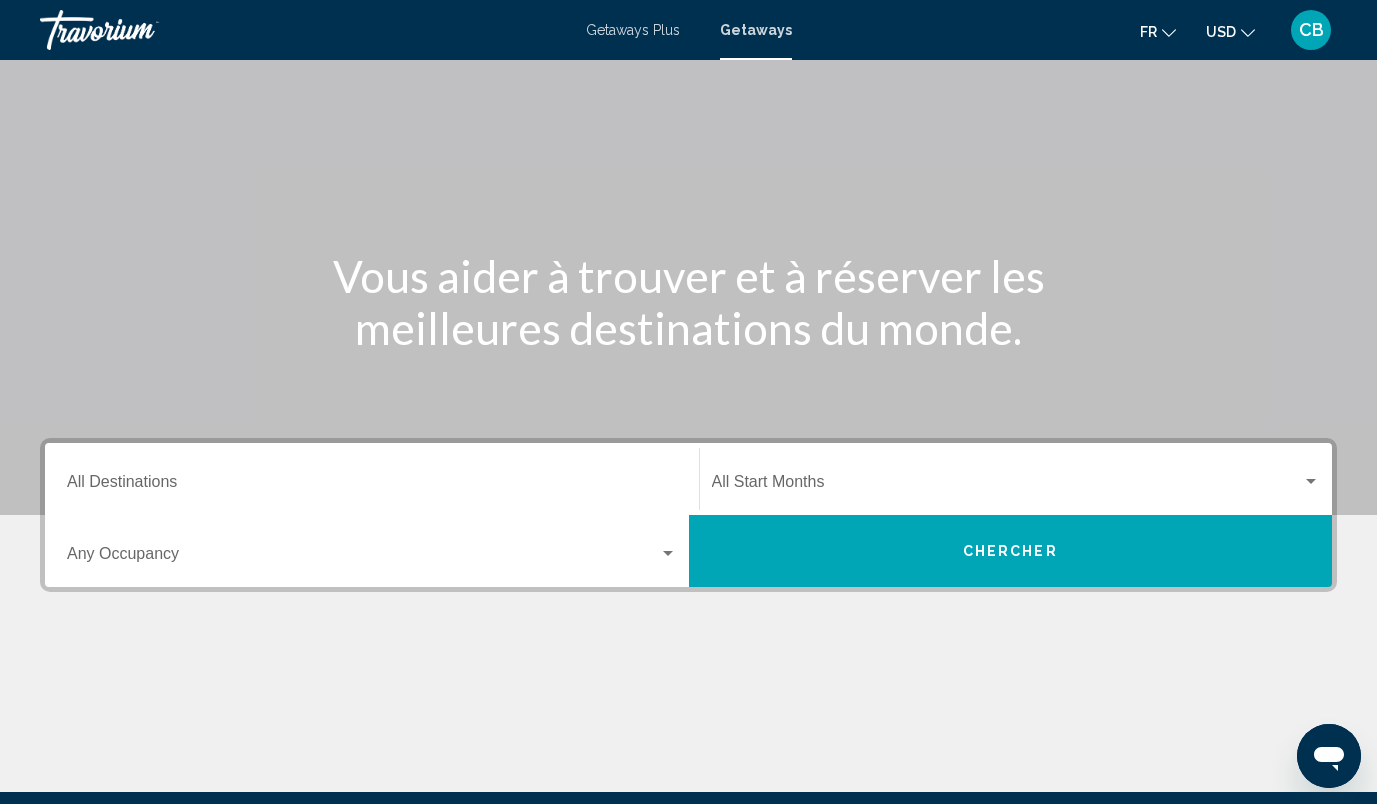 scroll, scrollTop: 75, scrollLeft: 0, axis: vertical 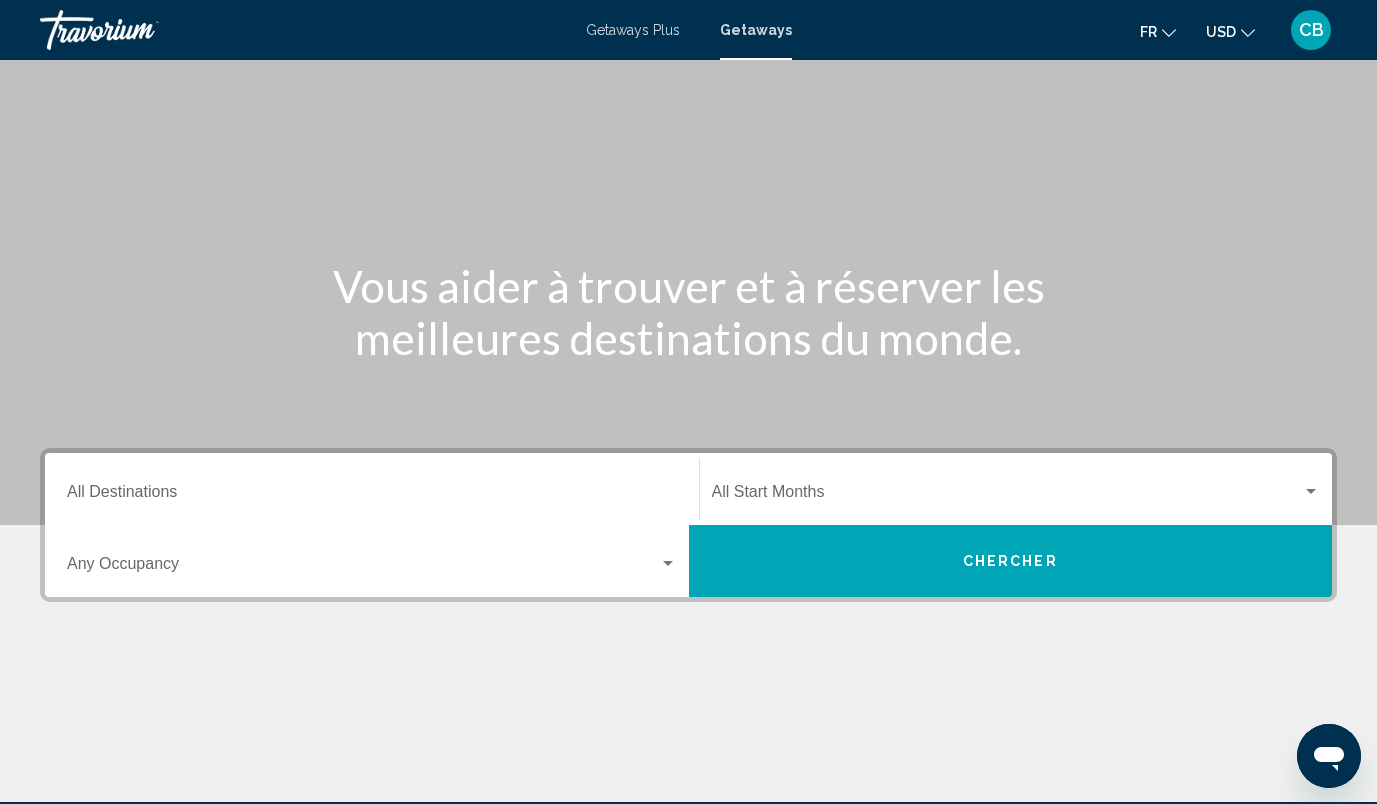 click 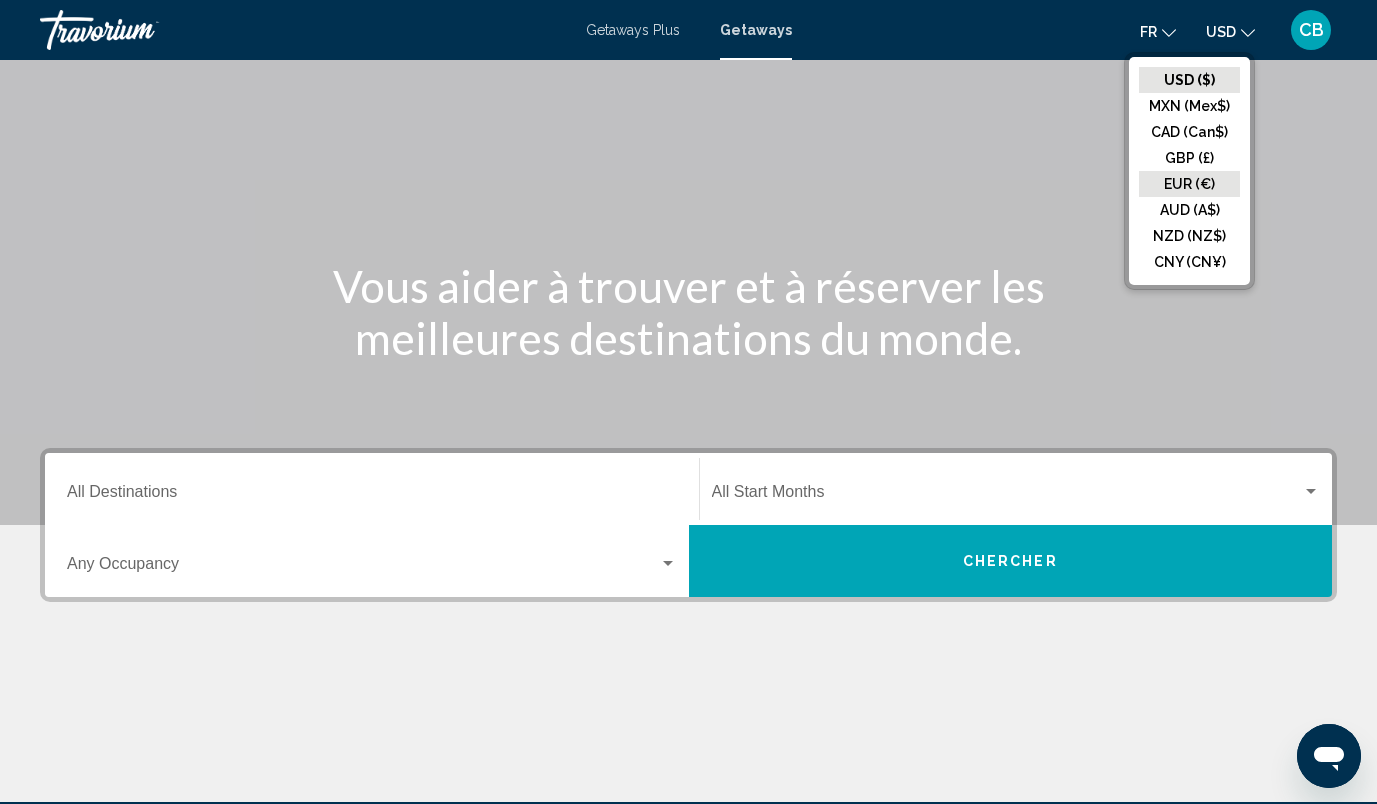 click on "EUR (€)" 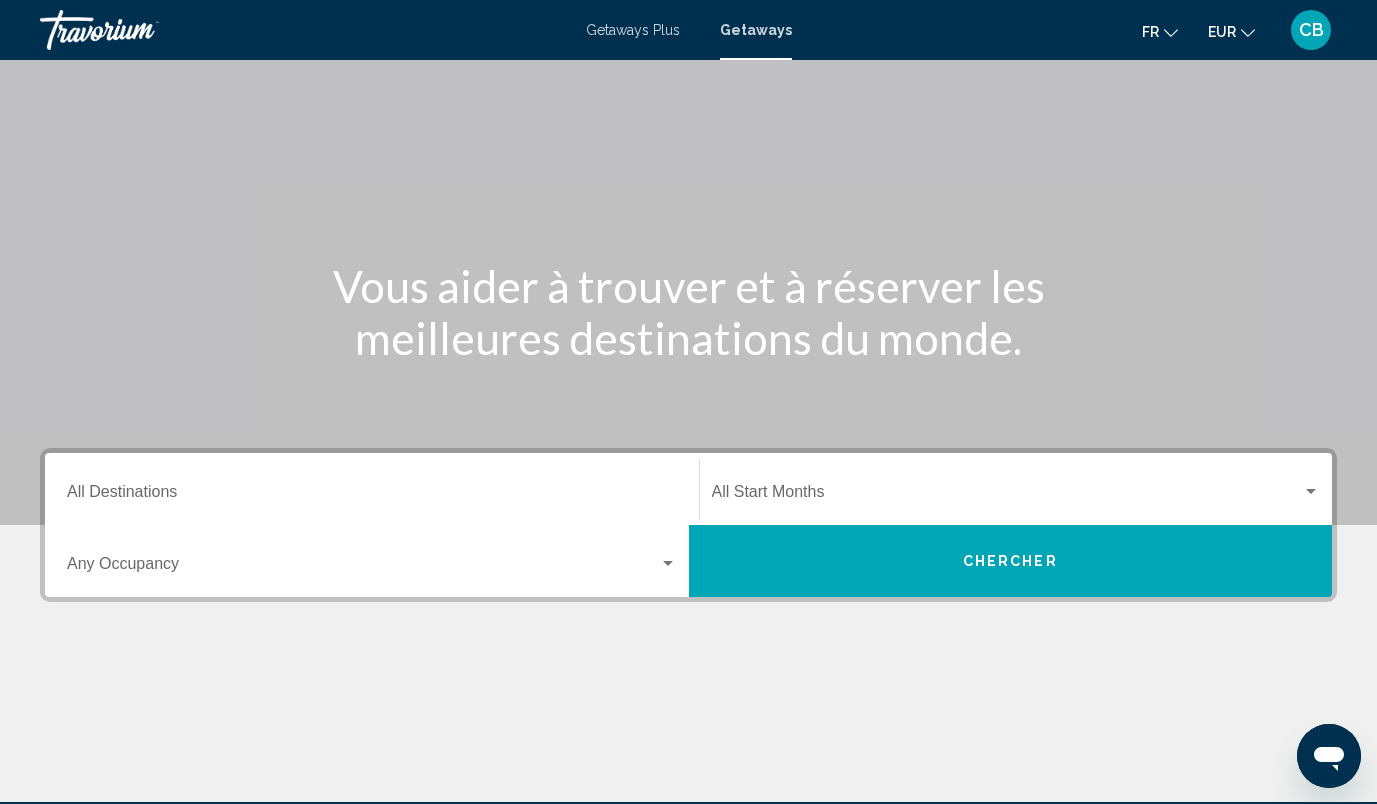 click on "Destination All Destinations" at bounding box center [372, 489] 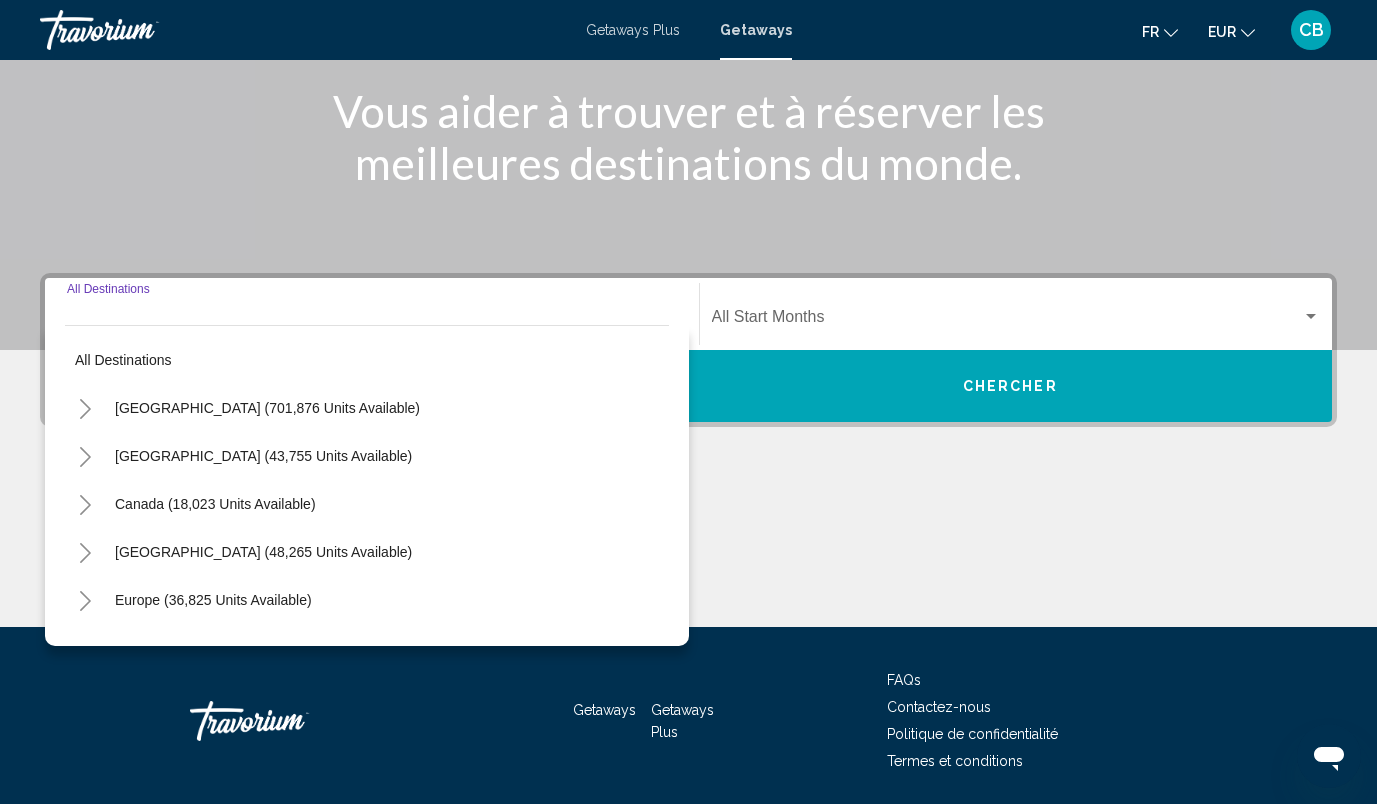 scroll, scrollTop: 318, scrollLeft: 0, axis: vertical 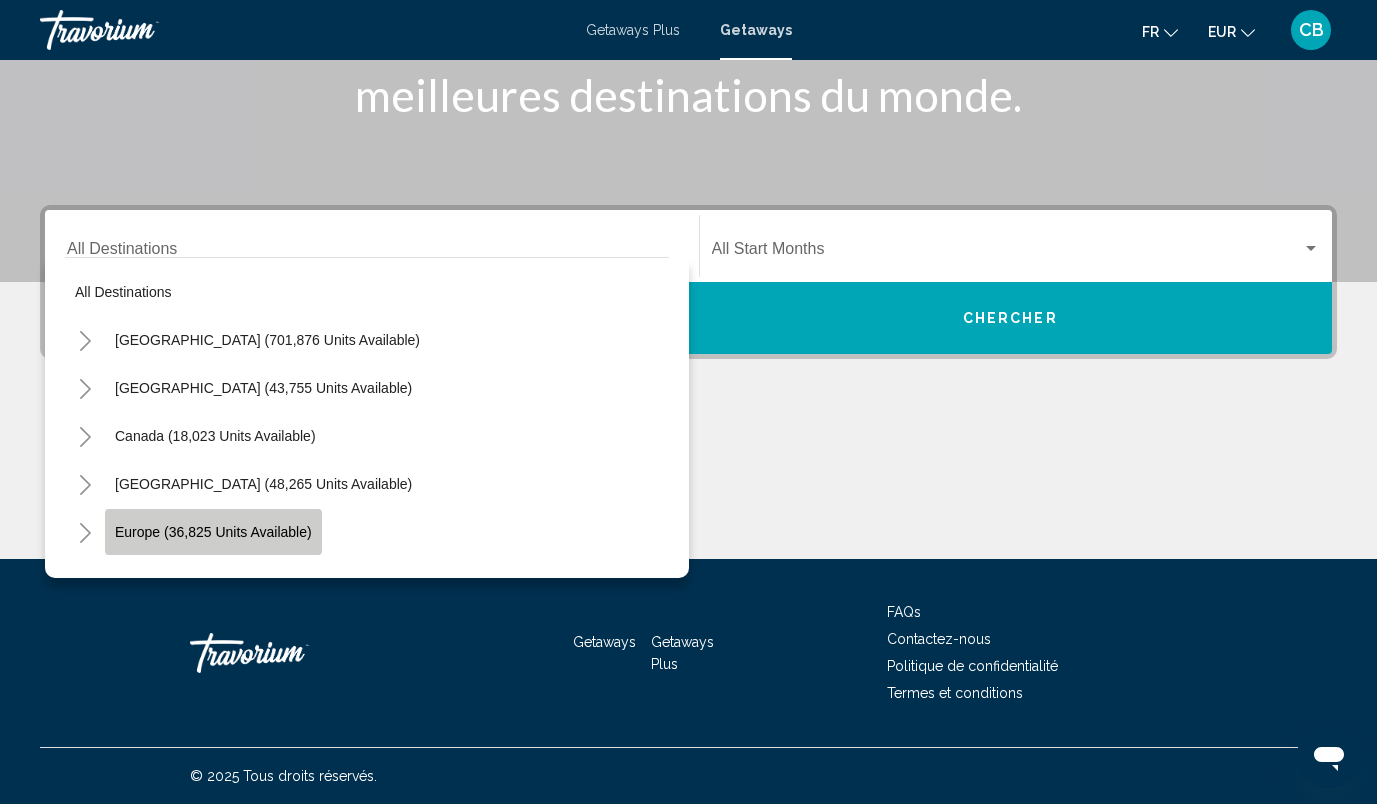 click on "Europe (36,825 units available)" 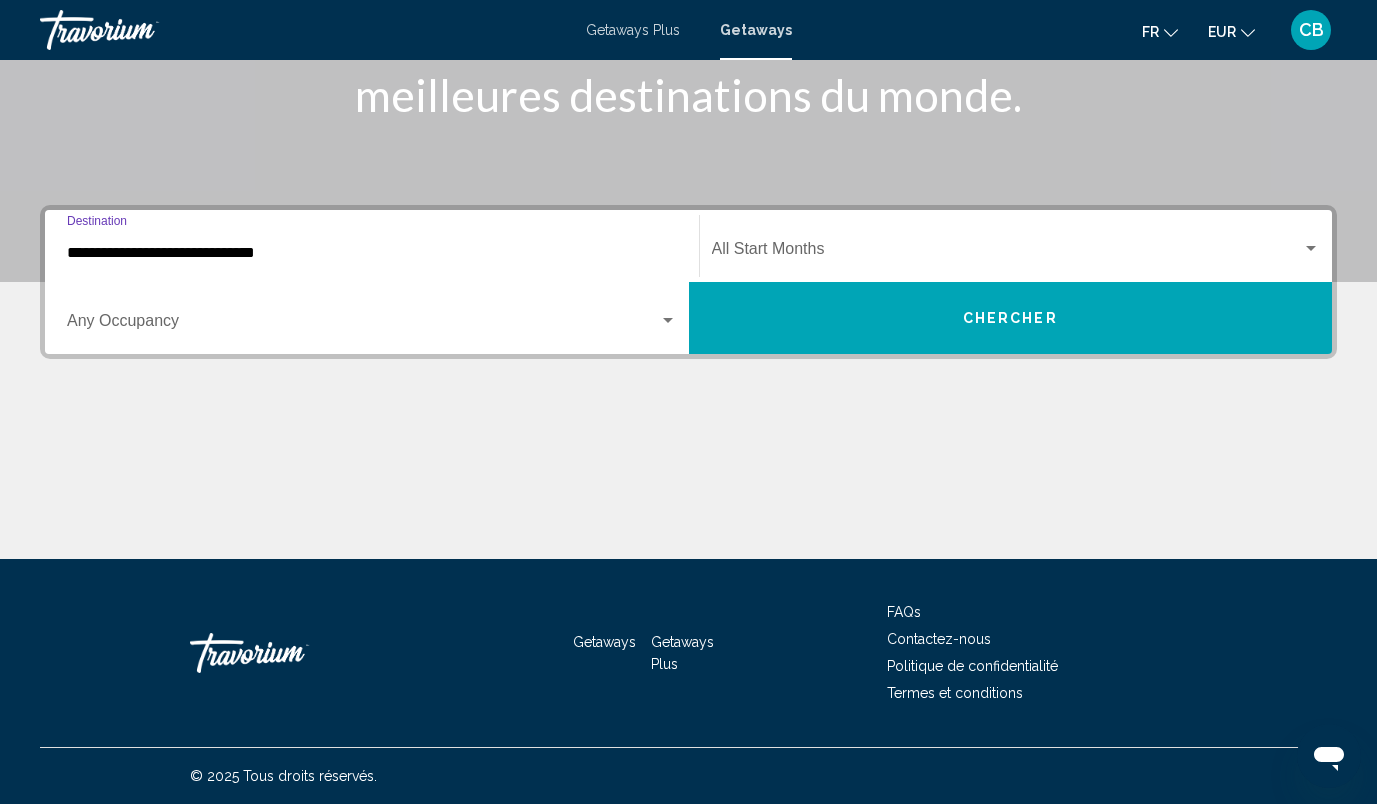 click on "**********" at bounding box center [372, 253] 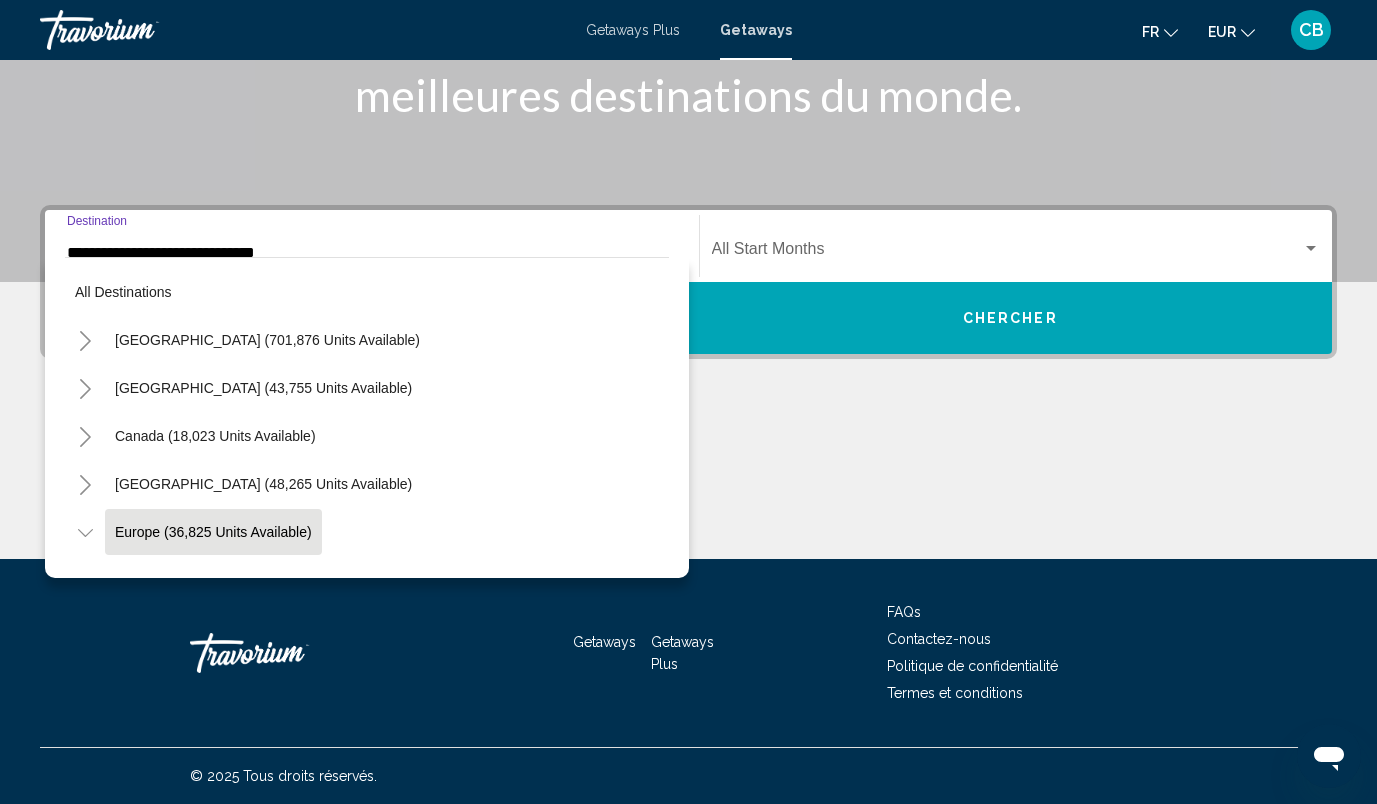 scroll, scrollTop: 119, scrollLeft: 0, axis: vertical 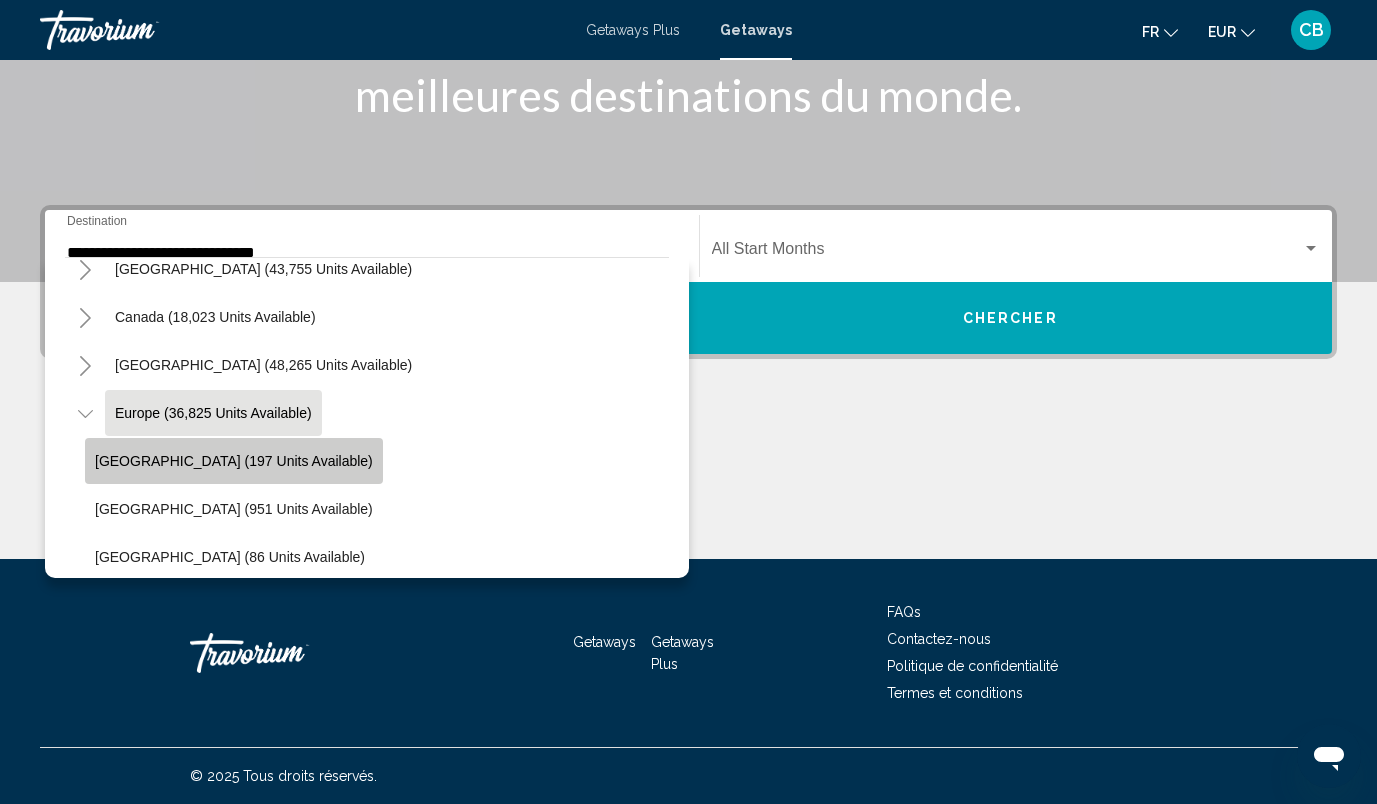 click on "[GEOGRAPHIC_DATA] (197 units available)" 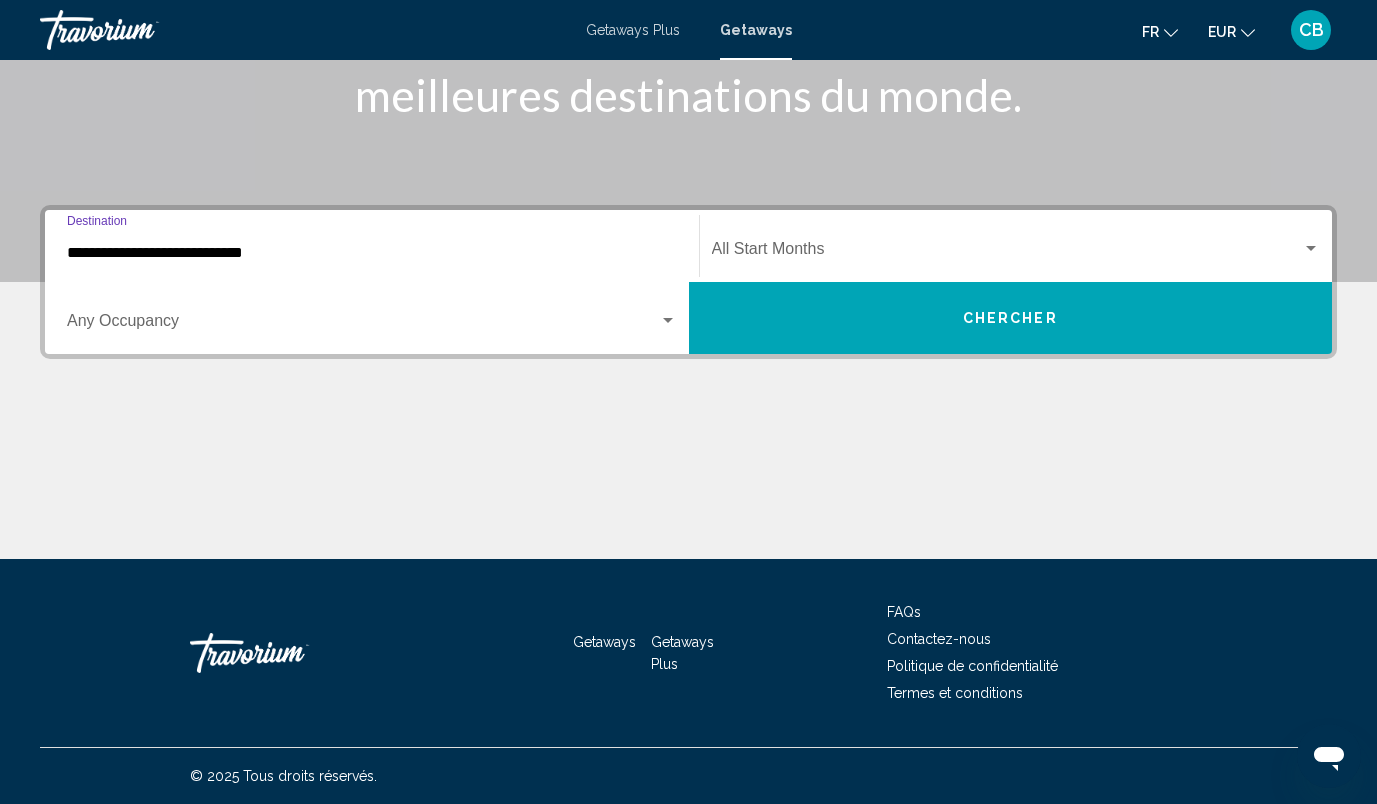click at bounding box center (1007, 253) 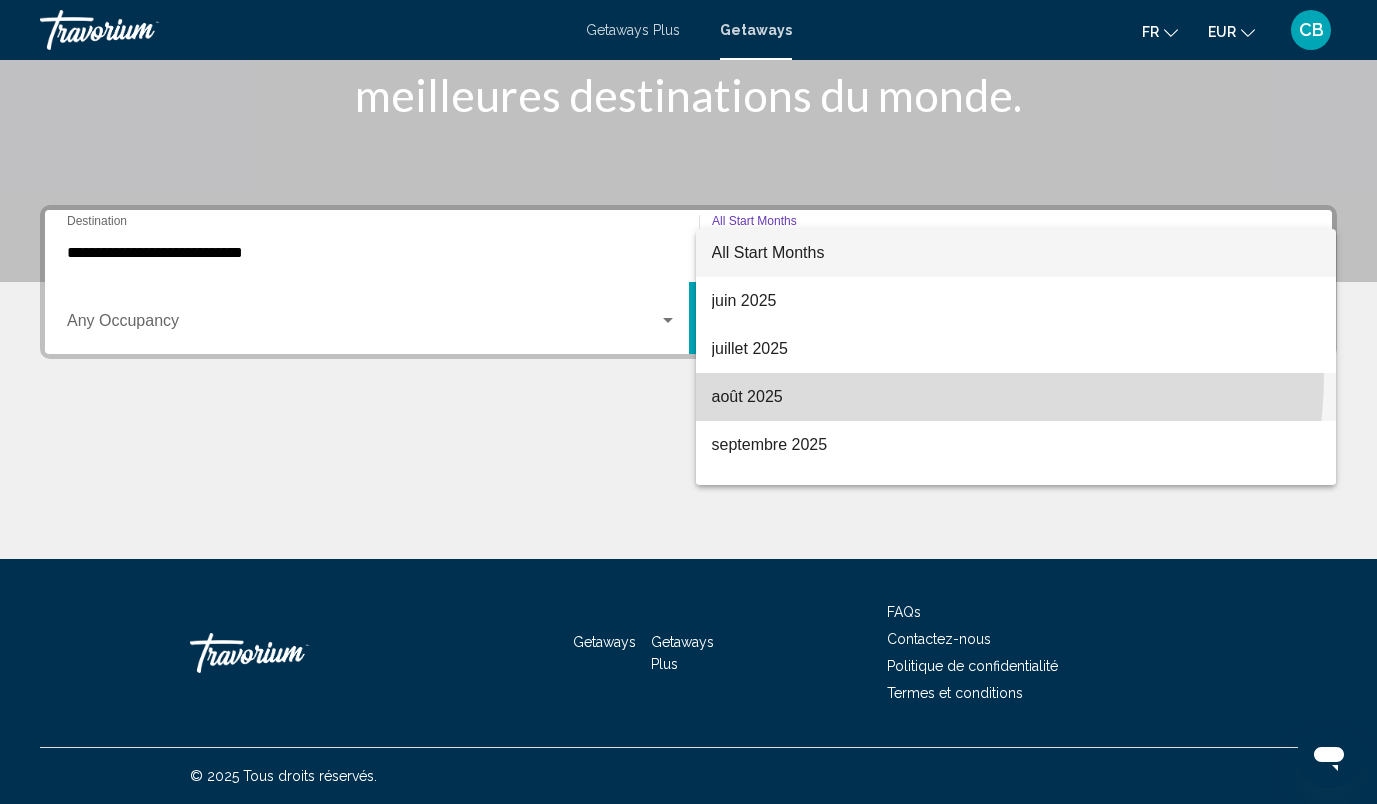 drag, startPoint x: 785, startPoint y: 431, endPoint x: 899, endPoint y: 374, distance: 127.45587 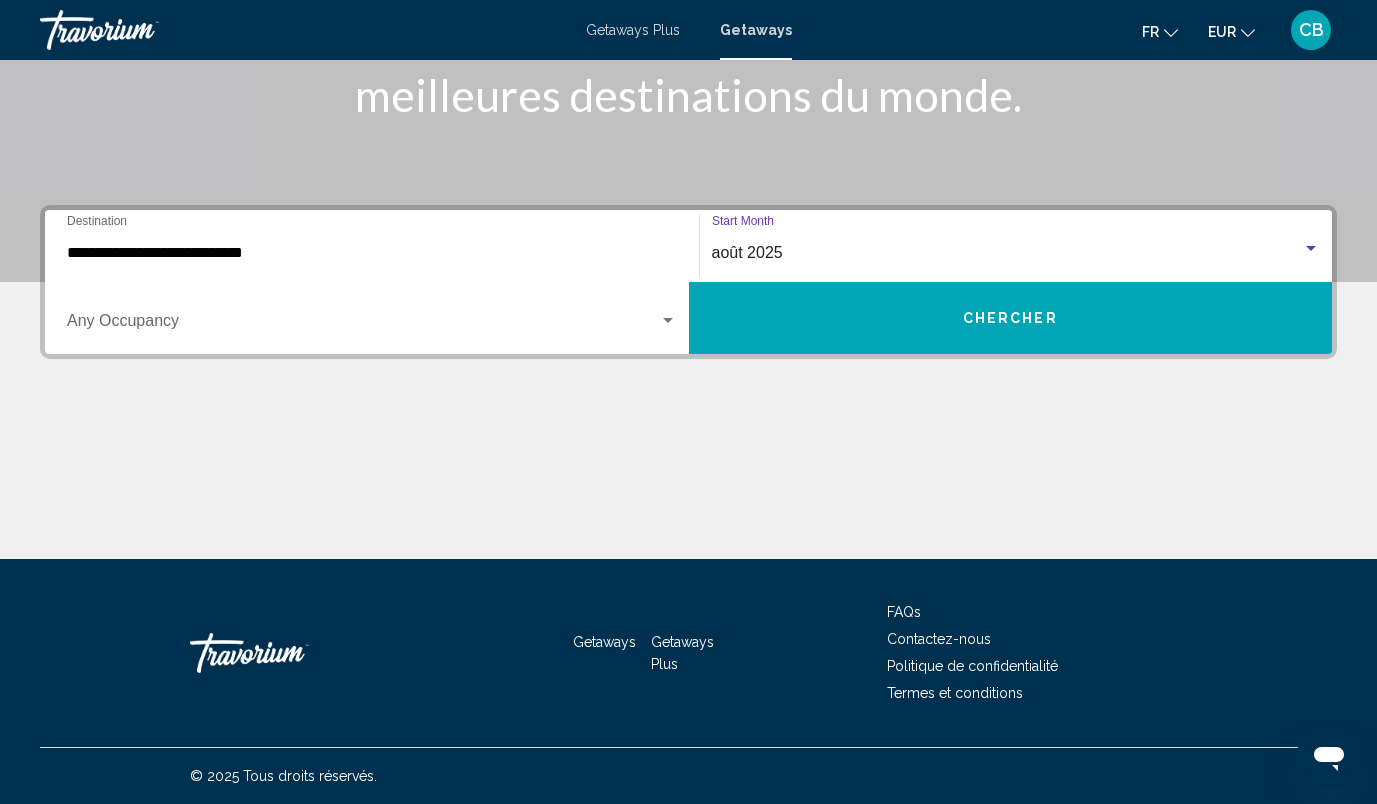 click on "août 2025" at bounding box center [1007, 253] 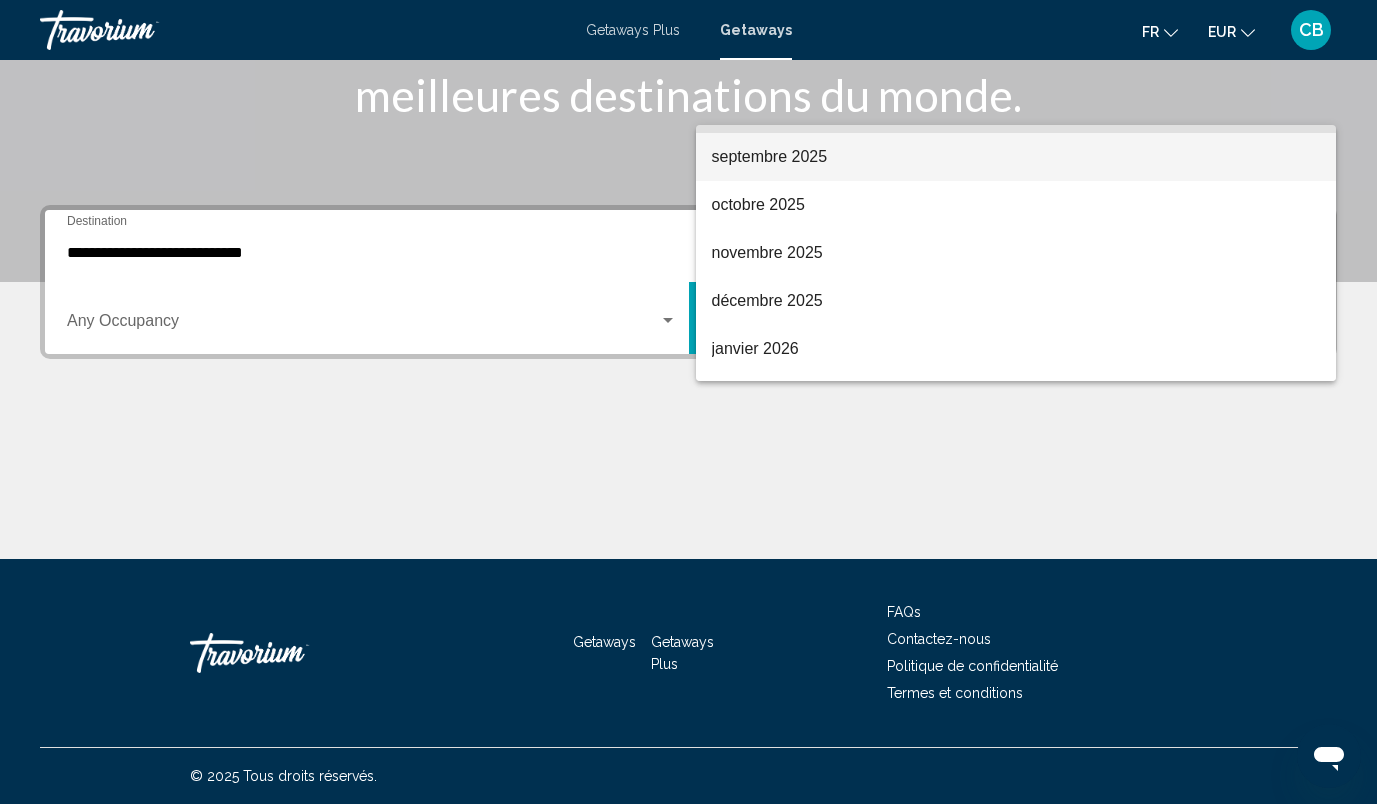 scroll, scrollTop: 186, scrollLeft: 0, axis: vertical 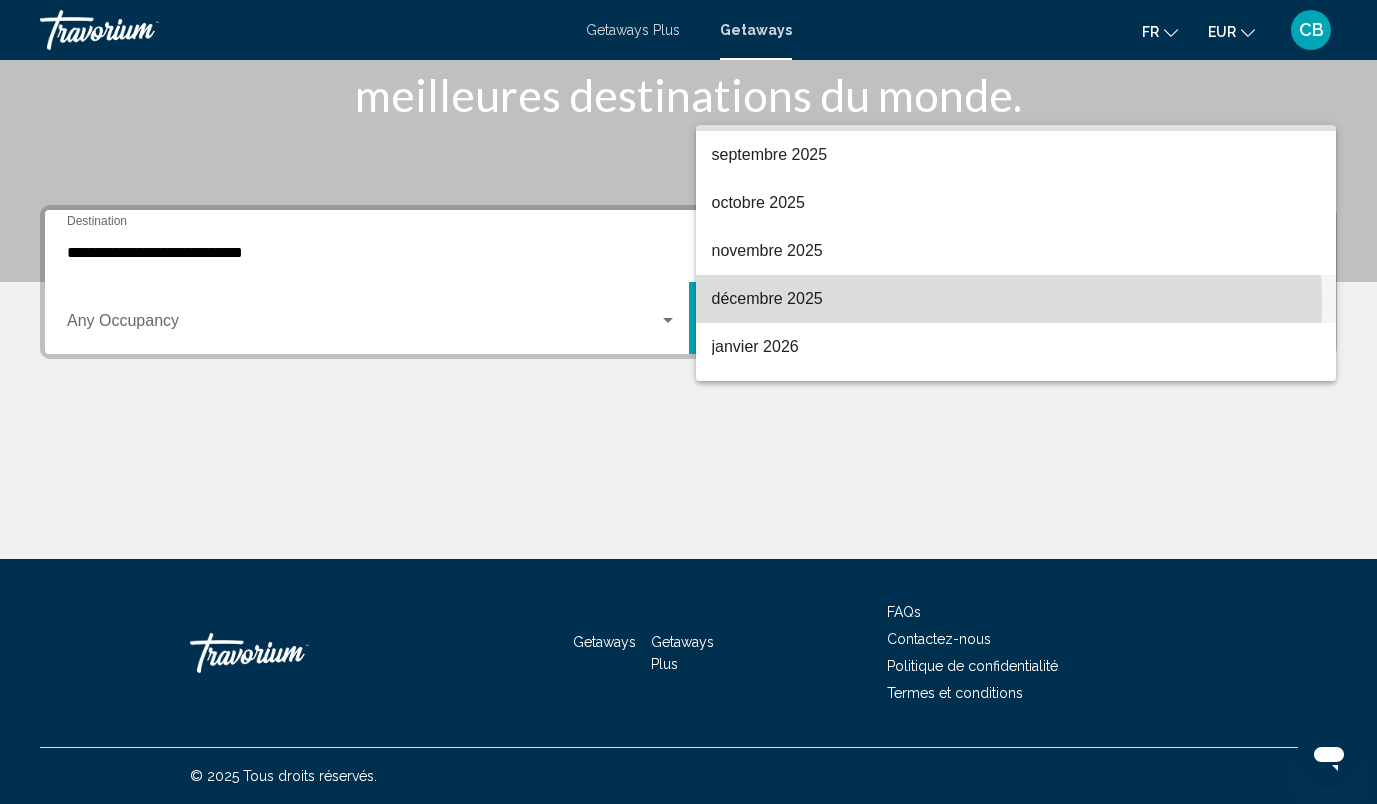 click on "décembre 2025" at bounding box center (1016, 299) 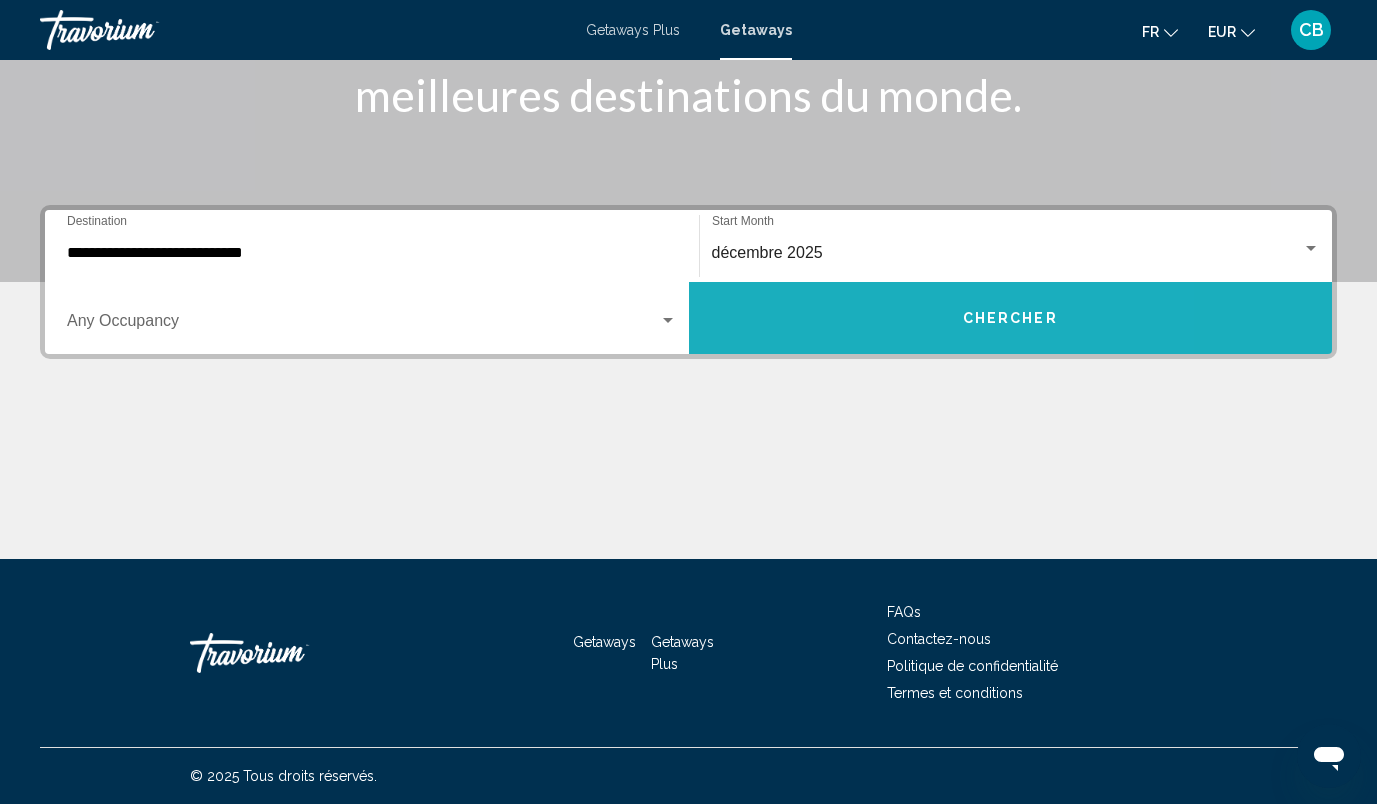 click on "Chercher" at bounding box center [1011, 318] 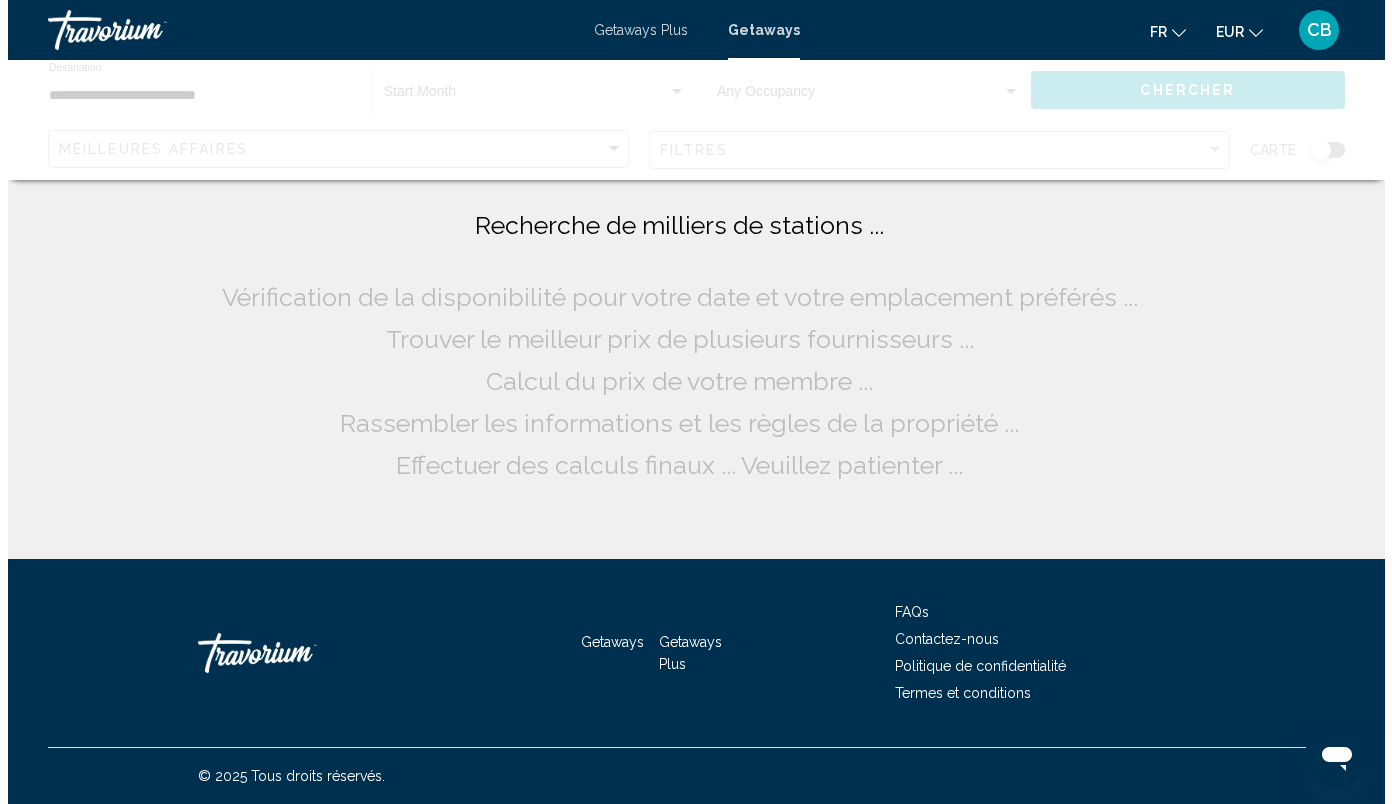 scroll, scrollTop: 0, scrollLeft: 0, axis: both 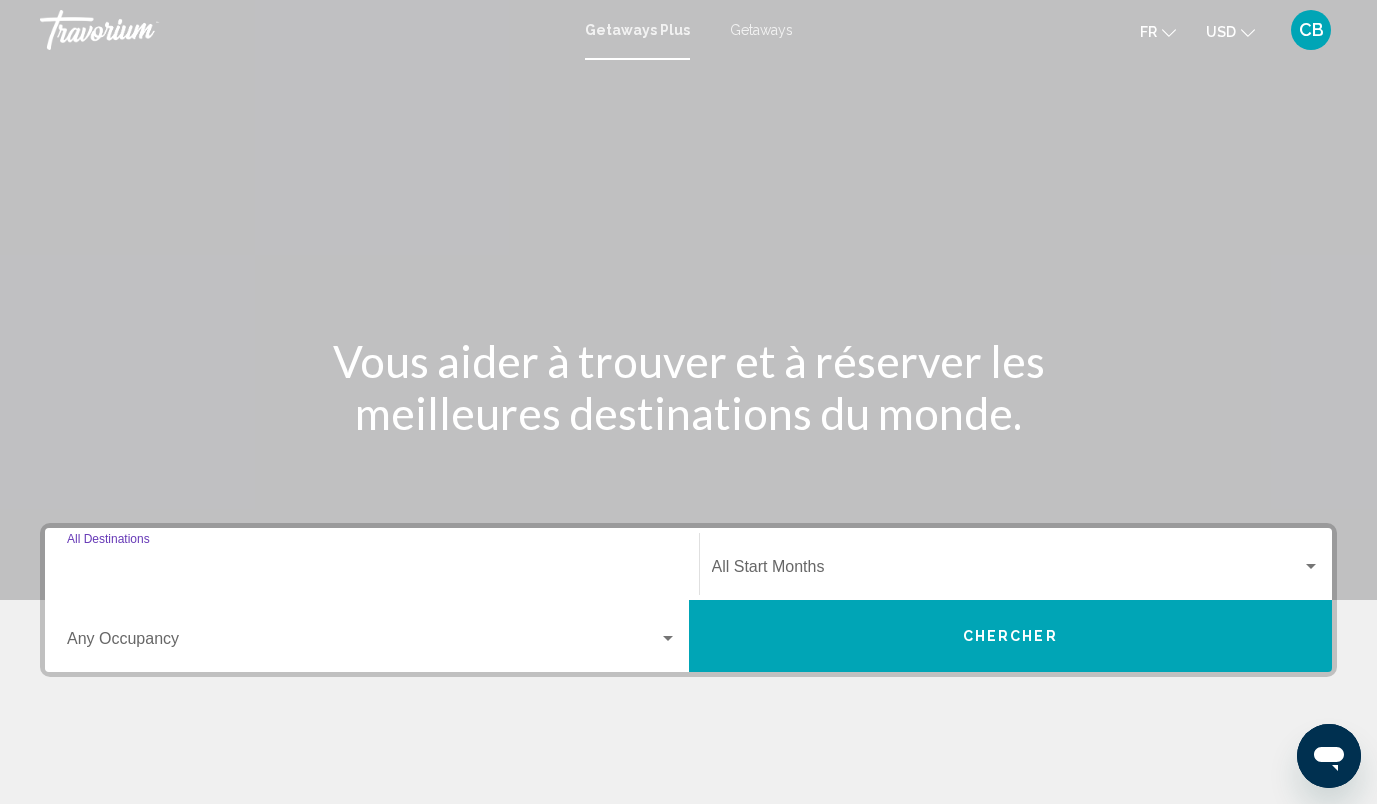 click on "Destination All Destinations" at bounding box center [372, 571] 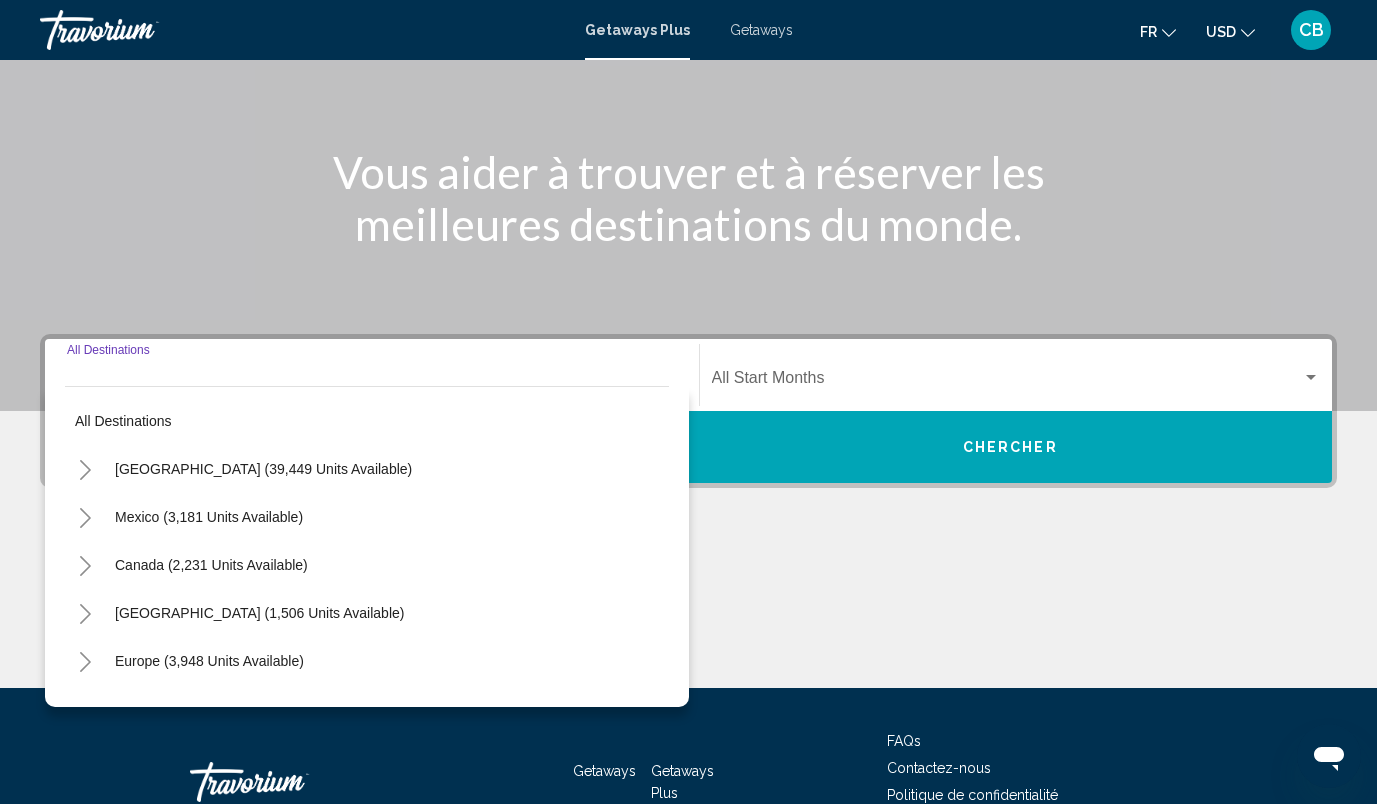 scroll, scrollTop: 318, scrollLeft: 0, axis: vertical 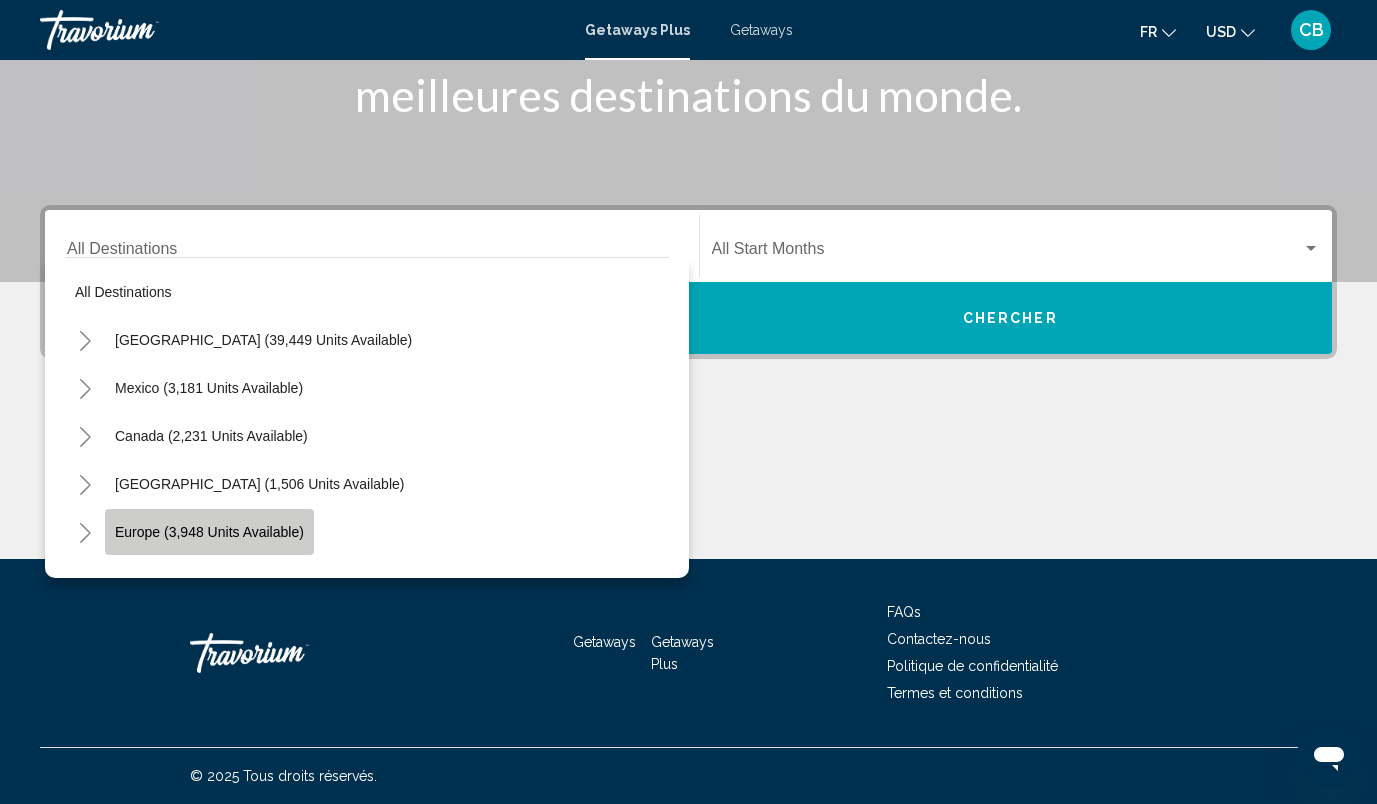 click on "Europe (3,948 units available)" 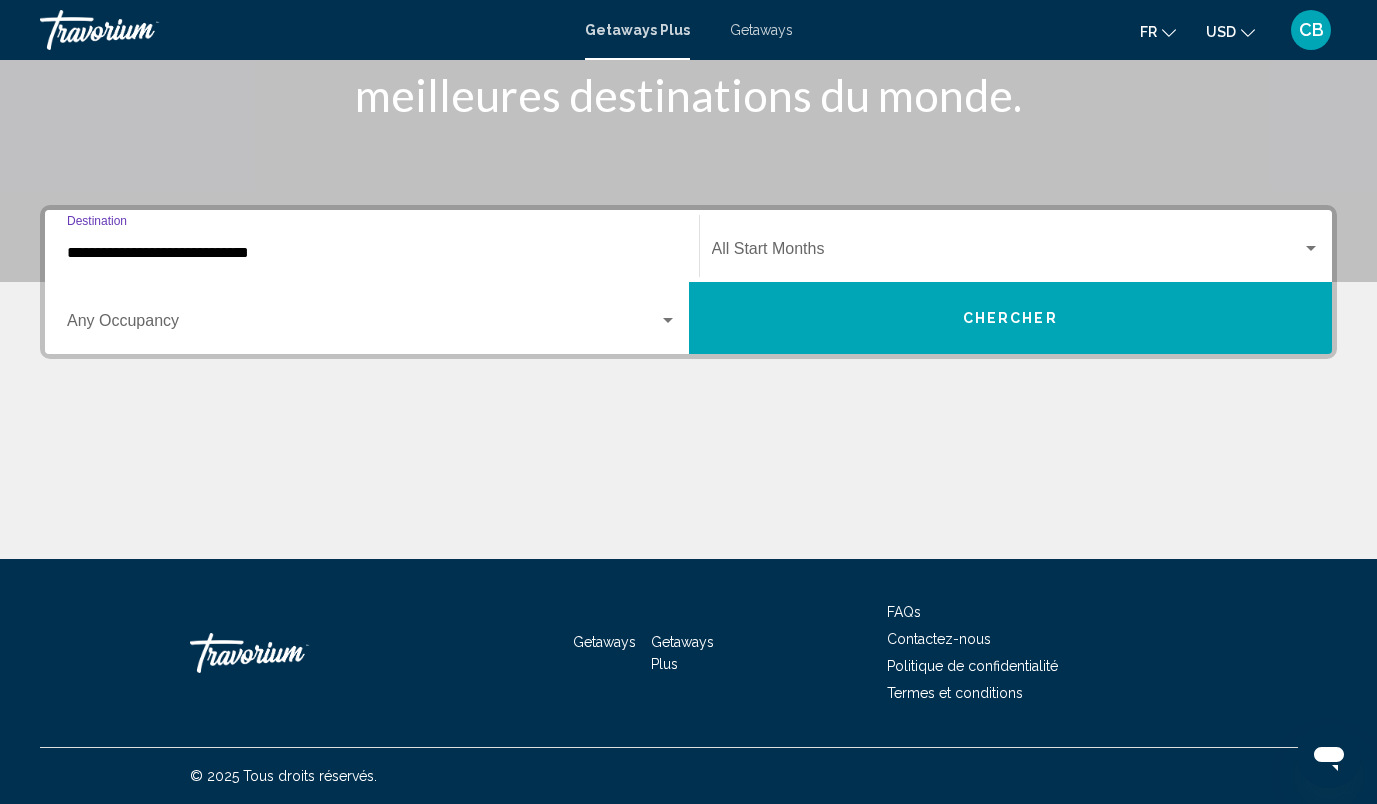 click on "**********" at bounding box center (372, 253) 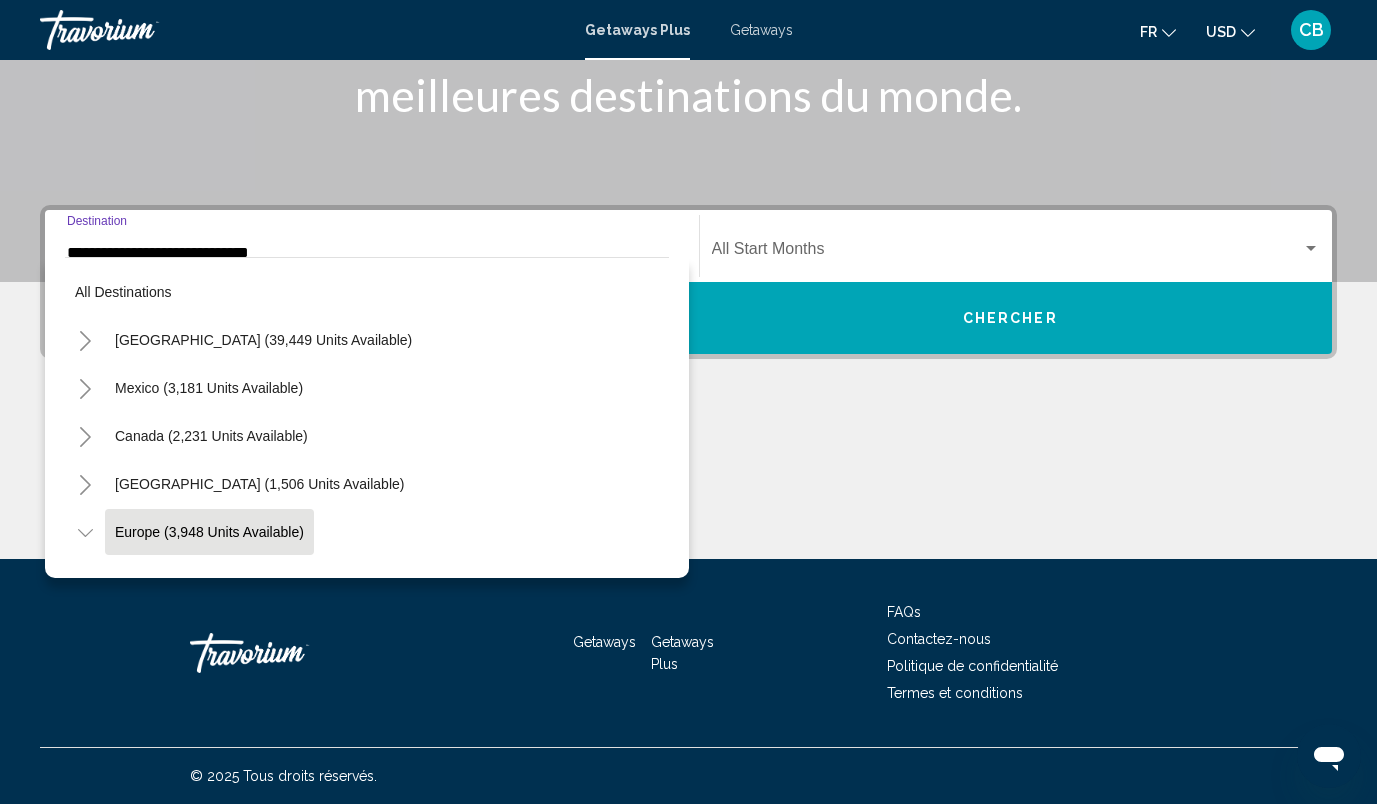 scroll, scrollTop: 119, scrollLeft: 0, axis: vertical 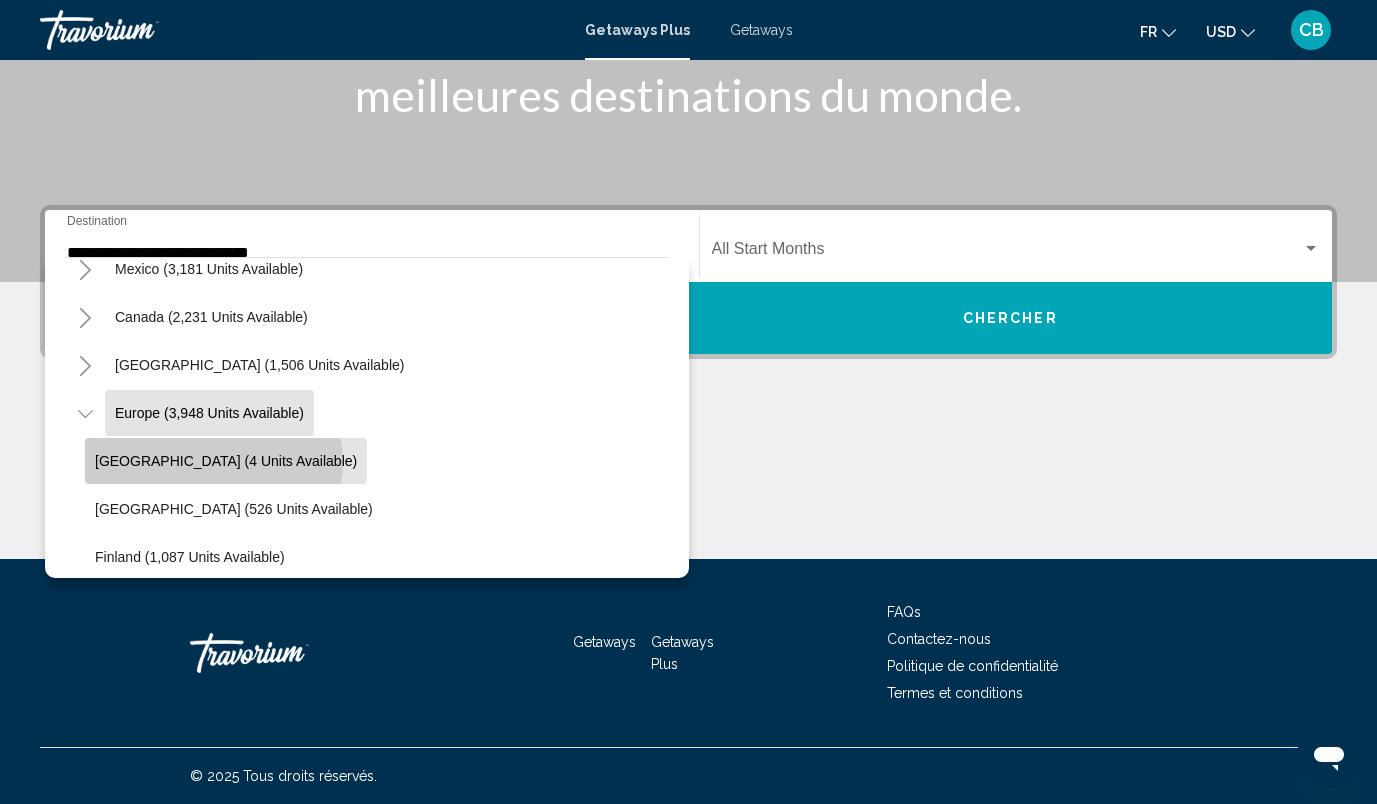 click on "[GEOGRAPHIC_DATA] (4 units available)" 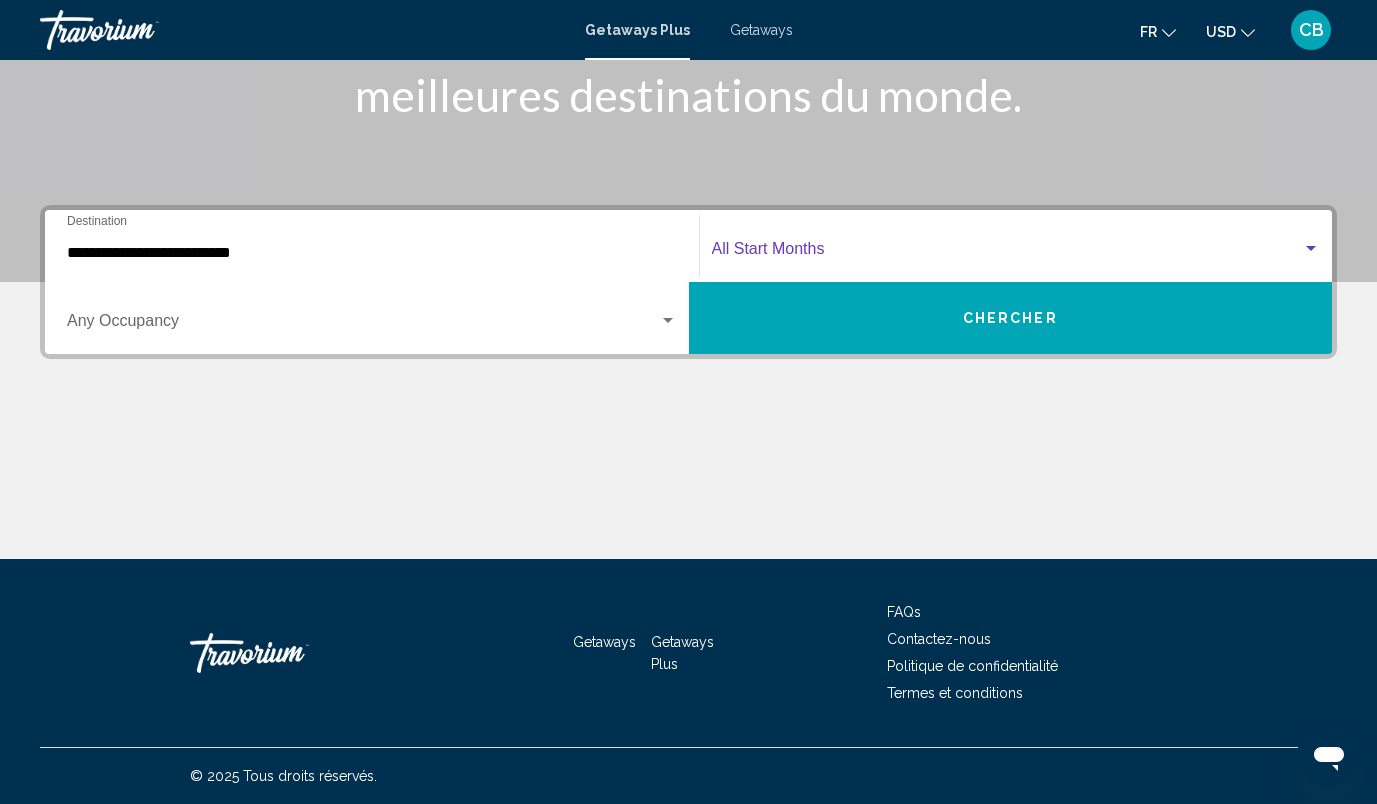 click at bounding box center (1007, 253) 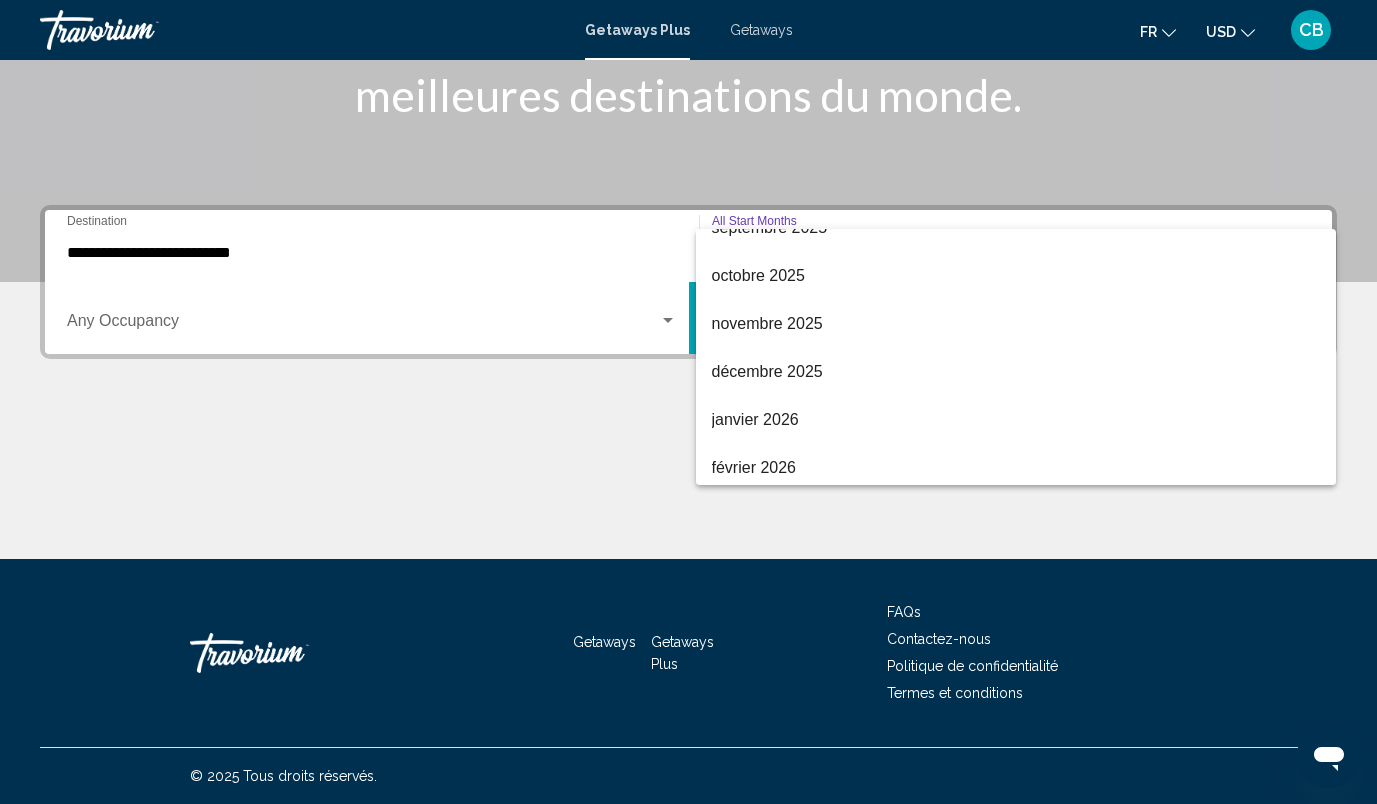 scroll, scrollTop: 226, scrollLeft: 0, axis: vertical 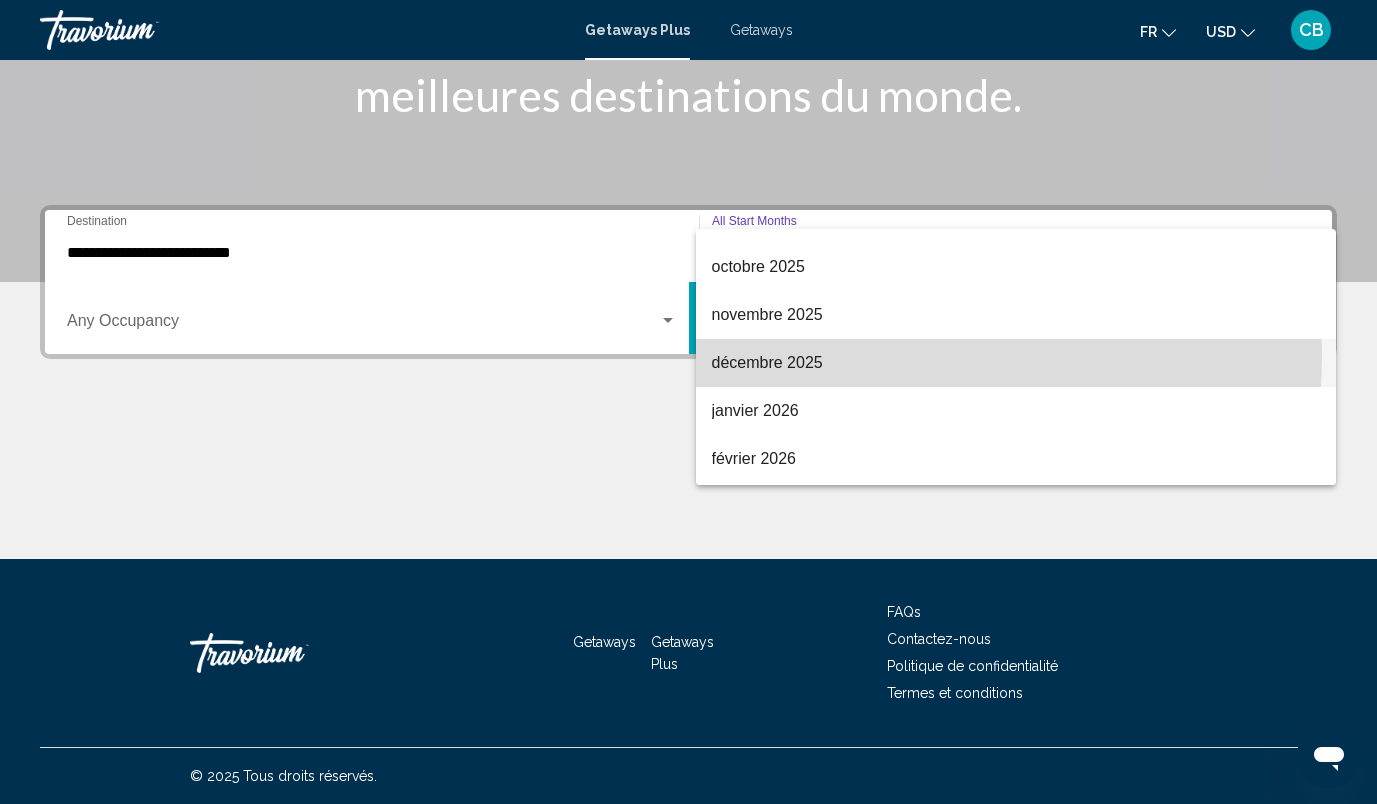 click on "décembre 2025" at bounding box center [1016, 363] 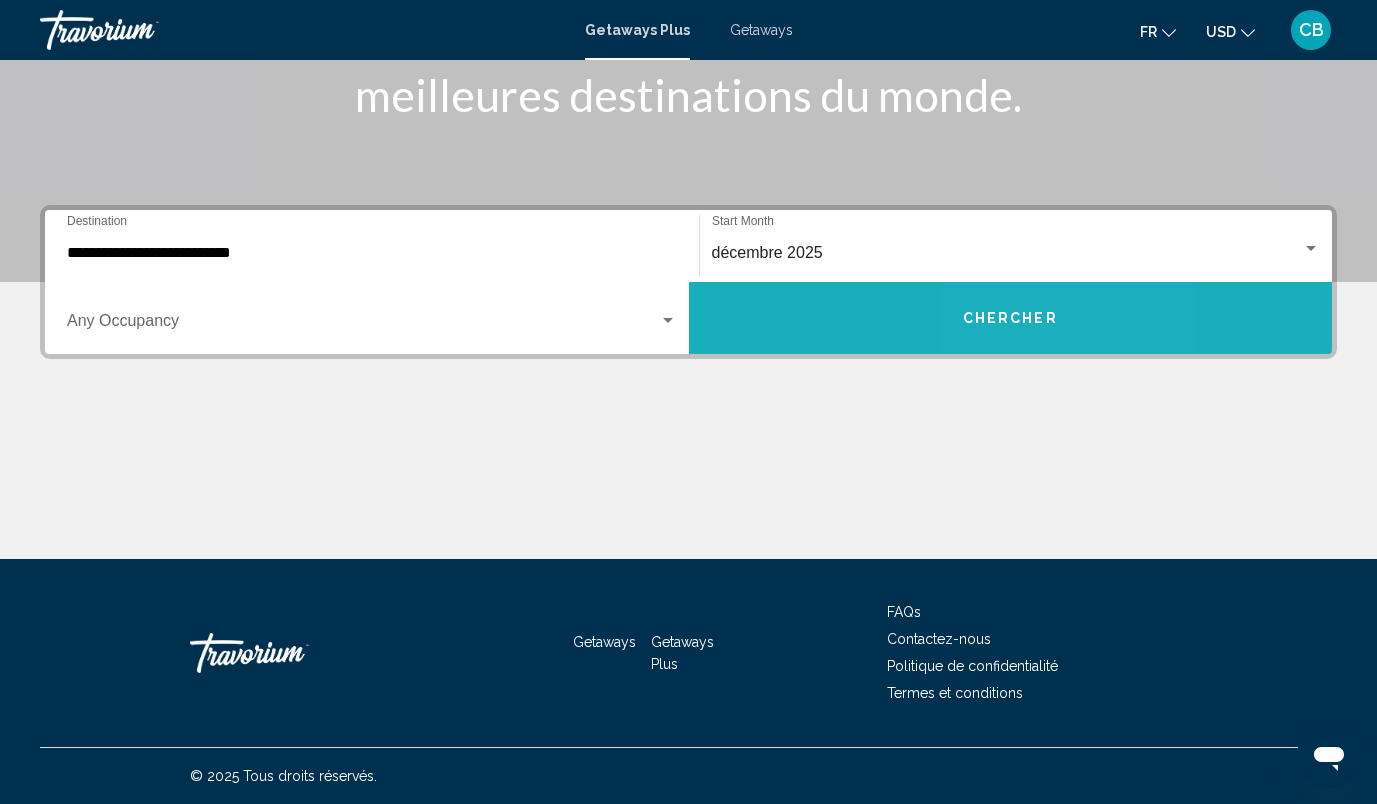 click on "Chercher" at bounding box center (1010, 319) 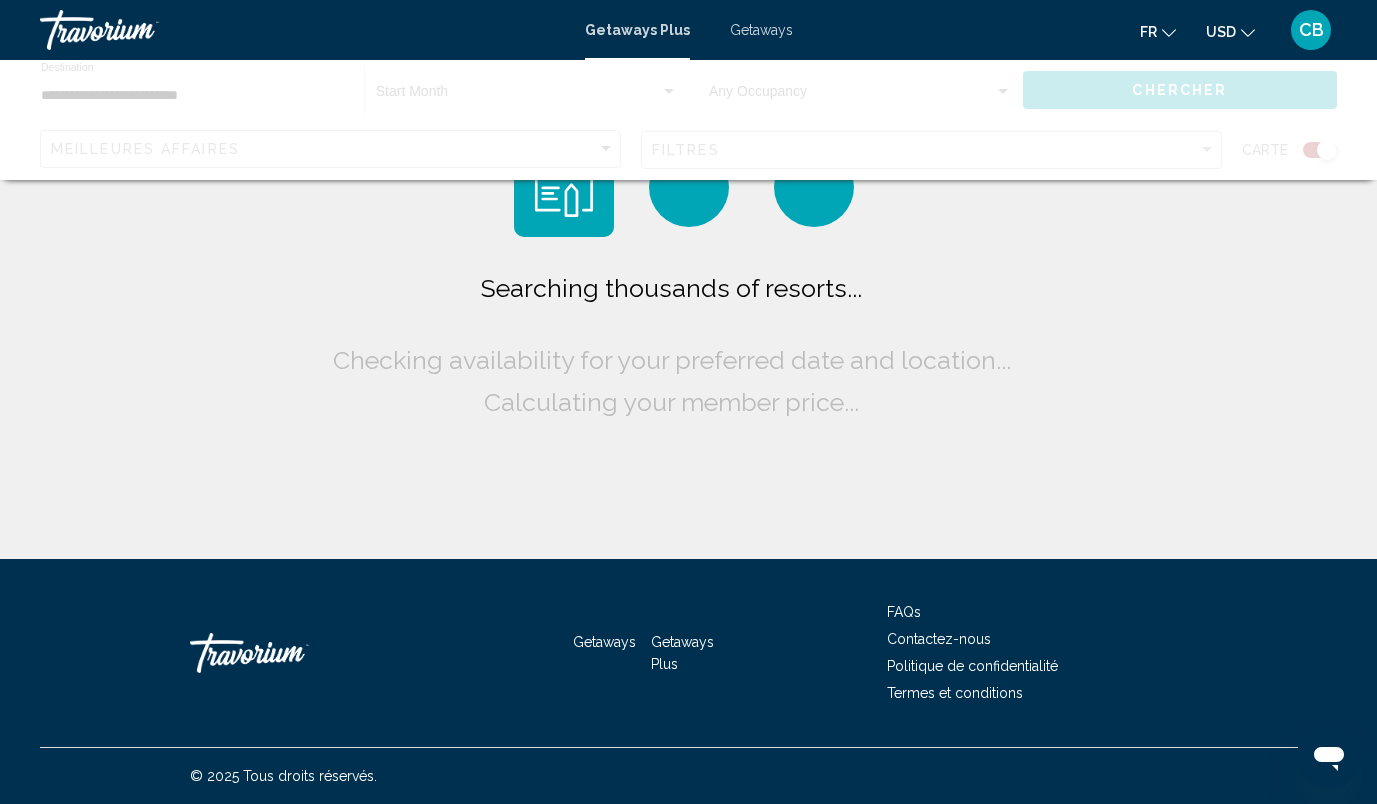 scroll, scrollTop: 0, scrollLeft: 0, axis: both 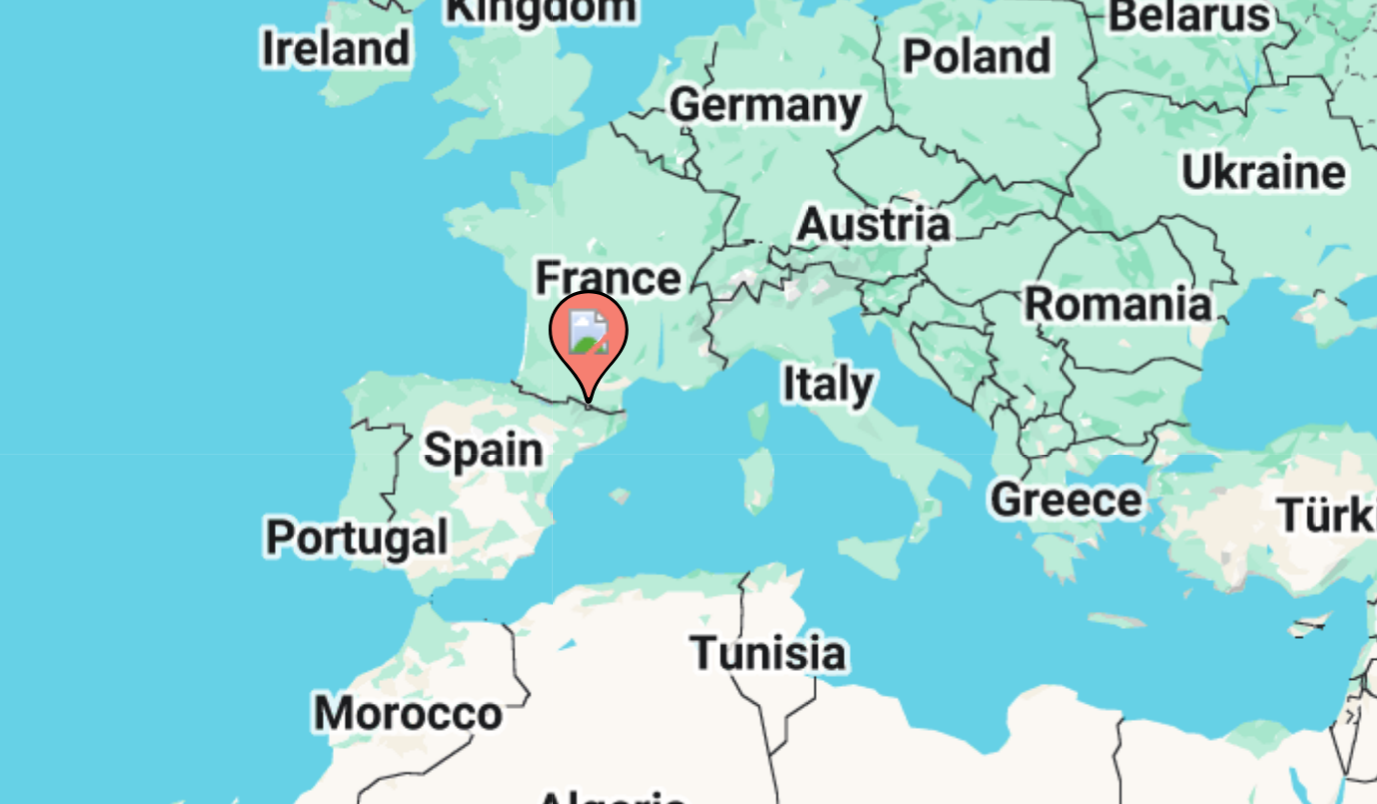 drag, startPoint x: 934, startPoint y: 414, endPoint x: 1015, endPoint y: 381, distance: 87.46428 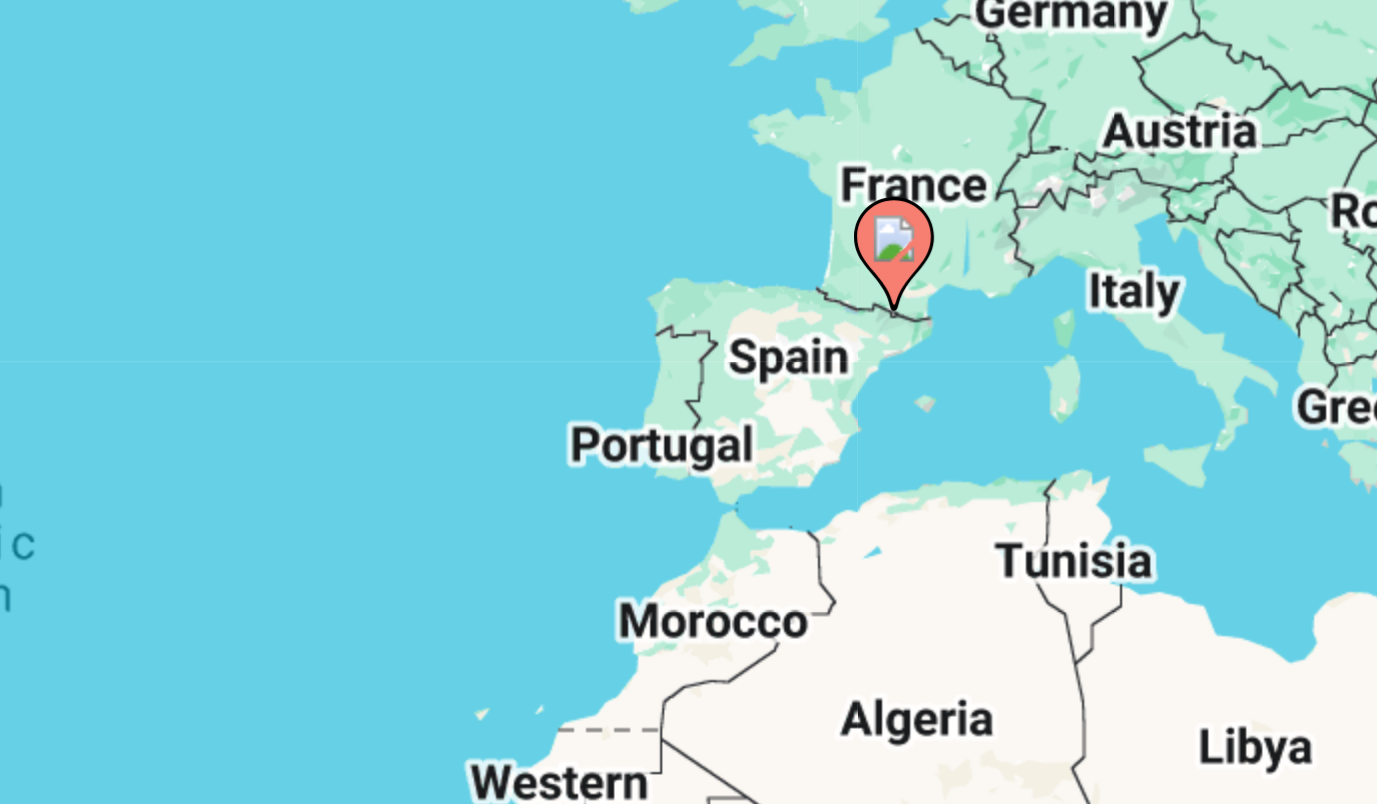 click 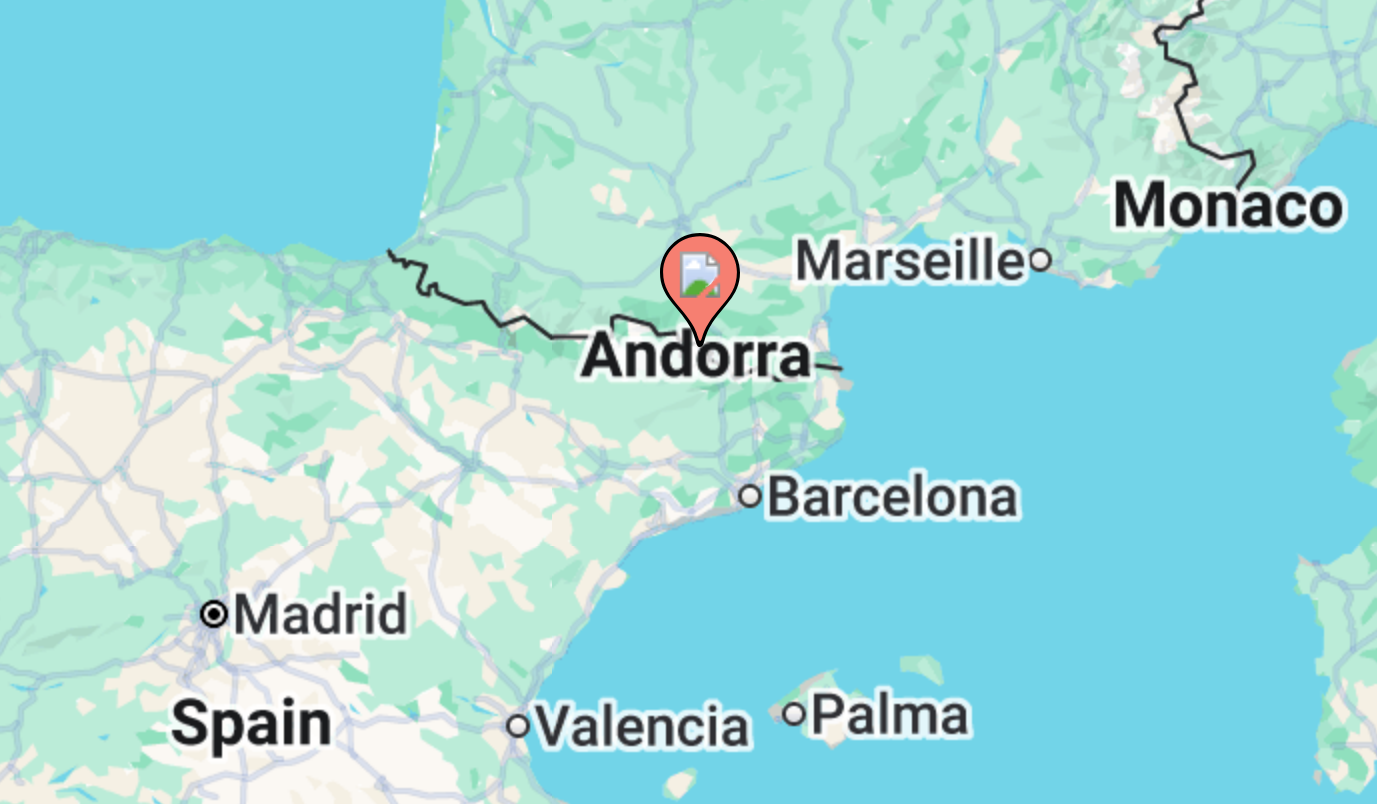 click 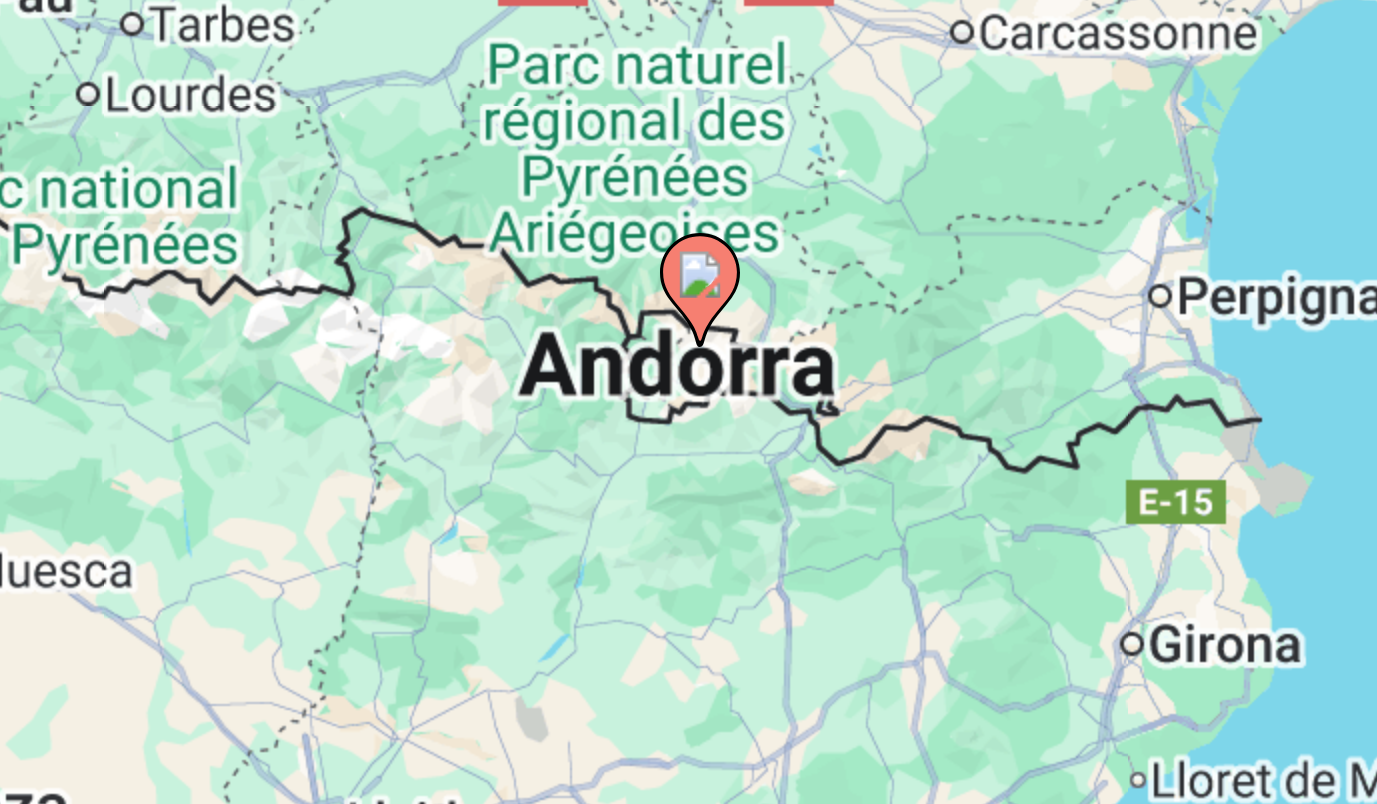click 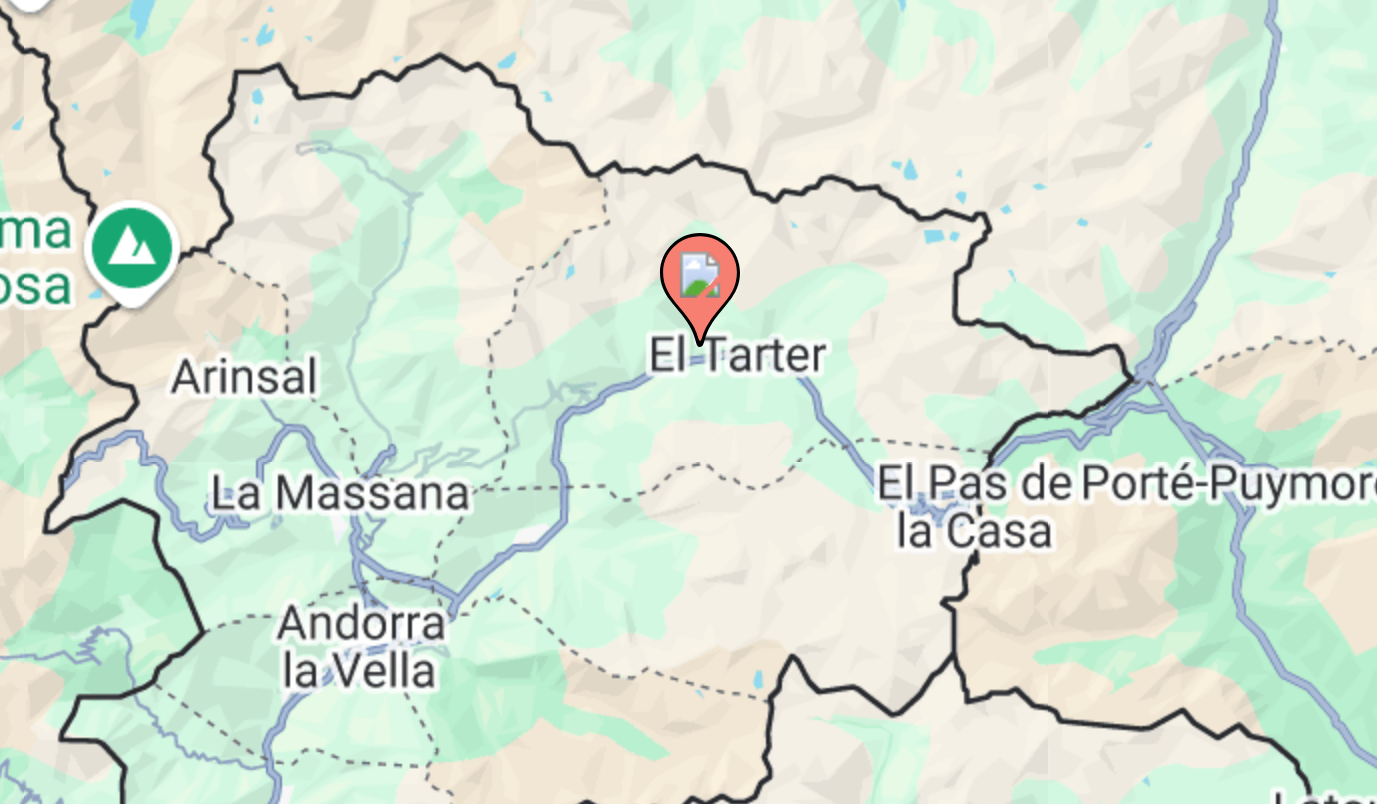 click 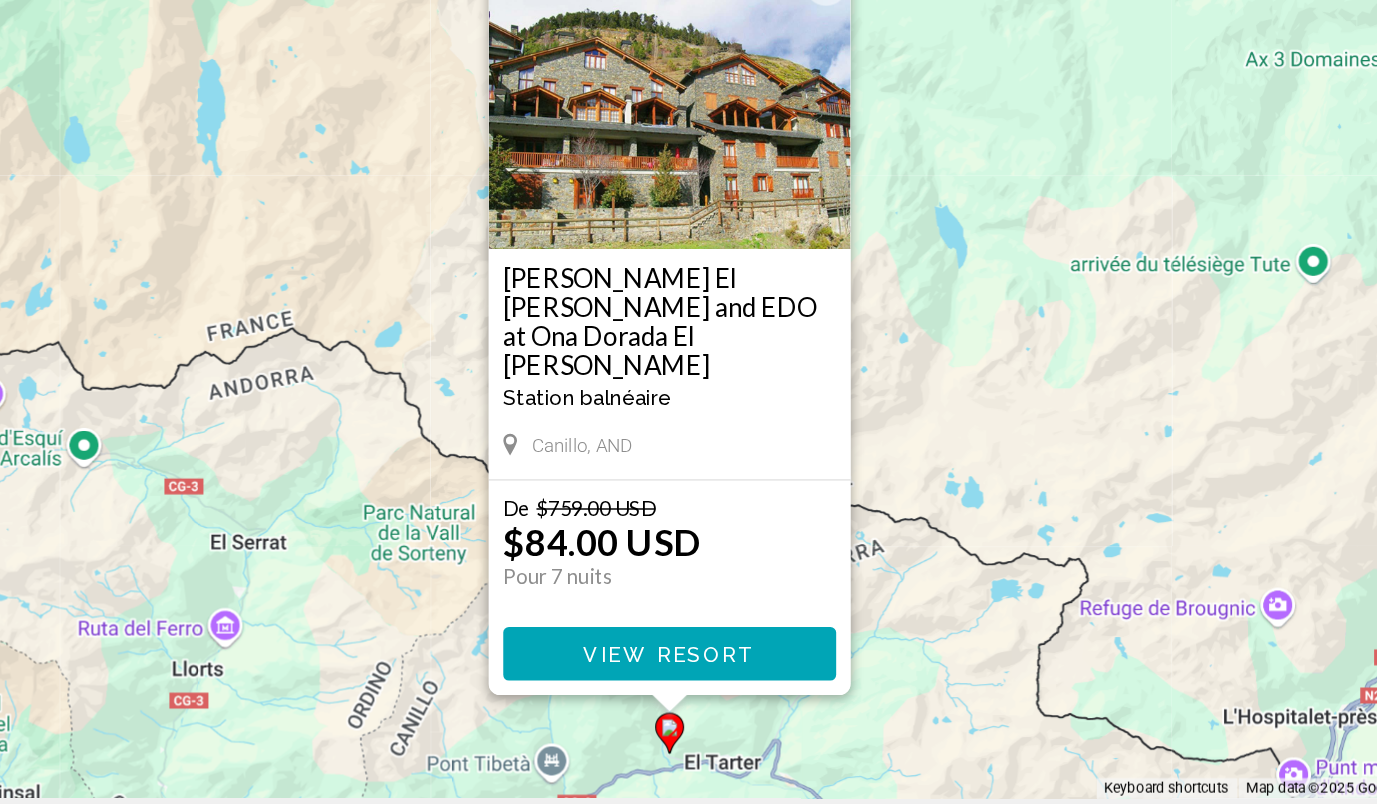 scroll, scrollTop: 0, scrollLeft: 0, axis: both 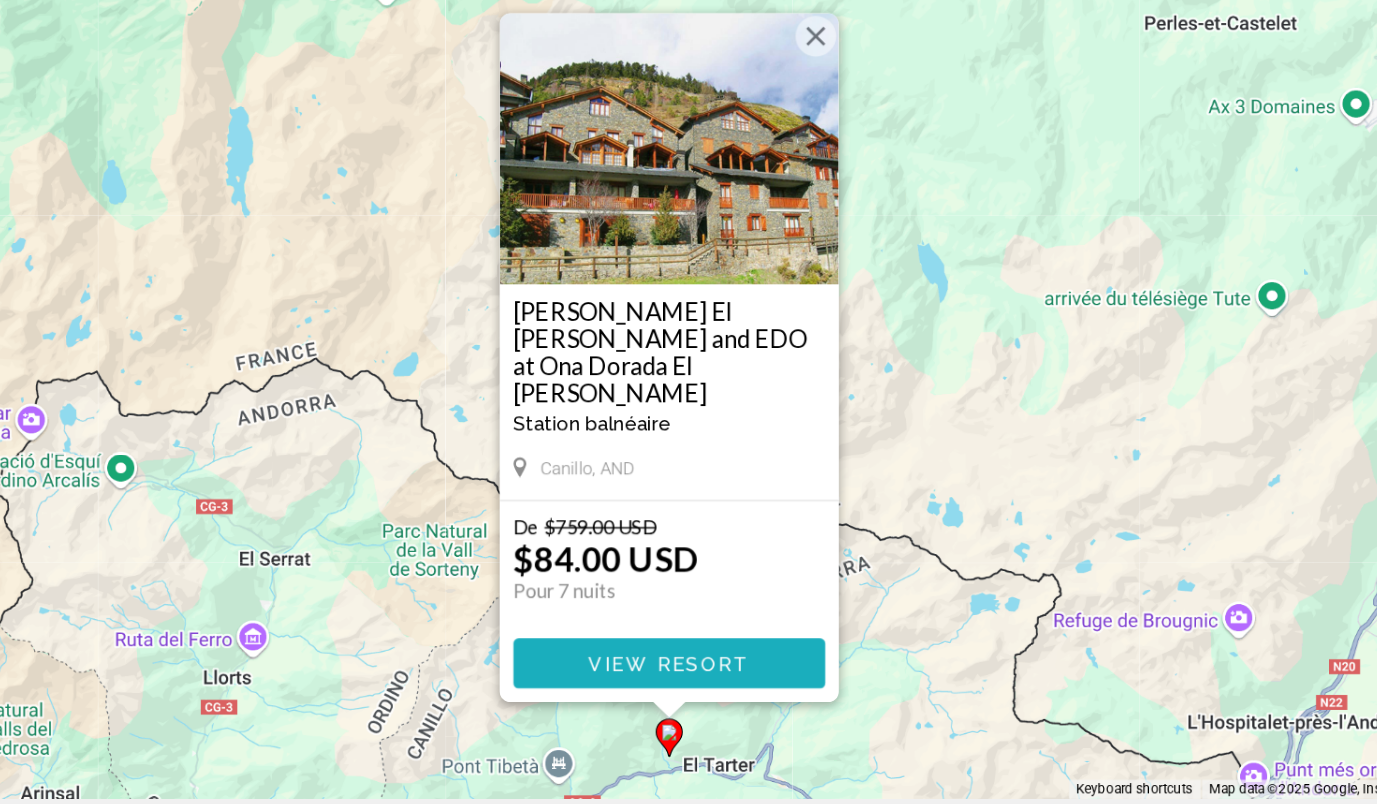 click on "View Resort" at bounding box center [688, 701] 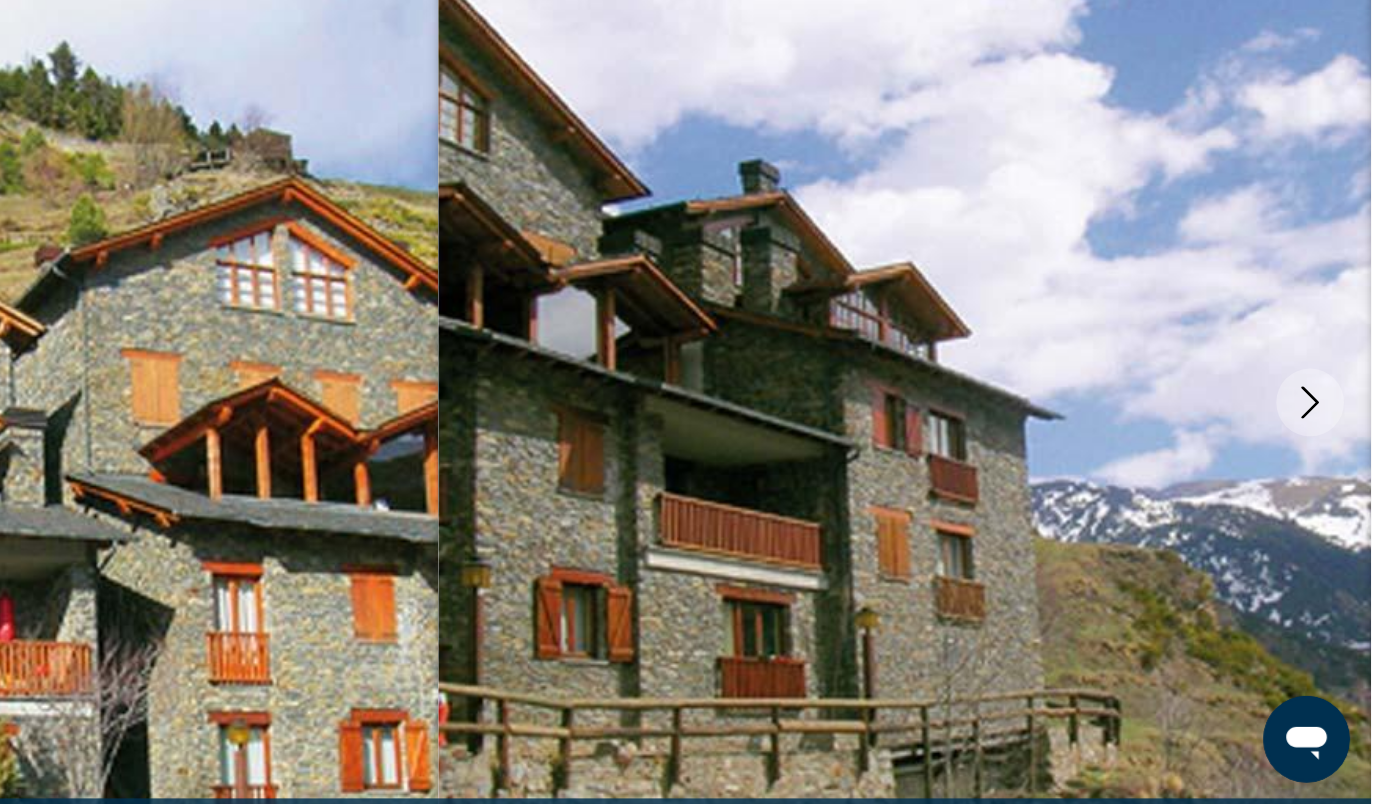 scroll, scrollTop: 2491, scrollLeft: 0, axis: vertical 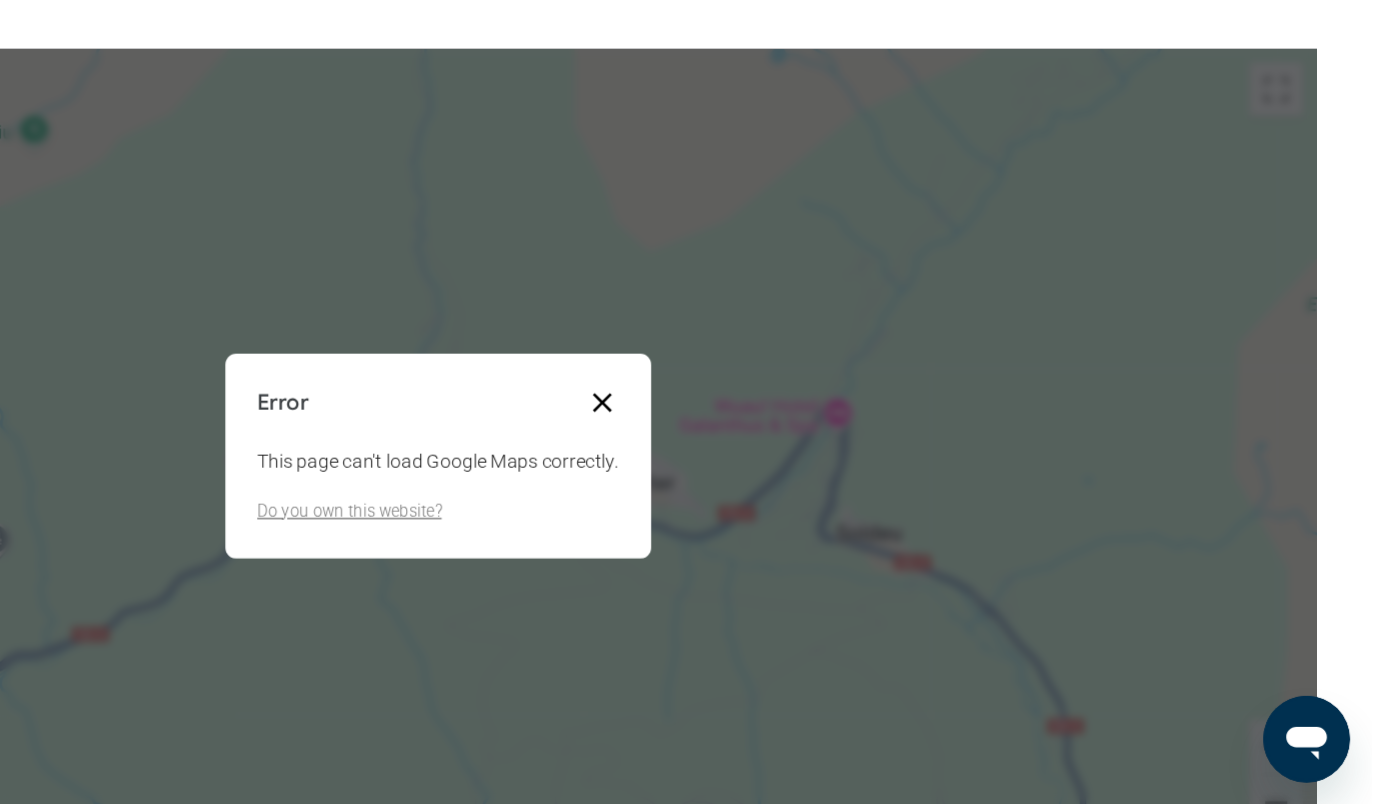 click at bounding box center [810, 508] 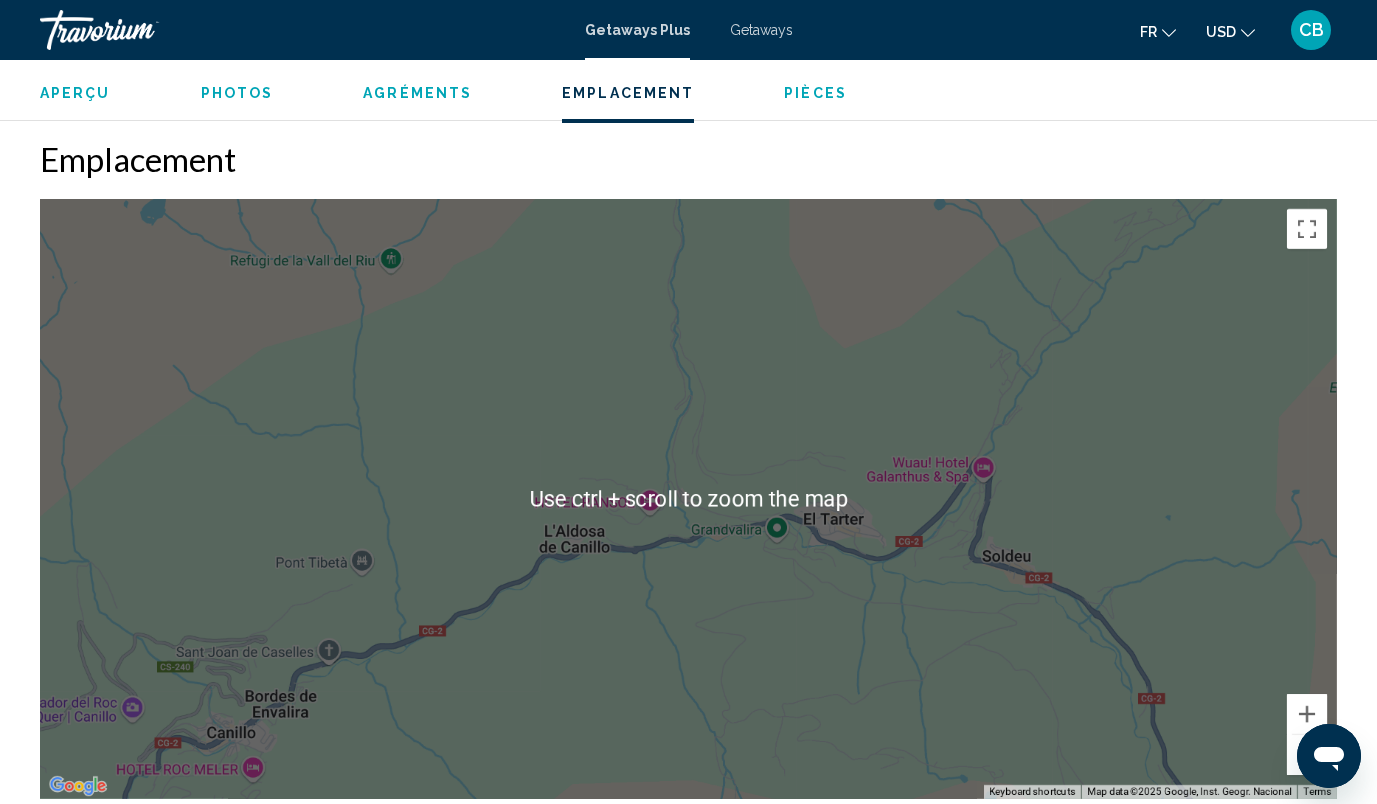 scroll, scrollTop: 2532, scrollLeft: 0, axis: vertical 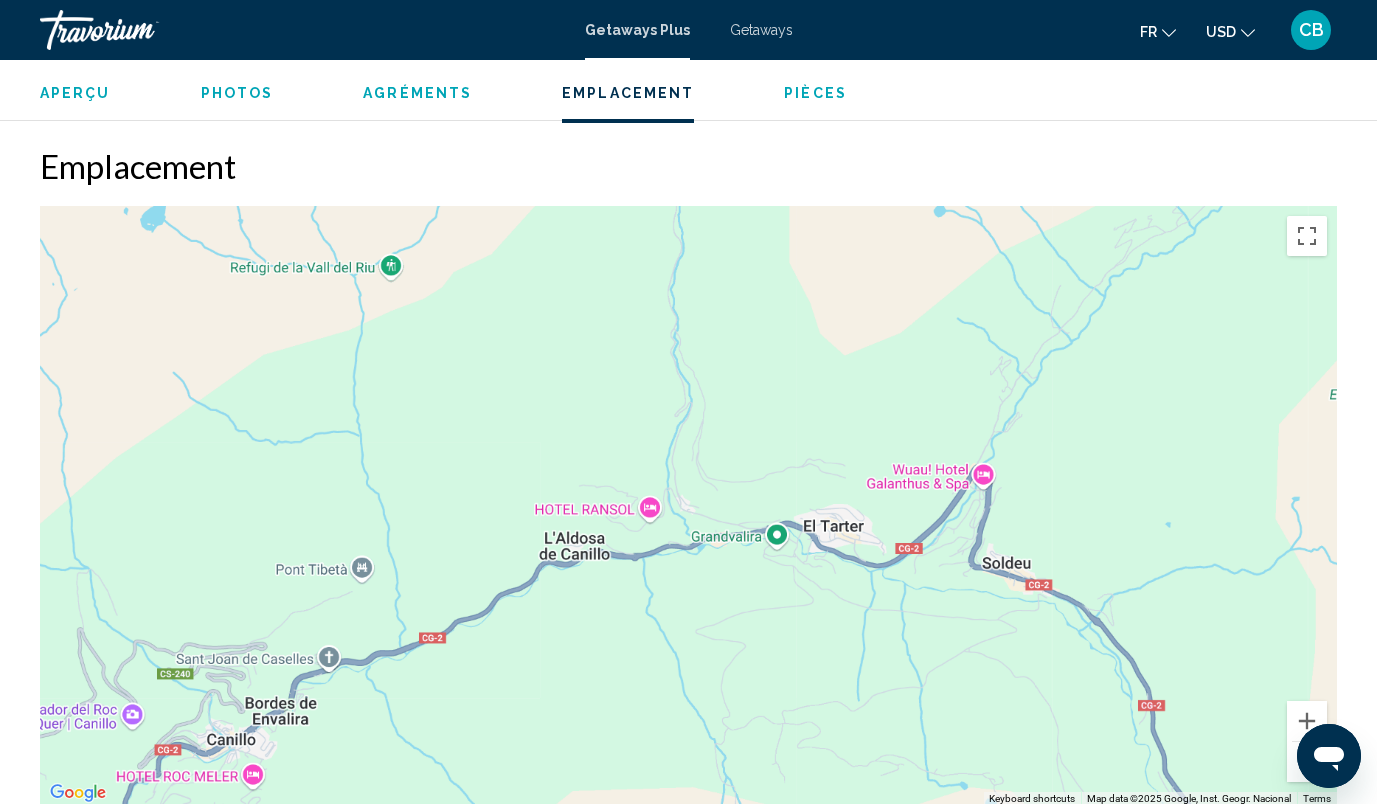 click on "Getaways" at bounding box center (761, 30) 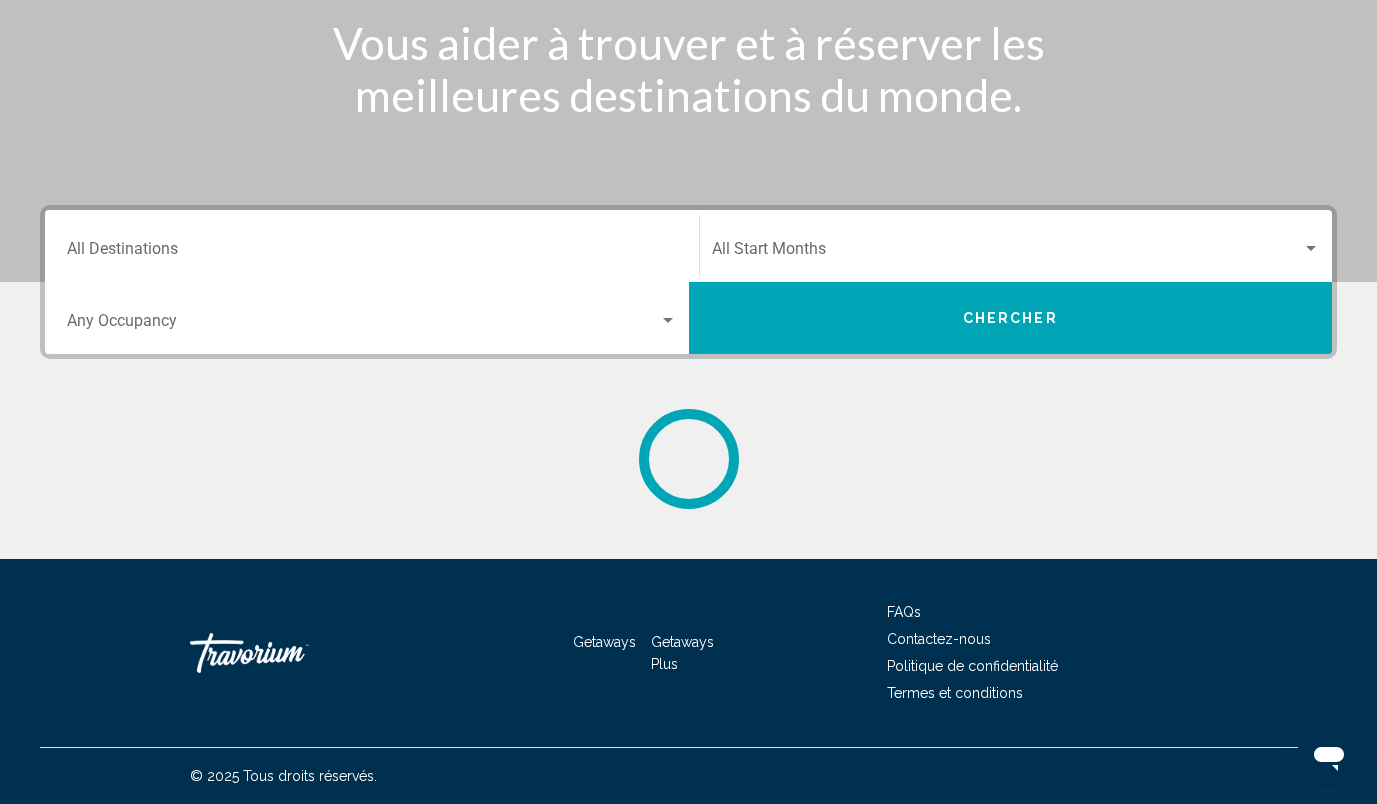 scroll, scrollTop: 0, scrollLeft: 0, axis: both 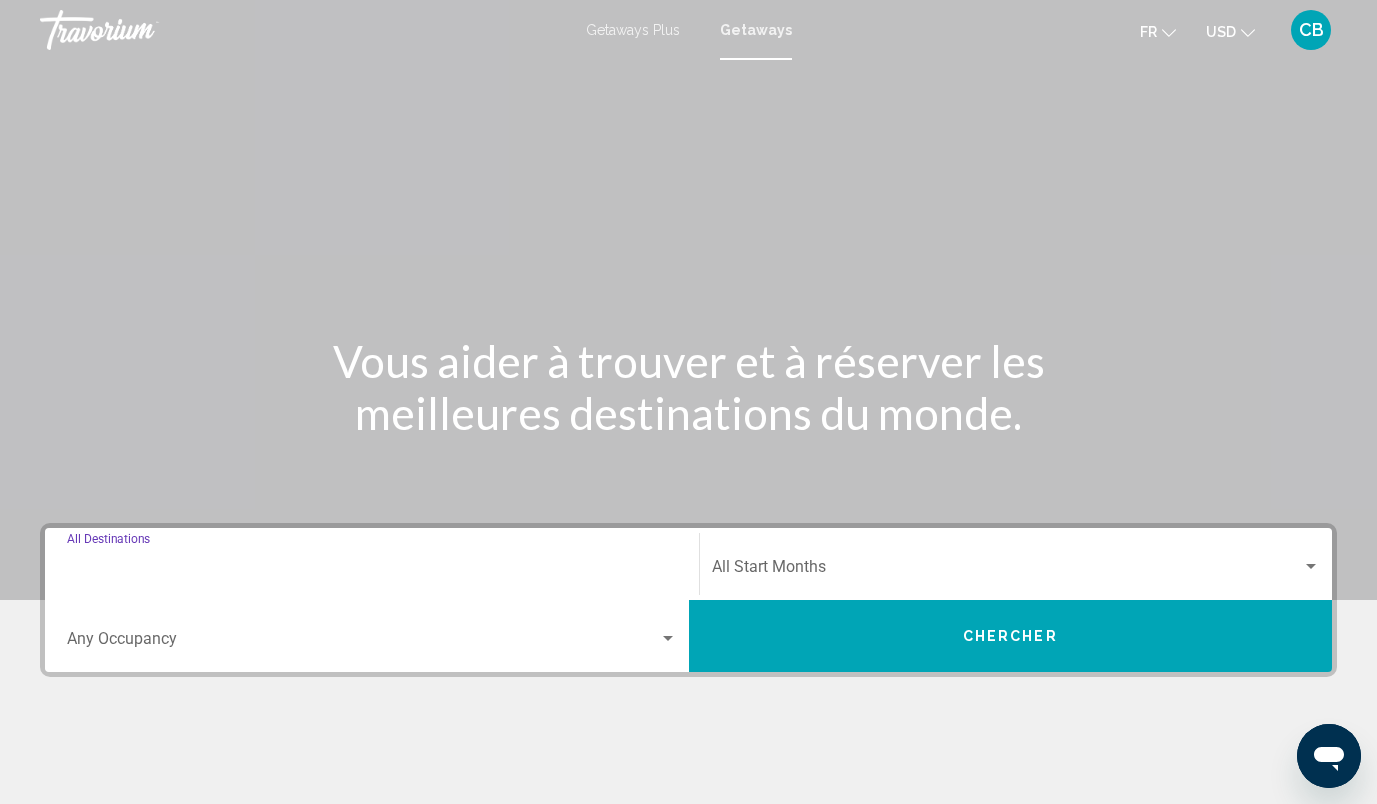 click on "Destination All Destinations" at bounding box center [372, 571] 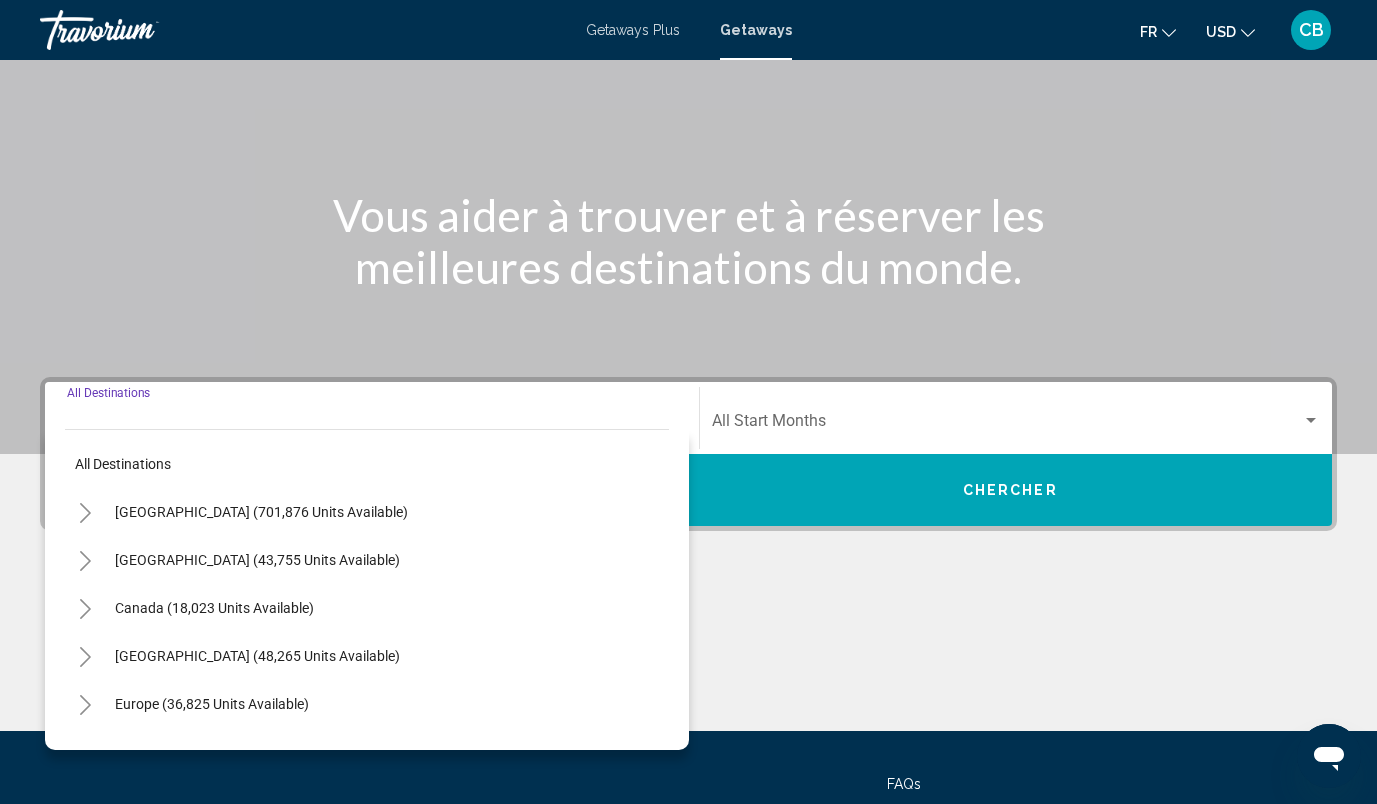 scroll, scrollTop: 318, scrollLeft: 0, axis: vertical 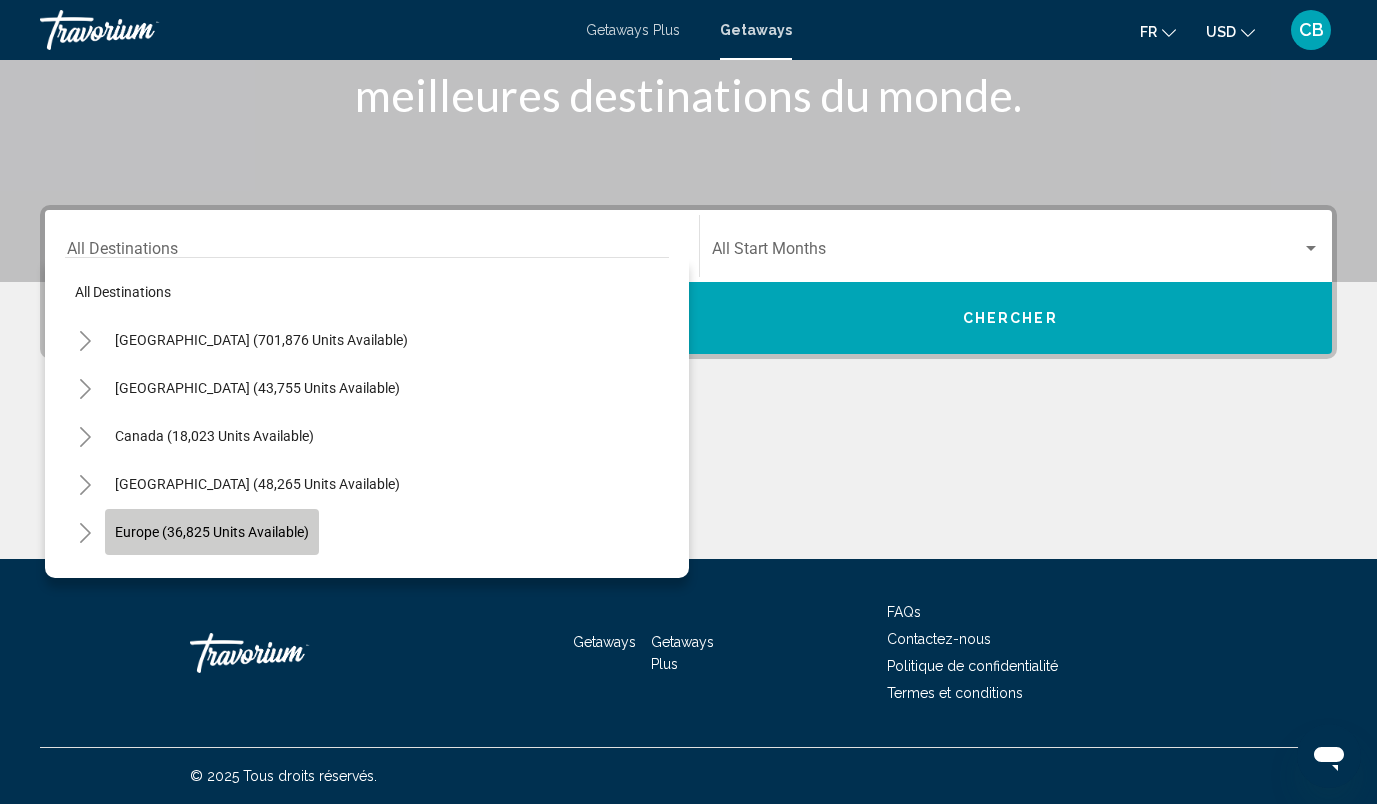 click on "Europe (36,825 units available)" 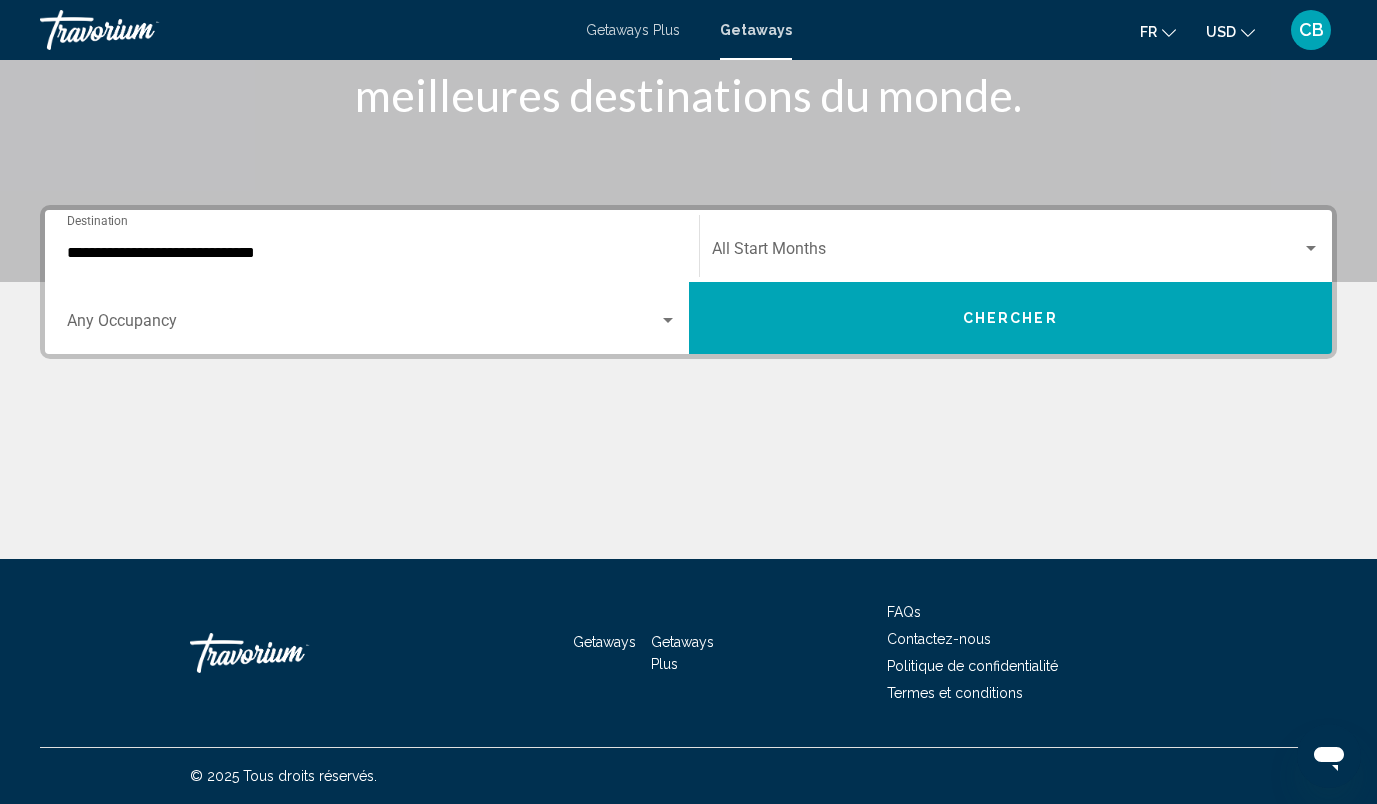 click on "**********" at bounding box center [372, 246] 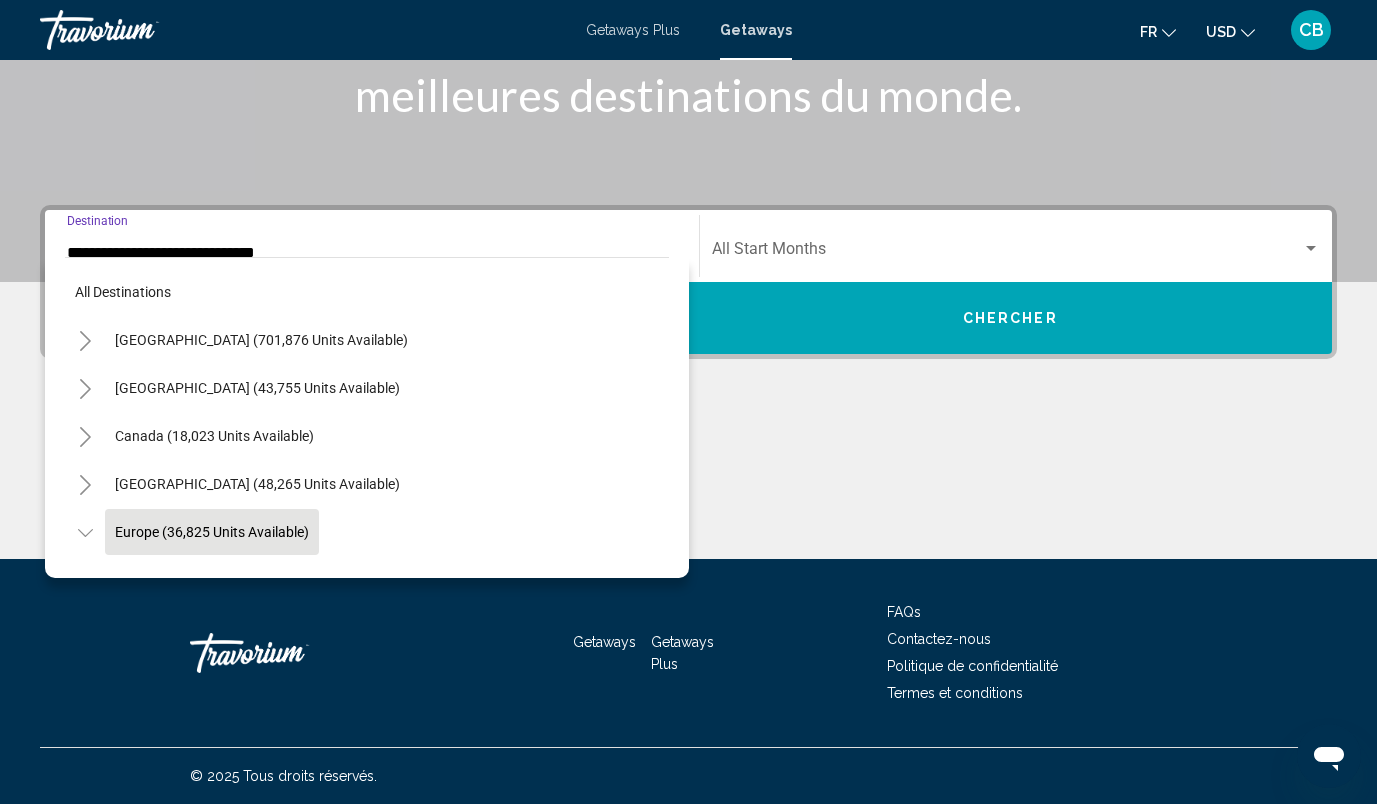scroll, scrollTop: 119, scrollLeft: 0, axis: vertical 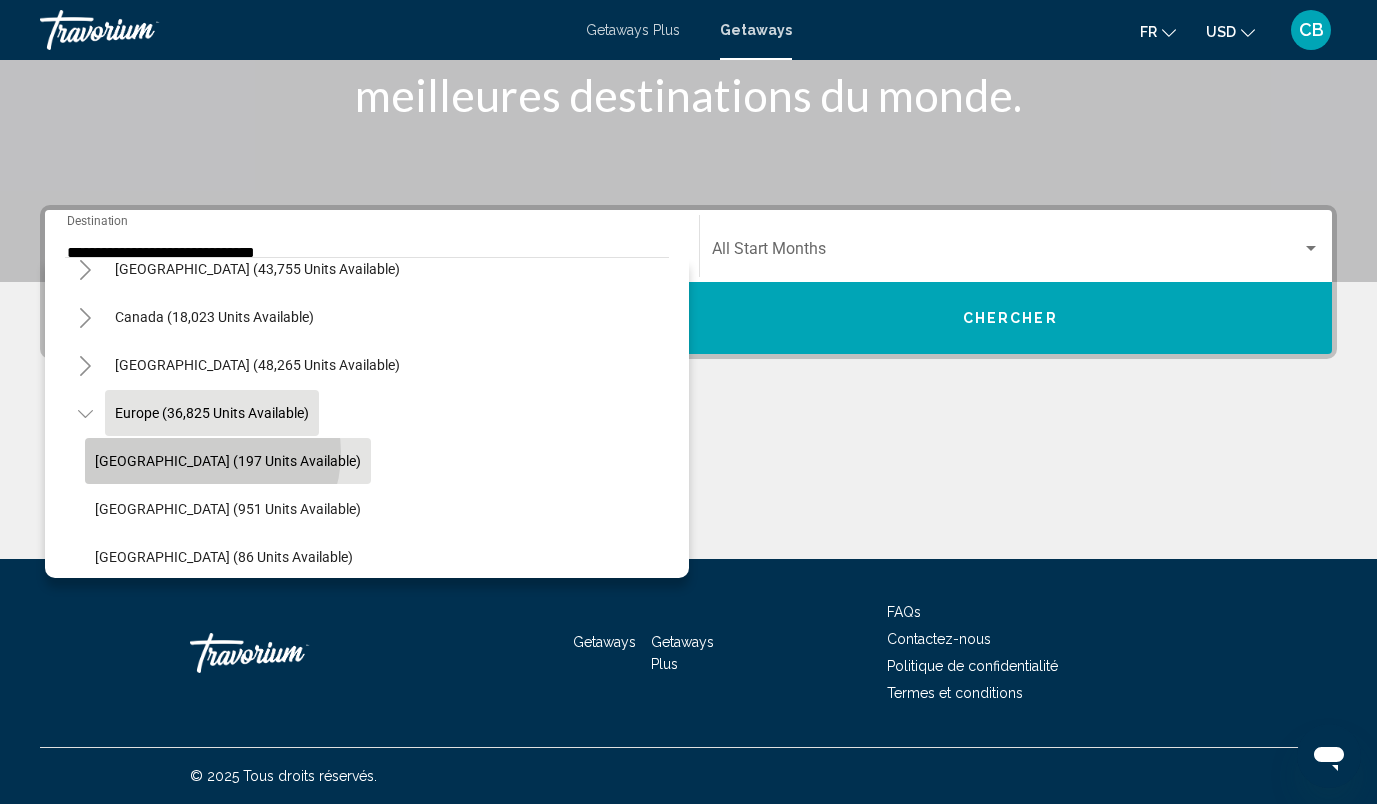 click on "[GEOGRAPHIC_DATA] (197 units available)" 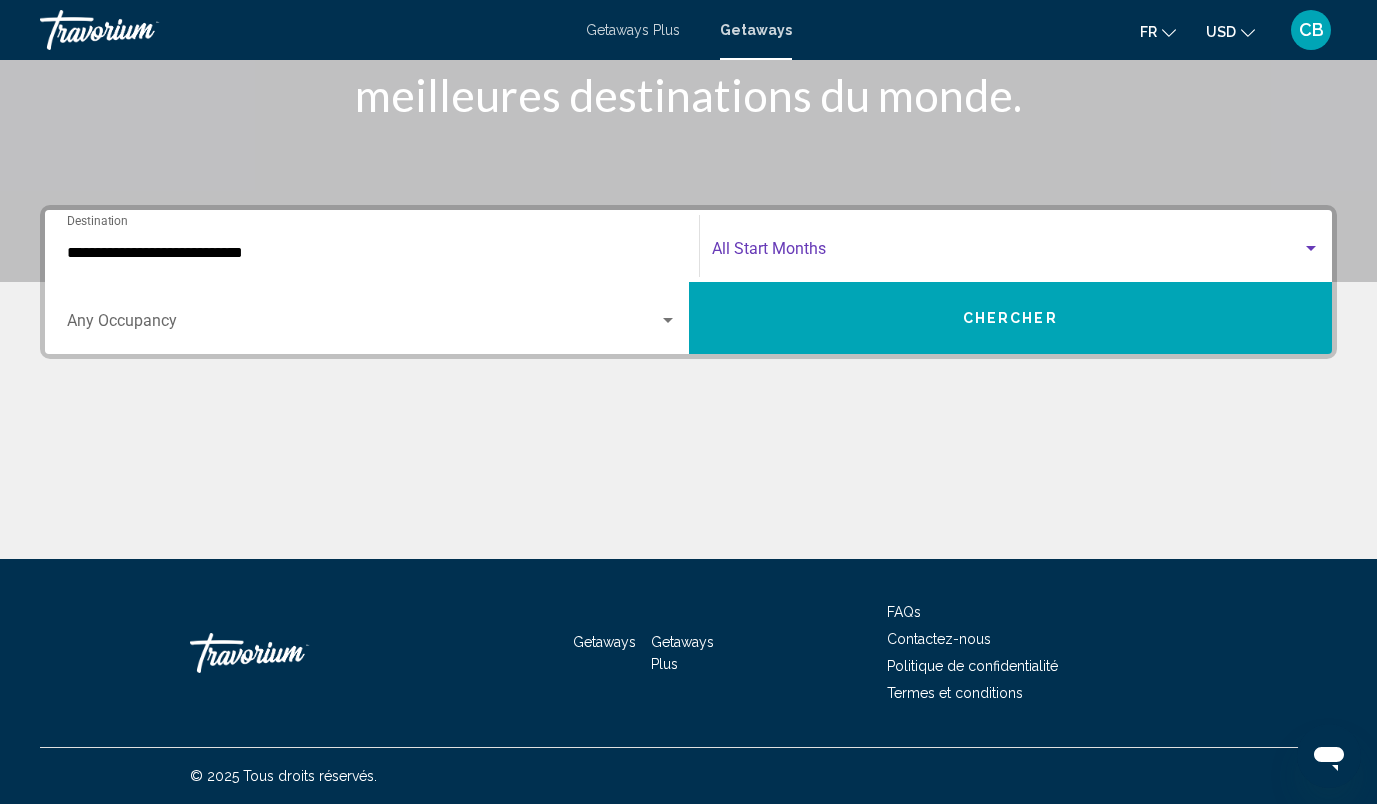 click at bounding box center (1007, 253) 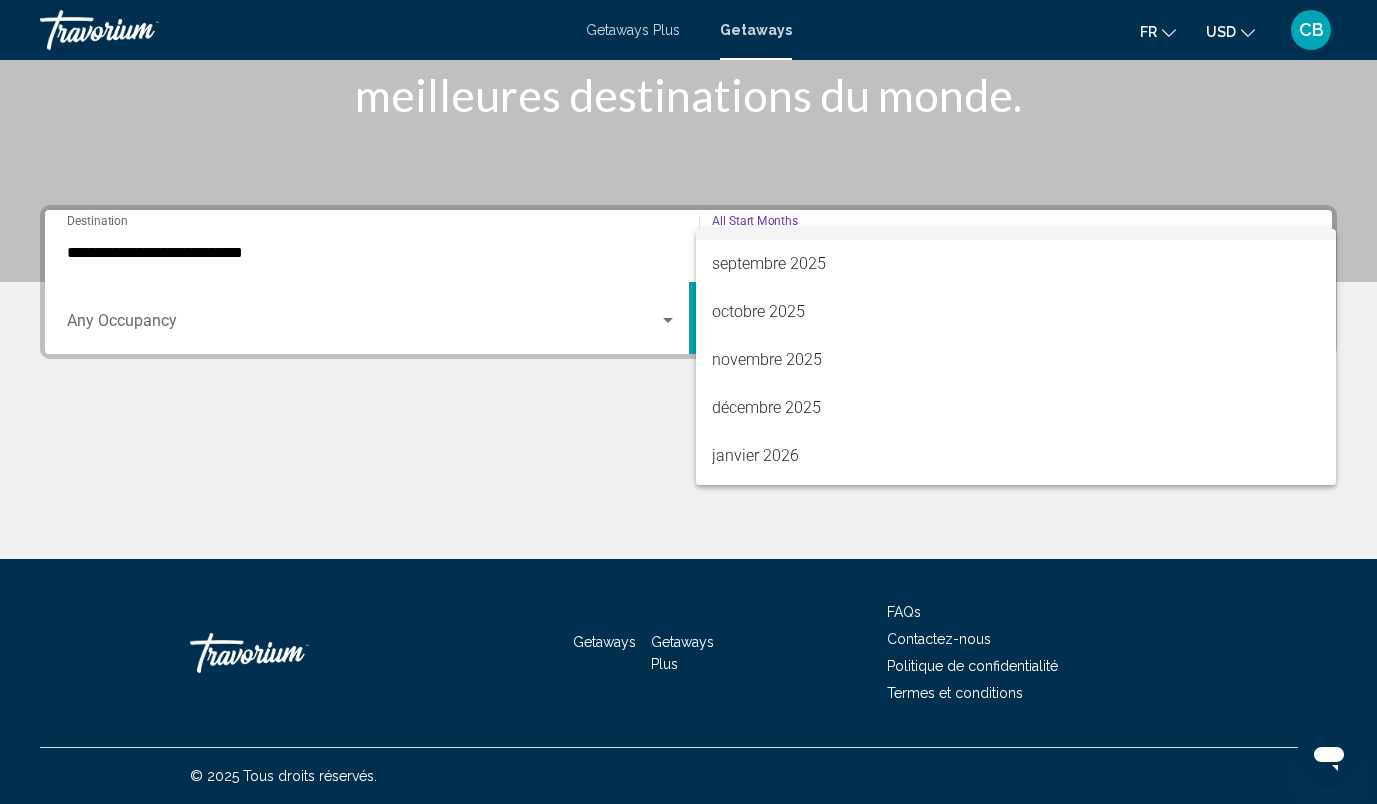scroll, scrollTop: 183, scrollLeft: 0, axis: vertical 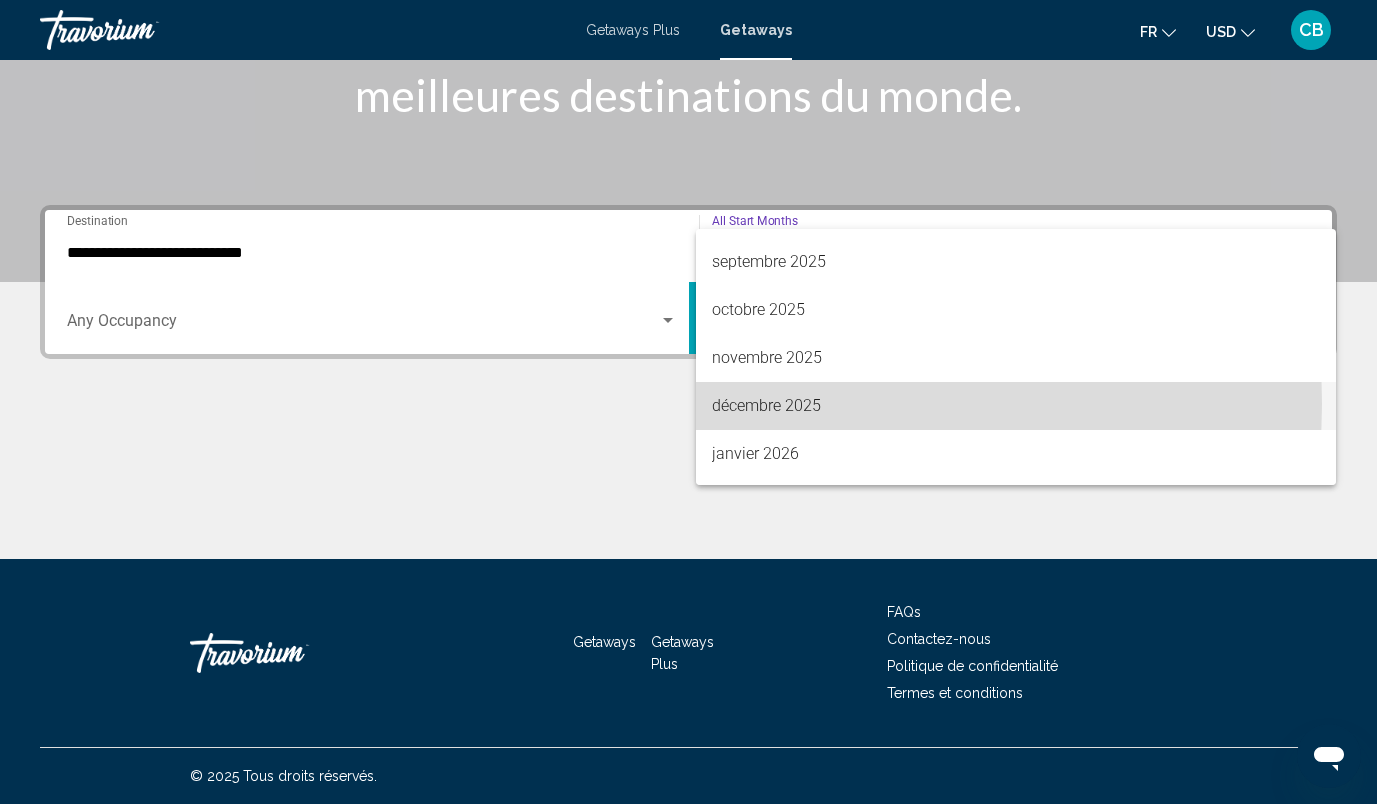 click on "décembre 2025" at bounding box center (1016, 406) 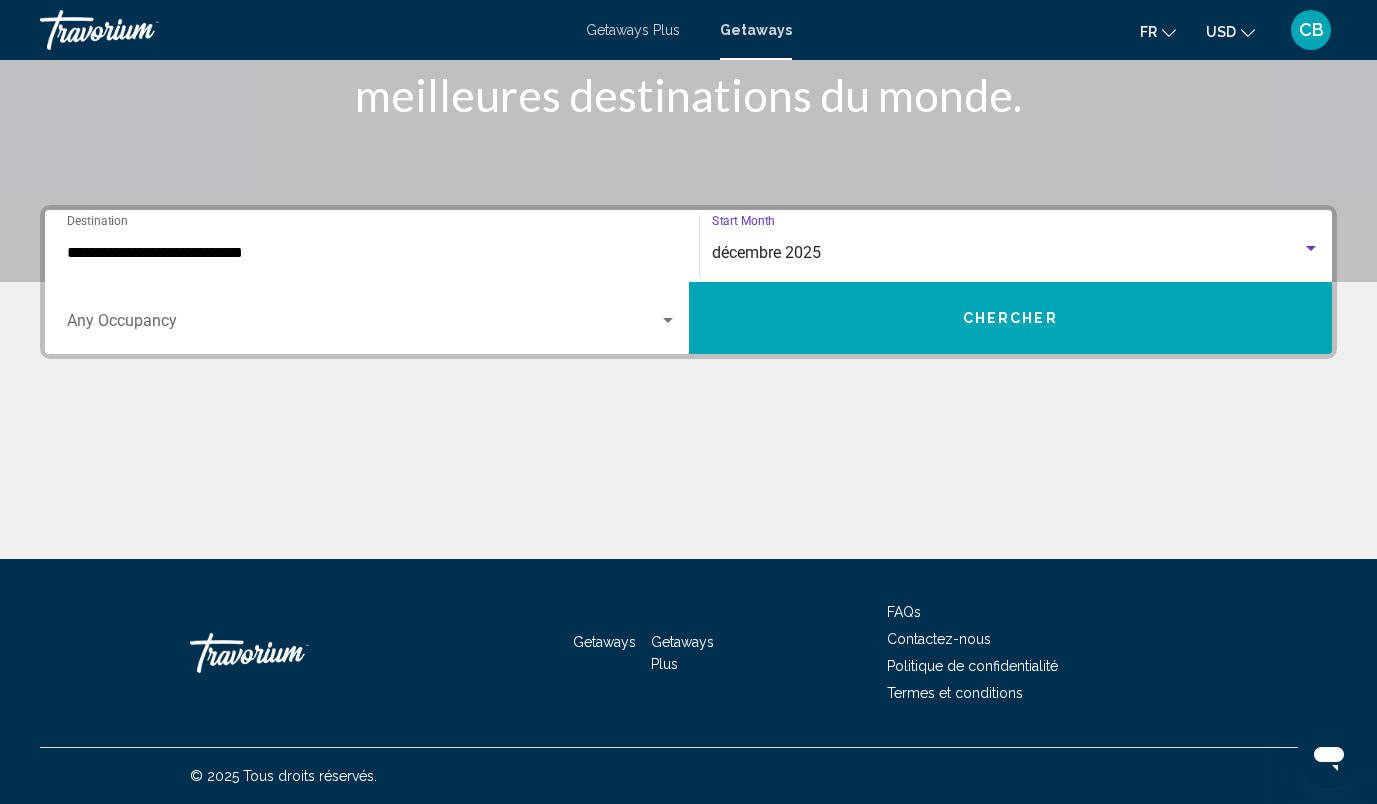 click on "Chercher" at bounding box center (1010, 319) 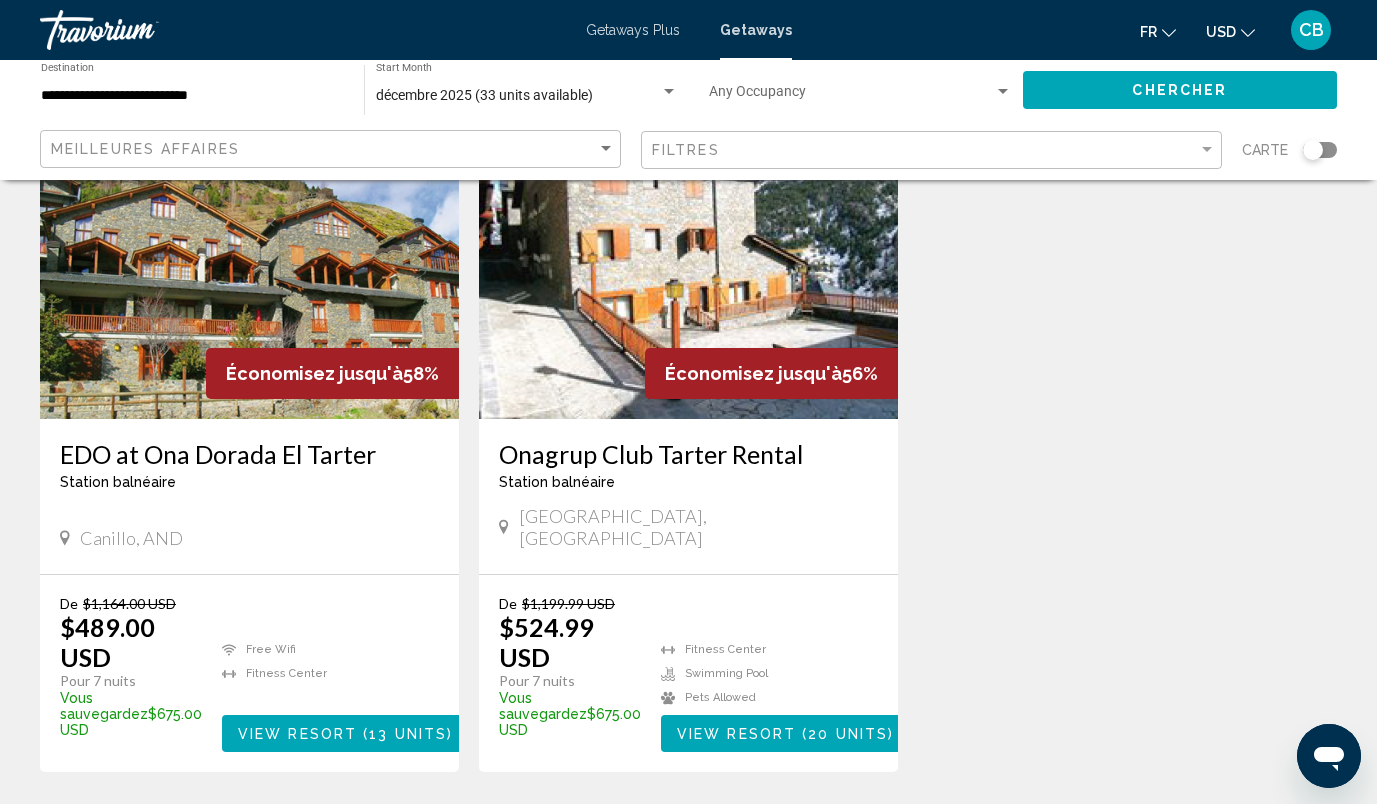 scroll, scrollTop: 173, scrollLeft: 0, axis: vertical 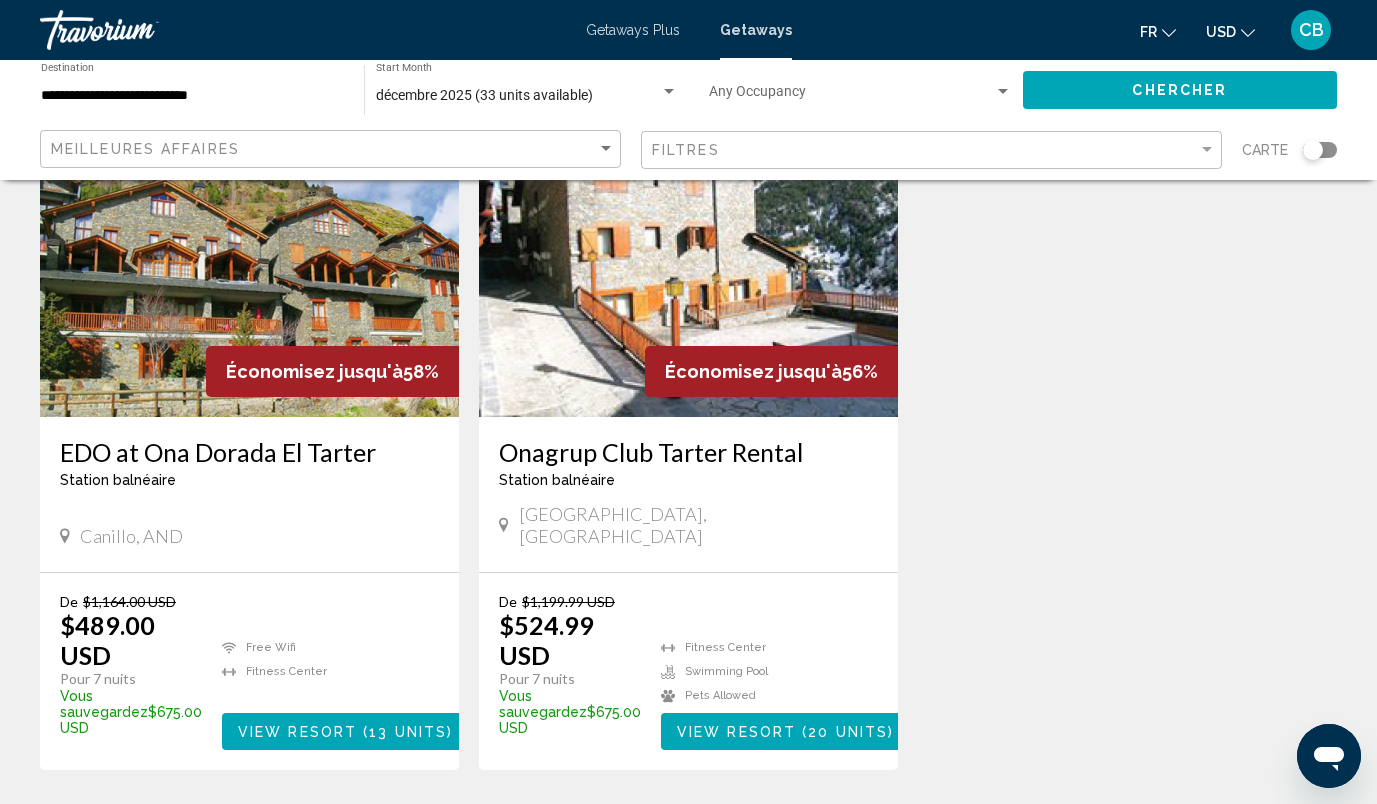 click on "View Resort" at bounding box center (297, 732) 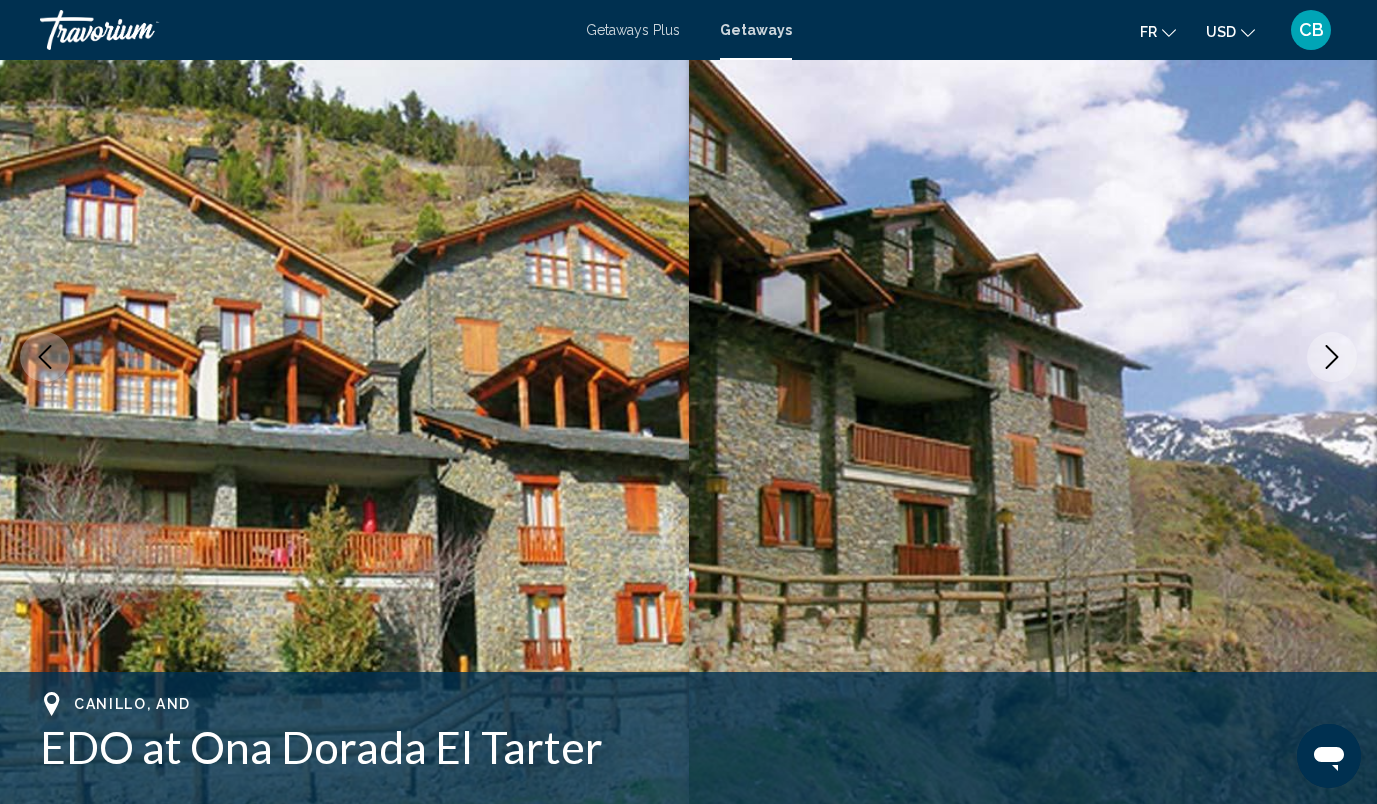 scroll, scrollTop: 0, scrollLeft: 0, axis: both 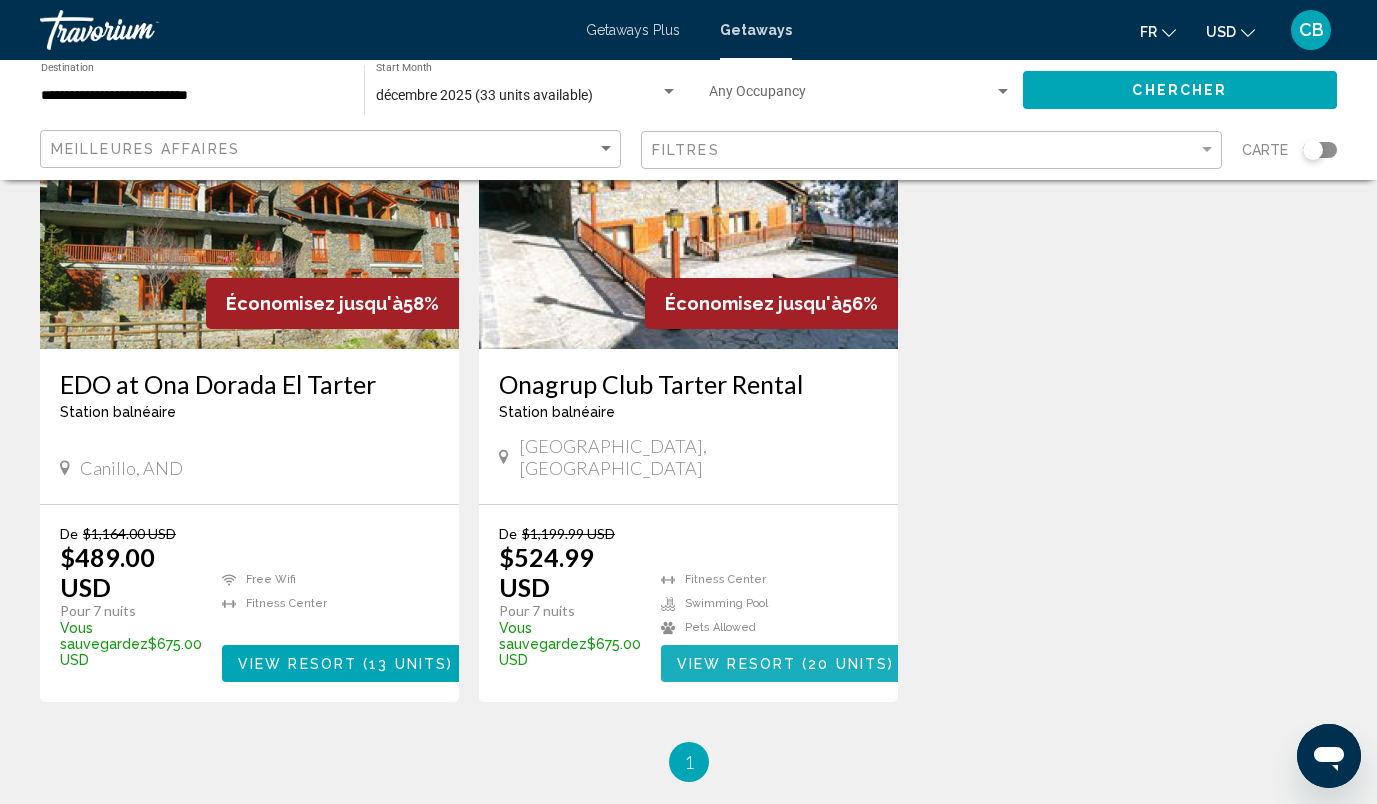 click on "View Resort    ( 20 units )" at bounding box center [785, 663] 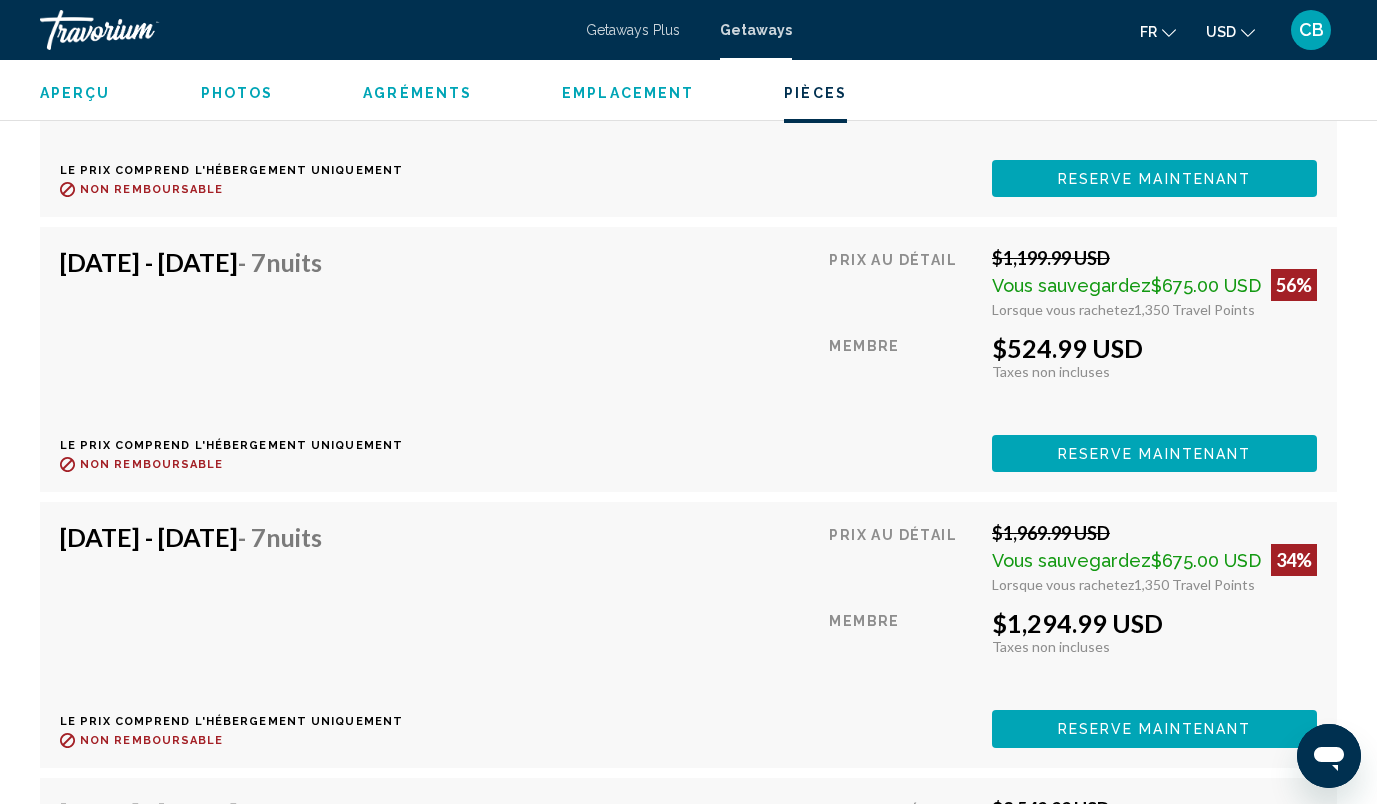 scroll, scrollTop: 4249, scrollLeft: 0, axis: vertical 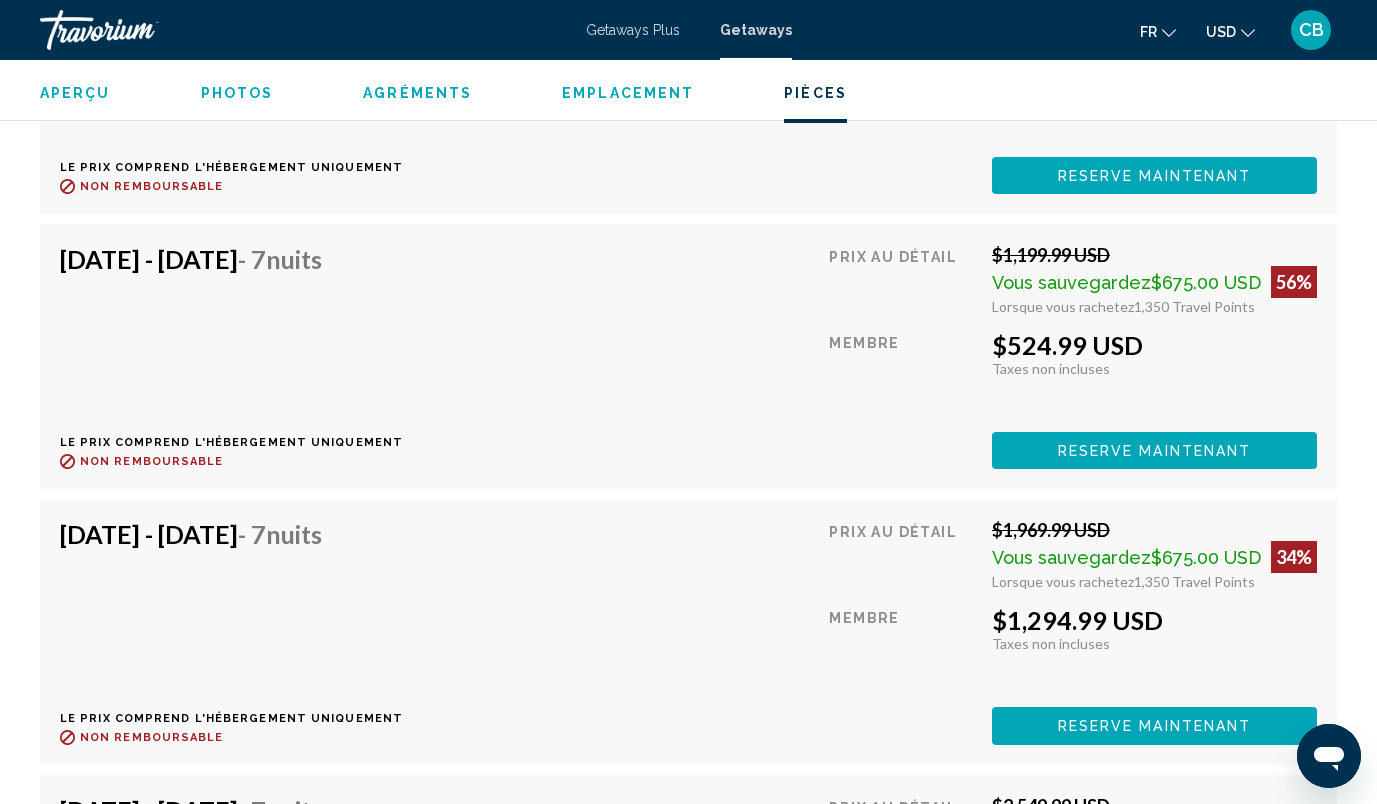click 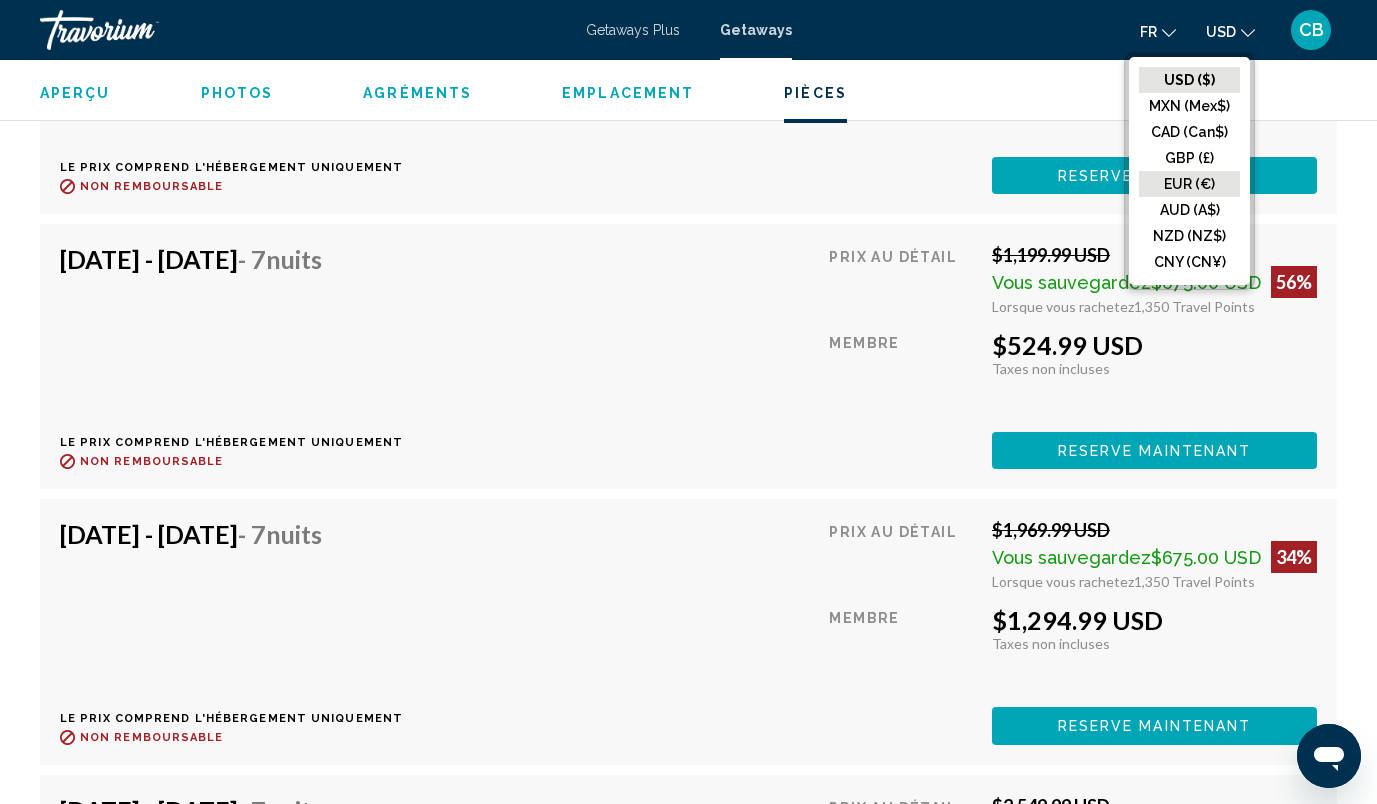 click on "EUR (€)" 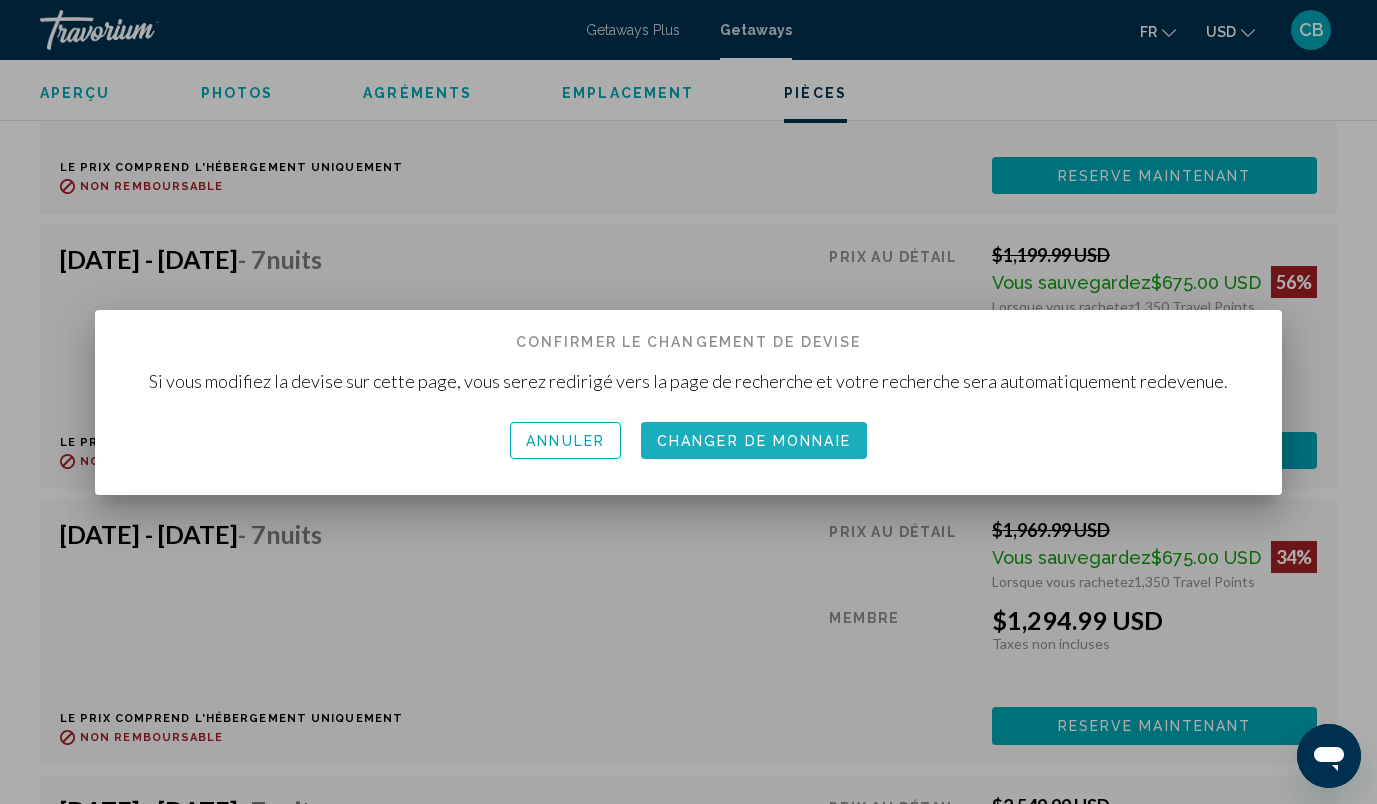 click on "Changer de monnaie" at bounding box center [754, 441] 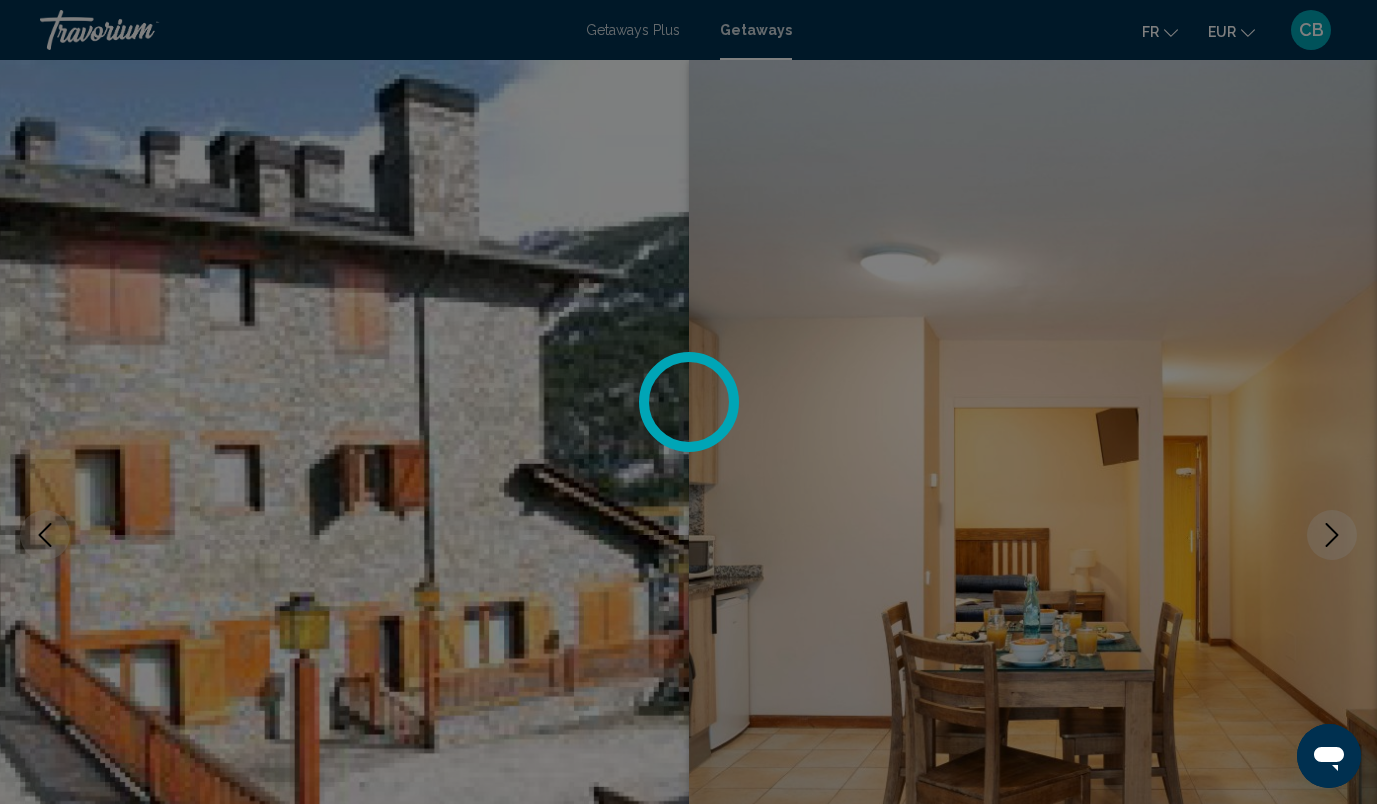scroll, scrollTop: 4249, scrollLeft: 0, axis: vertical 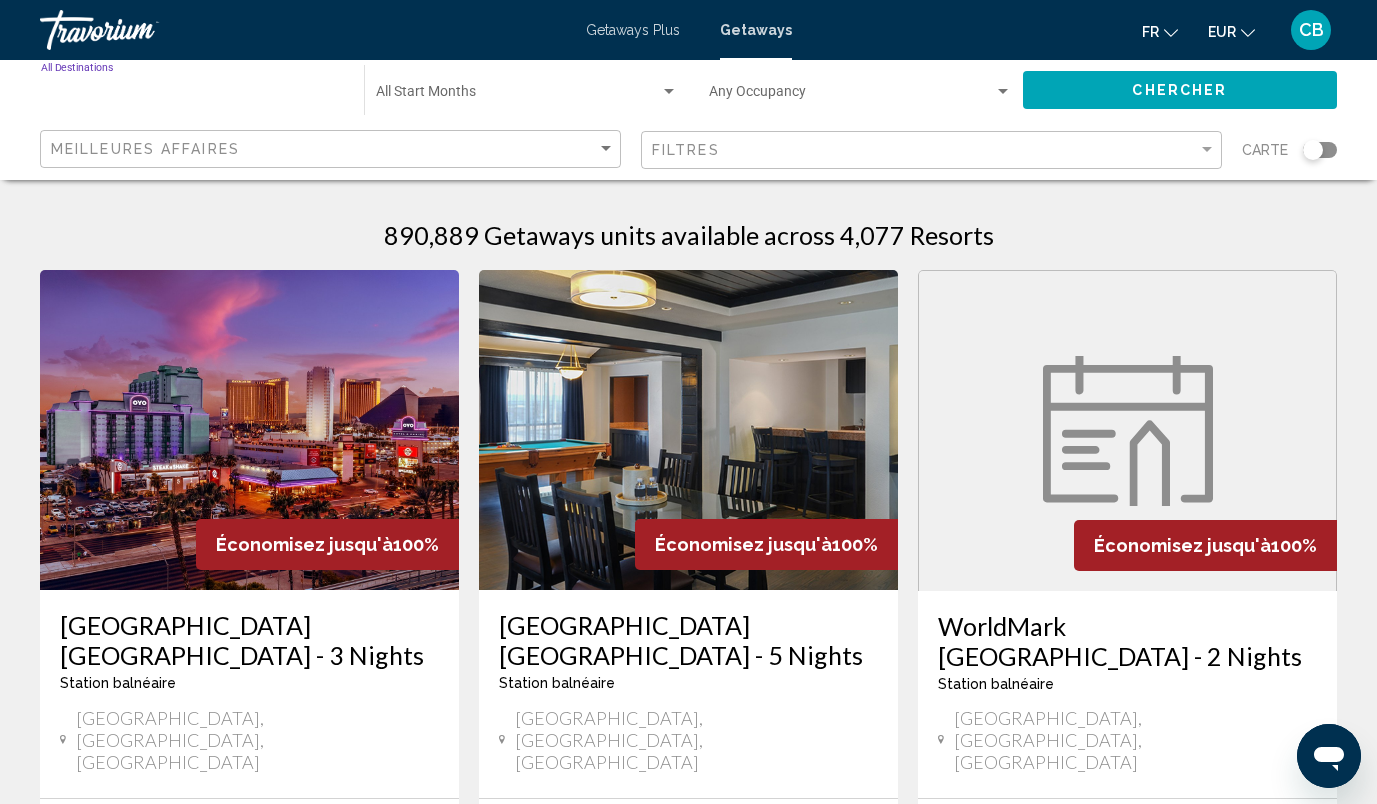 click on "Destination All Destinations" at bounding box center (192, 96) 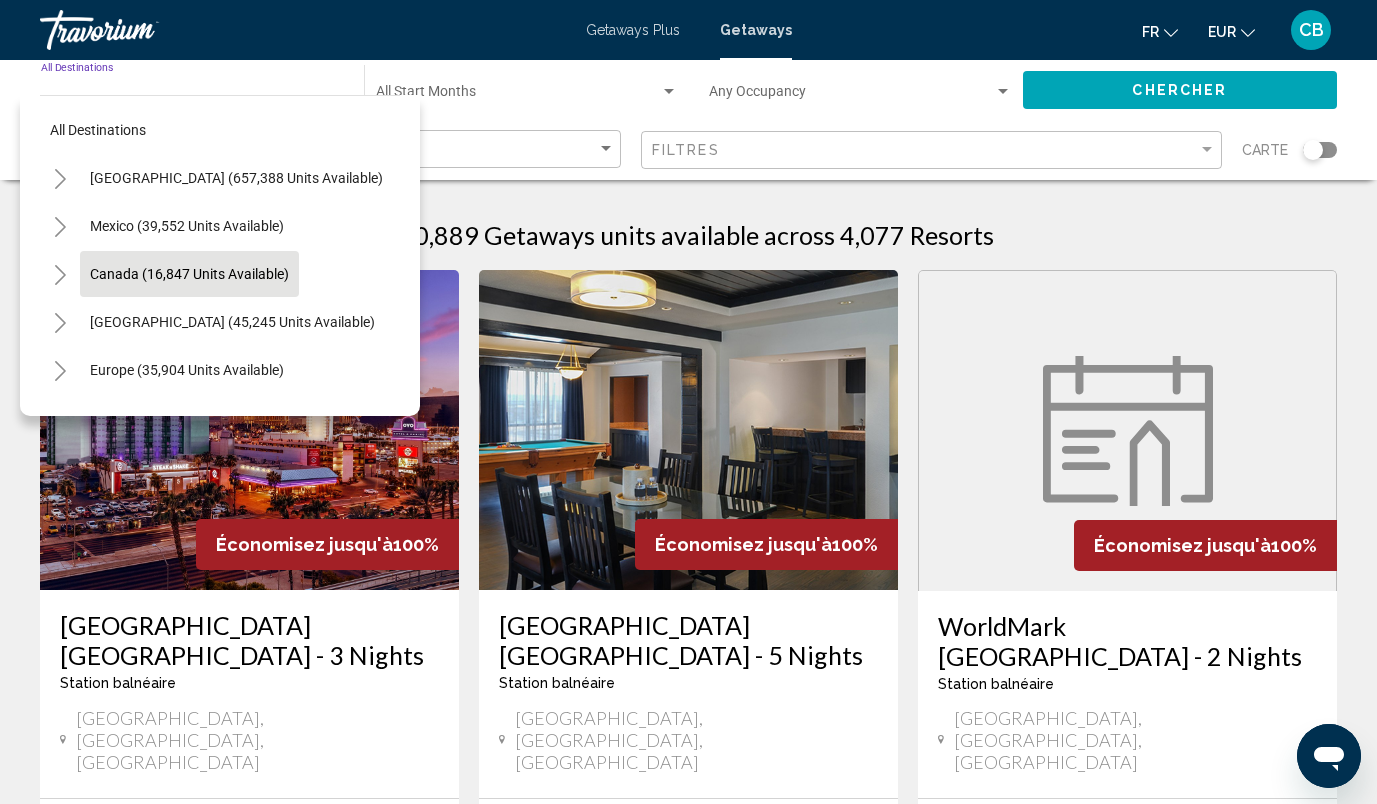 scroll, scrollTop: 13, scrollLeft: 0, axis: vertical 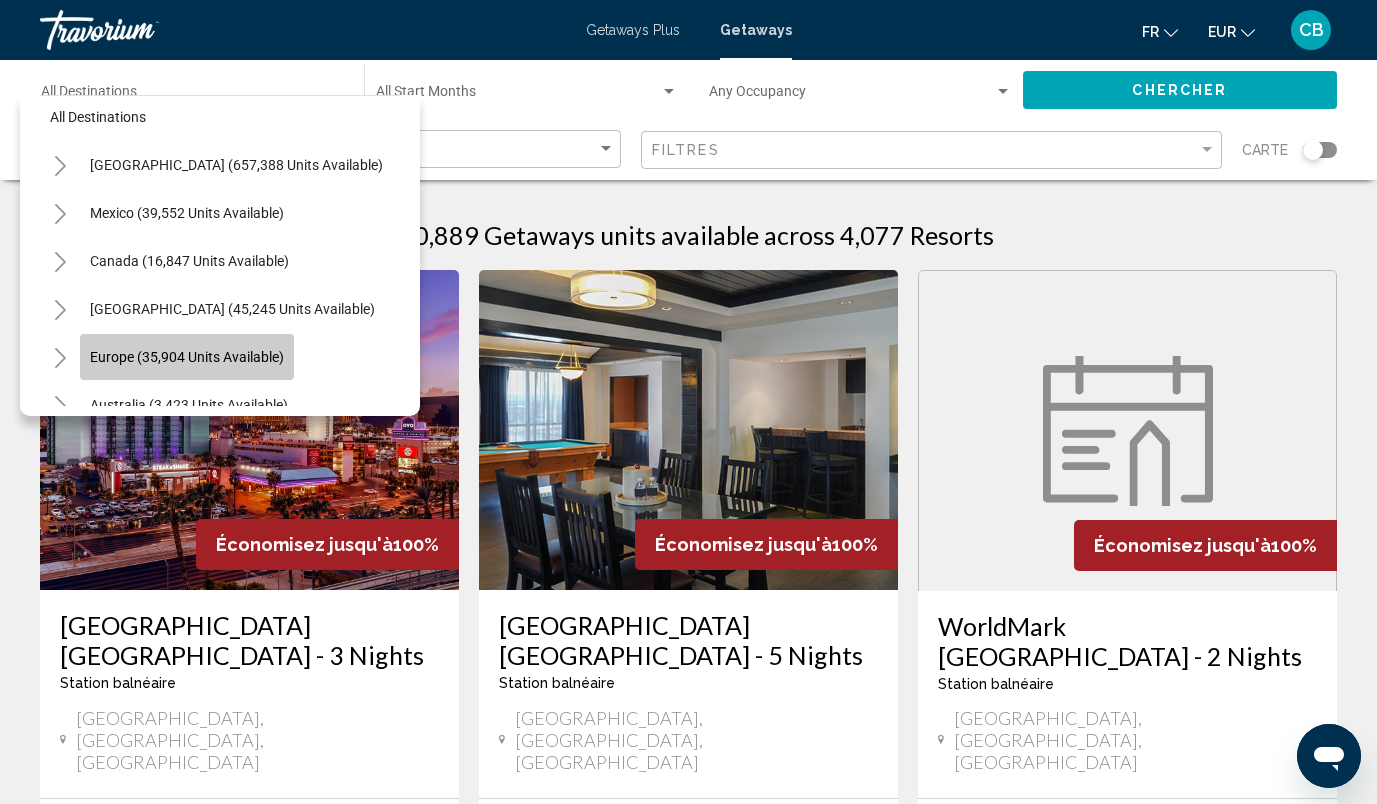 click on "Europe (35,904 units available)" 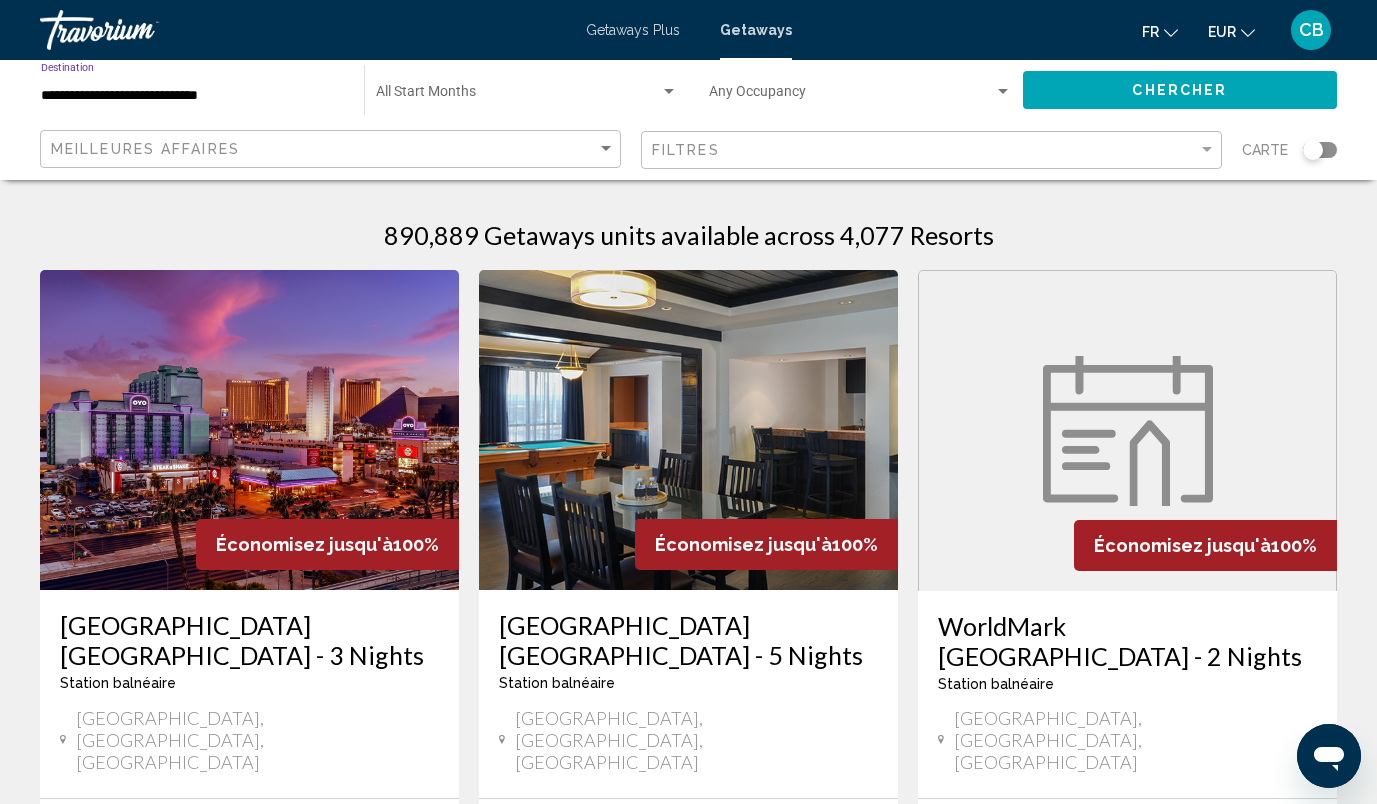 click on "**********" at bounding box center [192, 96] 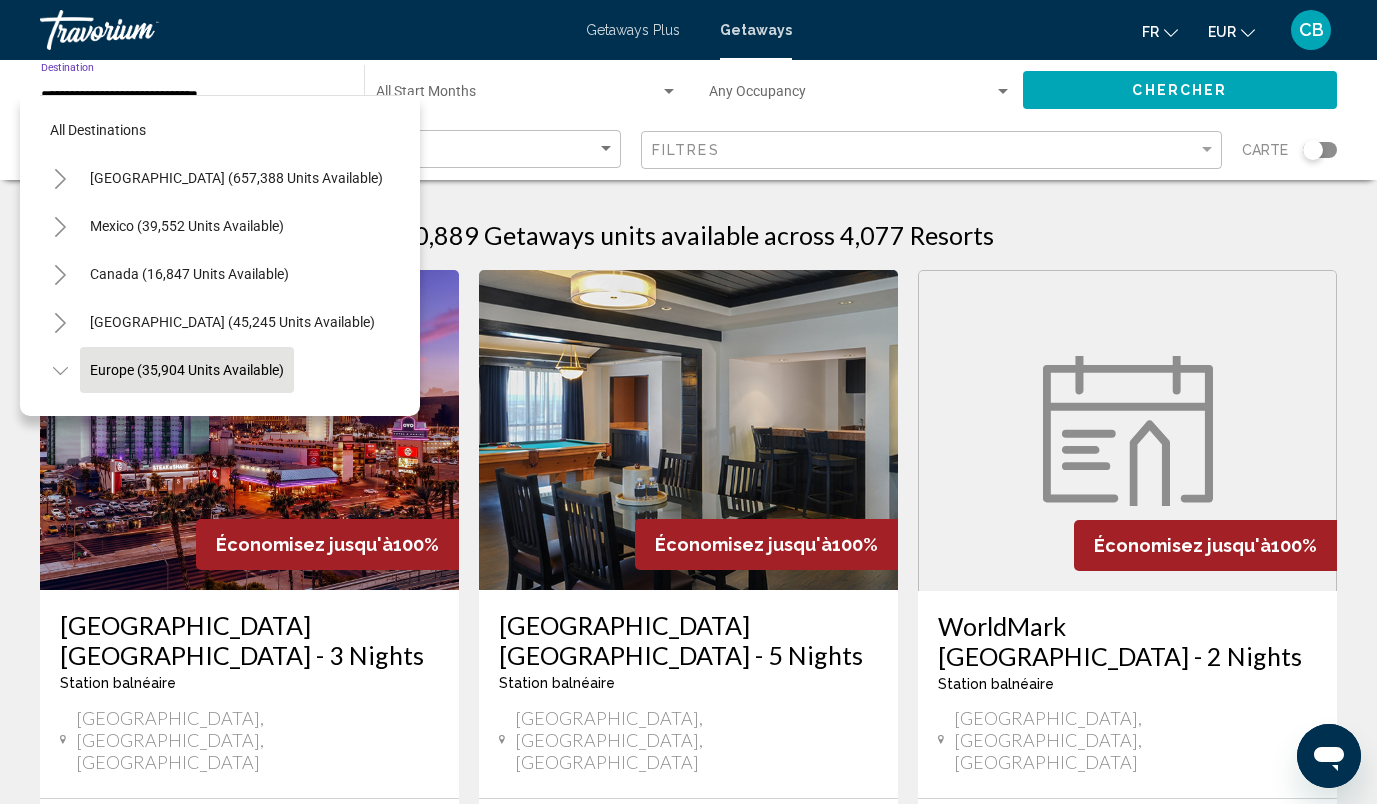 scroll, scrollTop: 126, scrollLeft: 0, axis: vertical 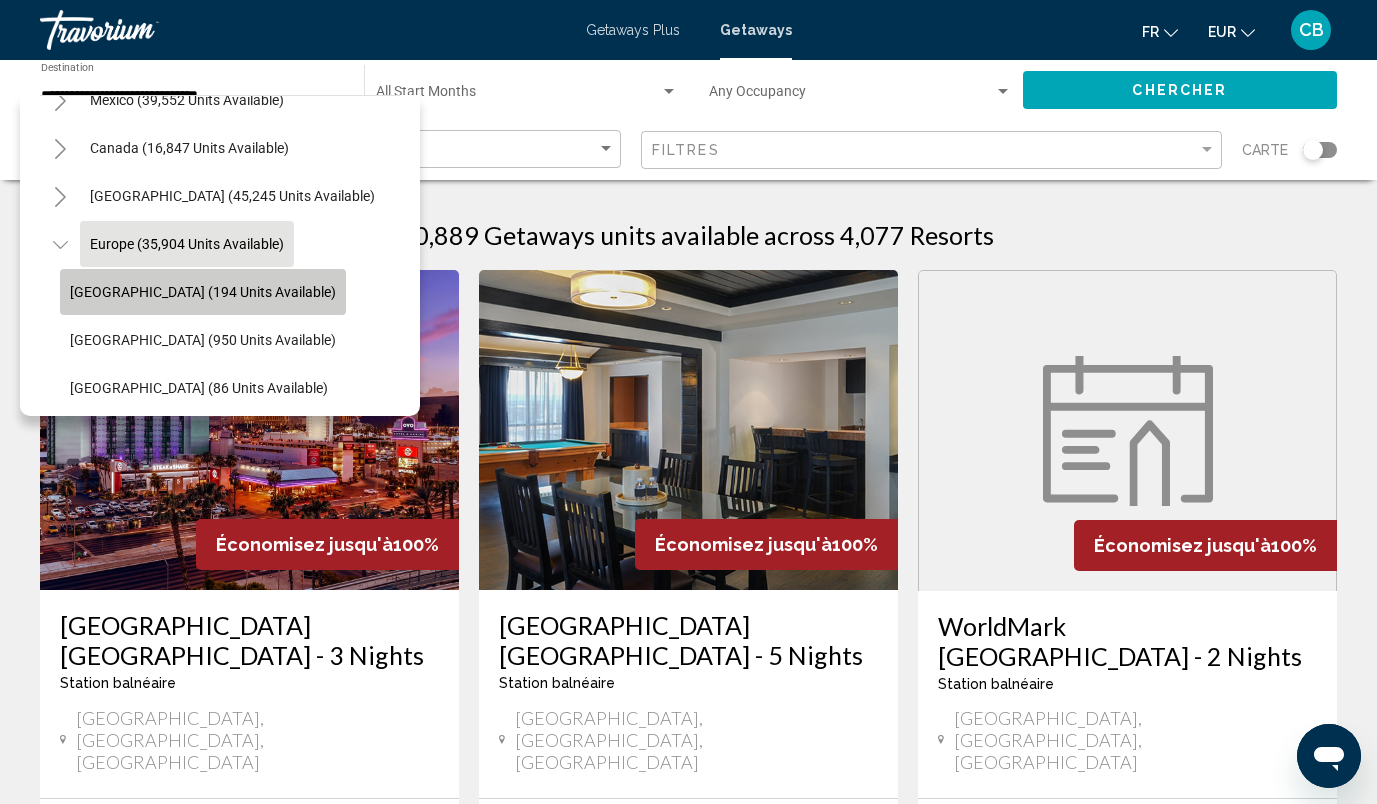 click on "[GEOGRAPHIC_DATA] (194 units available)" 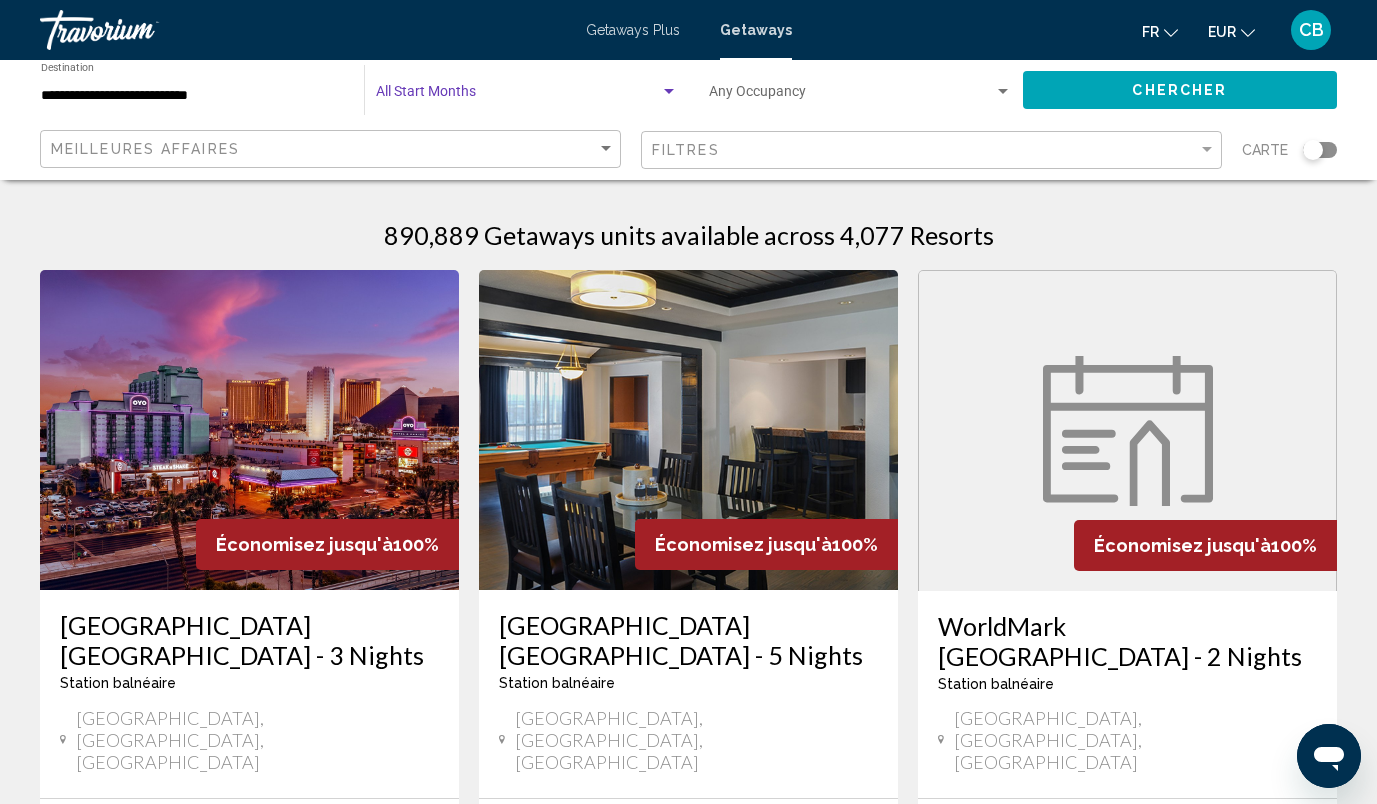 click at bounding box center (518, 96) 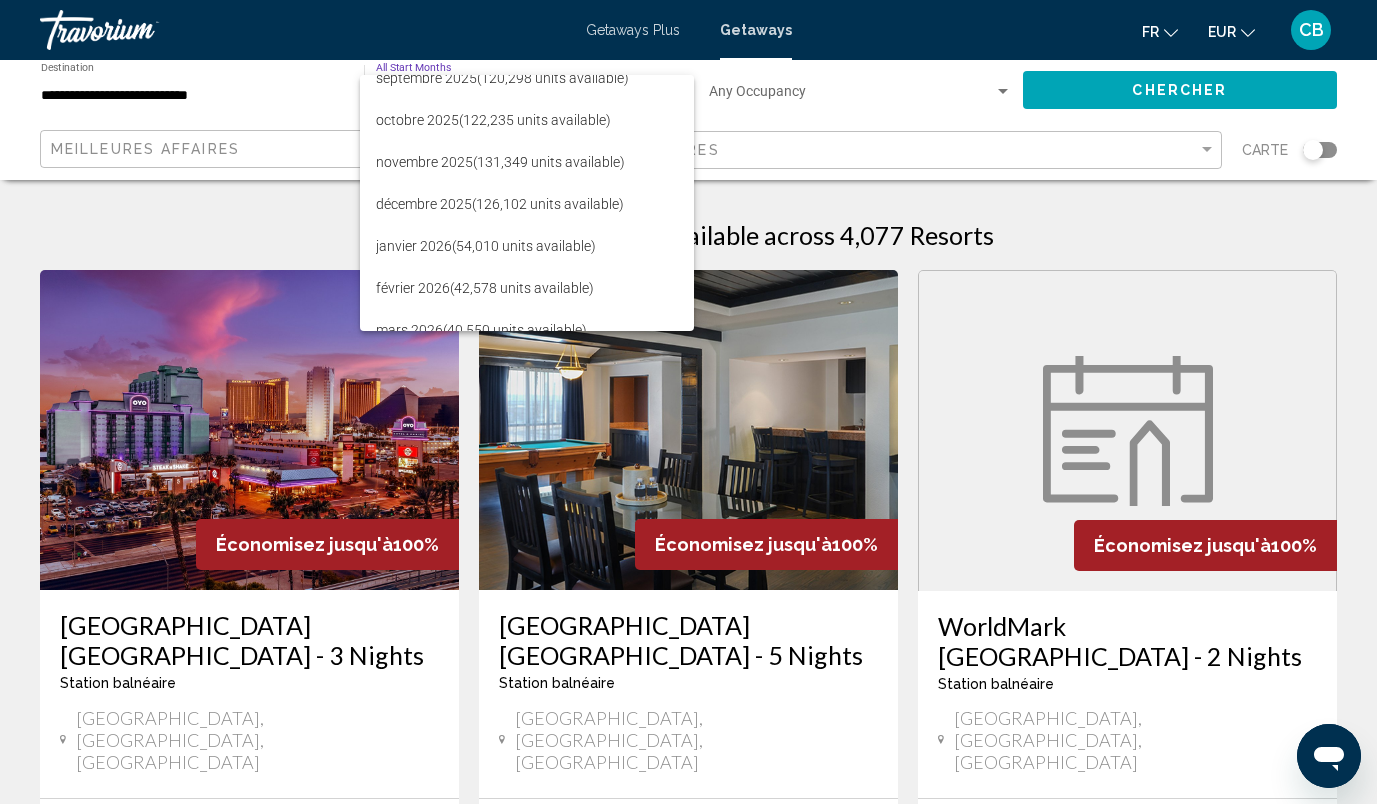 scroll, scrollTop: 397, scrollLeft: 0, axis: vertical 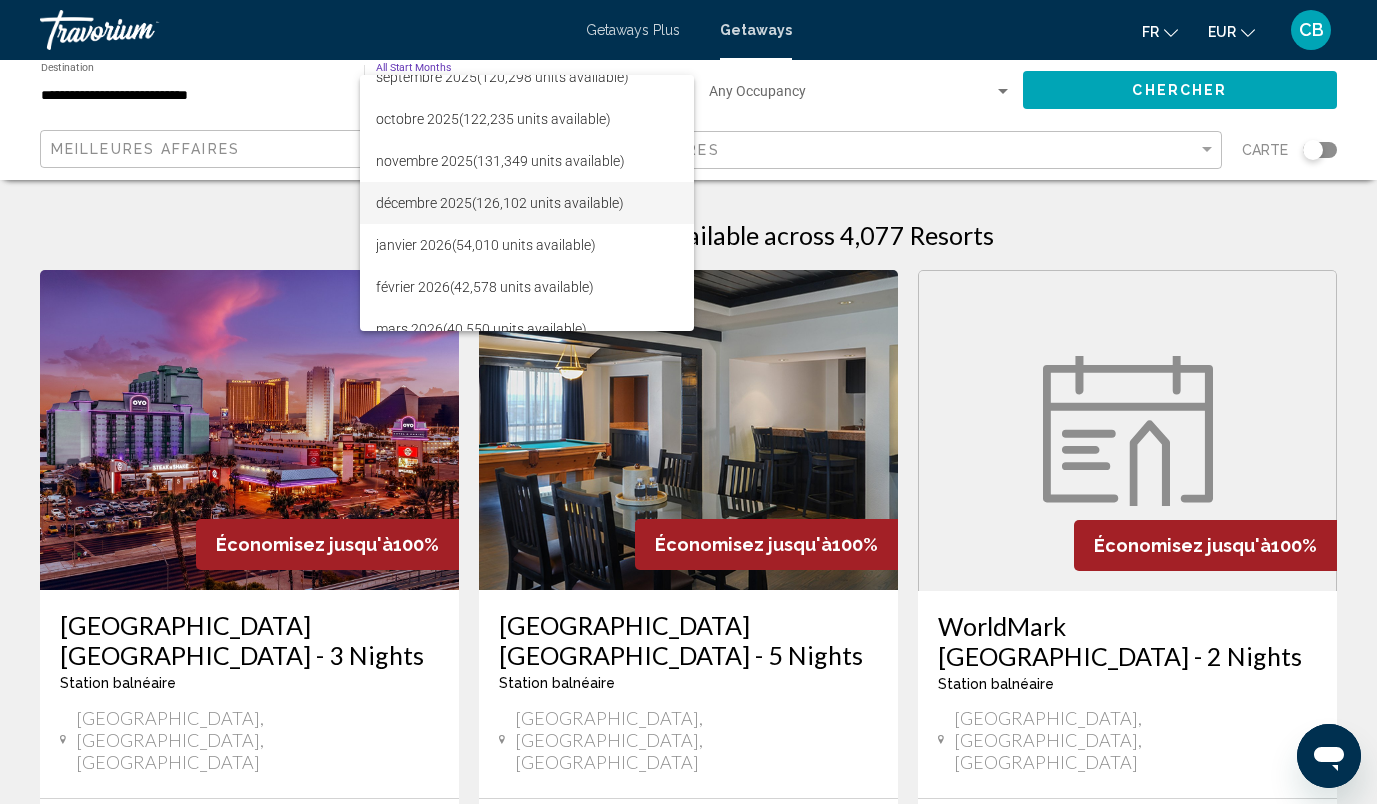 click on "décembre 2025  (126,102 units available)" at bounding box center (527, 203) 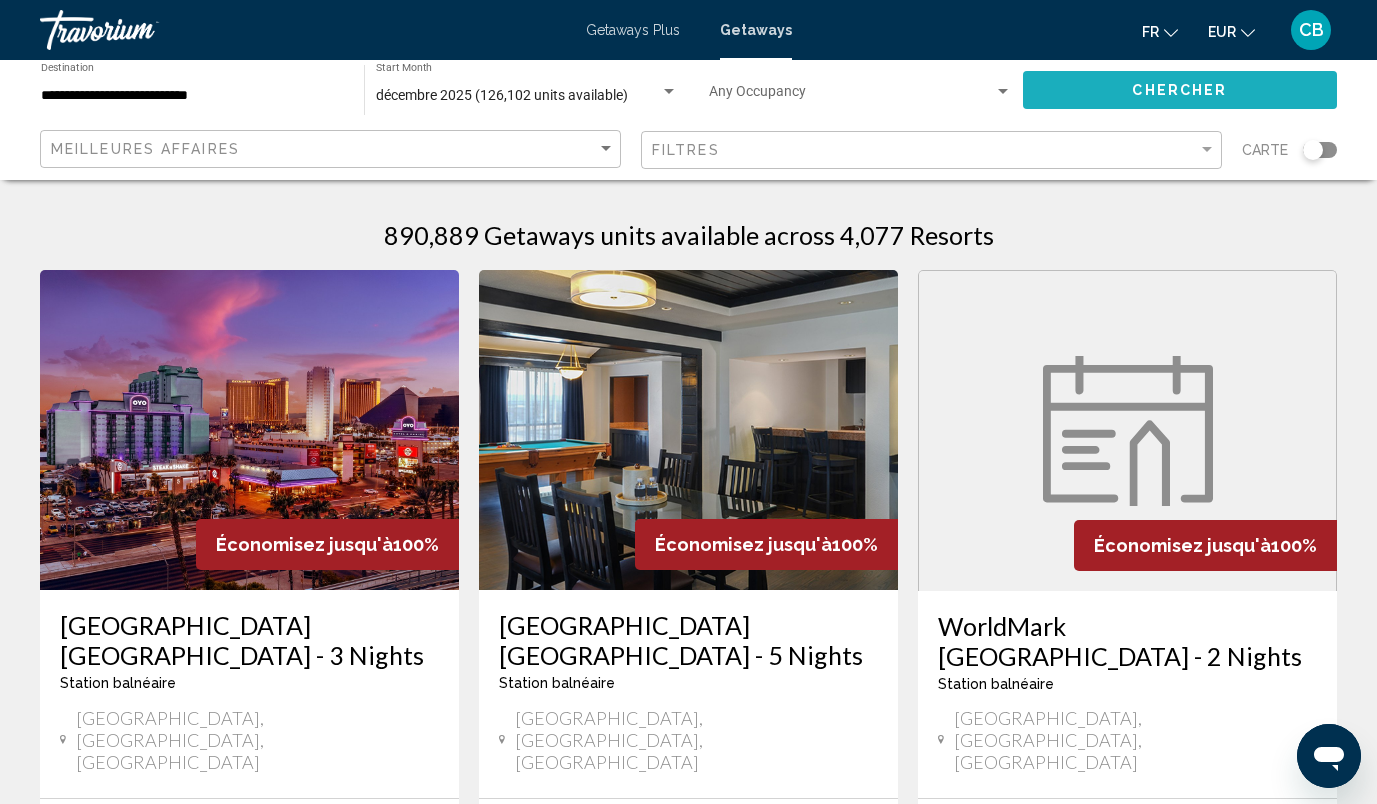 click on "Chercher" 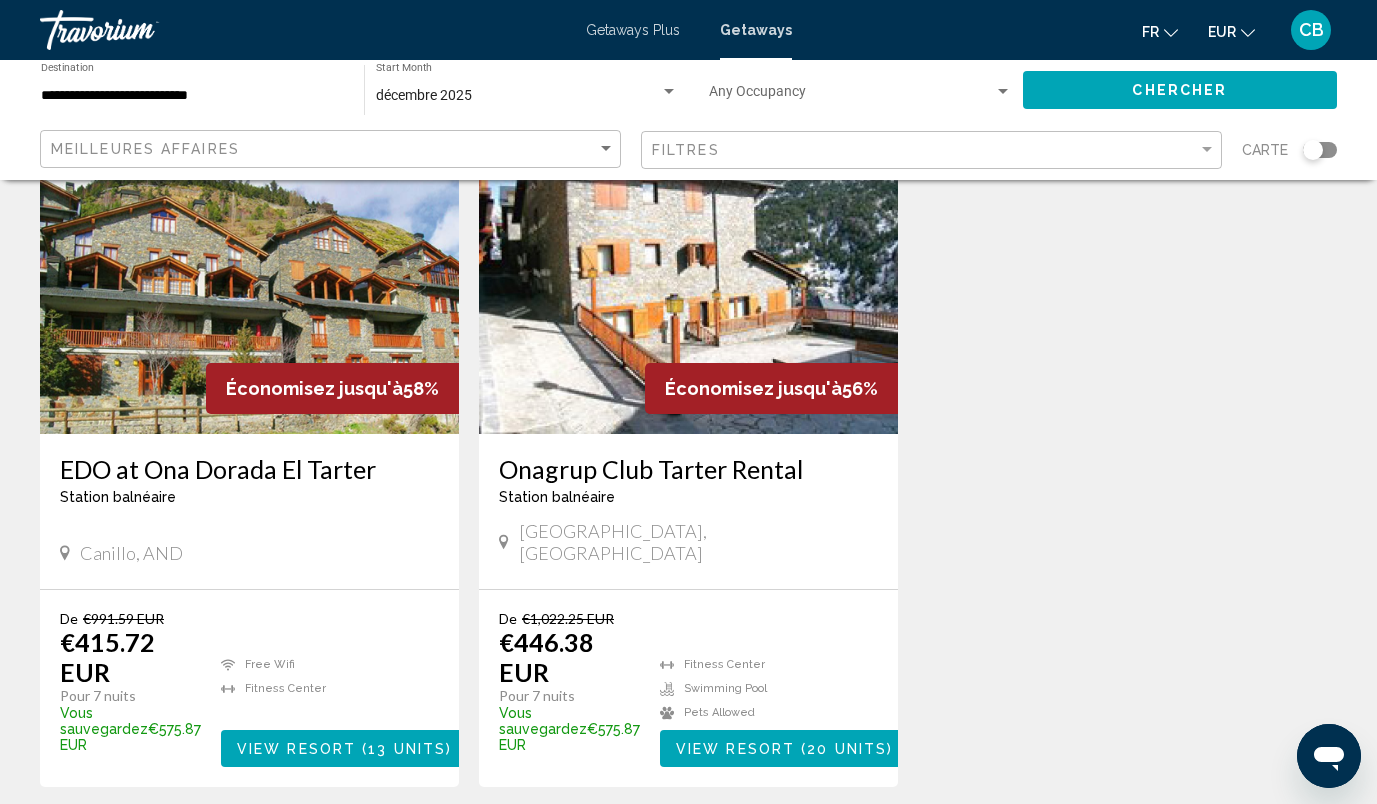 scroll, scrollTop: 0, scrollLeft: 0, axis: both 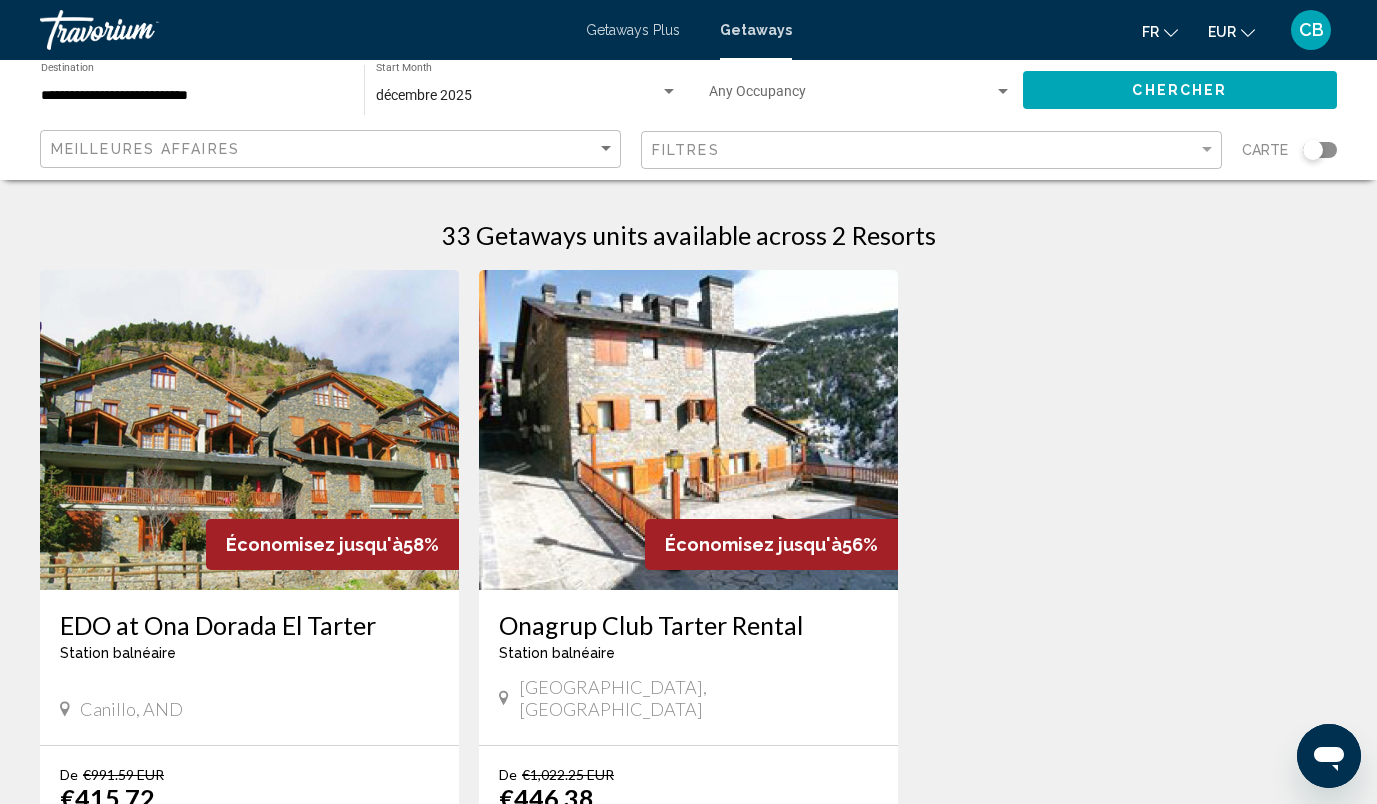 click on "Getaways Plus" at bounding box center (633, 30) 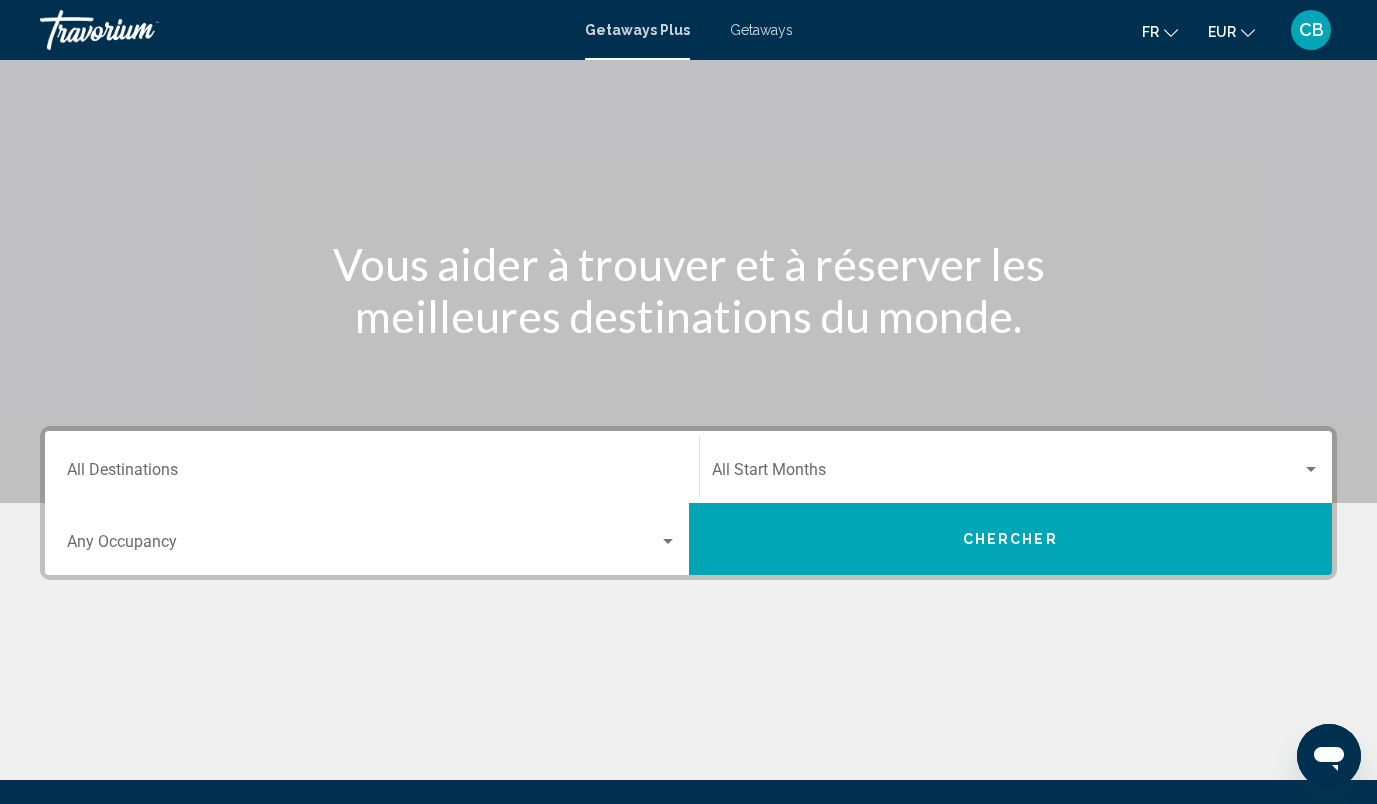 scroll, scrollTop: 100, scrollLeft: 0, axis: vertical 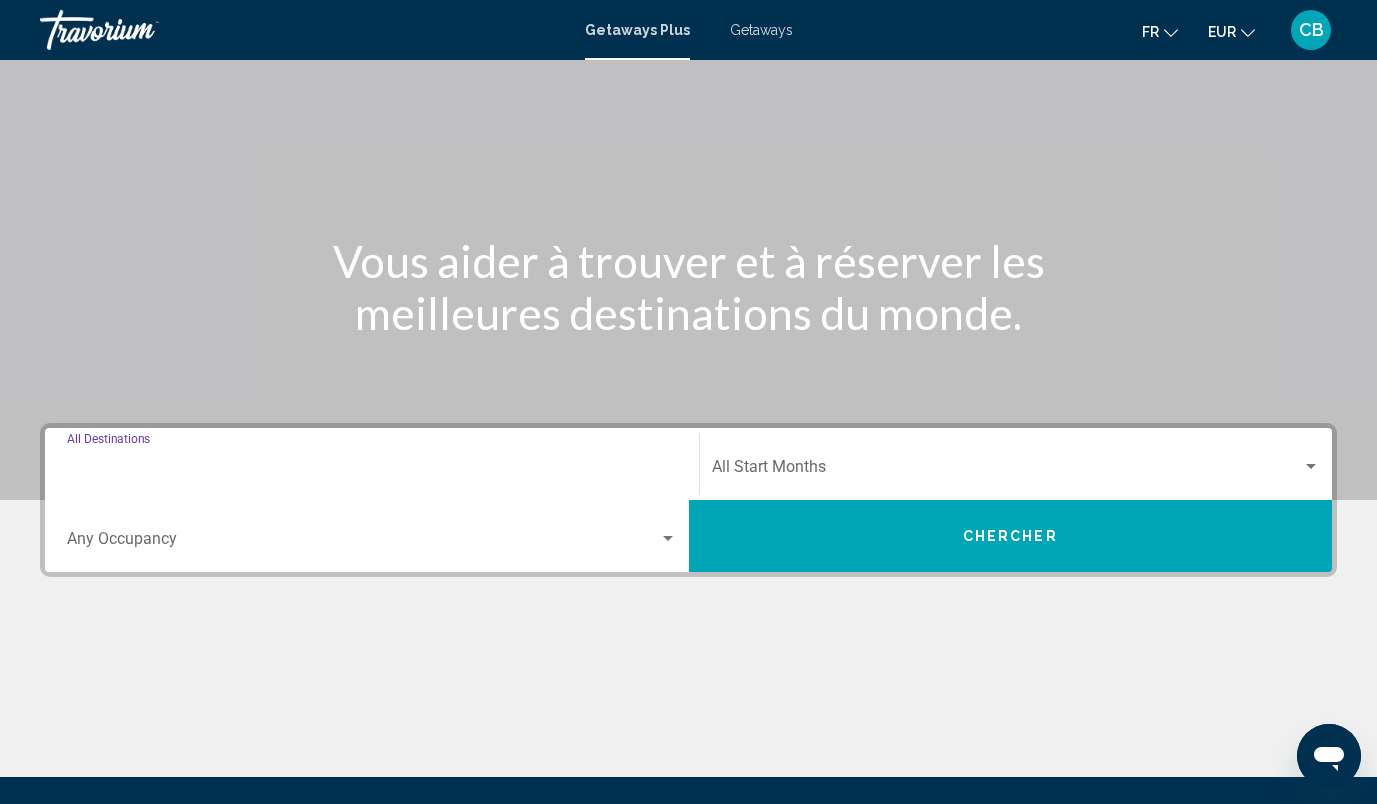 click on "Destination All Destinations" at bounding box center [372, 471] 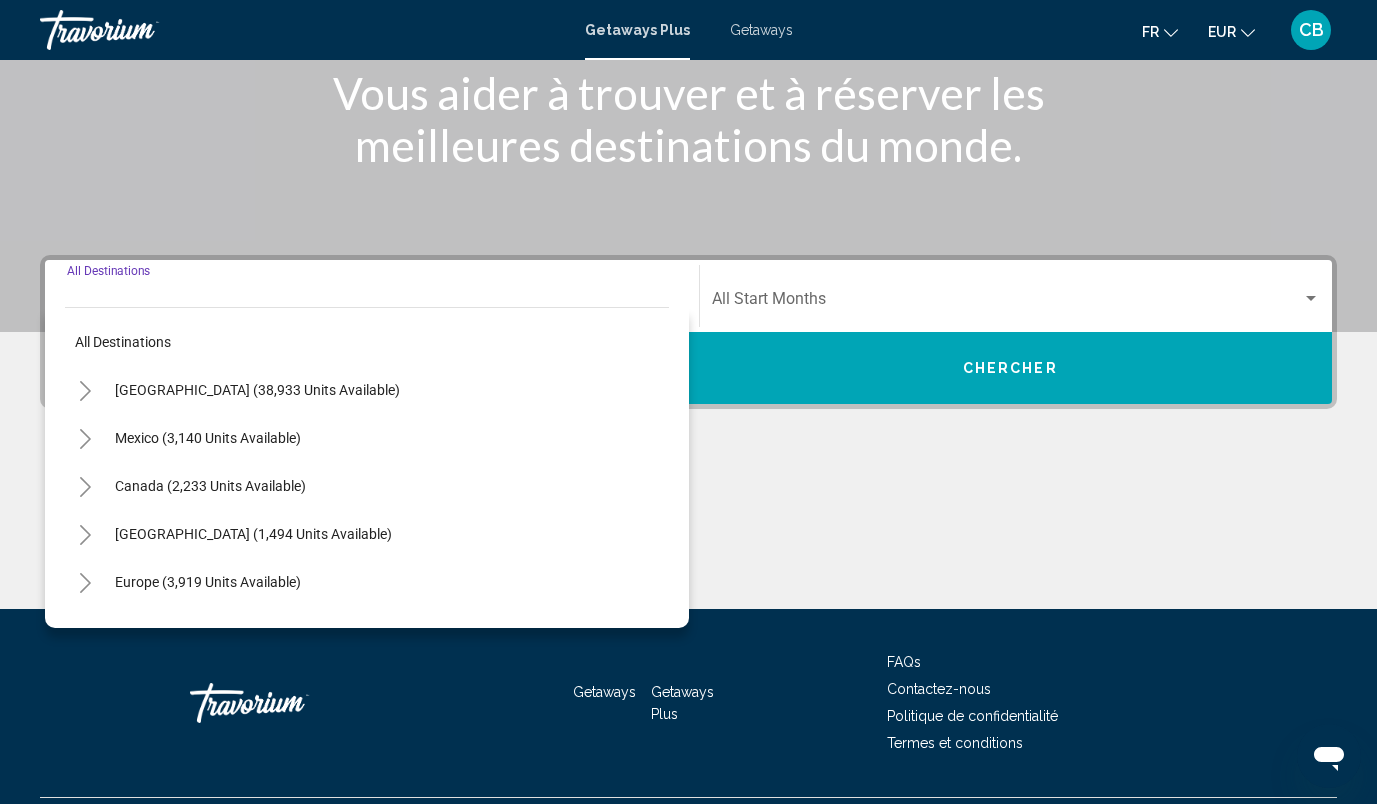 scroll, scrollTop: 318, scrollLeft: 0, axis: vertical 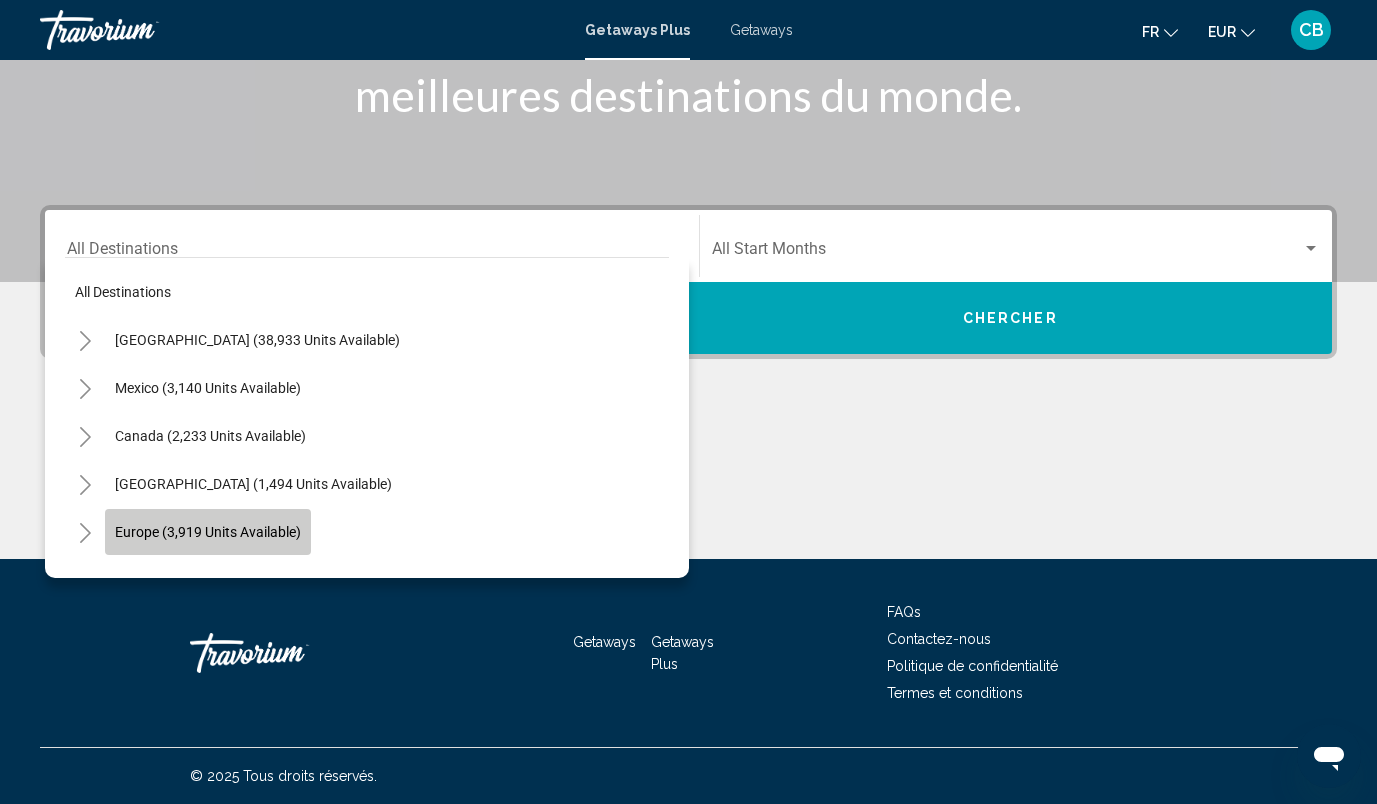click on "Europe (3,919 units available)" 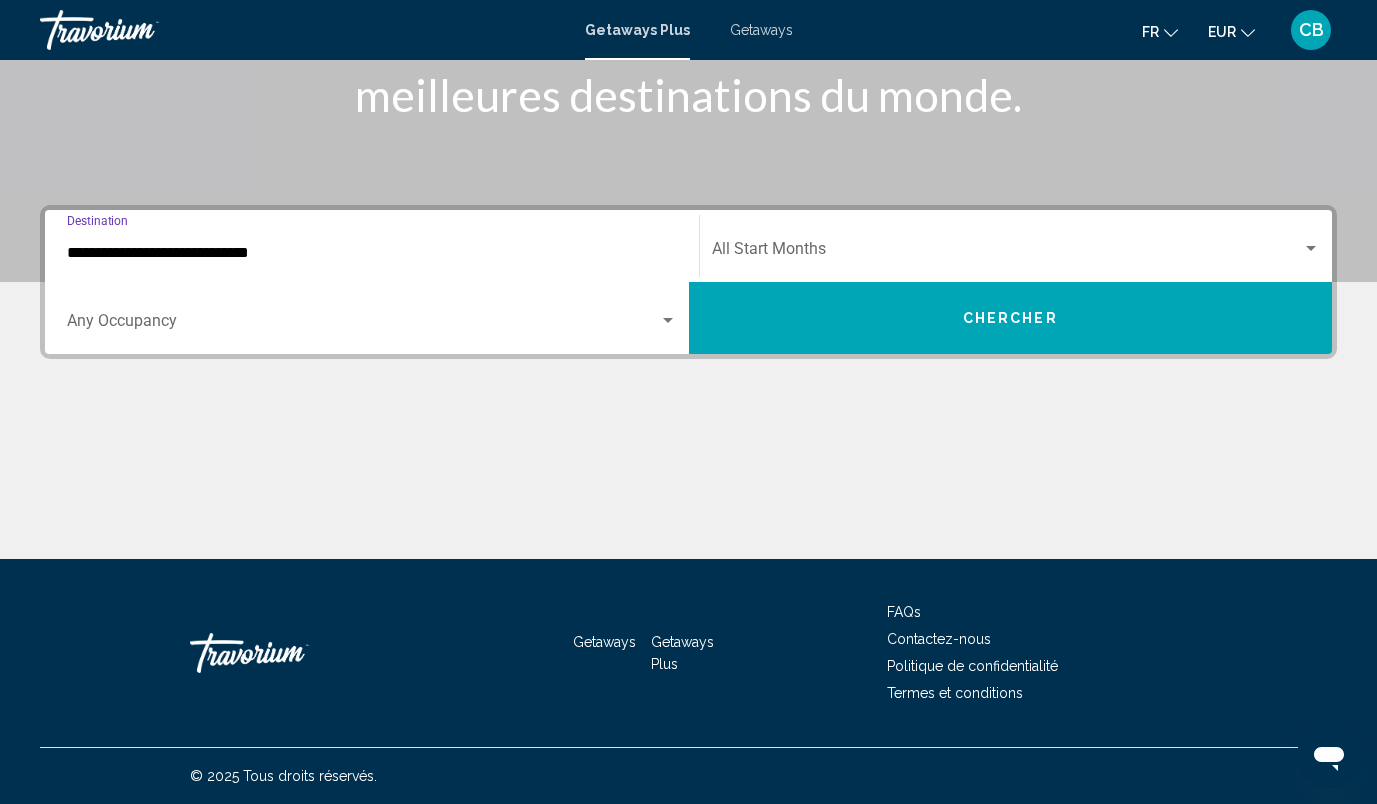 click on "**********" at bounding box center (372, 253) 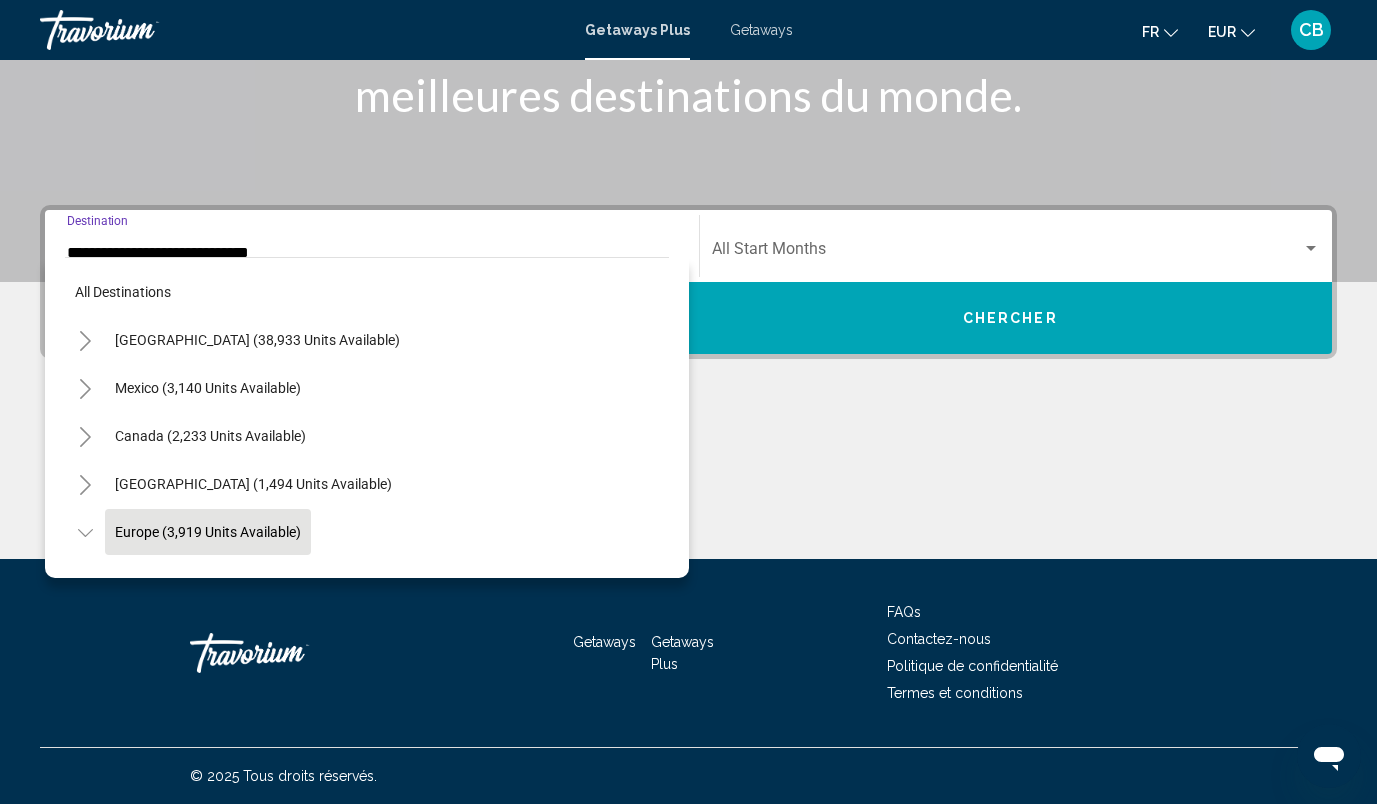 scroll, scrollTop: 119, scrollLeft: 0, axis: vertical 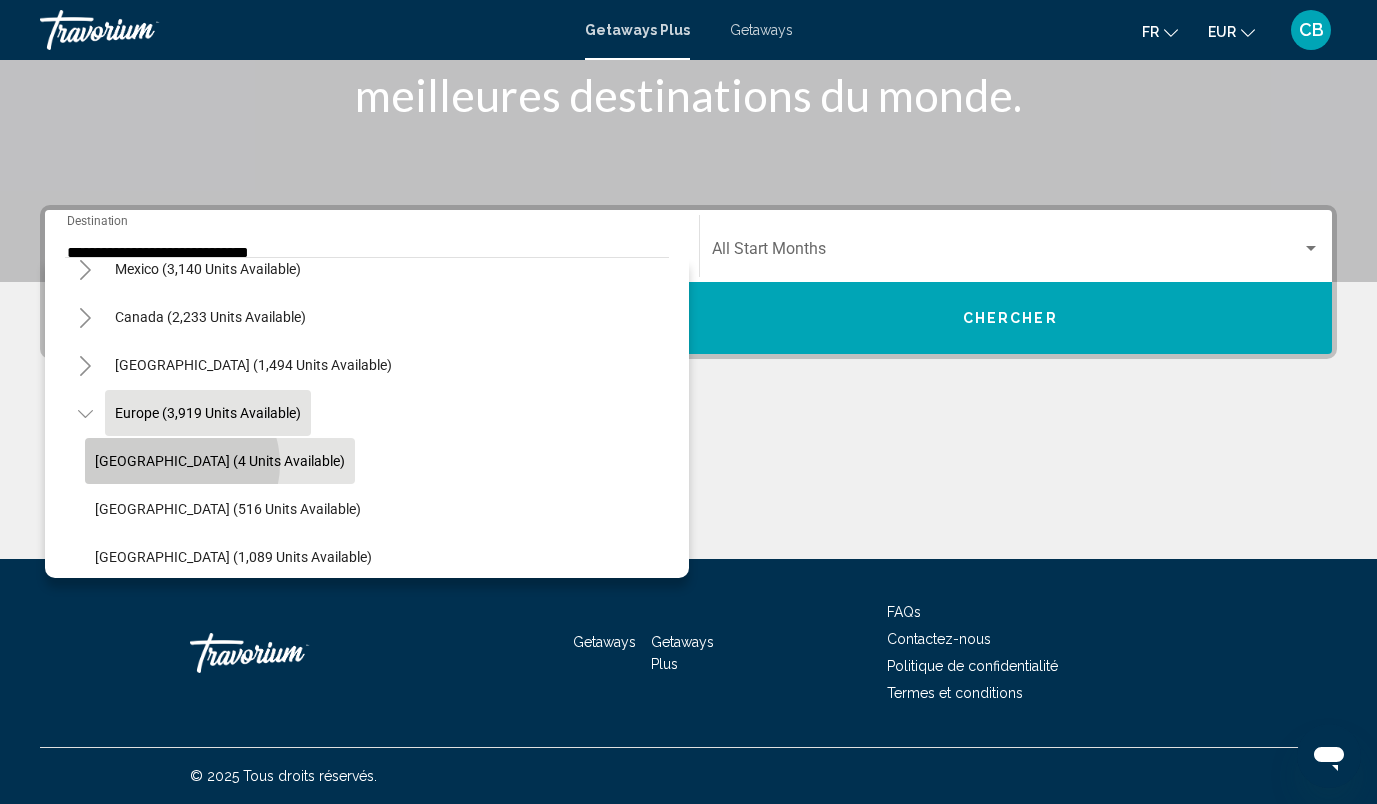 click on "[GEOGRAPHIC_DATA] (4 units available)" 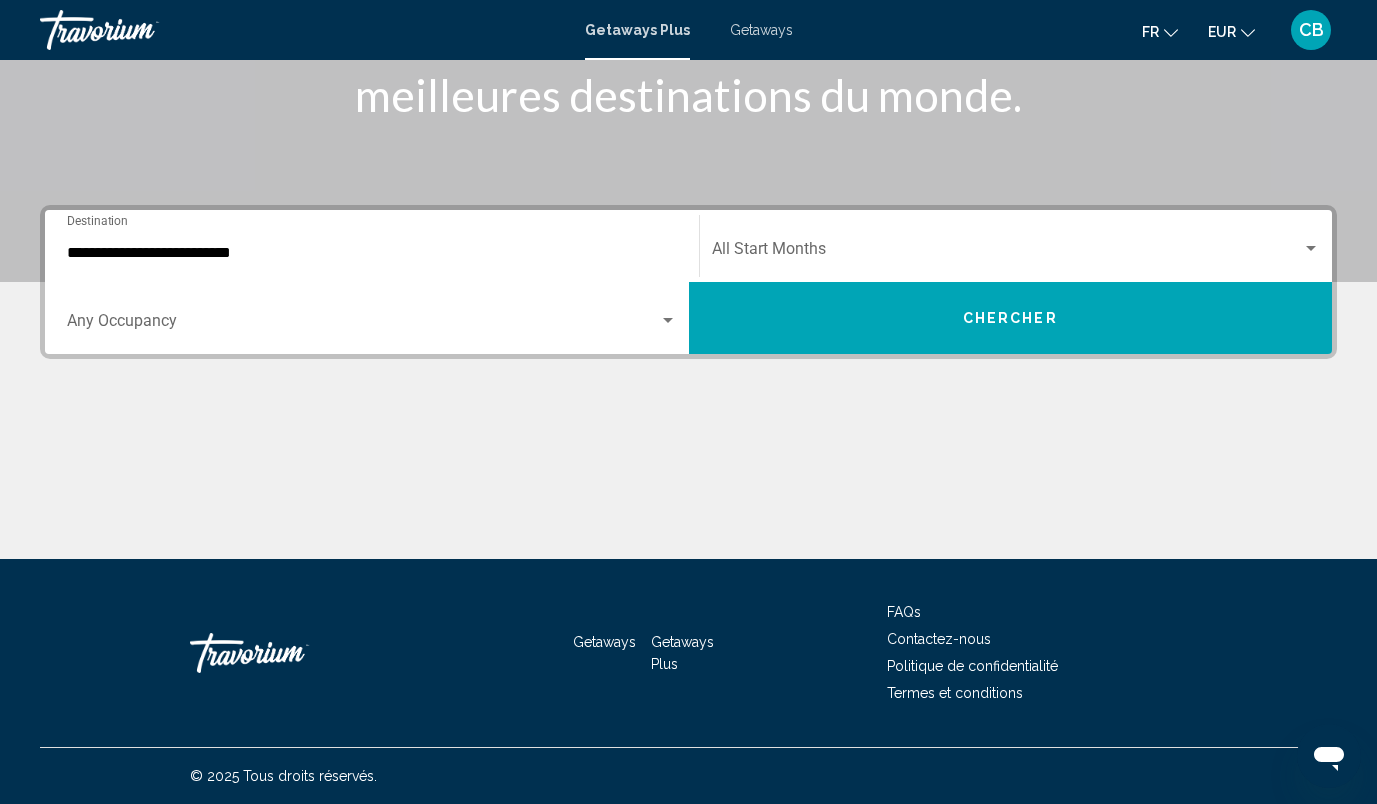 click on "Start Month All Start Months" 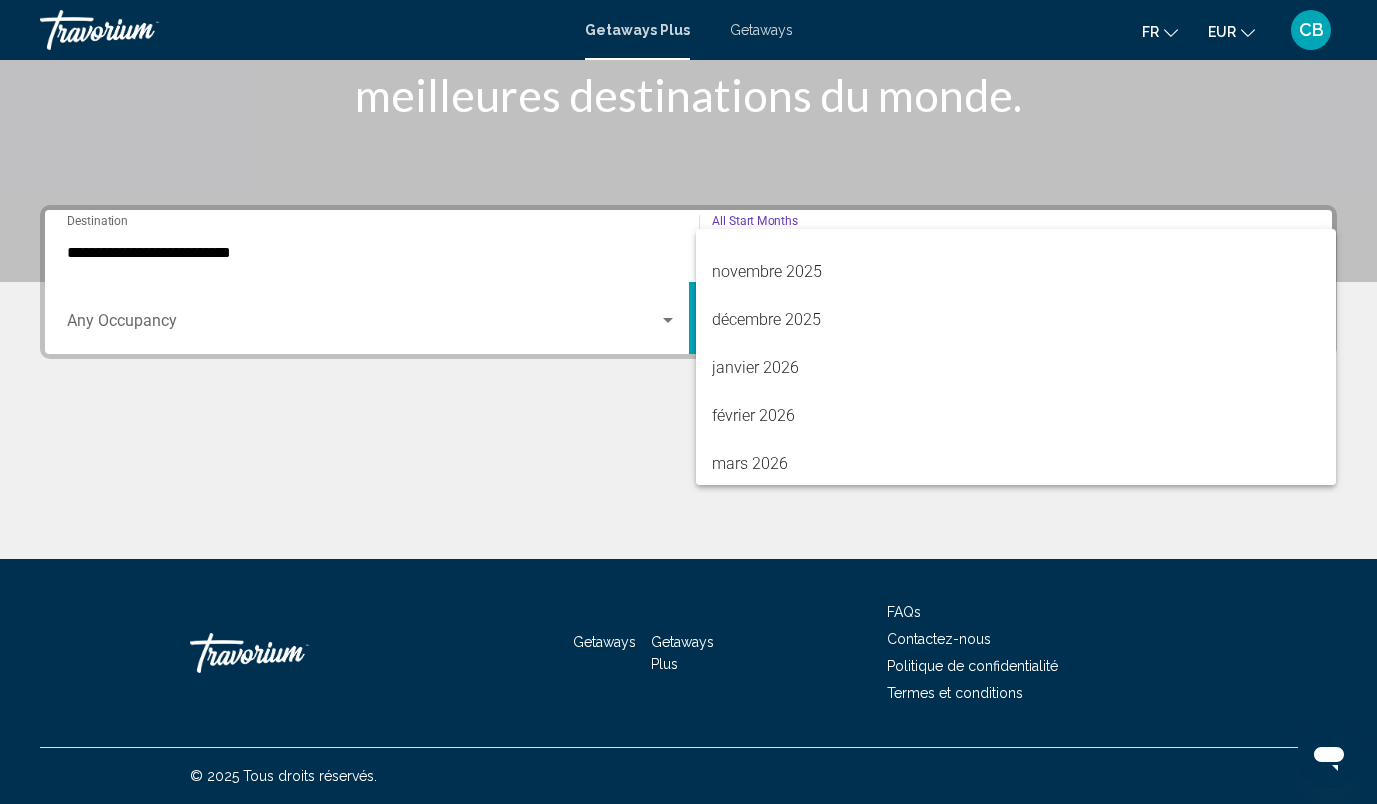 scroll, scrollTop: 270, scrollLeft: 0, axis: vertical 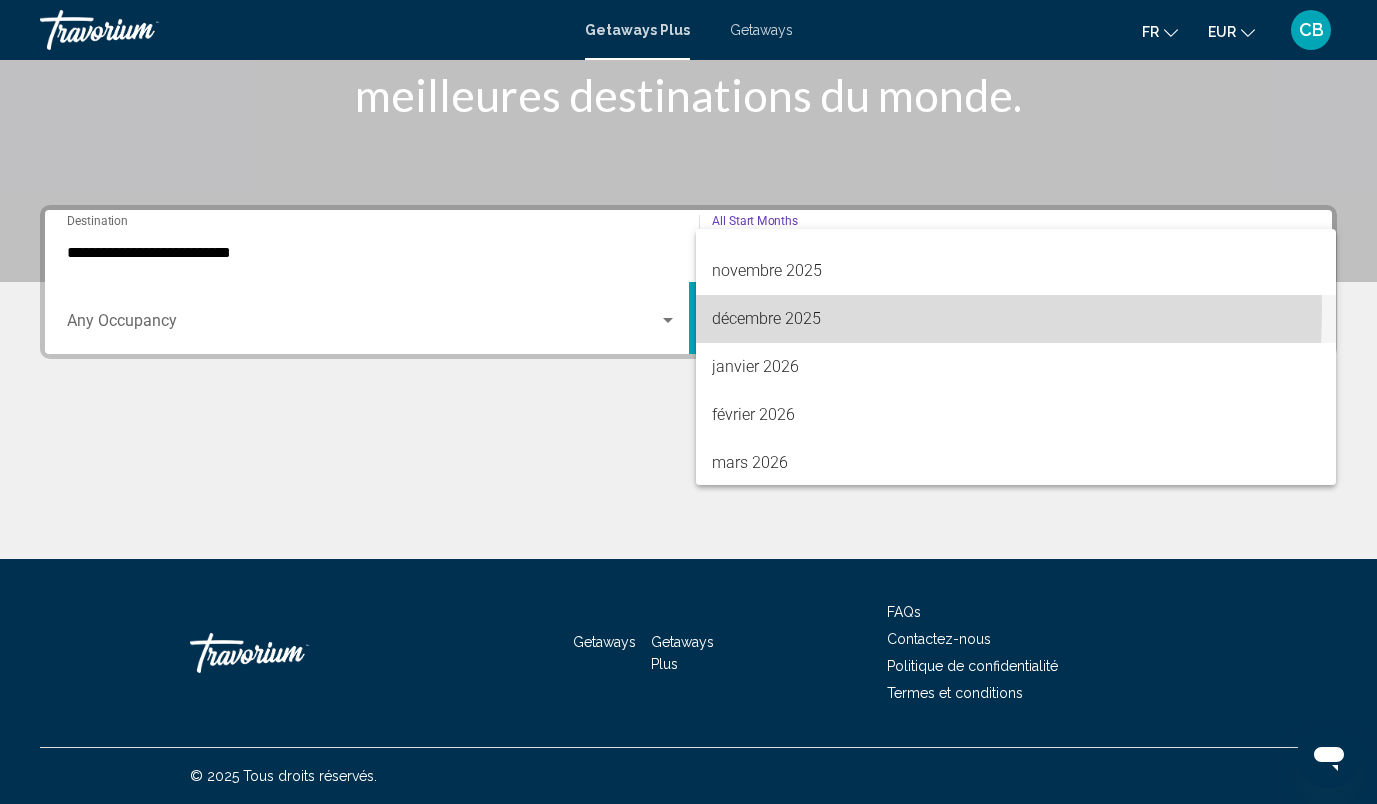 click on "décembre 2025" at bounding box center (1016, 319) 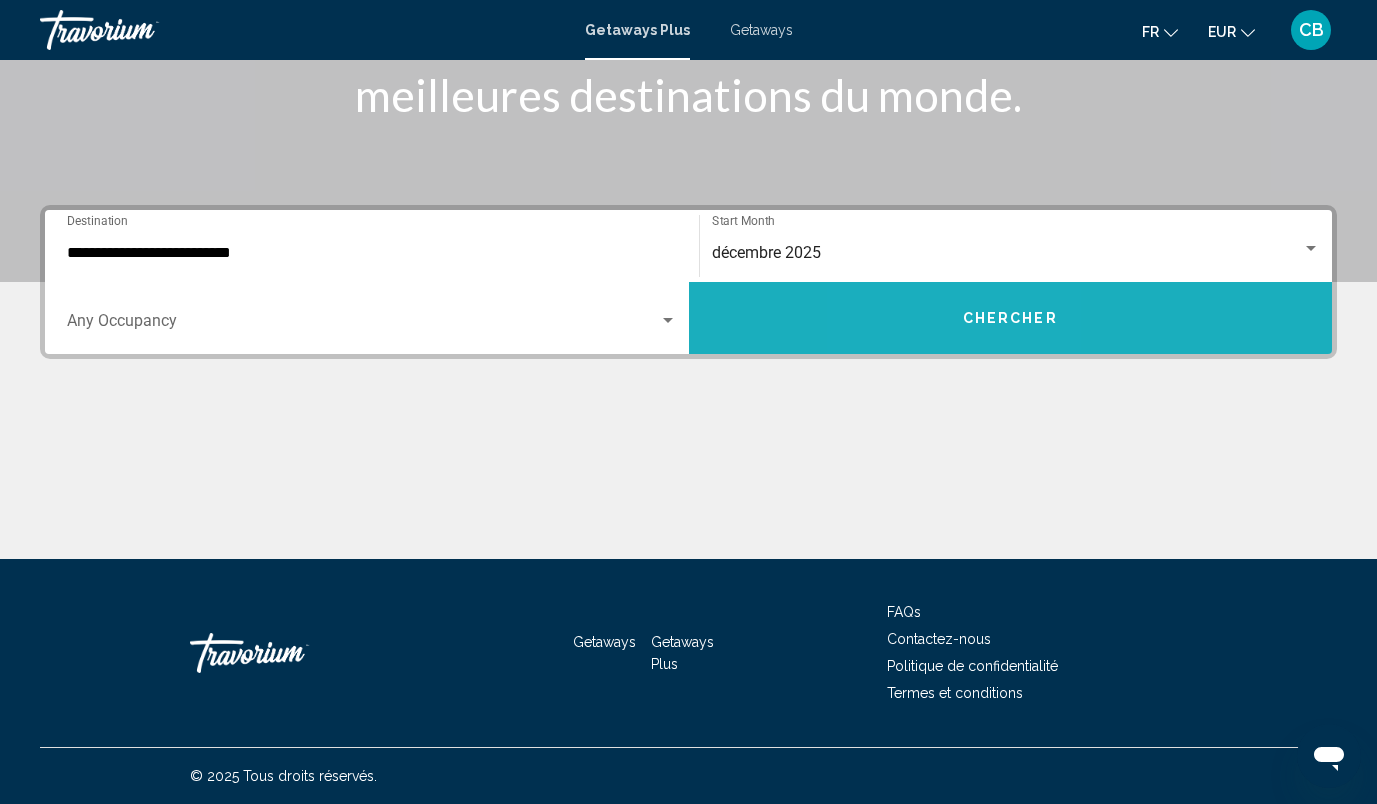 click on "Chercher" at bounding box center (1011, 318) 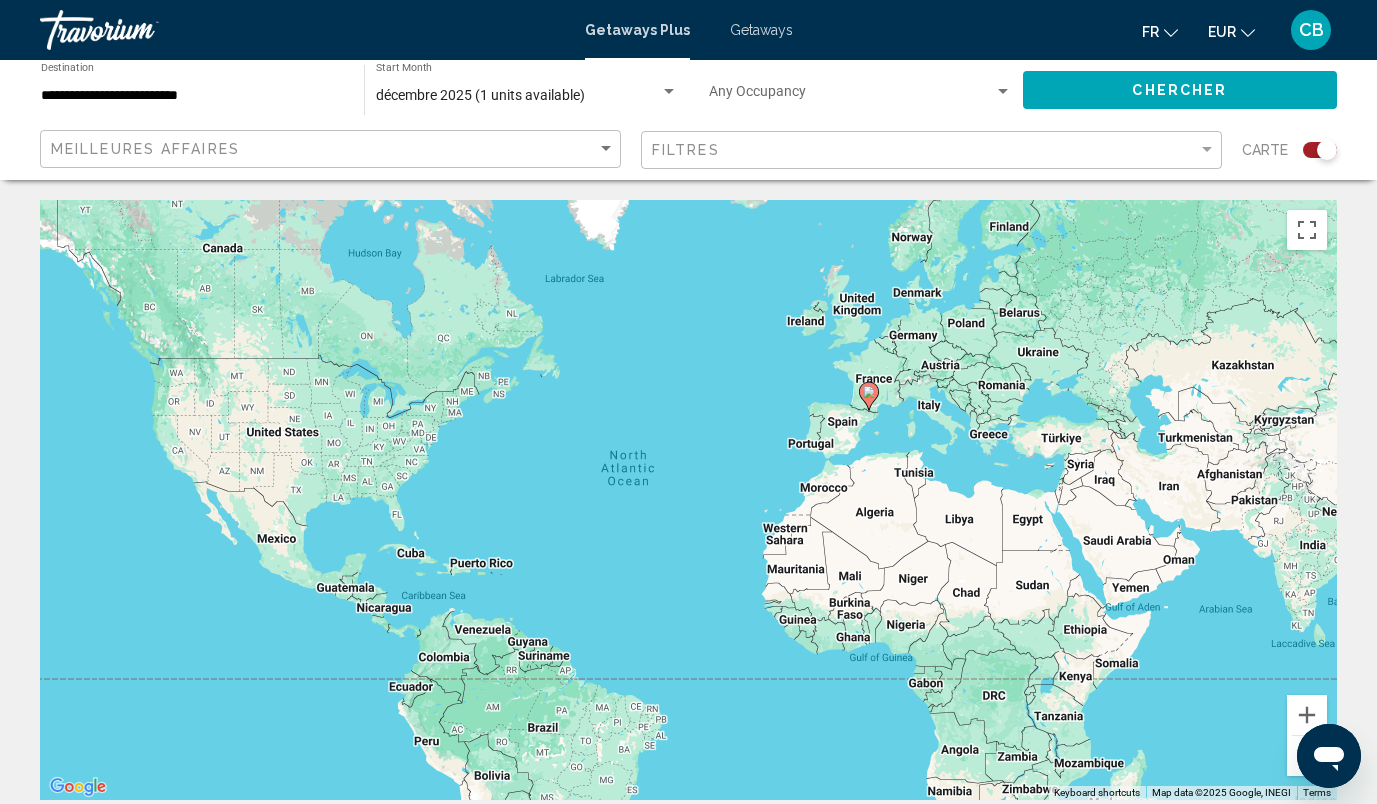 click 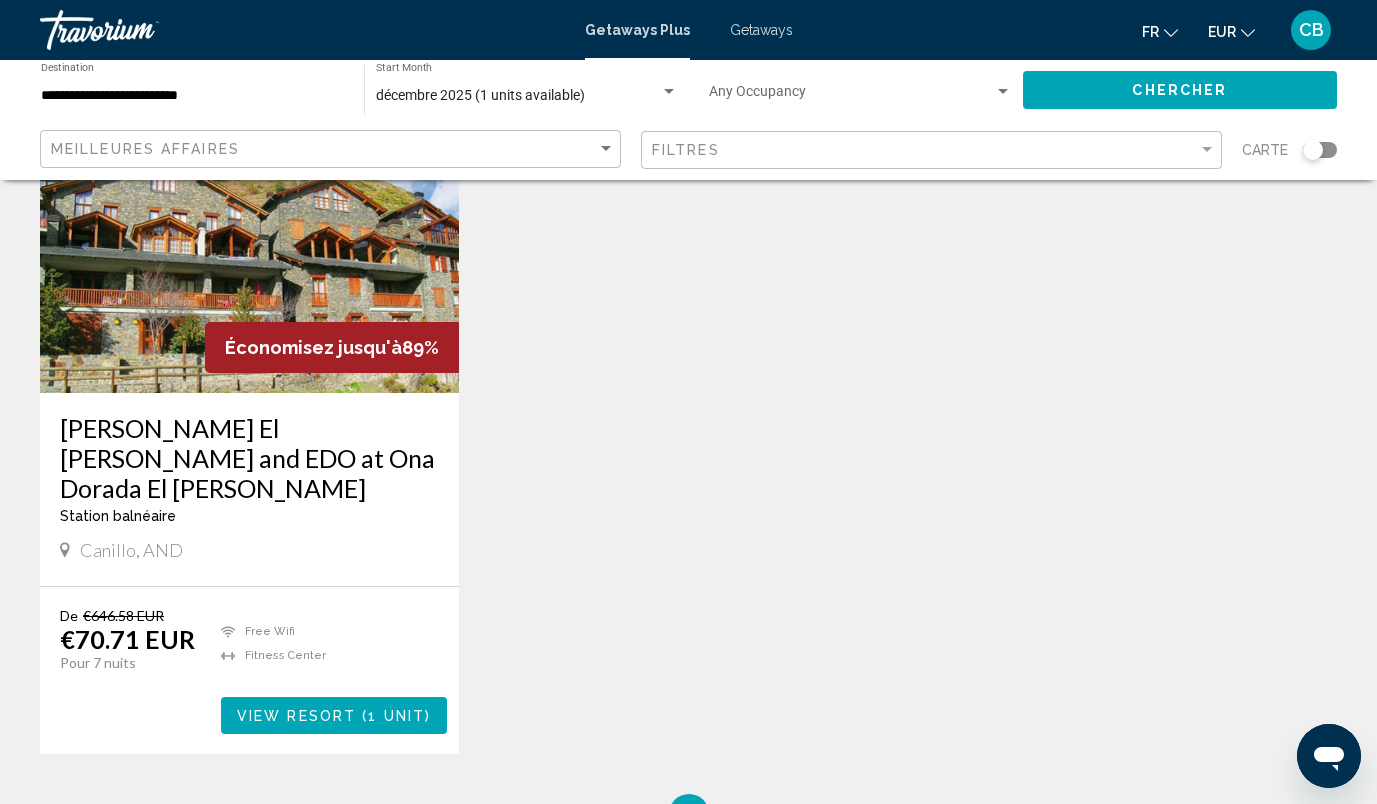 scroll, scrollTop: 202, scrollLeft: 0, axis: vertical 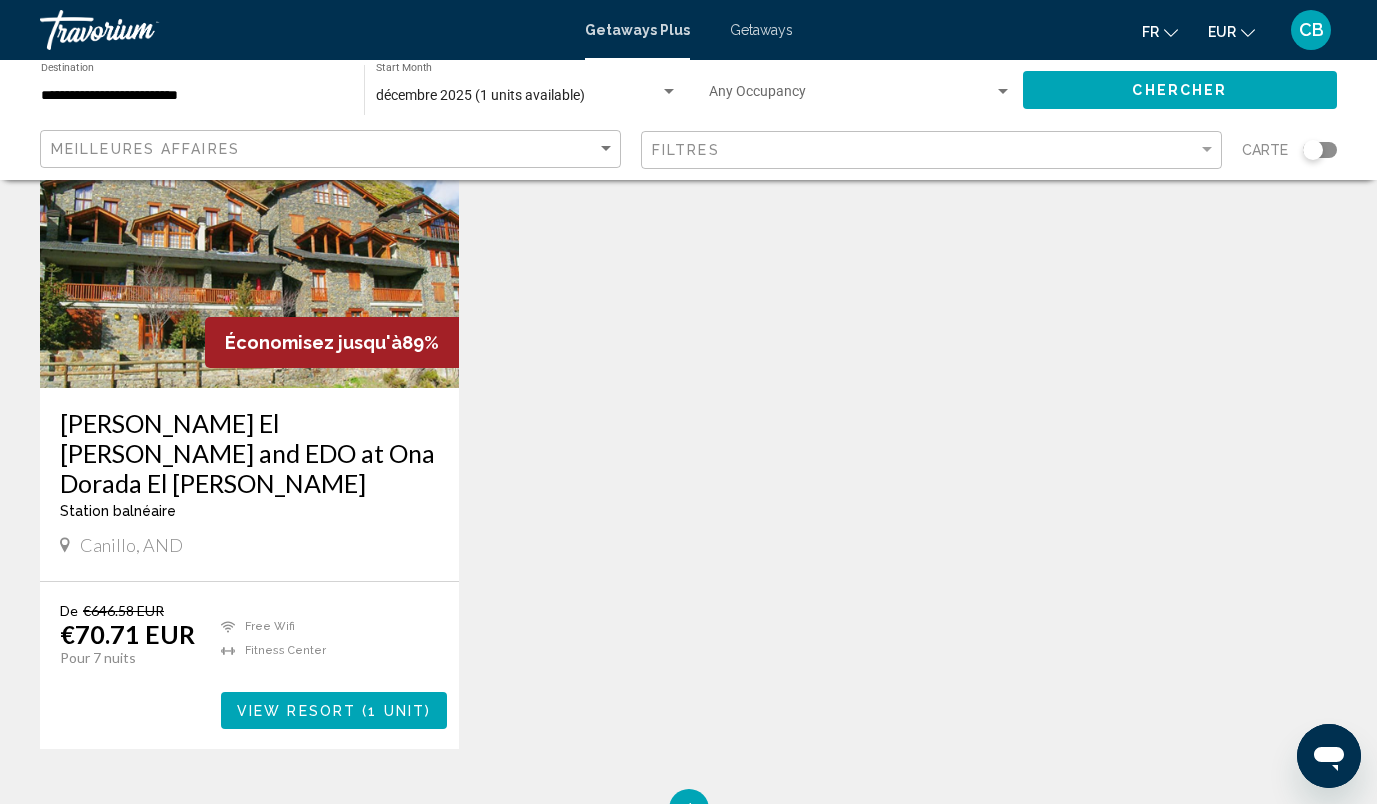 click on "View Resort" at bounding box center [296, 711] 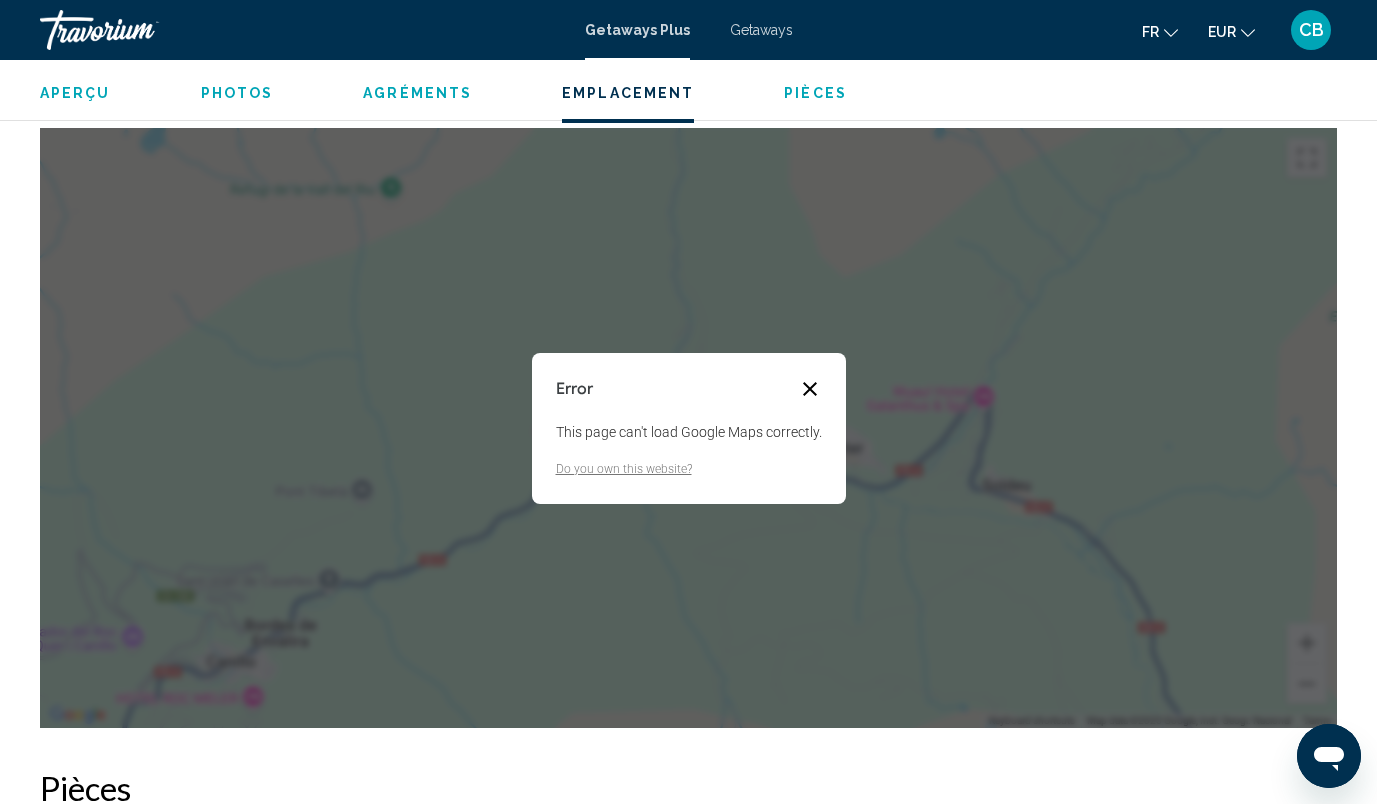 scroll, scrollTop: 2612, scrollLeft: 0, axis: vertical 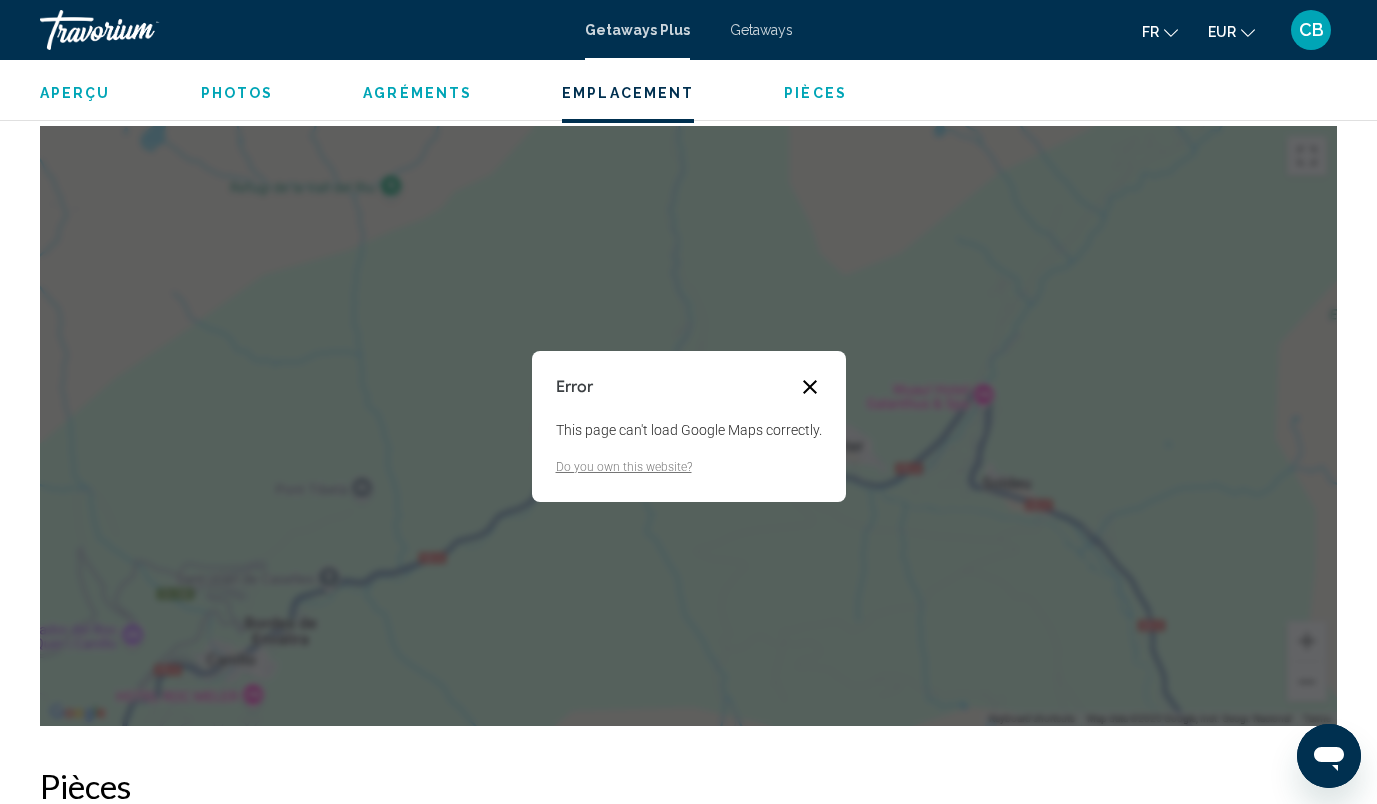 click at bounding box center [810, 387] 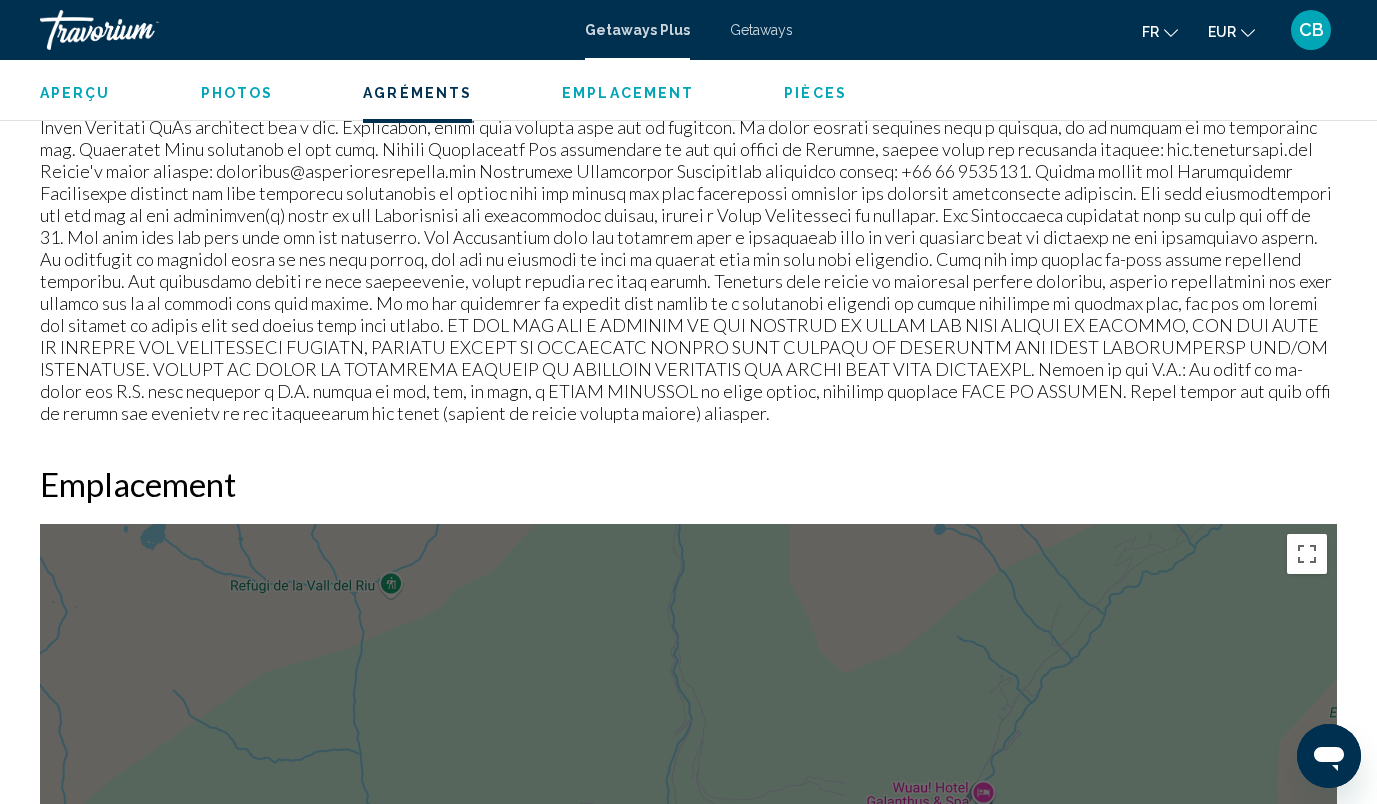 scroll, scrollTop: 2213, scrollLeft: 0, axis: vertical 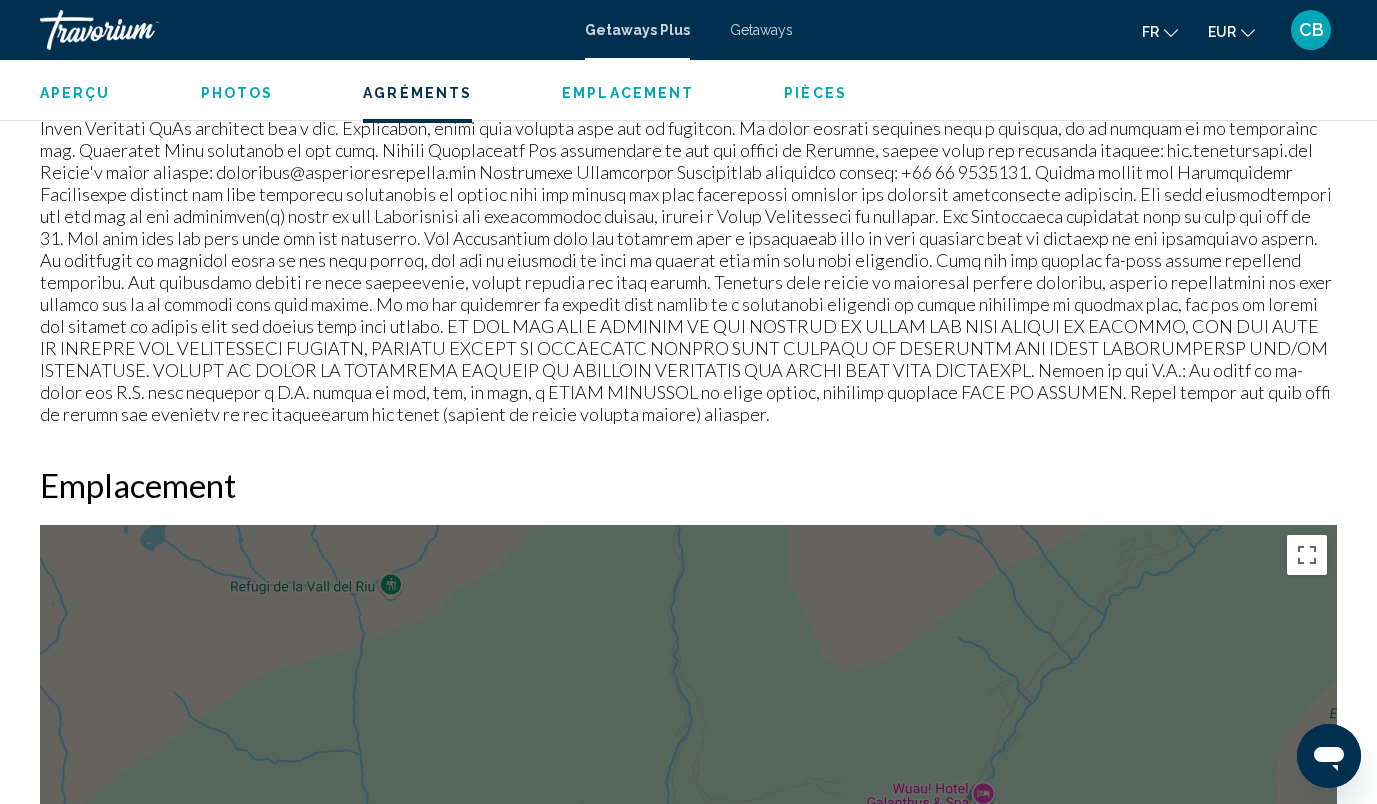 click on "Getaways" at bounding box center [761, 30] 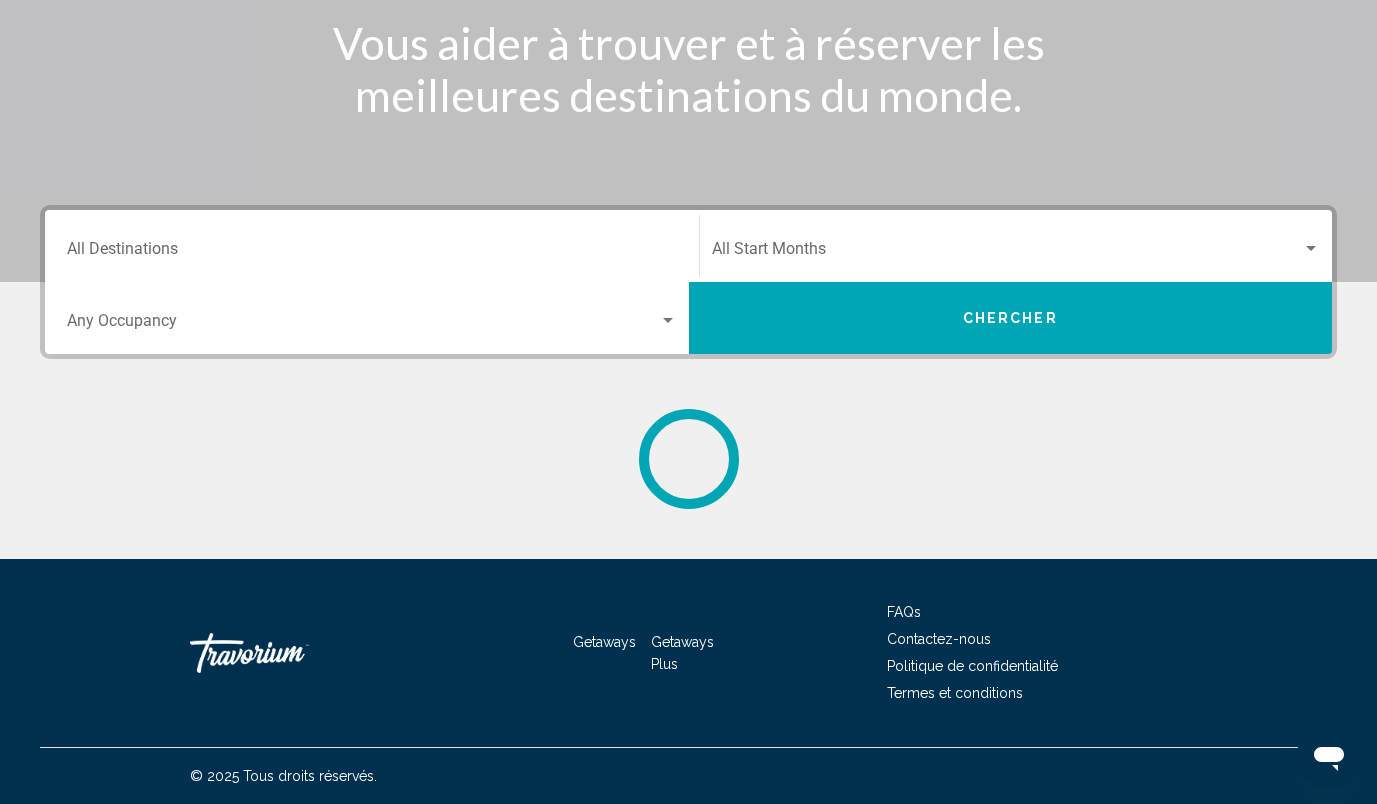 scroll, scrollTop: 0, scrollLeft: 0, axis: both 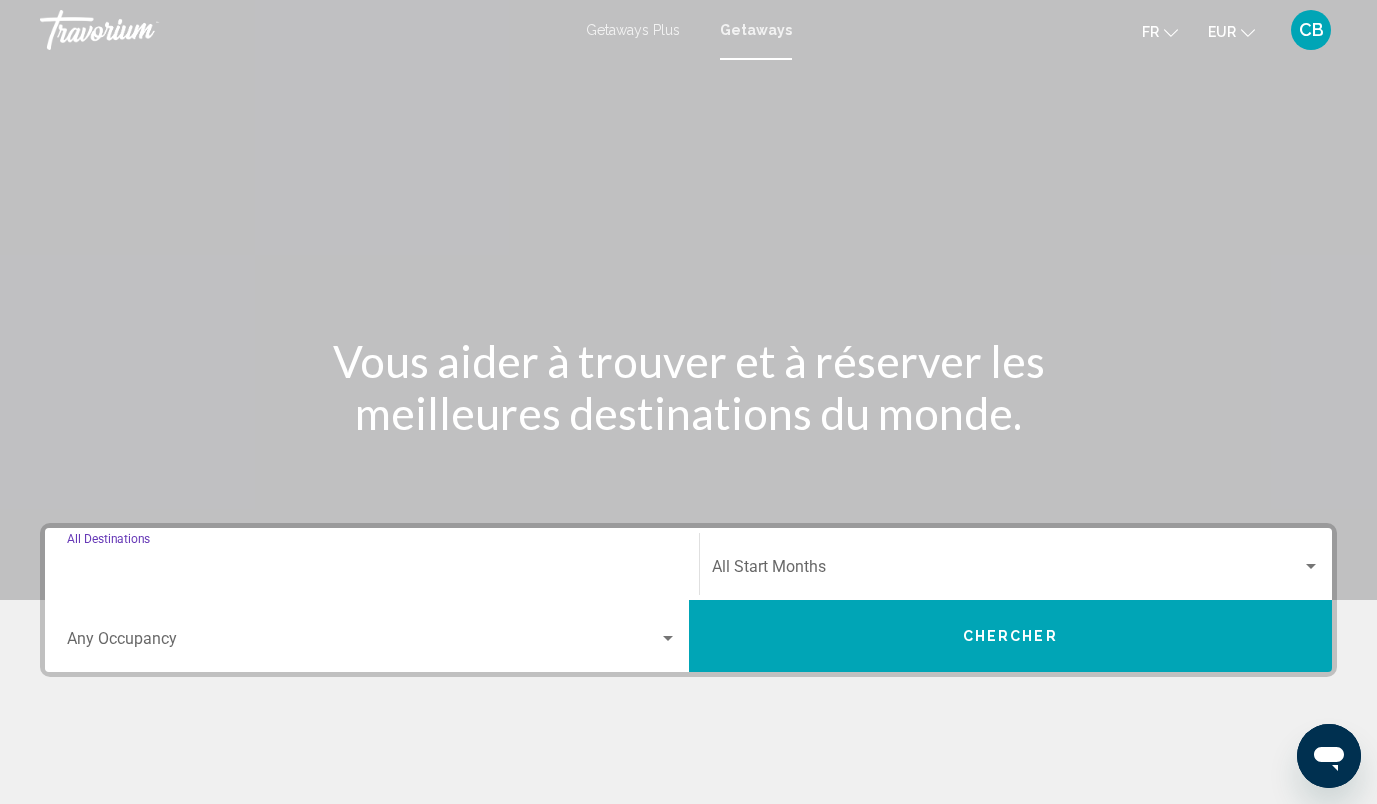 click on "Destination All Destinations" at bounding box center (372, 571) 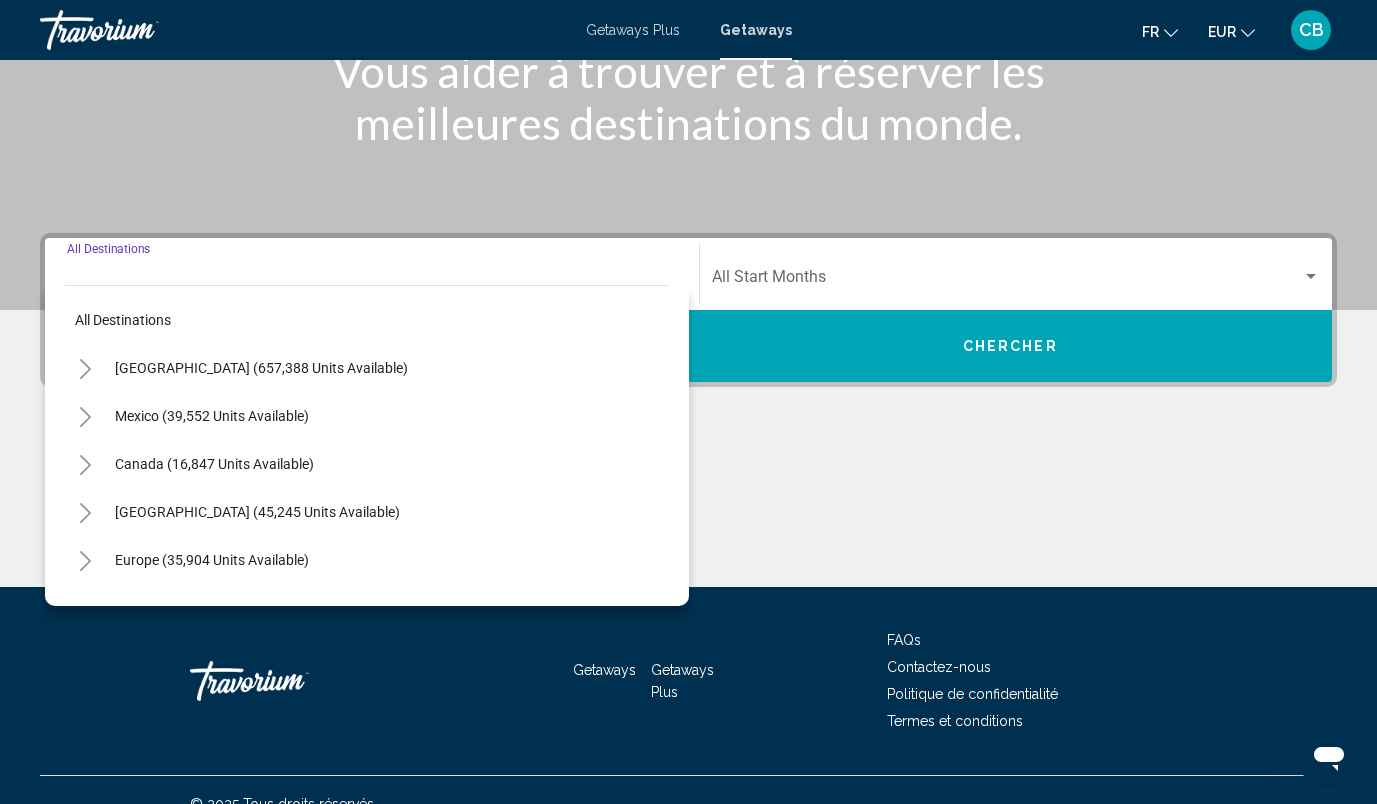 scroll, scrollTop: 318, scrollLeft: 0, axis: vertical 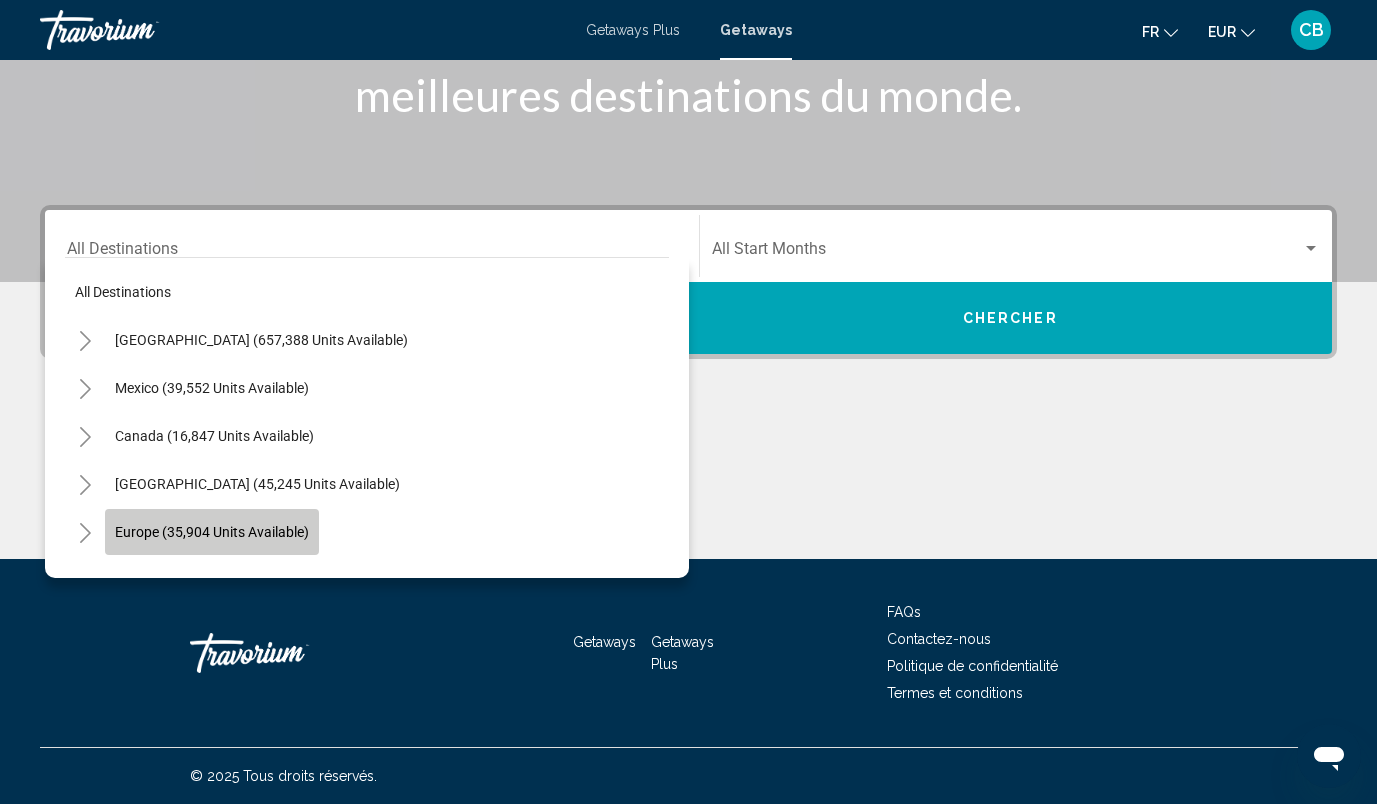 click on "Europe (35,904 units available)" 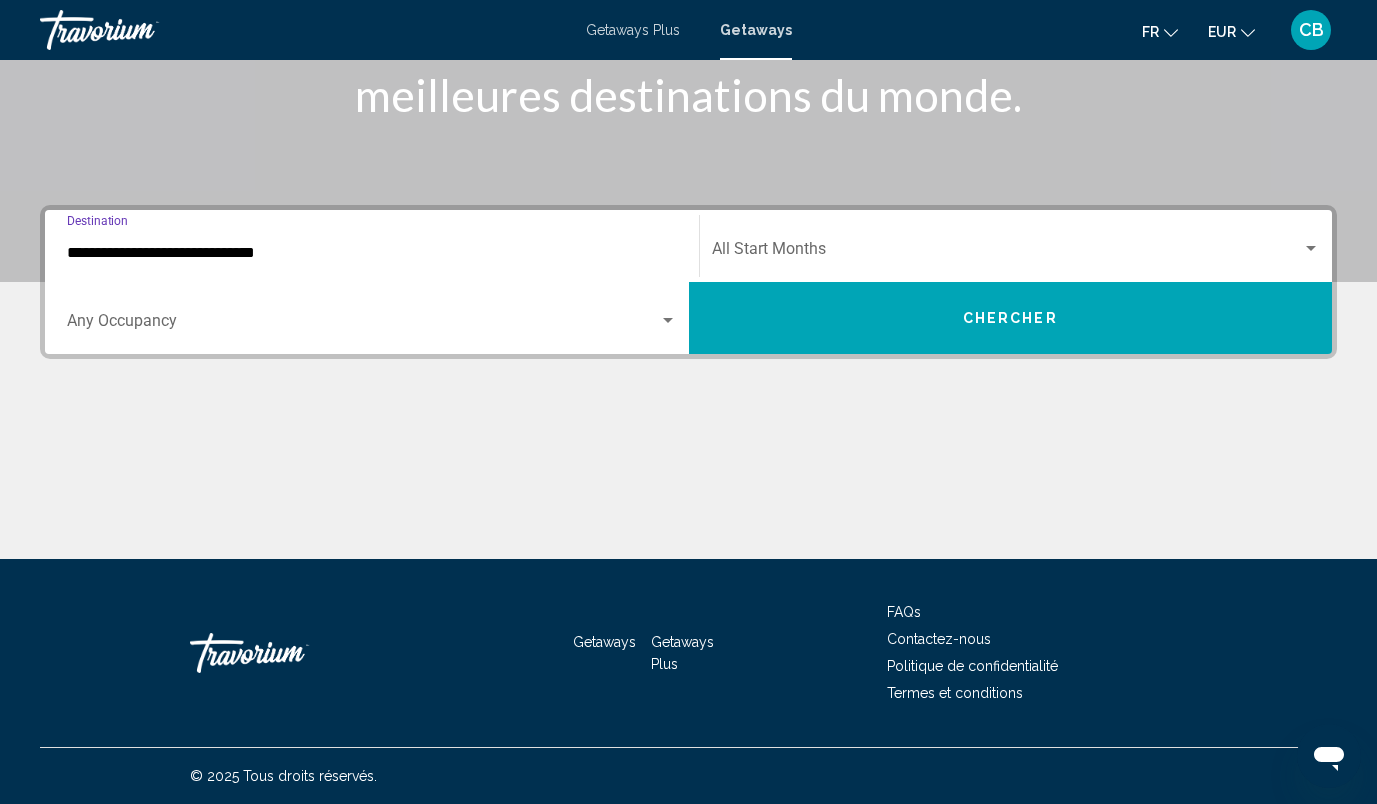click on "**********" at bounding box center [372, 253] 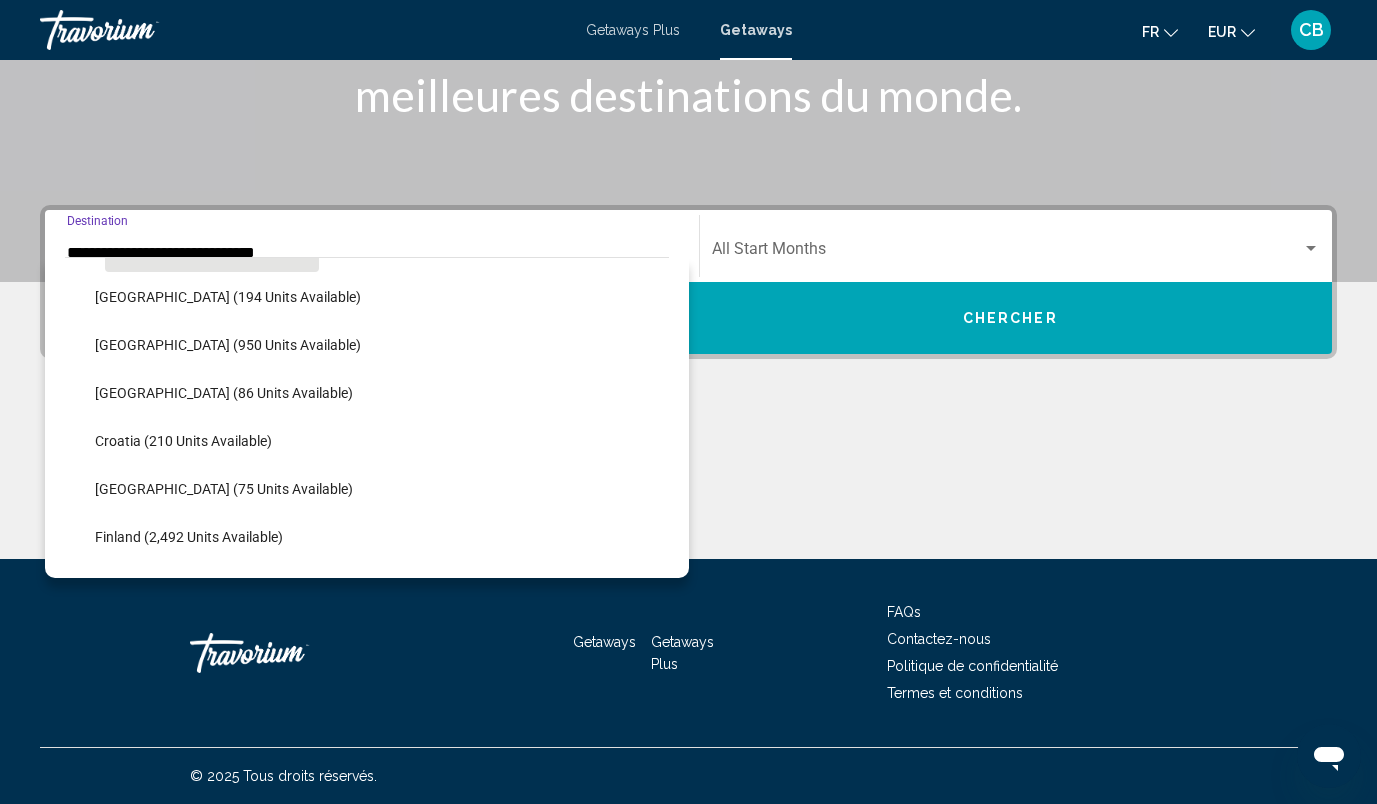 scroll, scrollTop: 243, scrollLeft: 0, axis: vertical 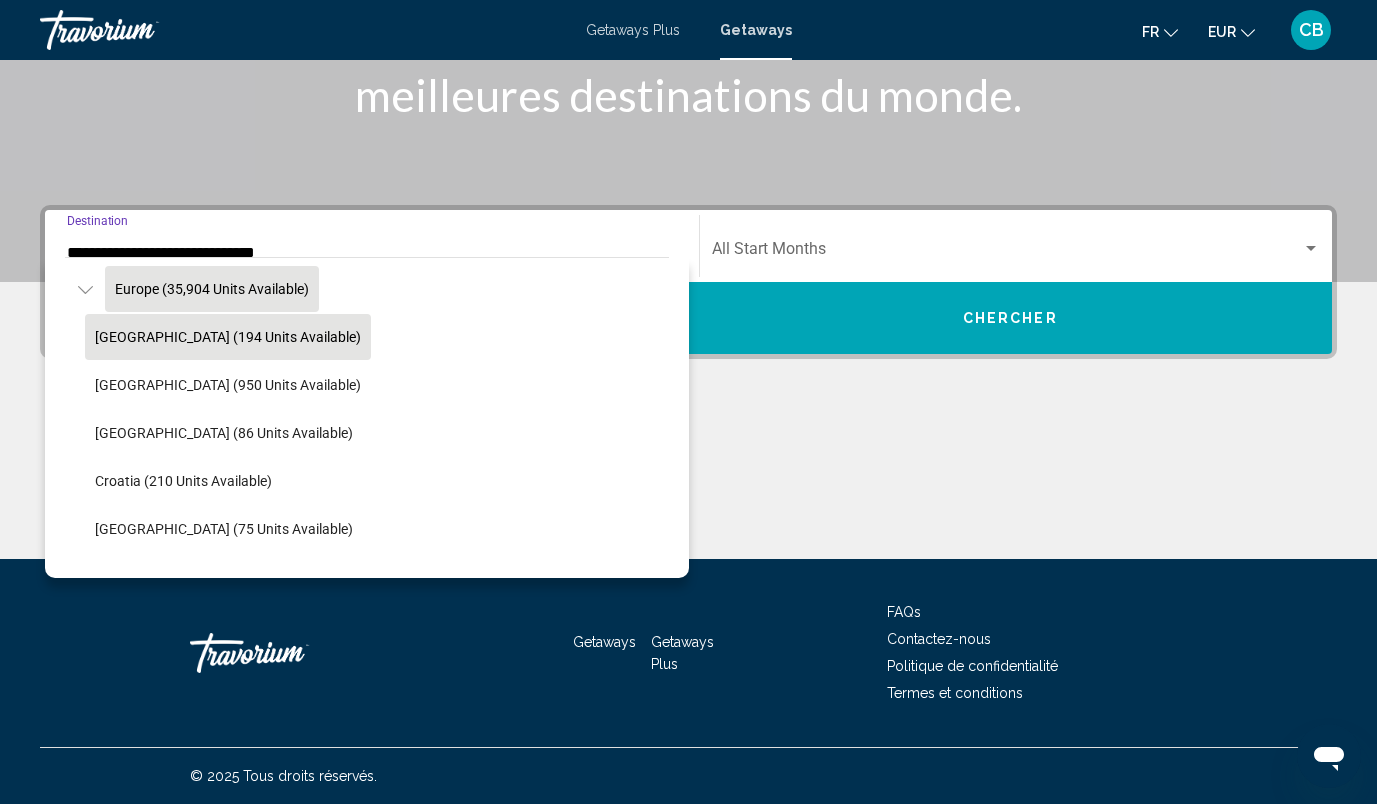 click on "[GEOGRAPHIC_DATA] (194 units available)" 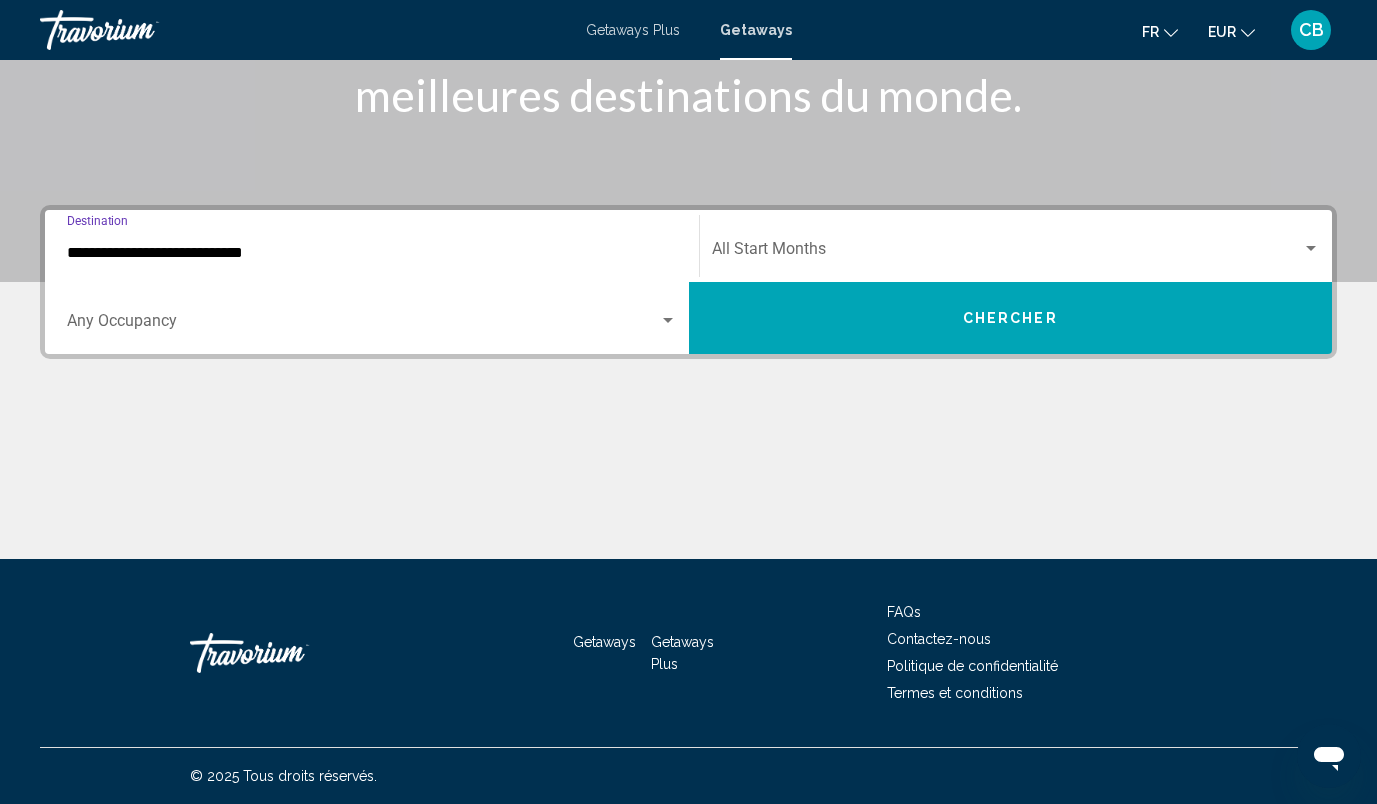 click on "Start Month All Start Months" 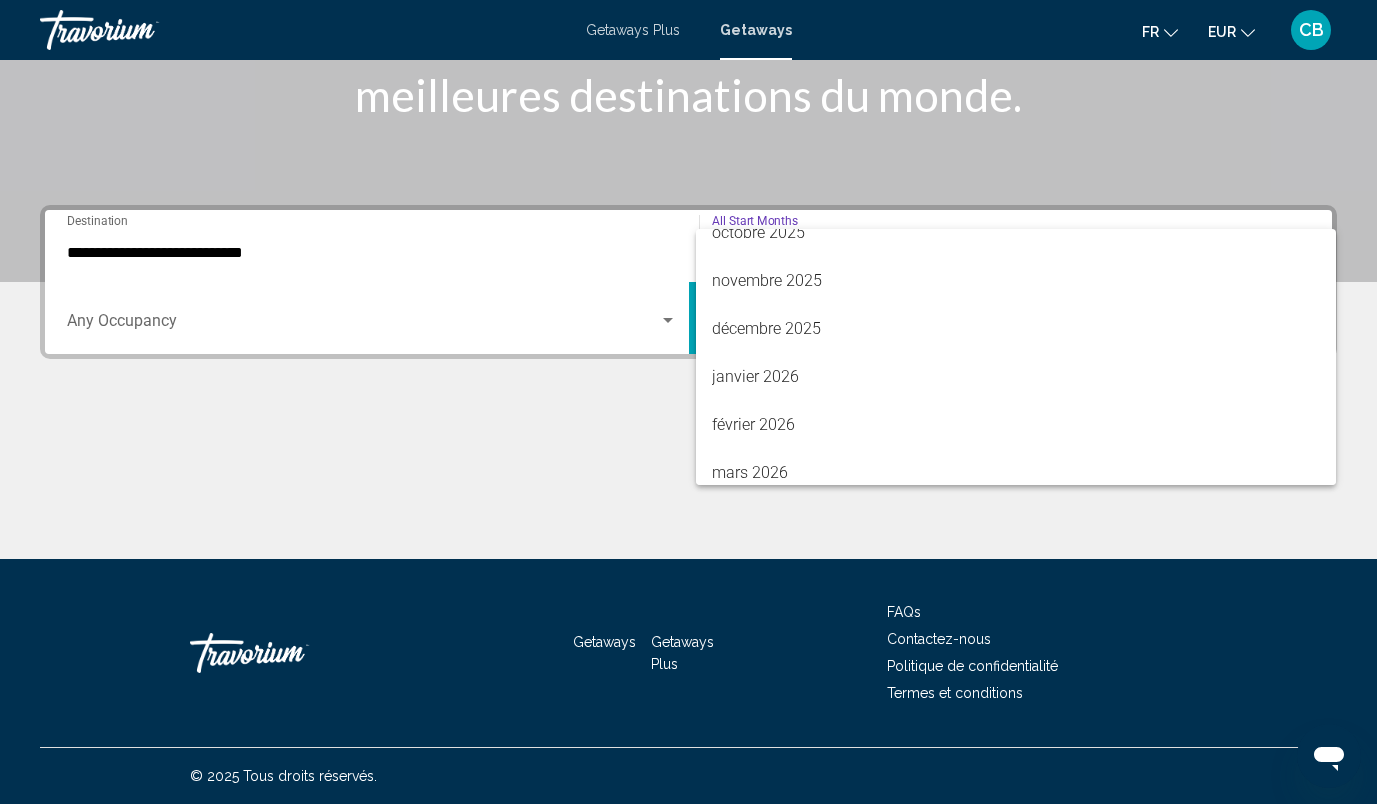 scroll, scrollTop: 261, scrollLeft: 0, axis: vertical 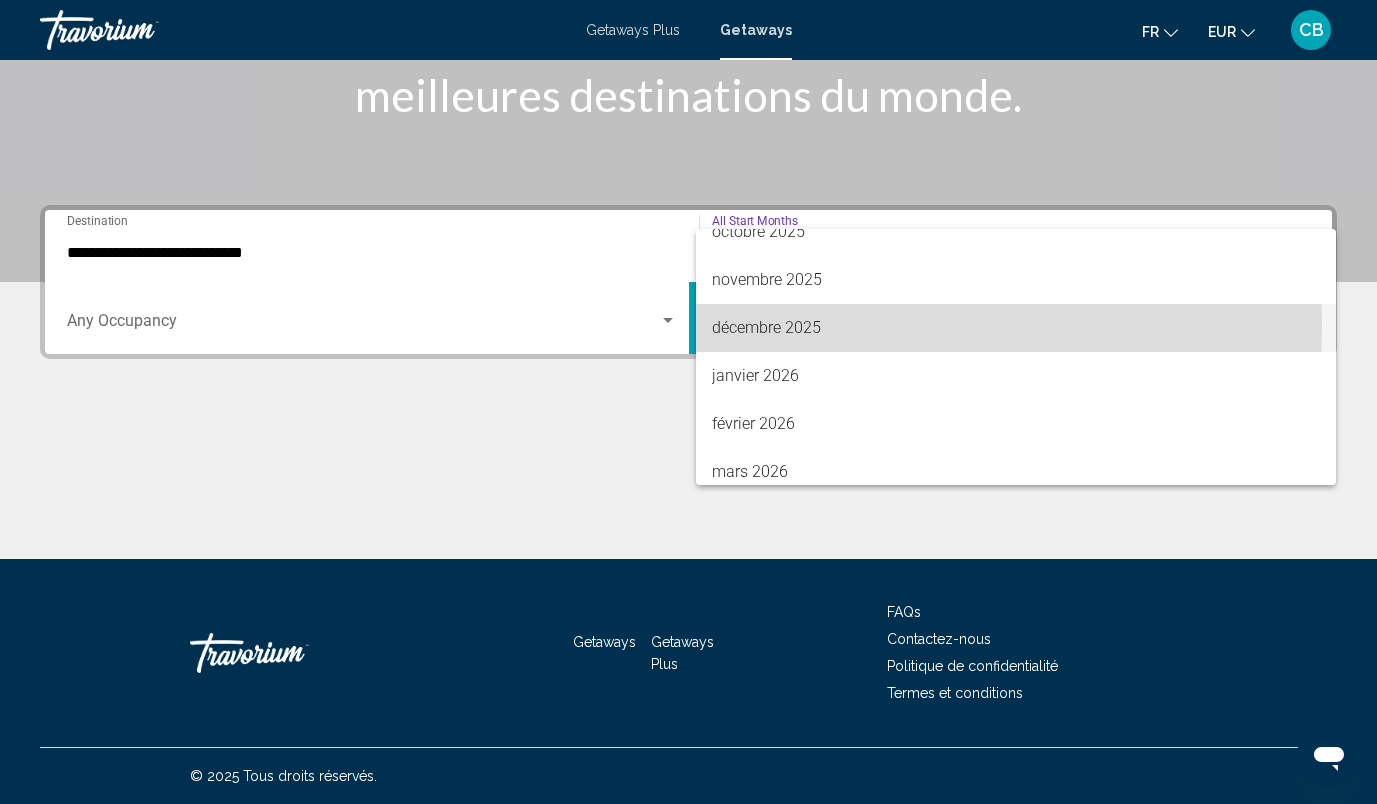 click on "décembre 2025" at bounding box center [1016, 328] 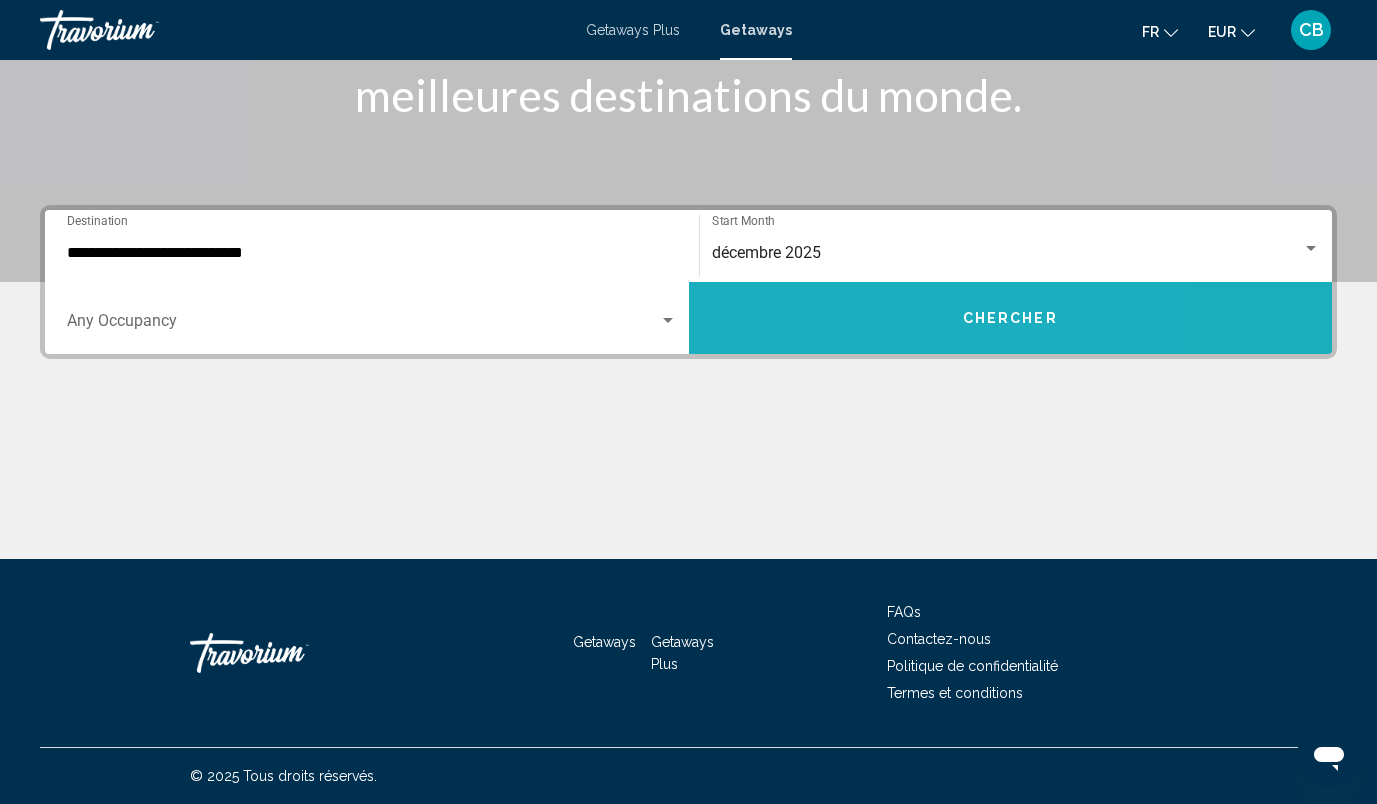 click on "Chercher" at bounding box center (1011, 318) 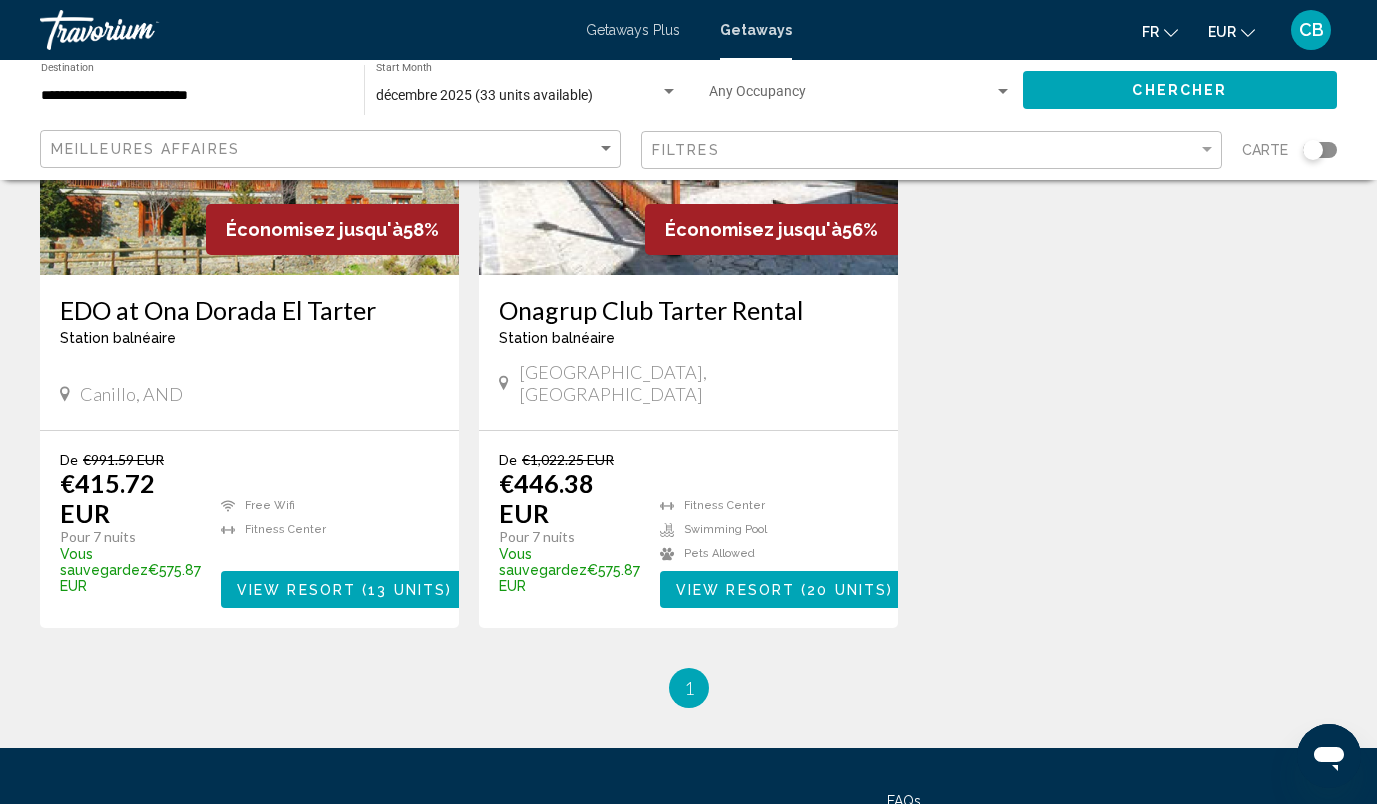 scroll, scrollTop: 358, scrollLeft: 0, axis: vertical 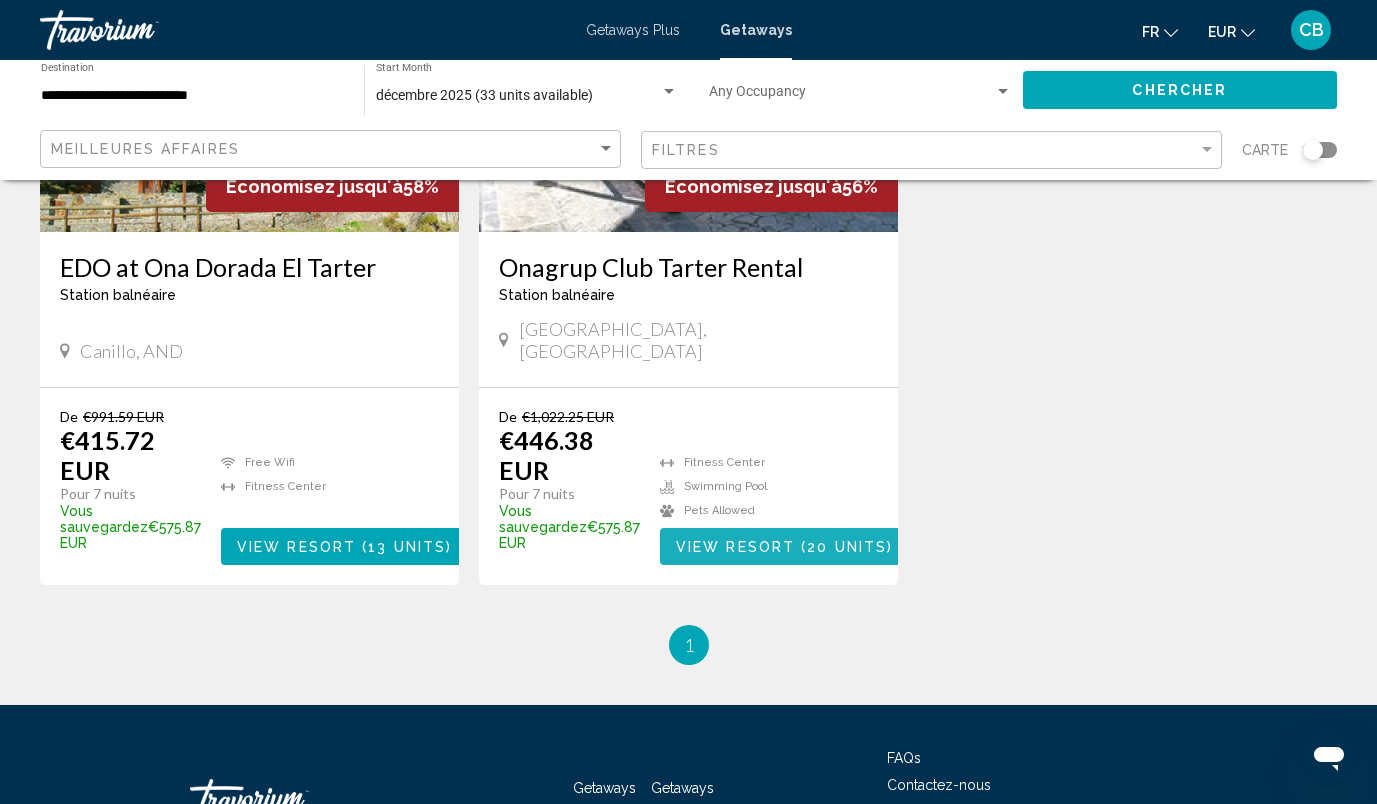 click on "View Resort" at bounding box center [735, 547] 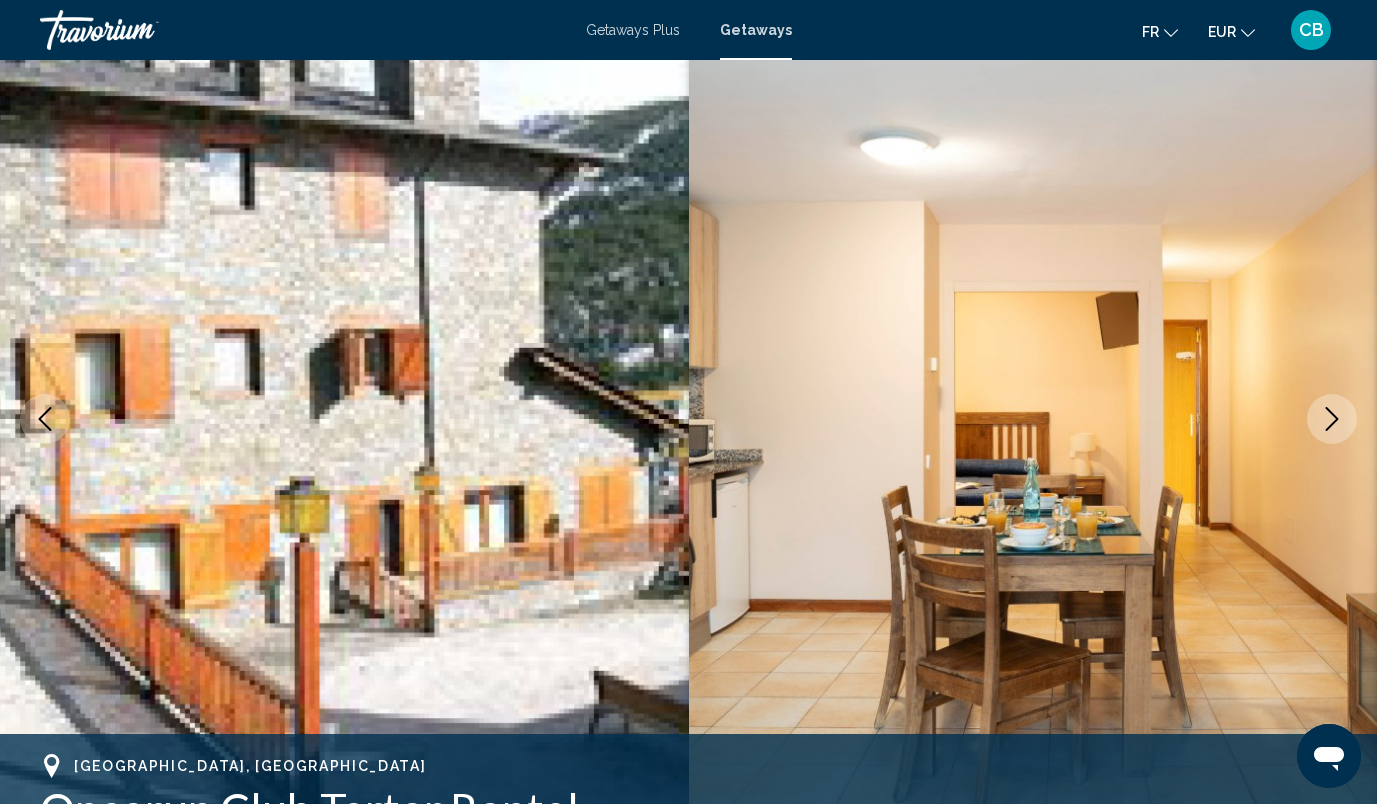 scroll, scrollTop: 112, scrollLeft: 0, axis: vertical 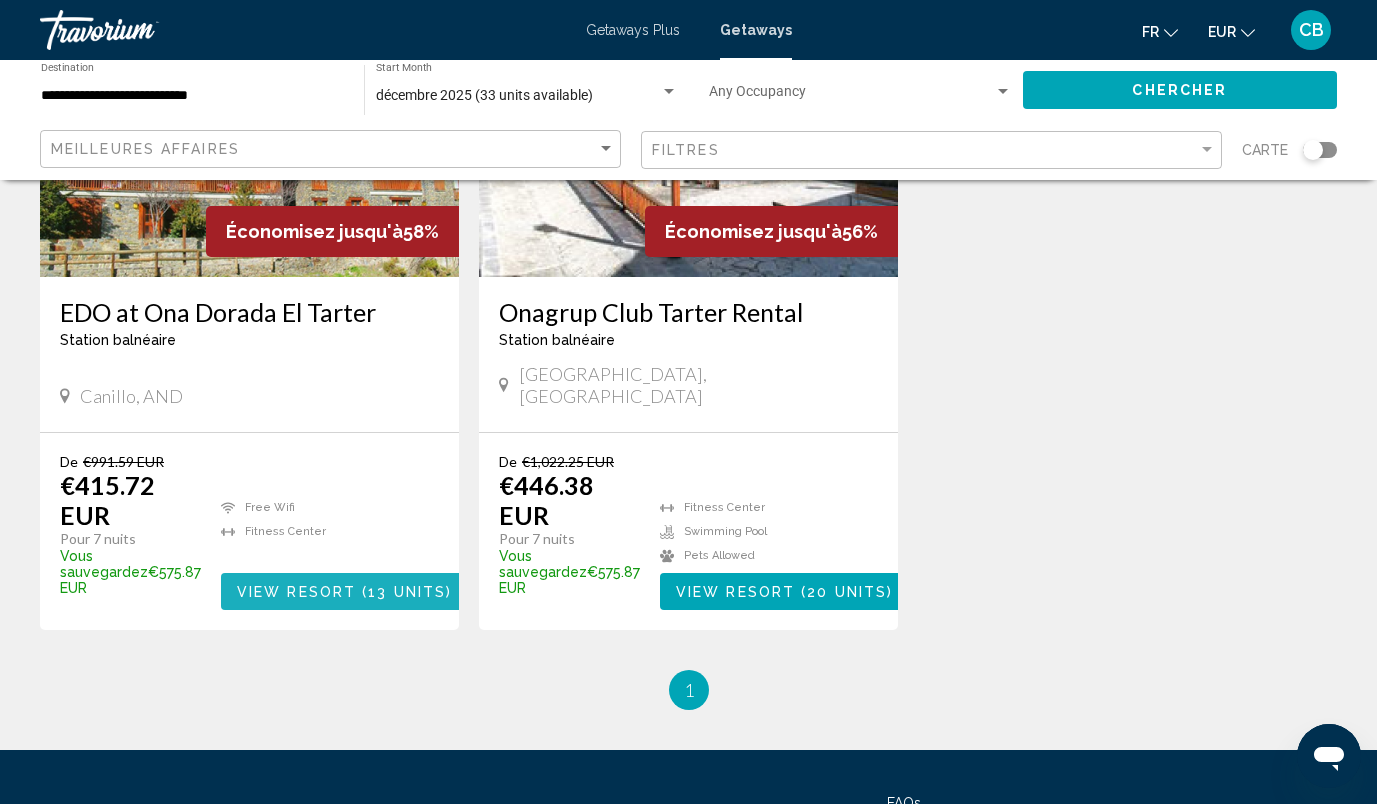 click on "View Resort" at bounding box center (296, 592) 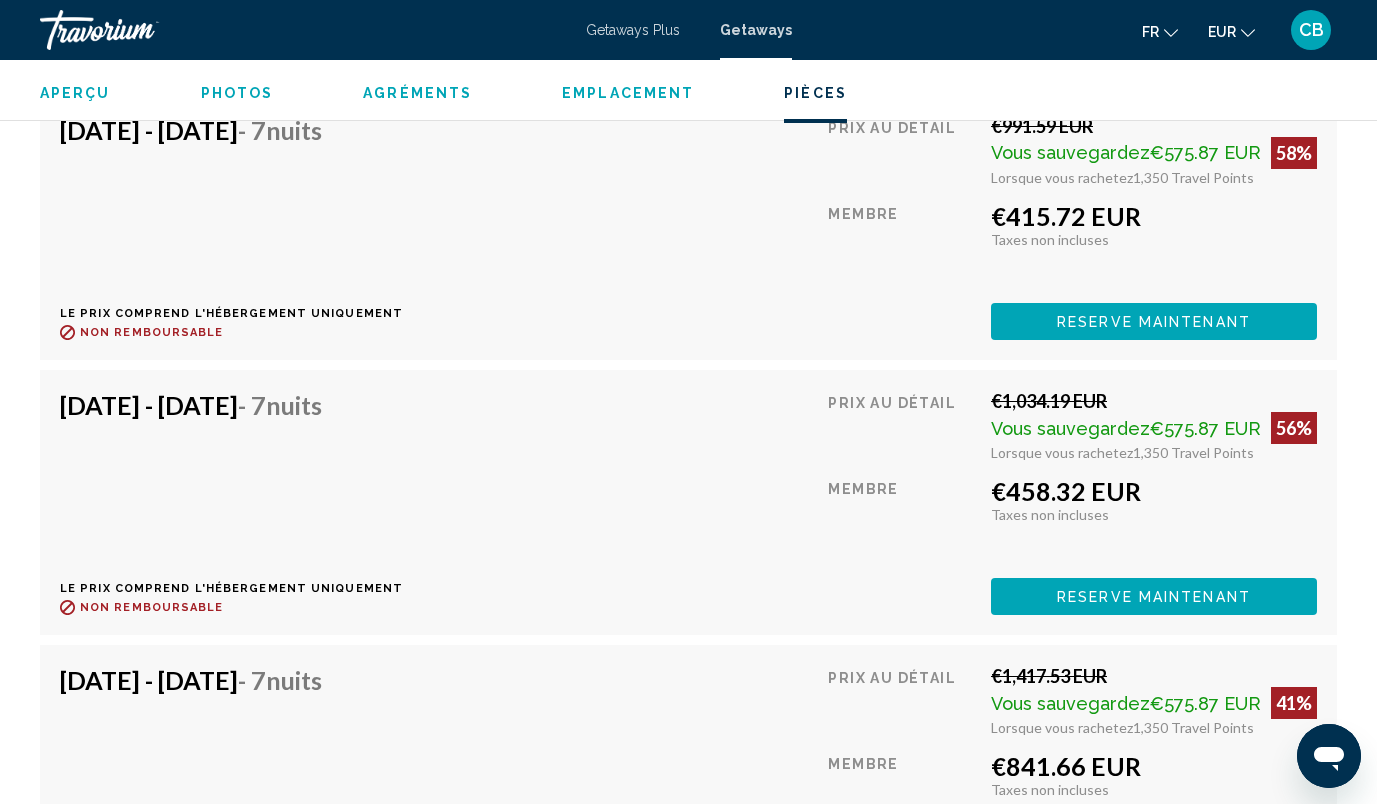 scroll, scrollTop: 4075, scrollLeft: 0, axis: vertical 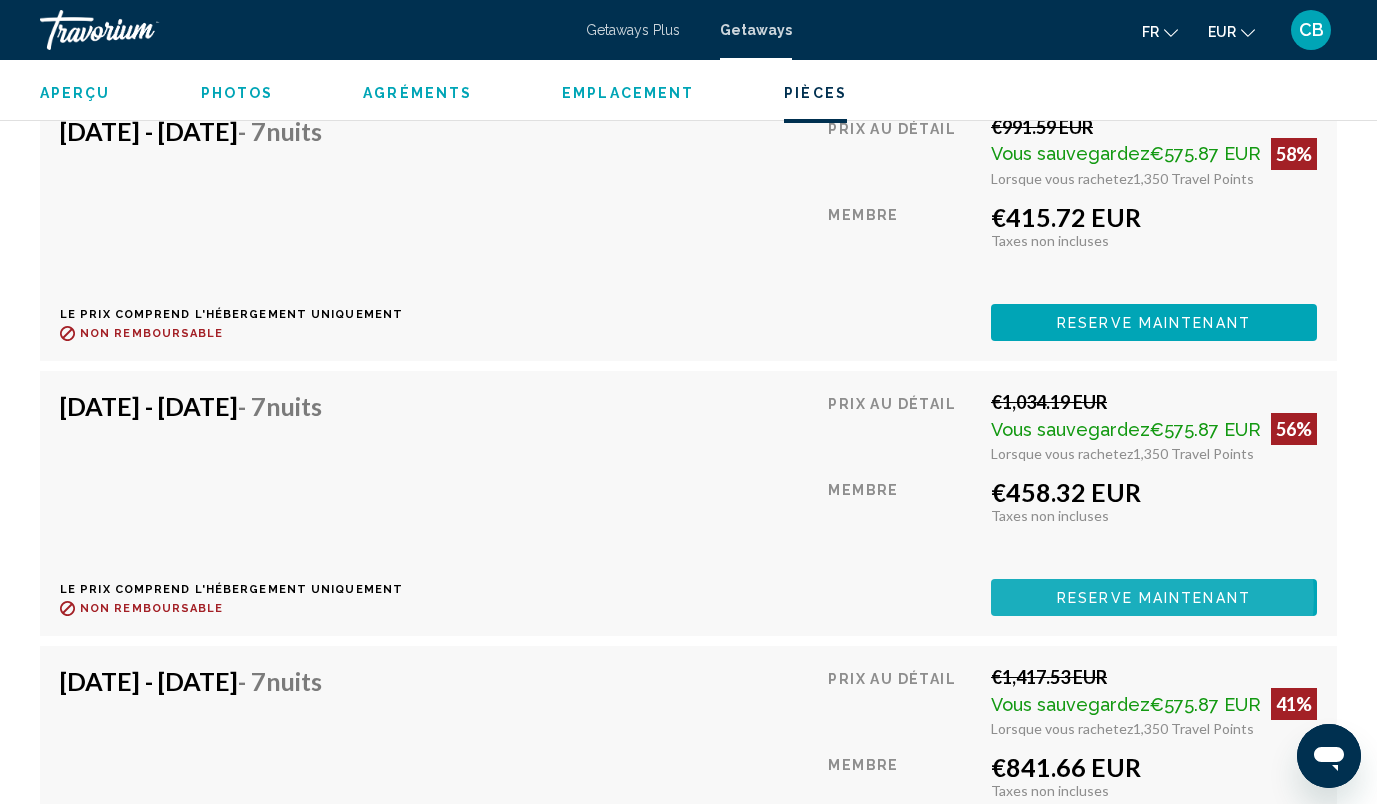click on "Reserve maintenant" at bounding box center (1154, 598) 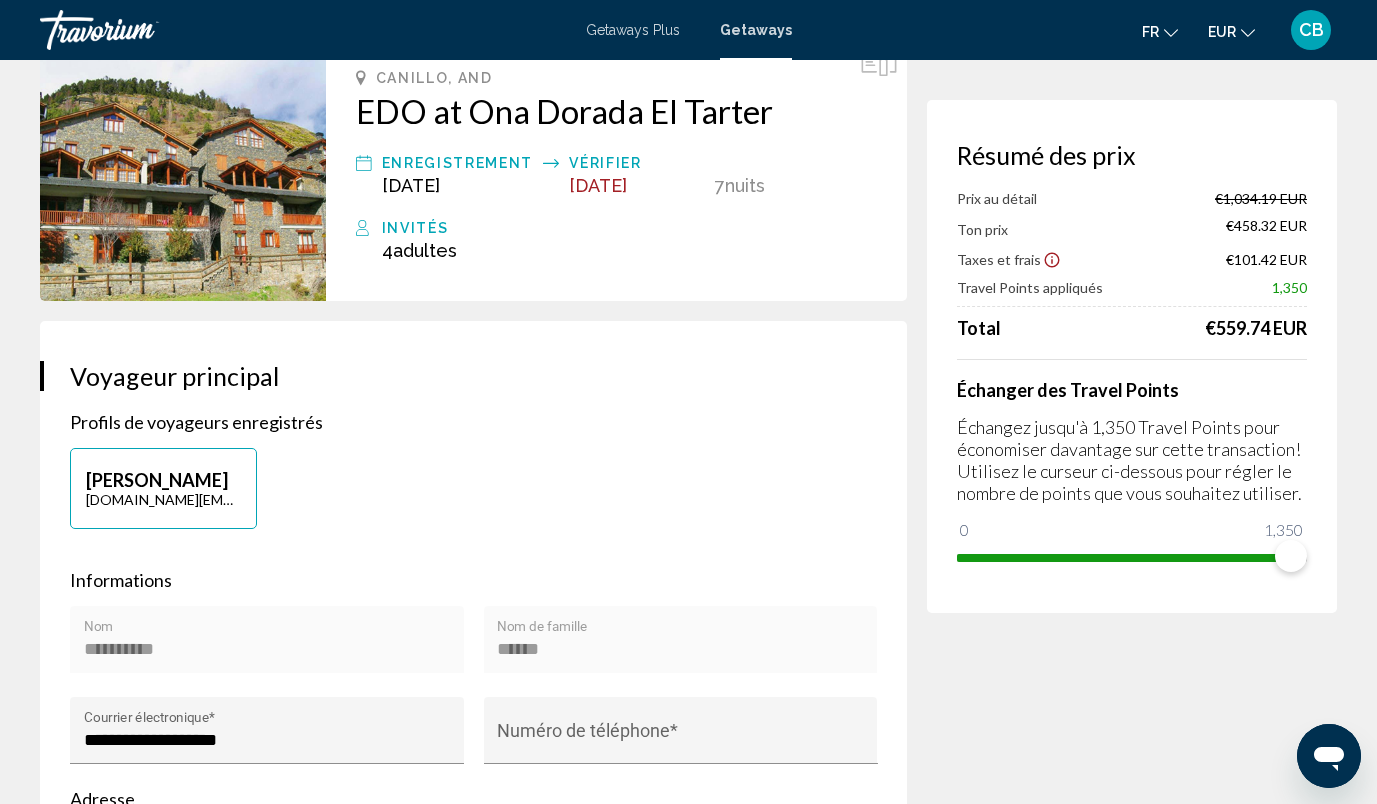 scroll, scrollTop: 121, scrollLeft: 0, axis: vertical 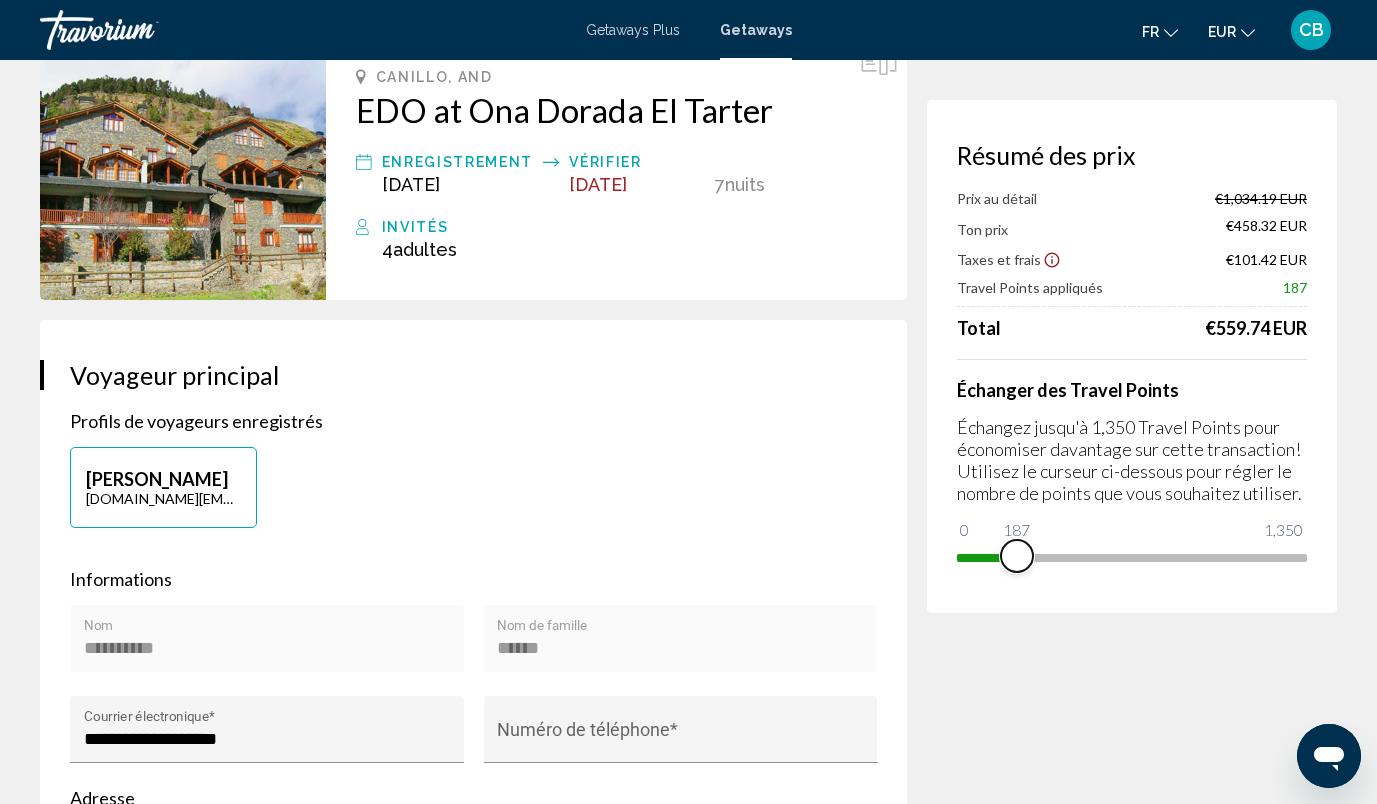 click at bounding box center [987, 558] 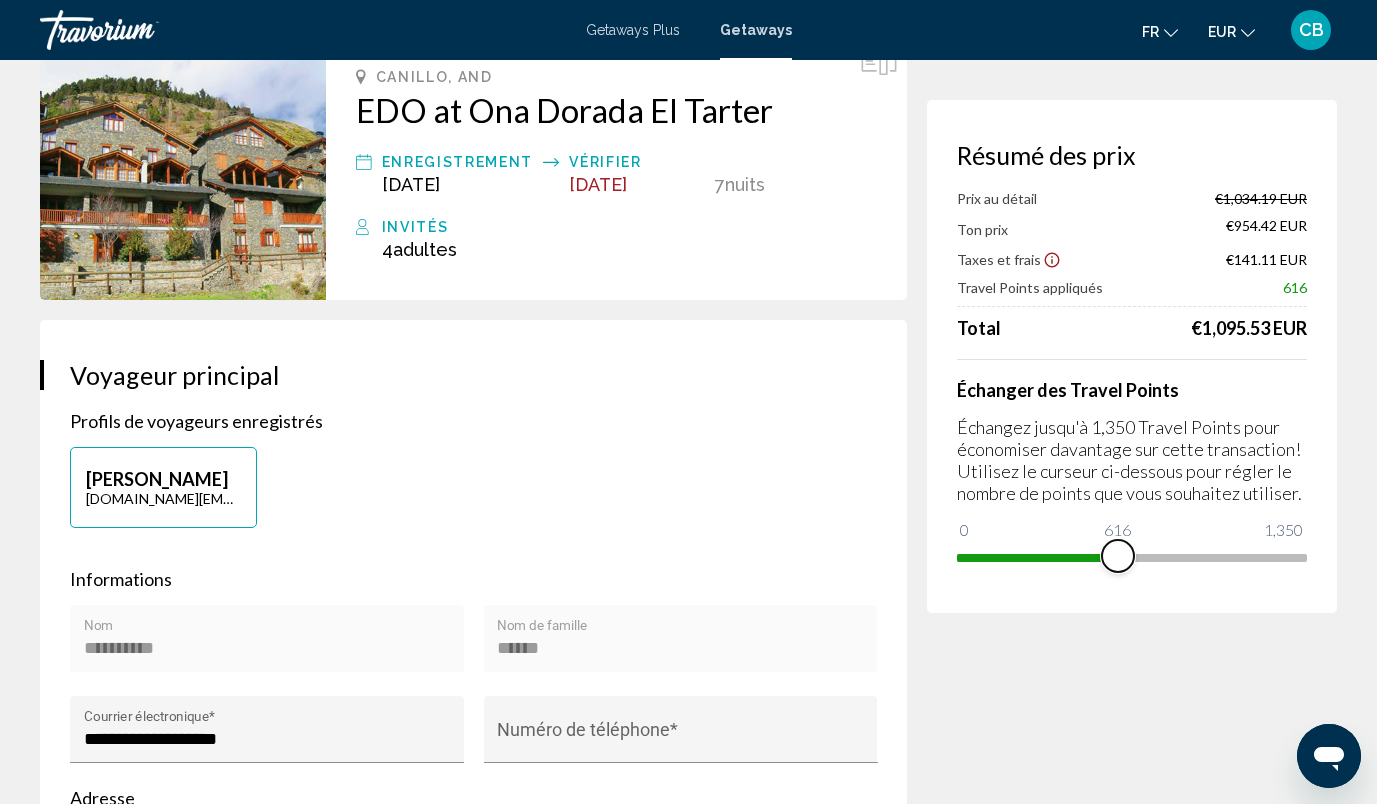 click at bounding box center [1132, 554] 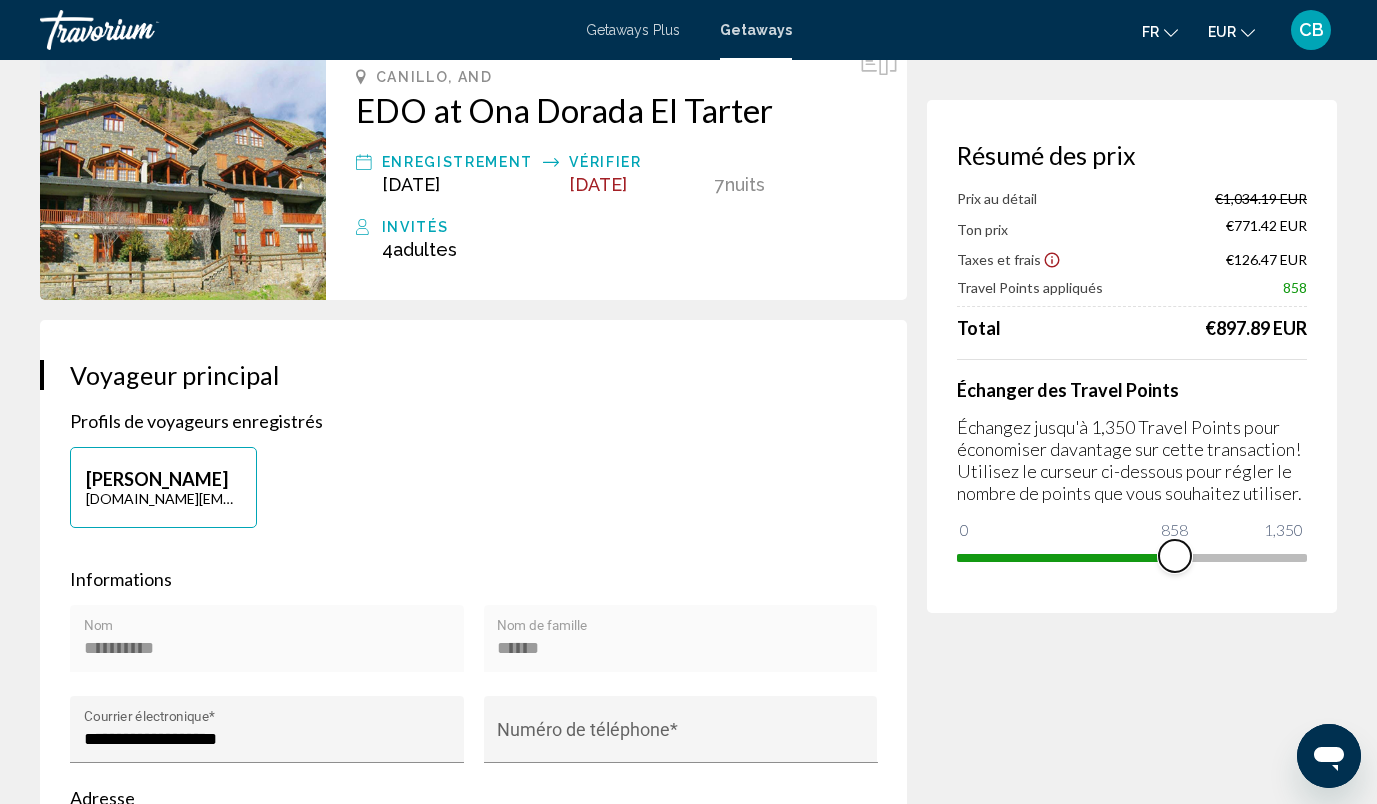 click at bounding box center [1132, 558] 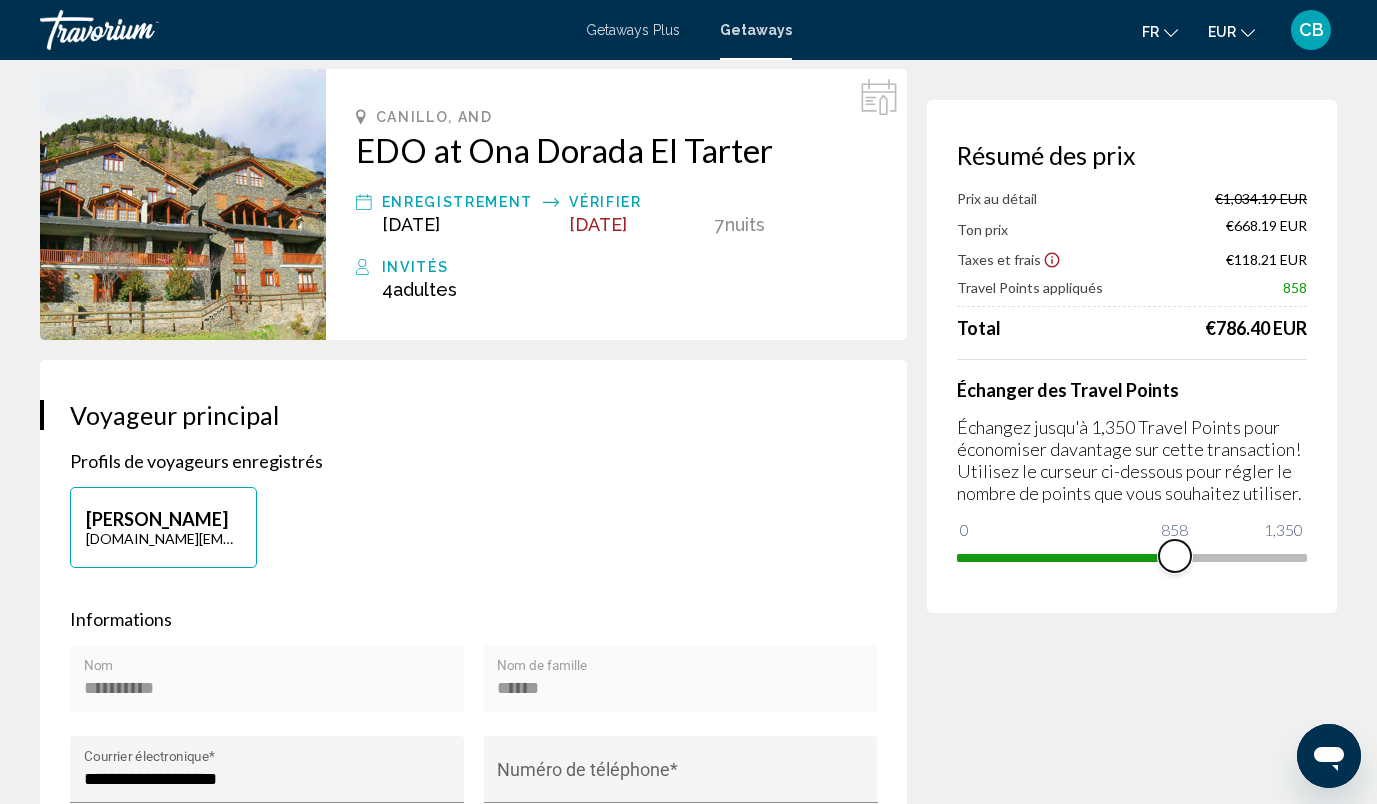 scroll, scrollTop: 0, scrollLeft: 0, axis: both 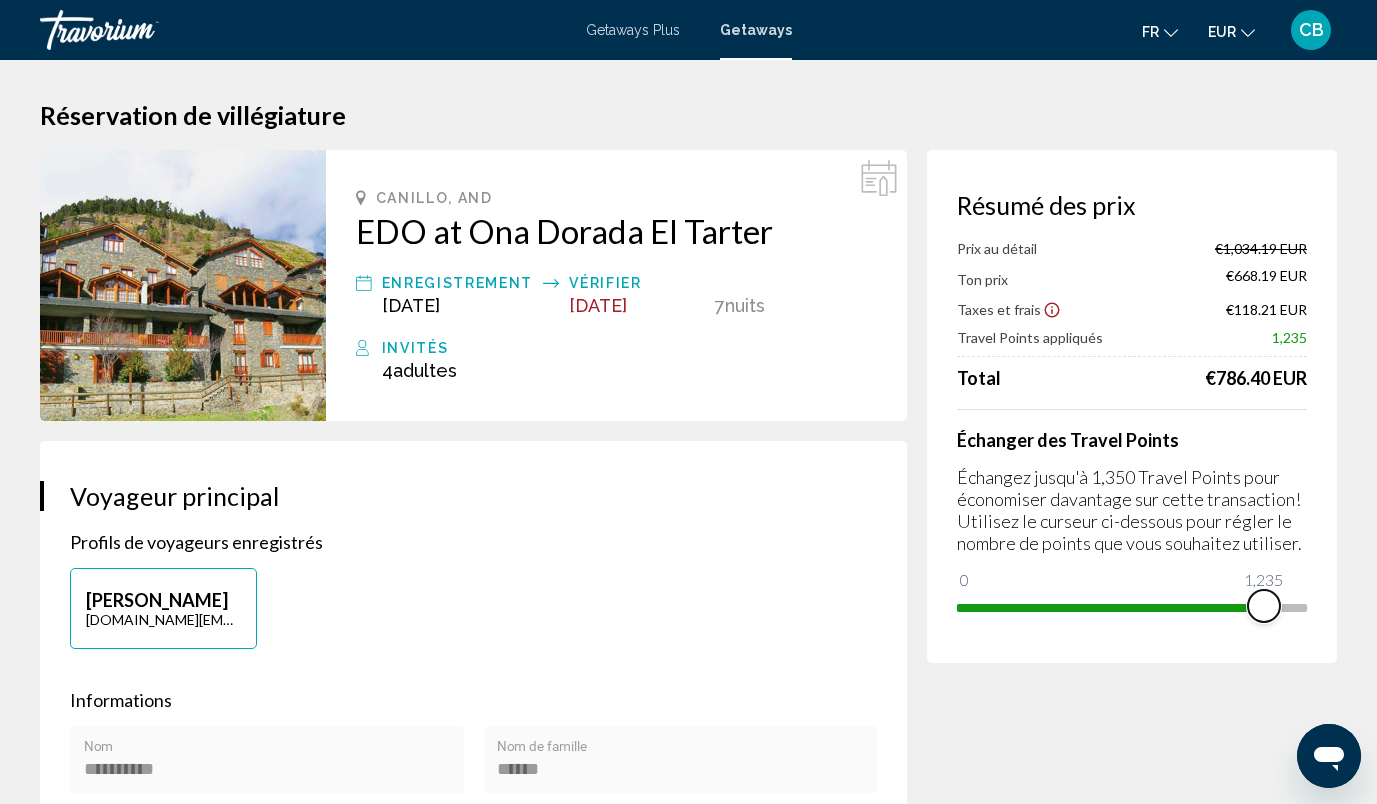 click at bounding box center [1132, 604] 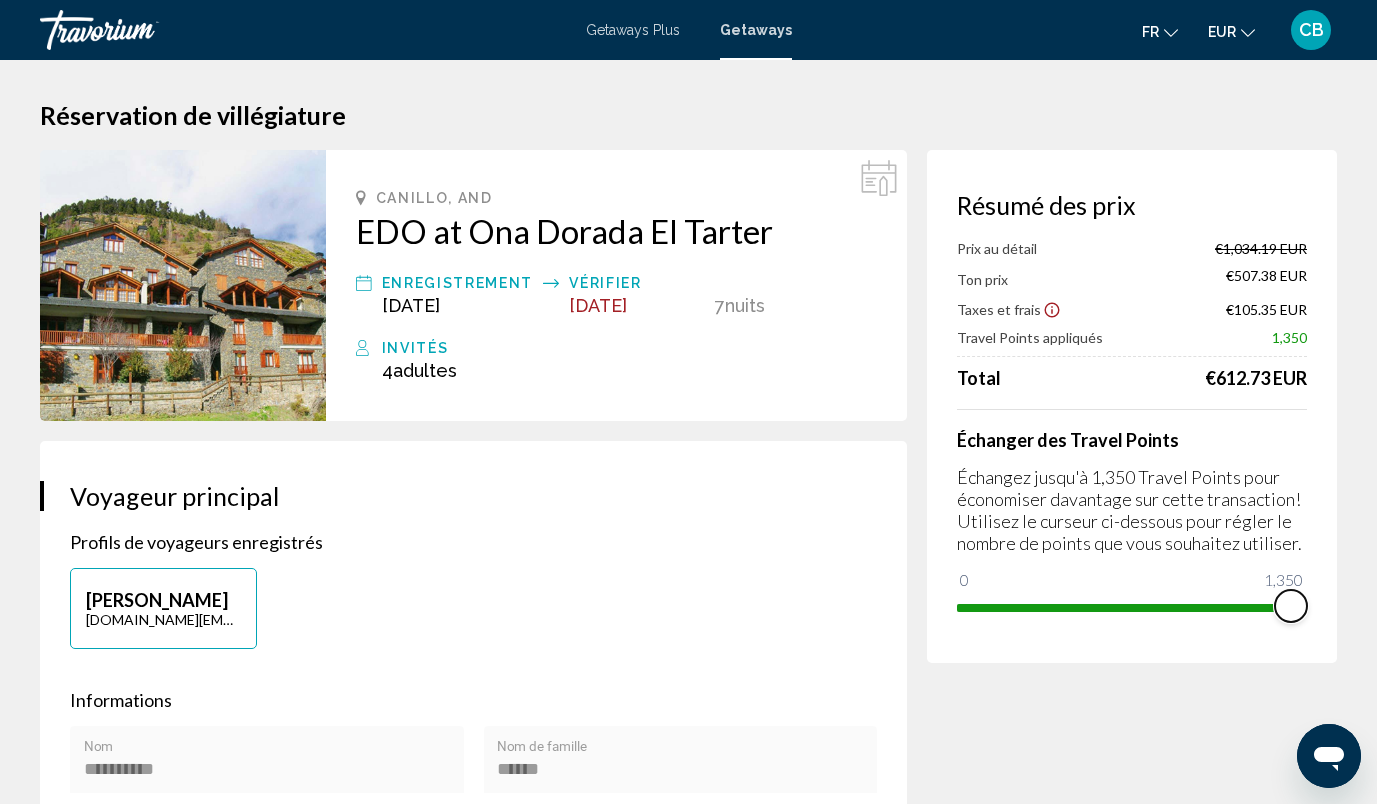 click at bounding box center [1132, 608] 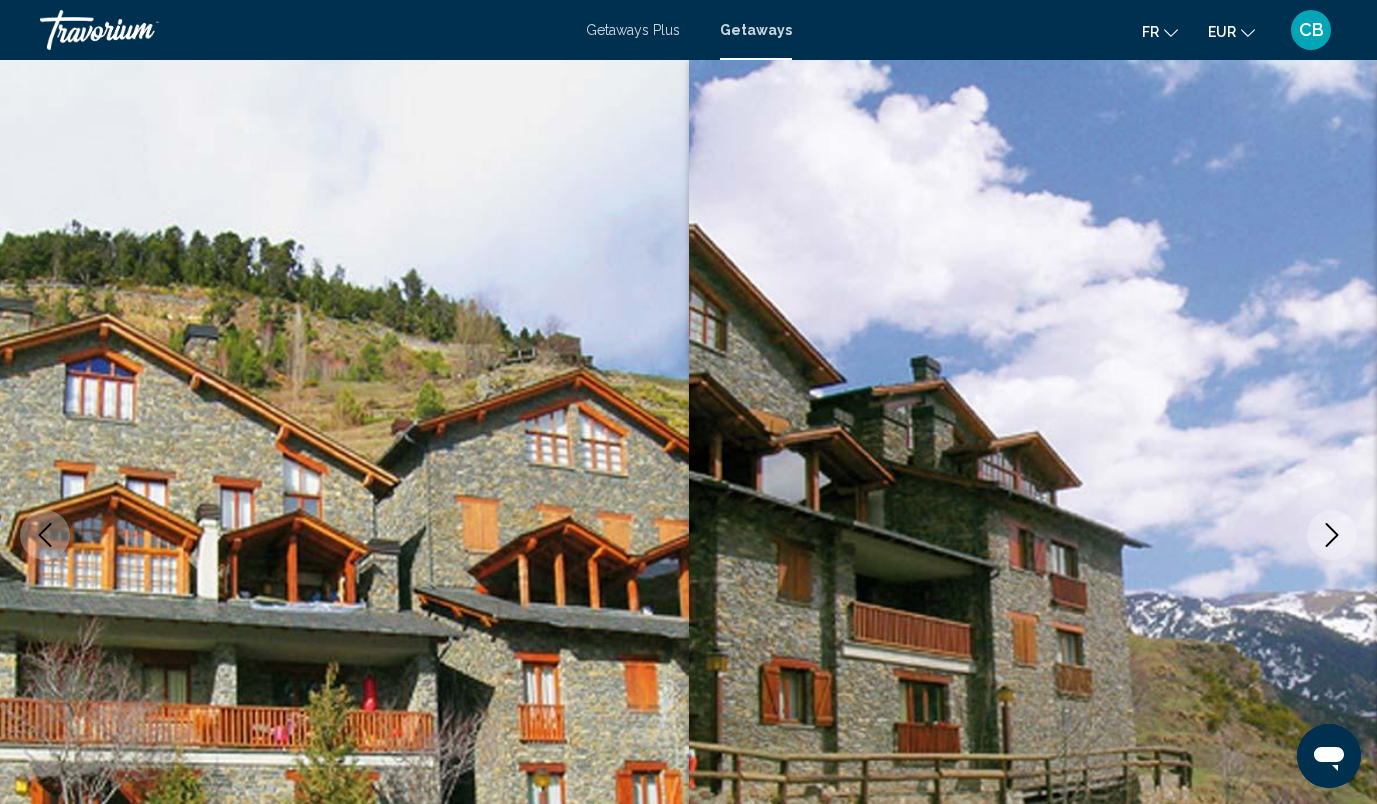 scroll, scrollTop: 133, scrollLeft: 0, axis: vertical 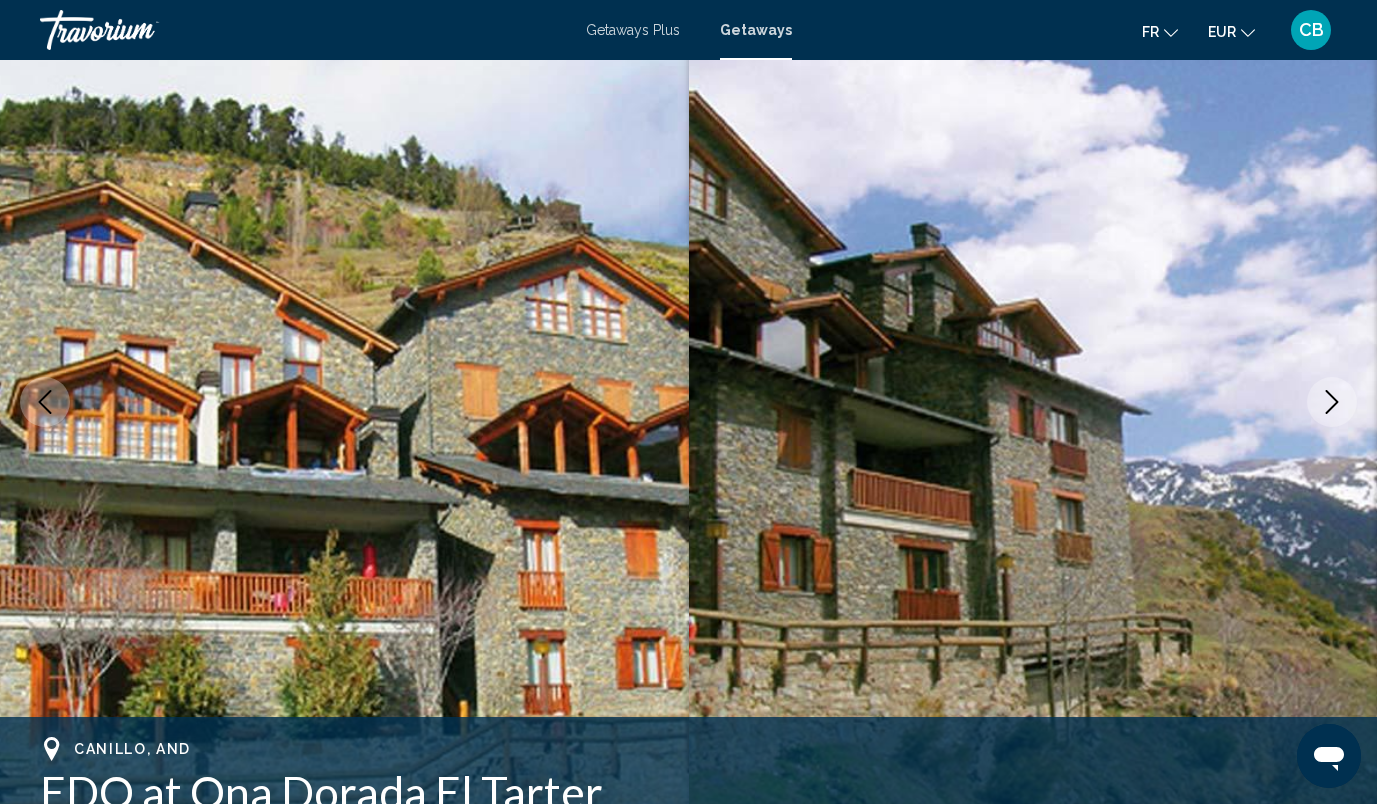 click on "Getaways Plus" at bounding box center (633, 30) 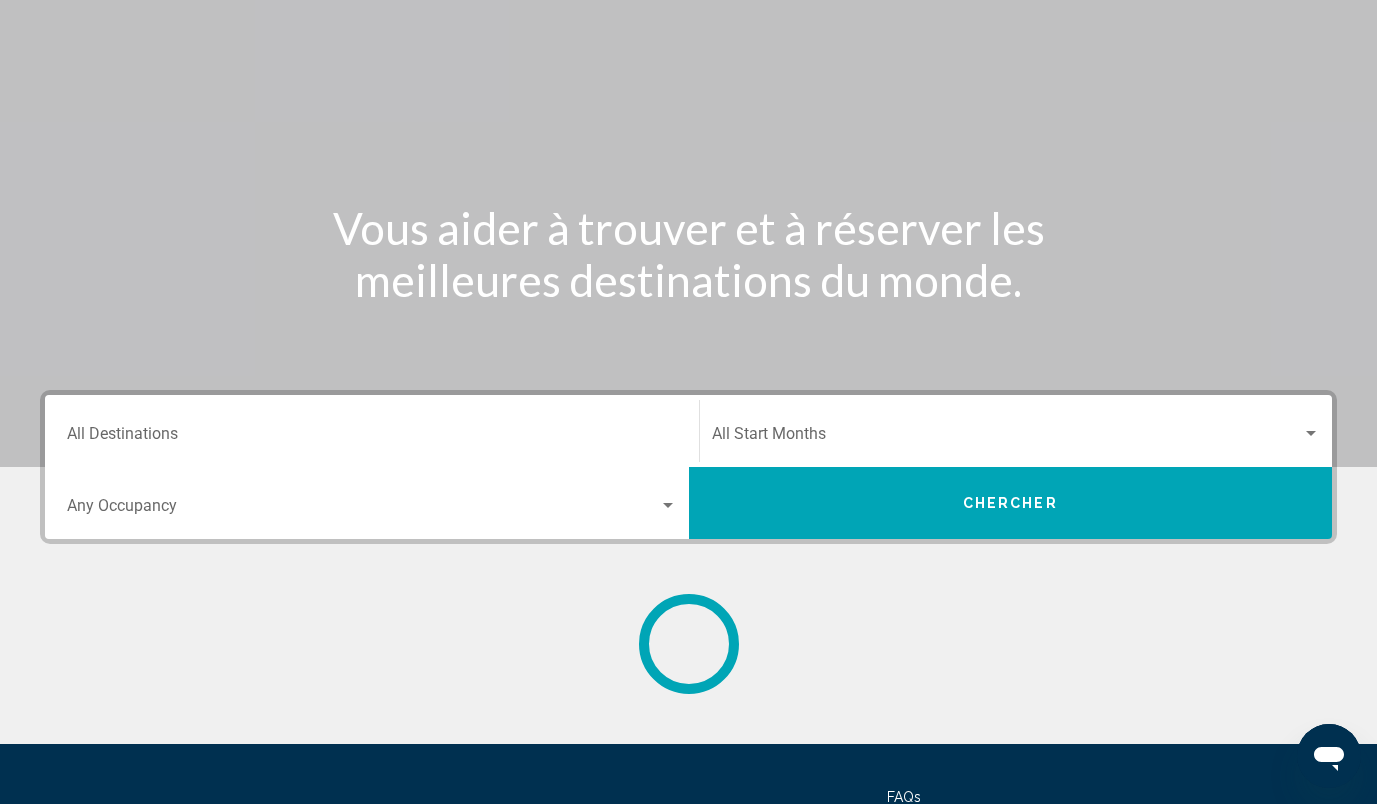 scroll, scrollTop: 0, scrollLeft: 0, axis: both 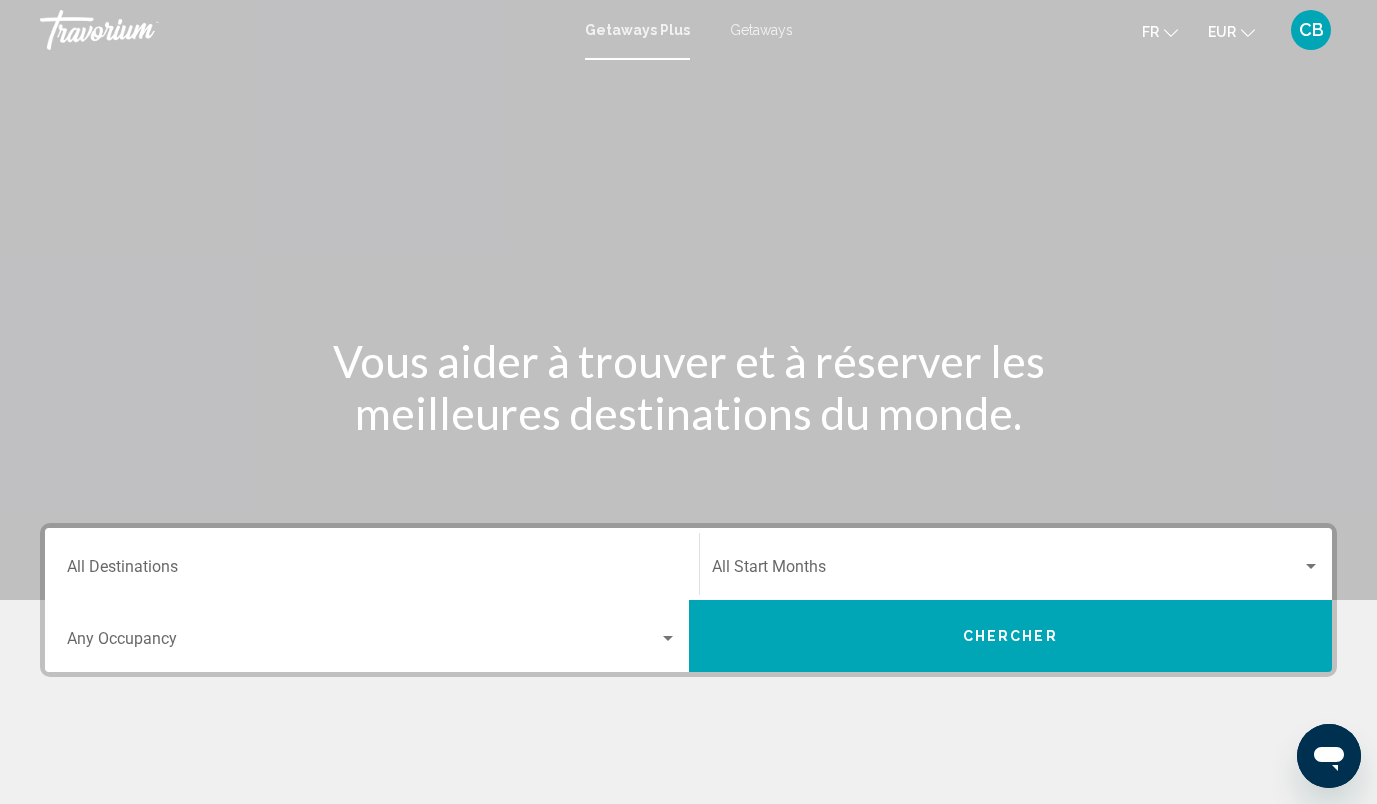 click on "Destination All Destinations" at bounding box center [372, 564] 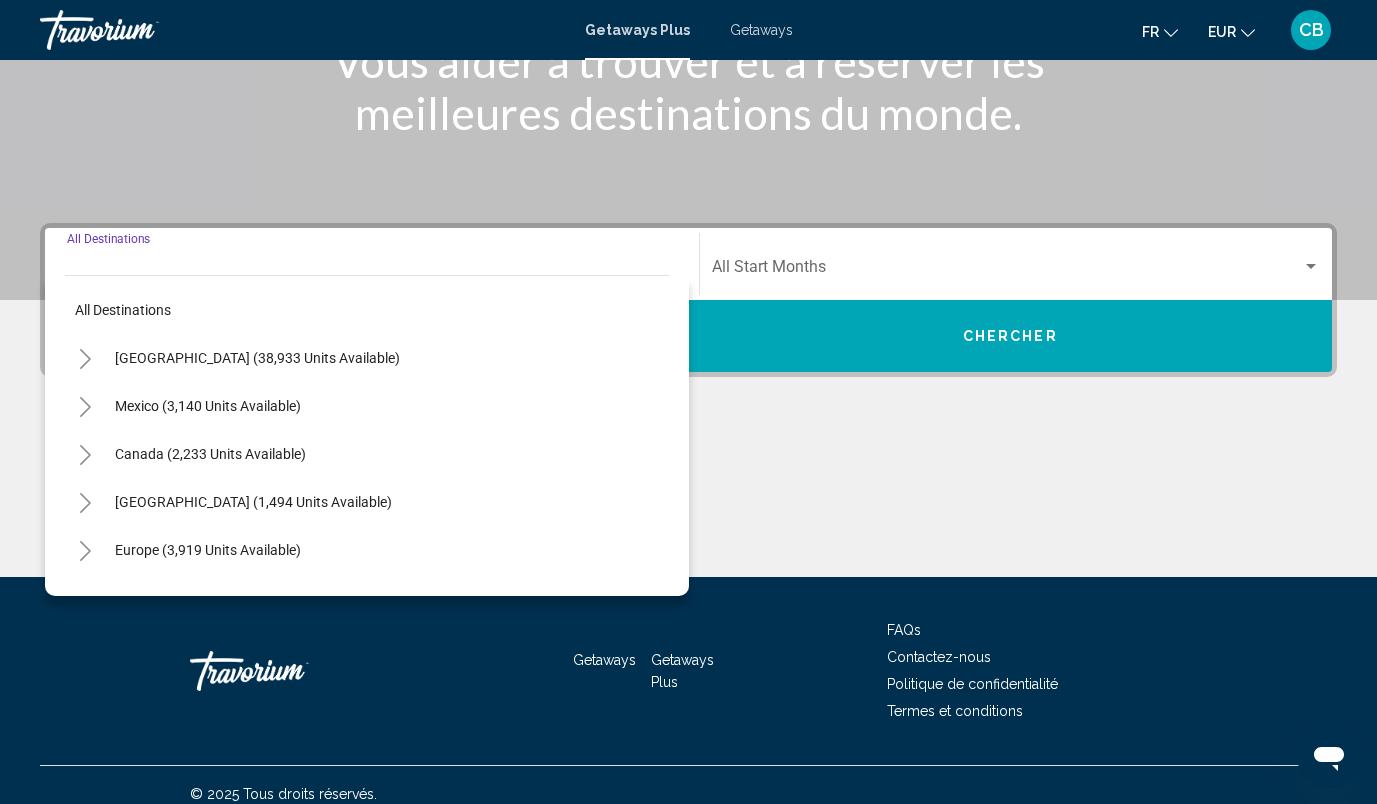 scroll, scrollTop: 318, scrollLeft: 0, axis: vertical 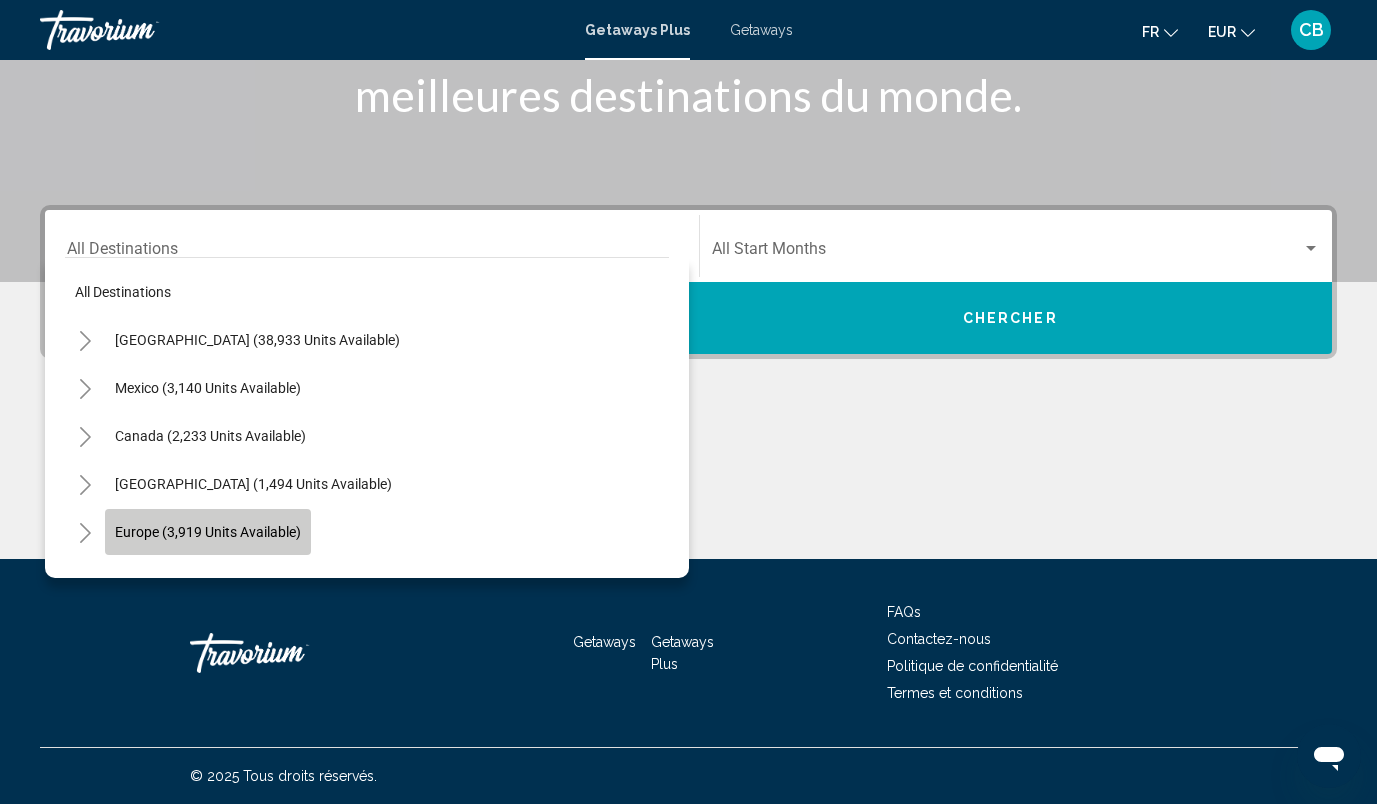 click on "Europe (3,919 units available)" 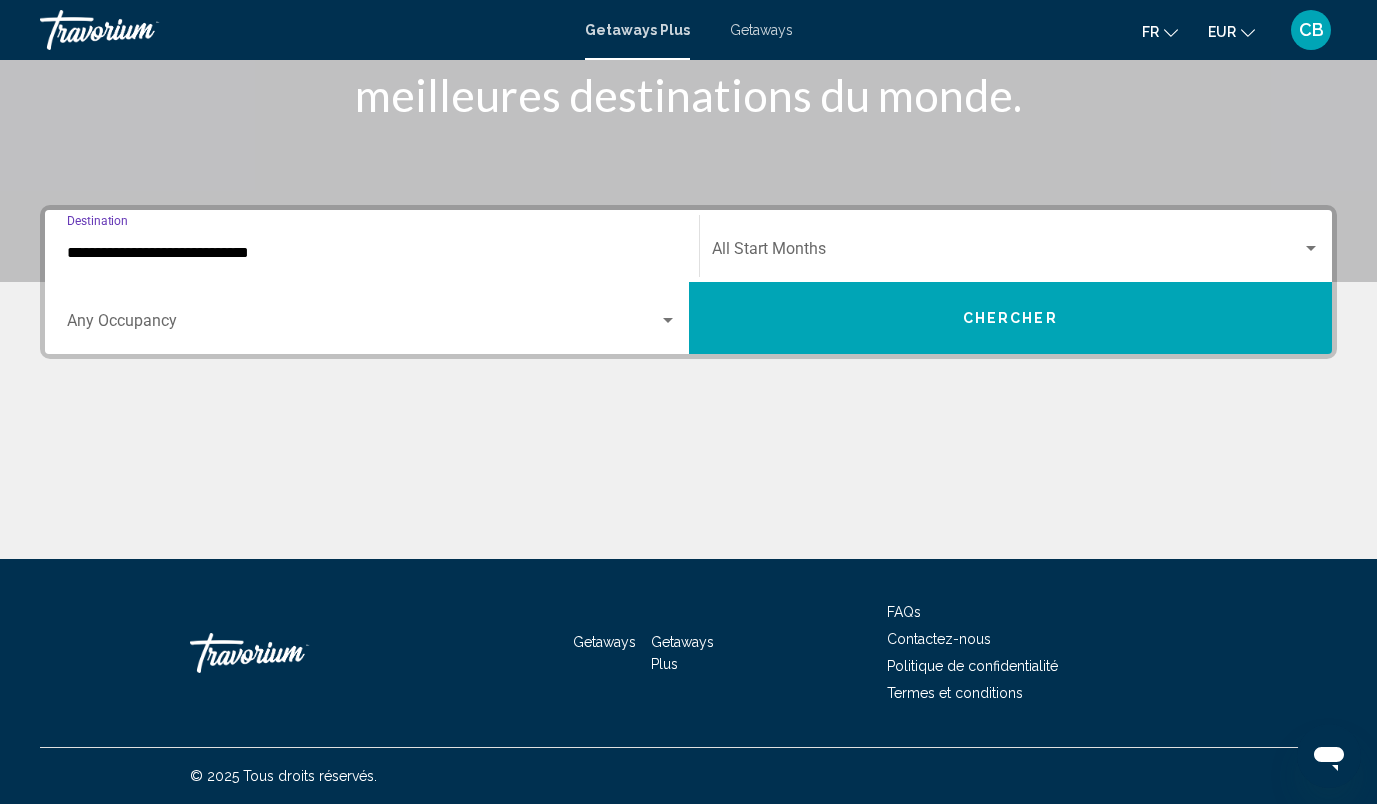 click on "**********" at bounding box center (372, 253) 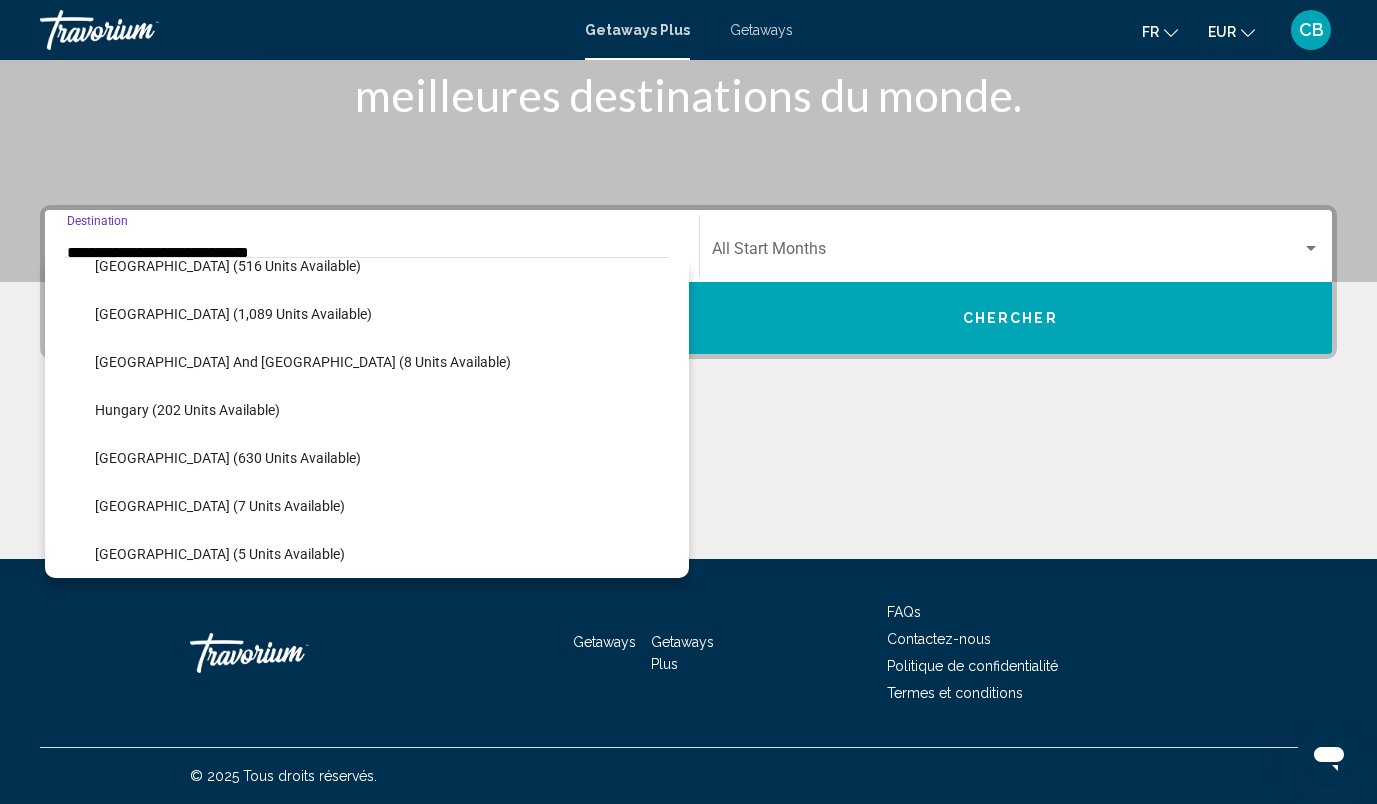 scroll, scrollTop: 364, scrollLeft: 0, axis: vertical 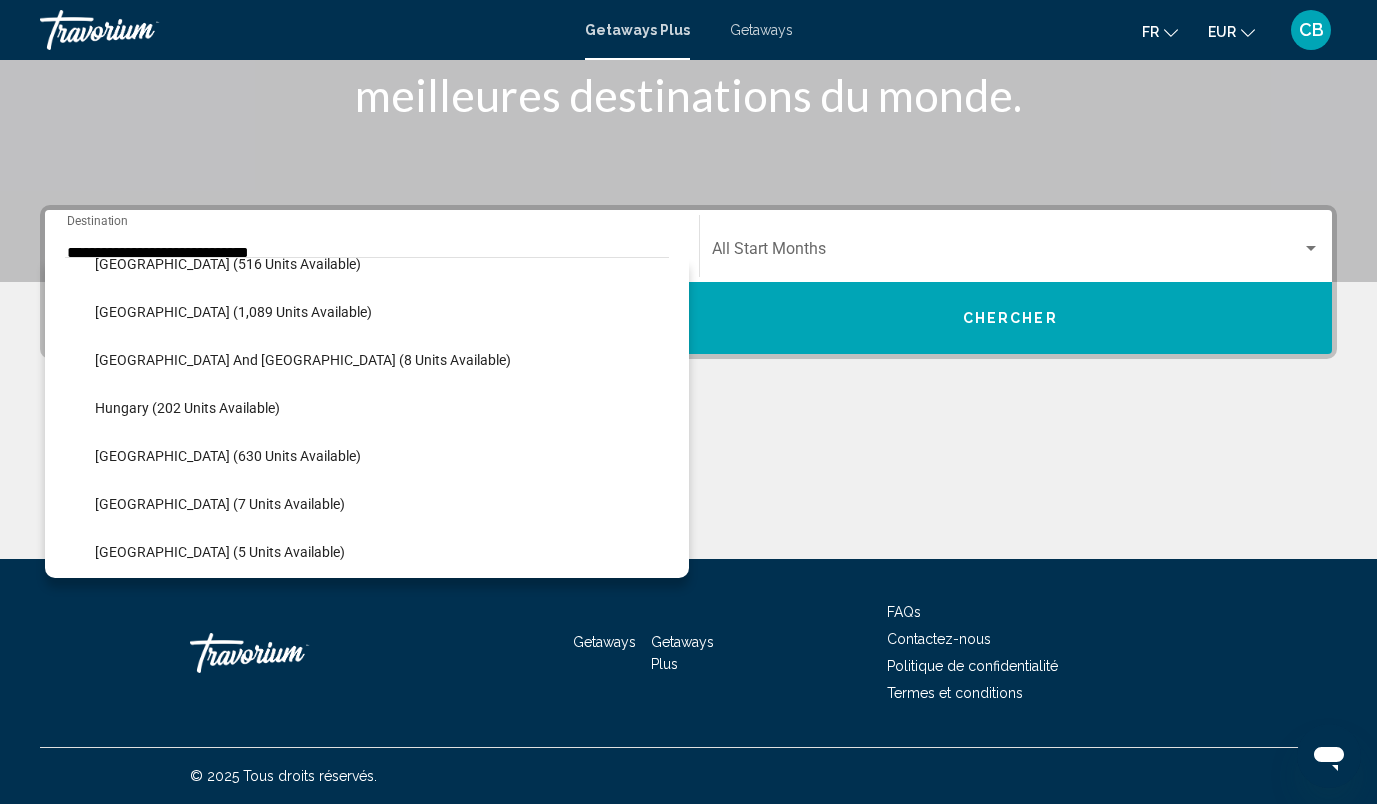 click on "Getaways" at bounding box center [761, 30] 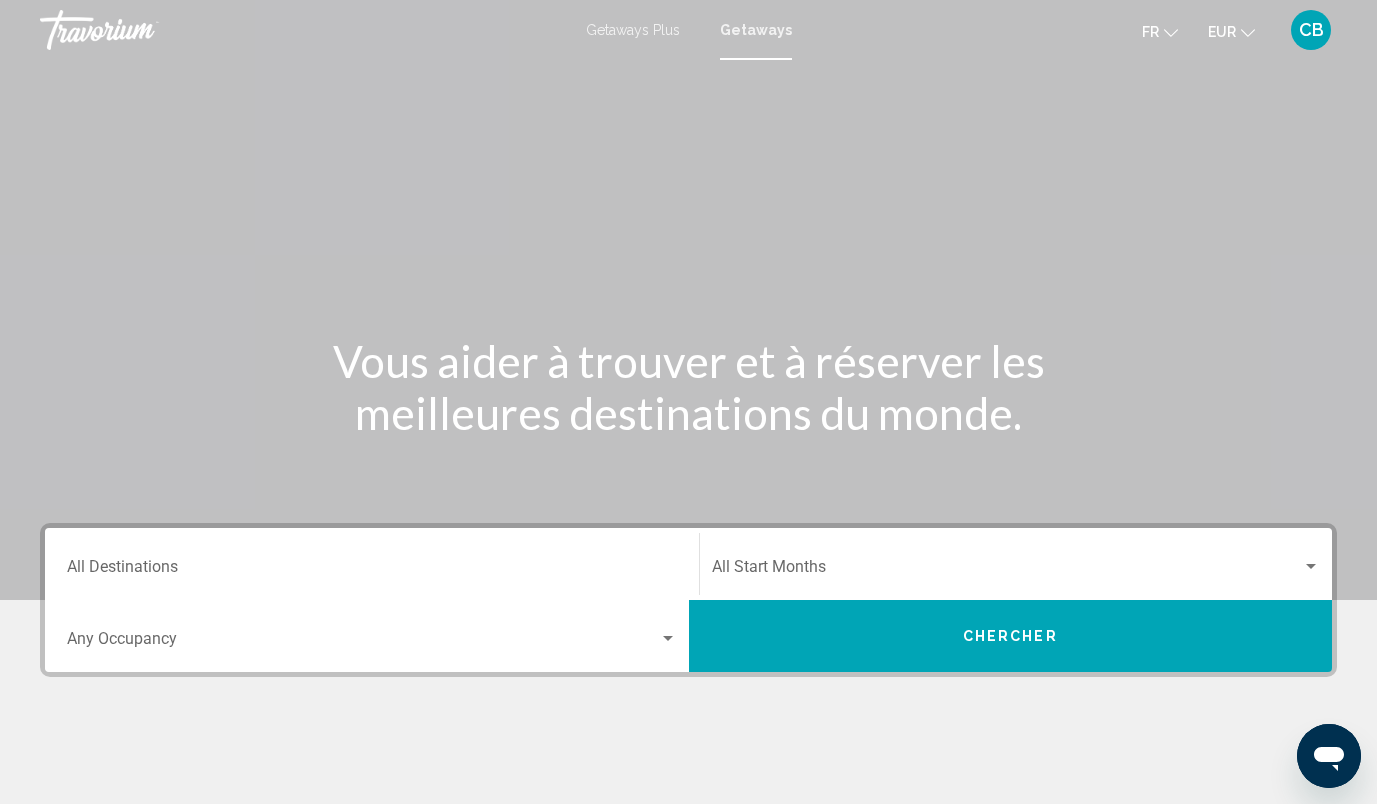 click on "Destination All Destinations" at bounding box center (372, 564) 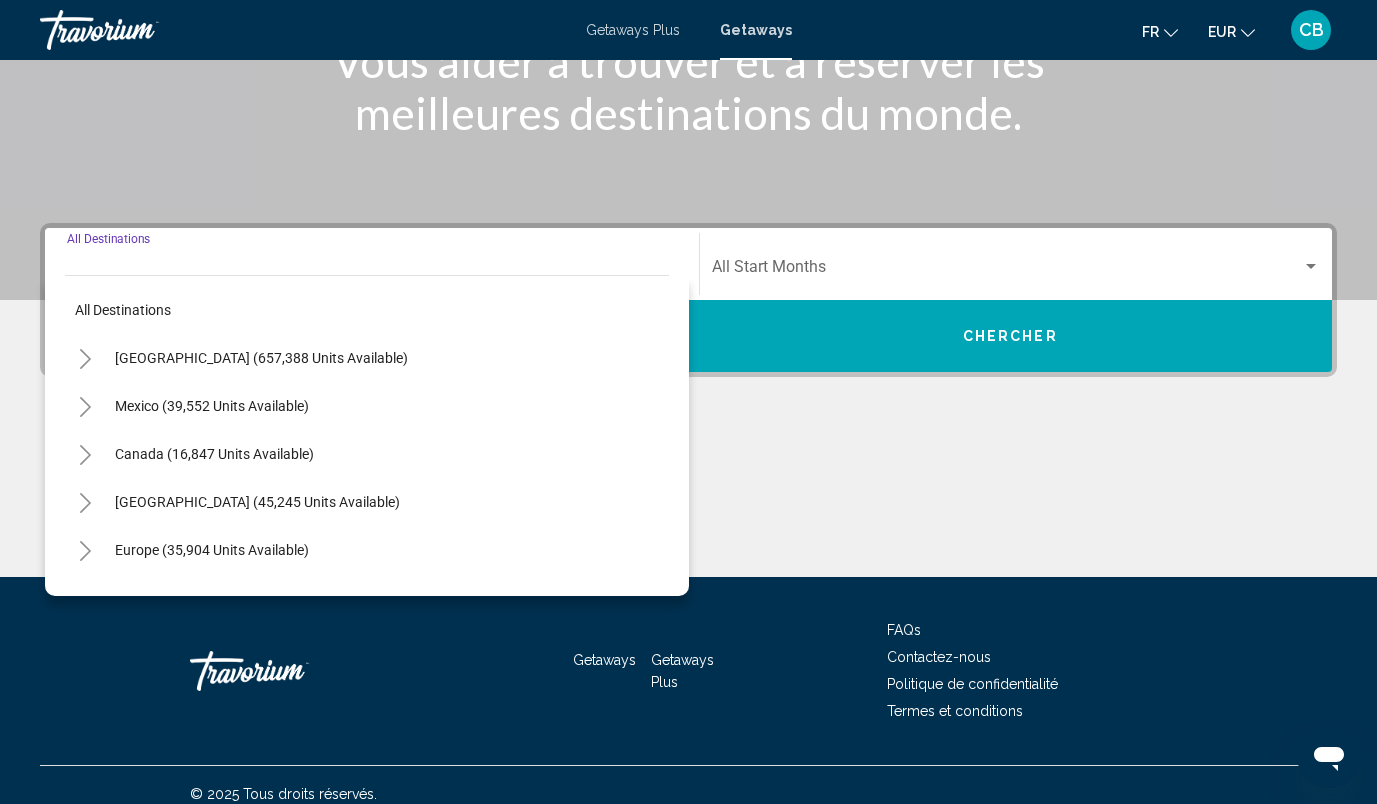 scroll, scrollTop: 318, scrollLeft: 0, axis: vertical 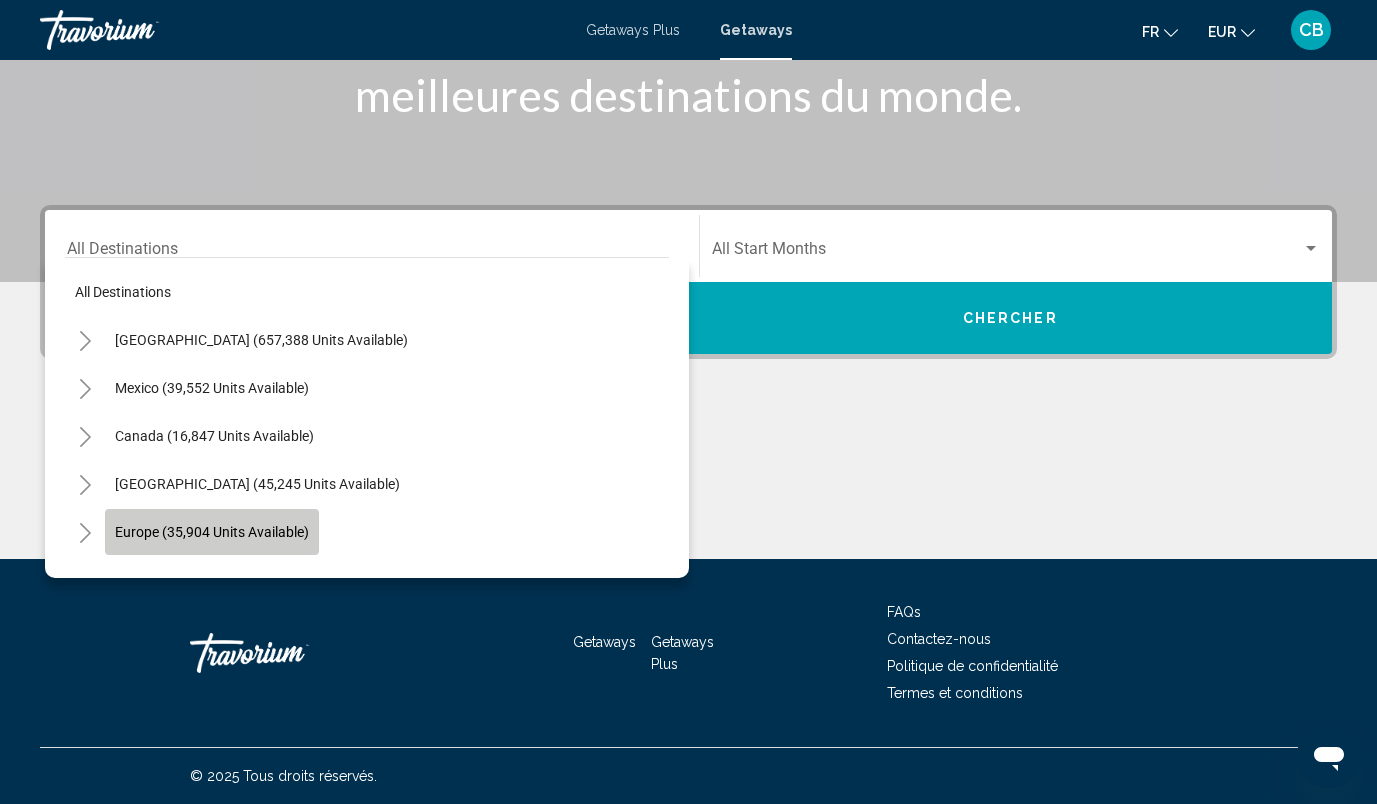 click on "Europe (35,904 units available)" 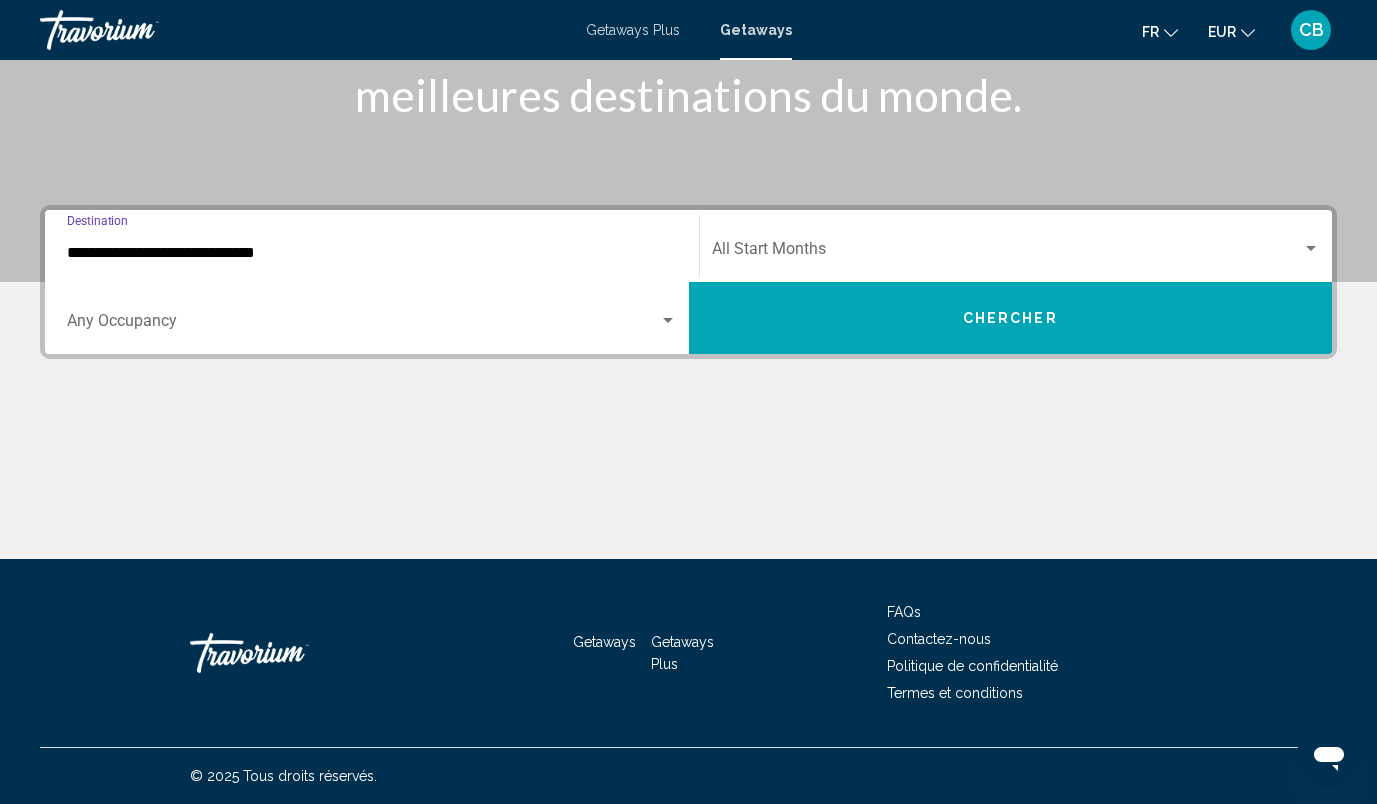 click on "**********" at bounding box center [372, 253] 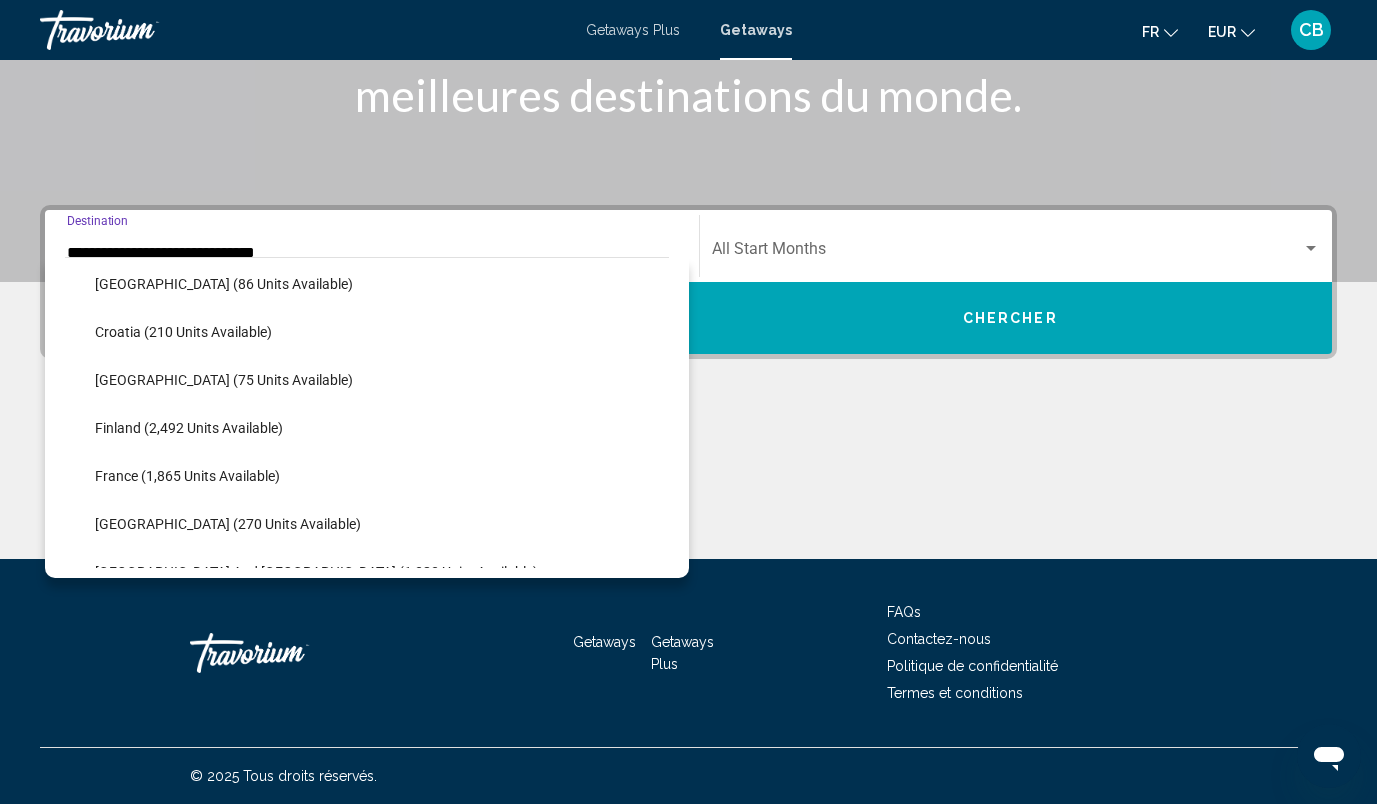 scroll, scrollTop: 393, scrollLeft: 0, axis: vertical 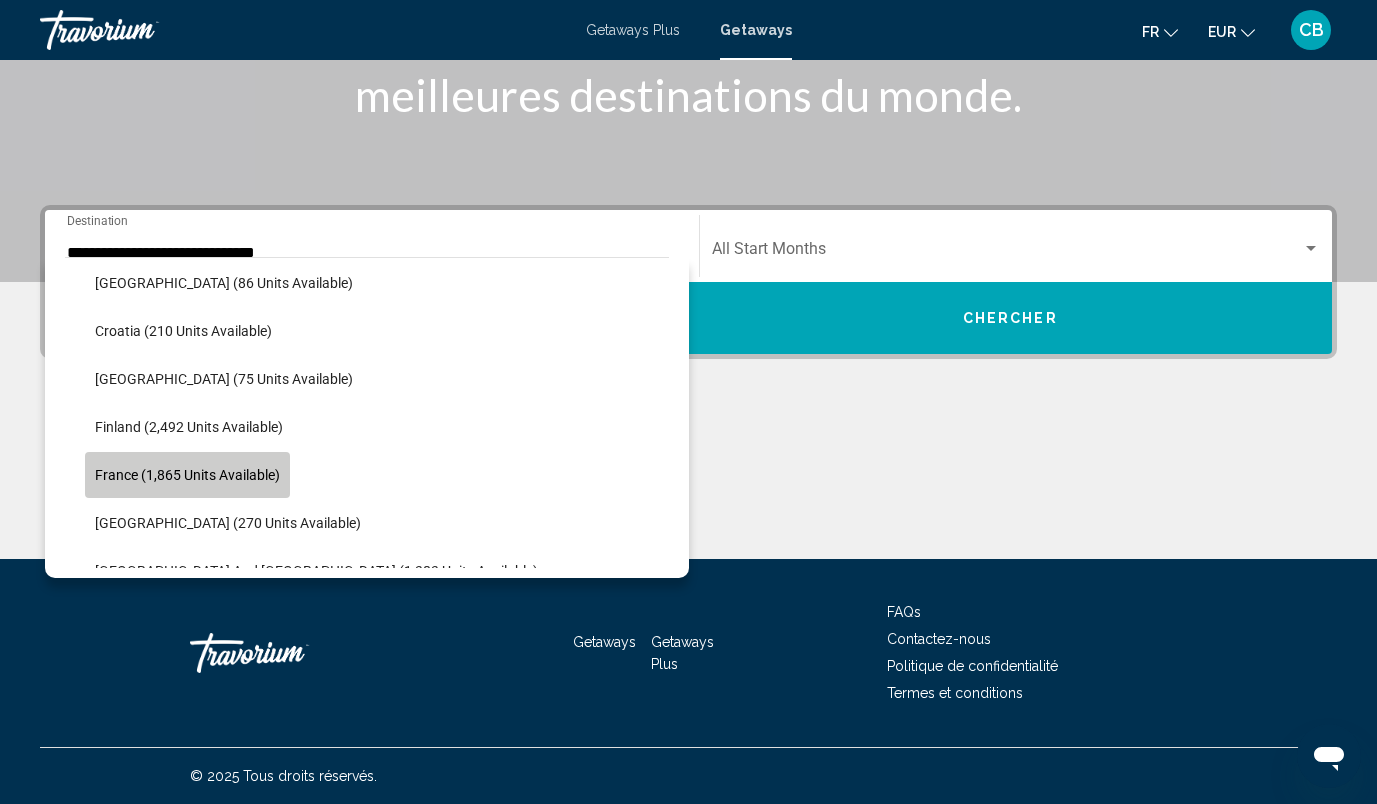 click on "France (1,865 units available)" 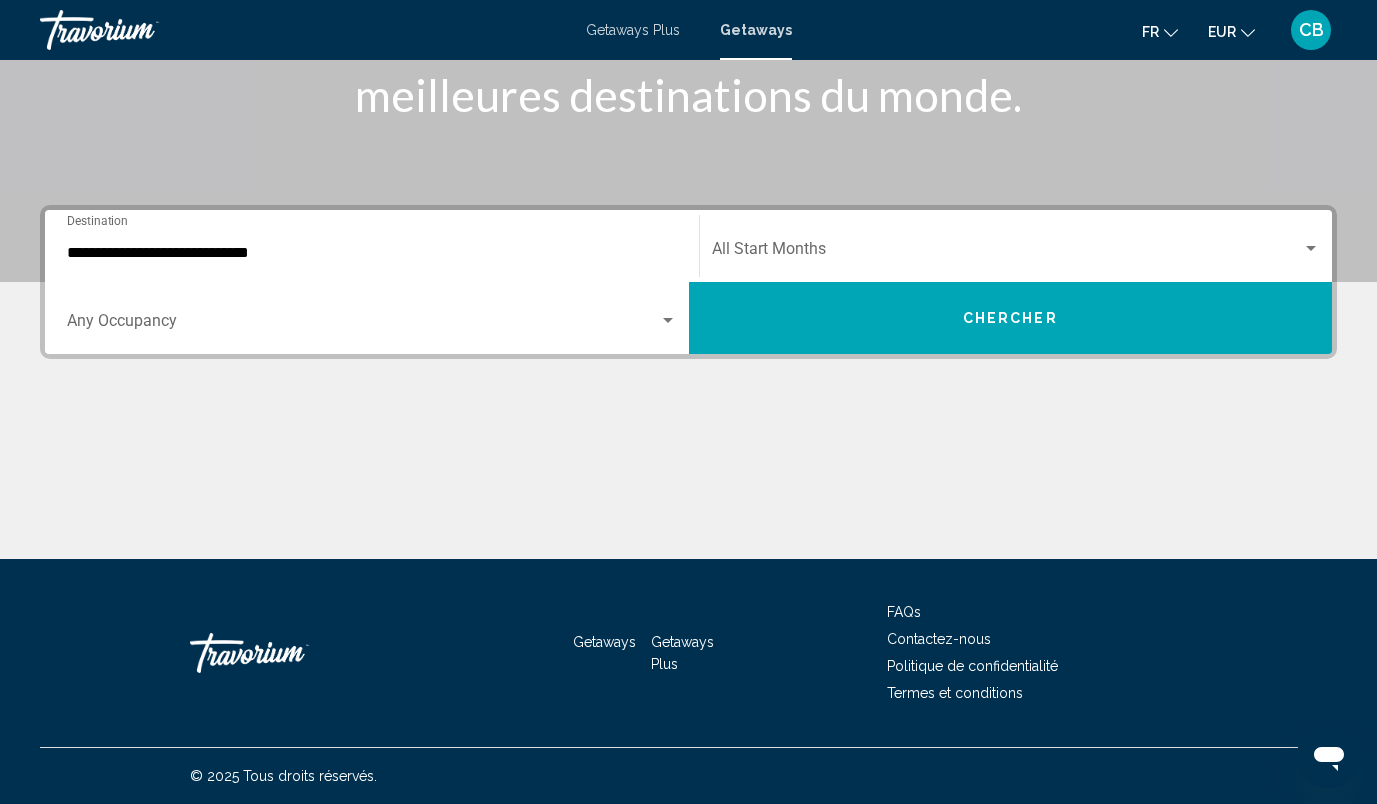 click on "Start Month All Start Months" 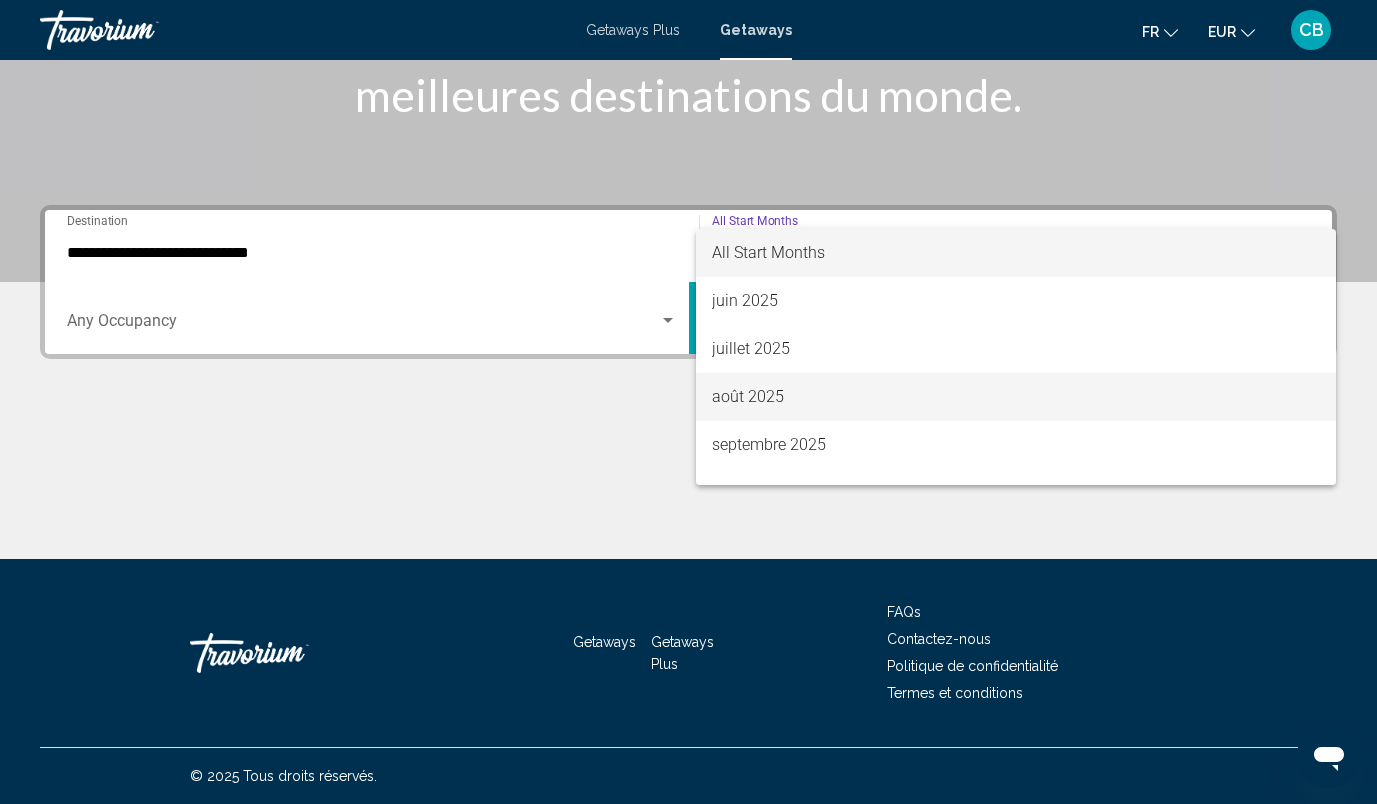 scroll, scrollTop: 174, scrollLeft: 0, axis: vertical 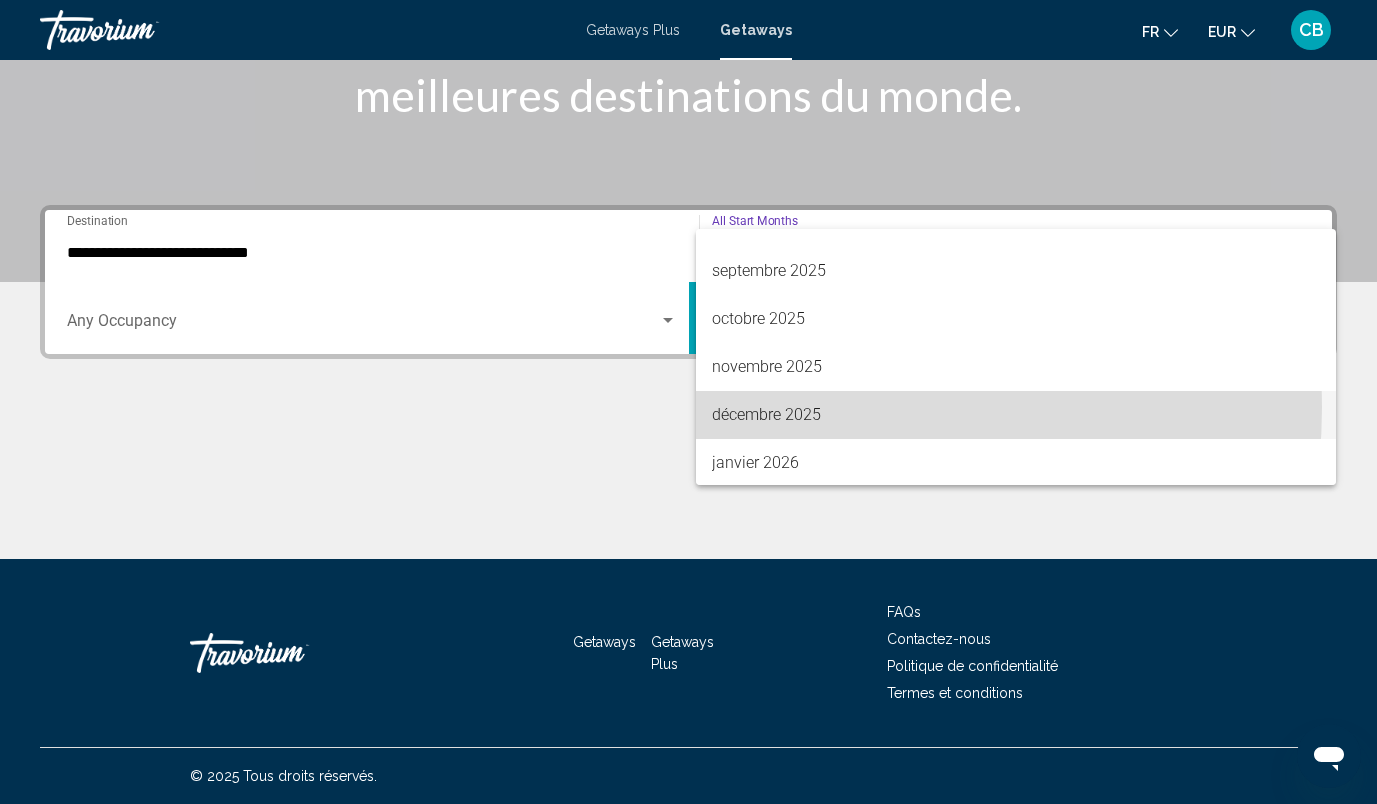 click on "décembre 2025" at bounding box center [1016, 415] 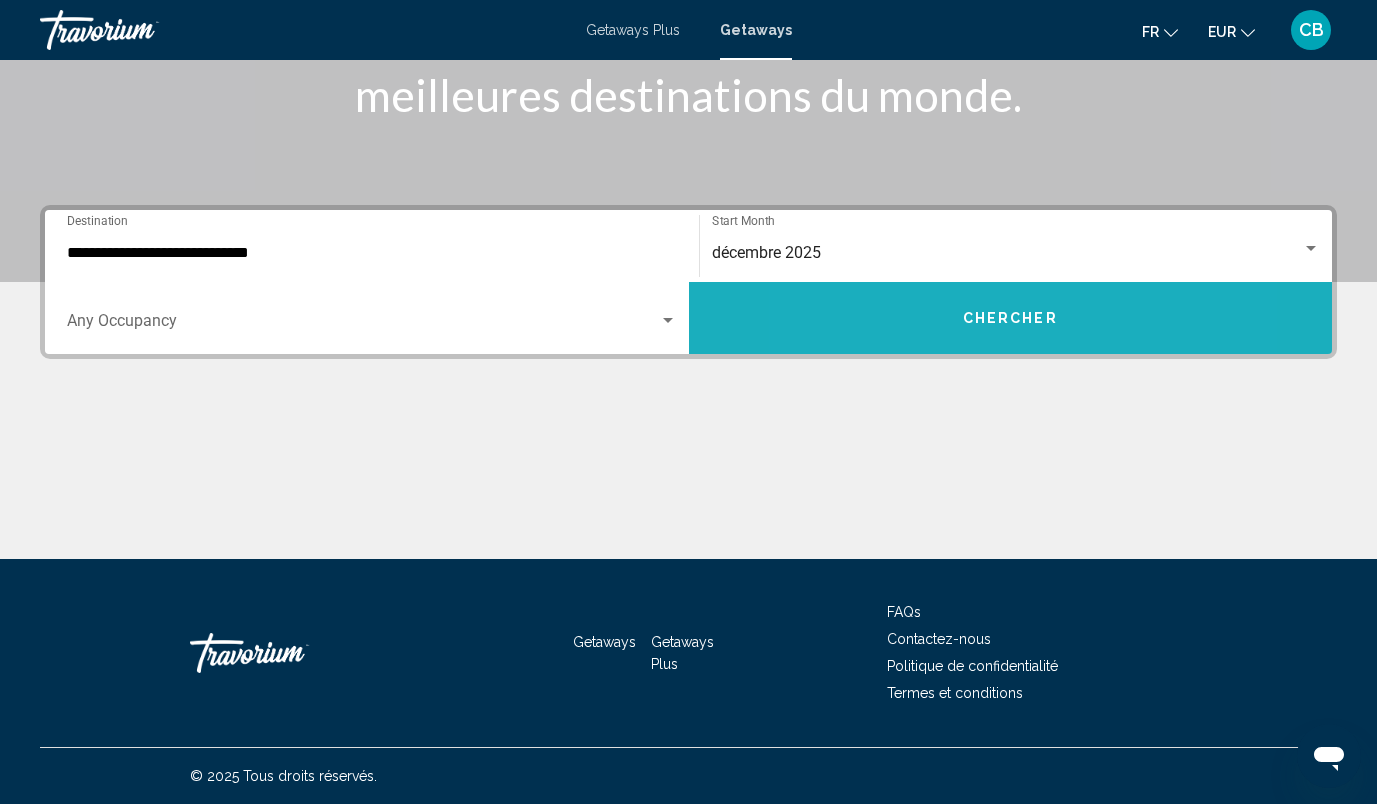 click on "Chercher" at bounding box center [1011, 318] 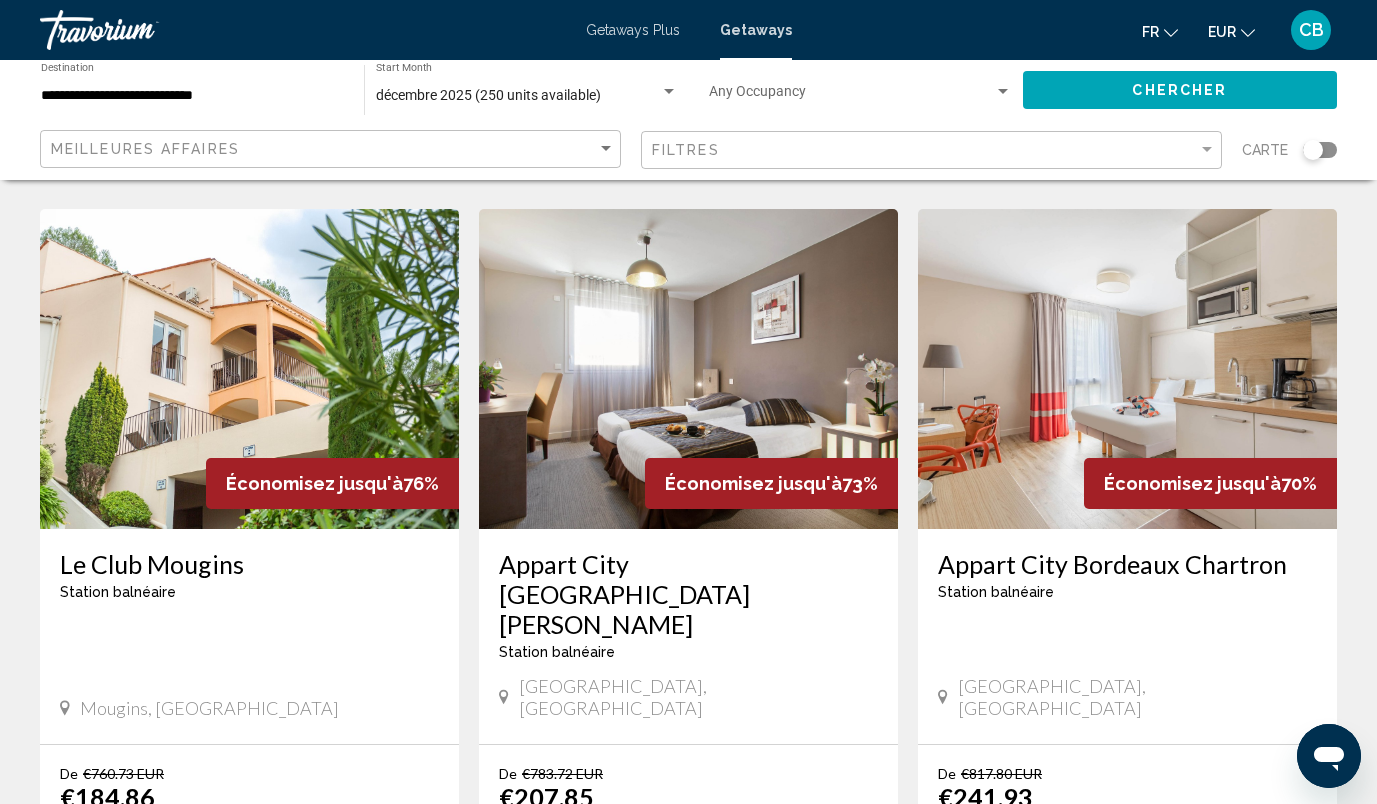 scroll, scrollTop: 805, scrollLeft: 0, axis: vertical 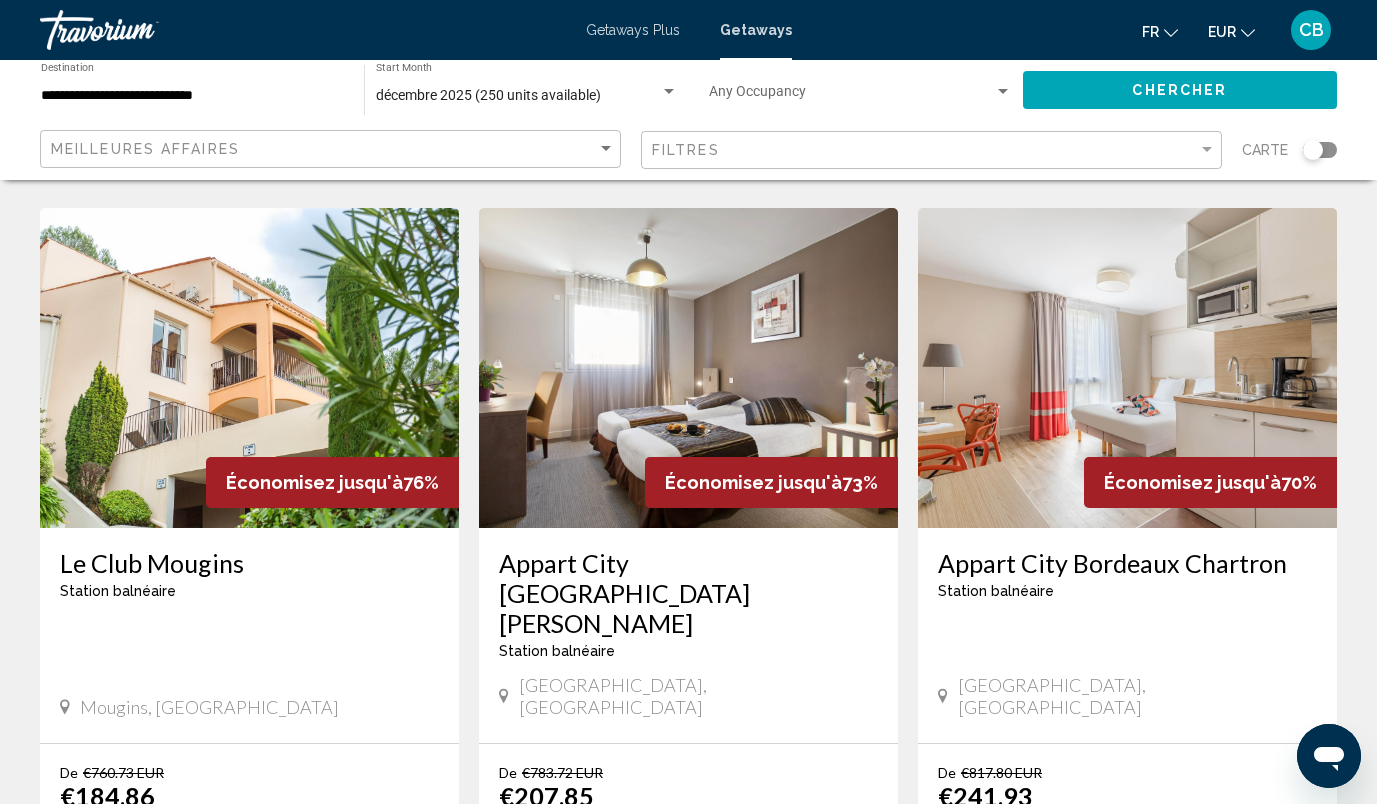 click on "Meilleures affaires" 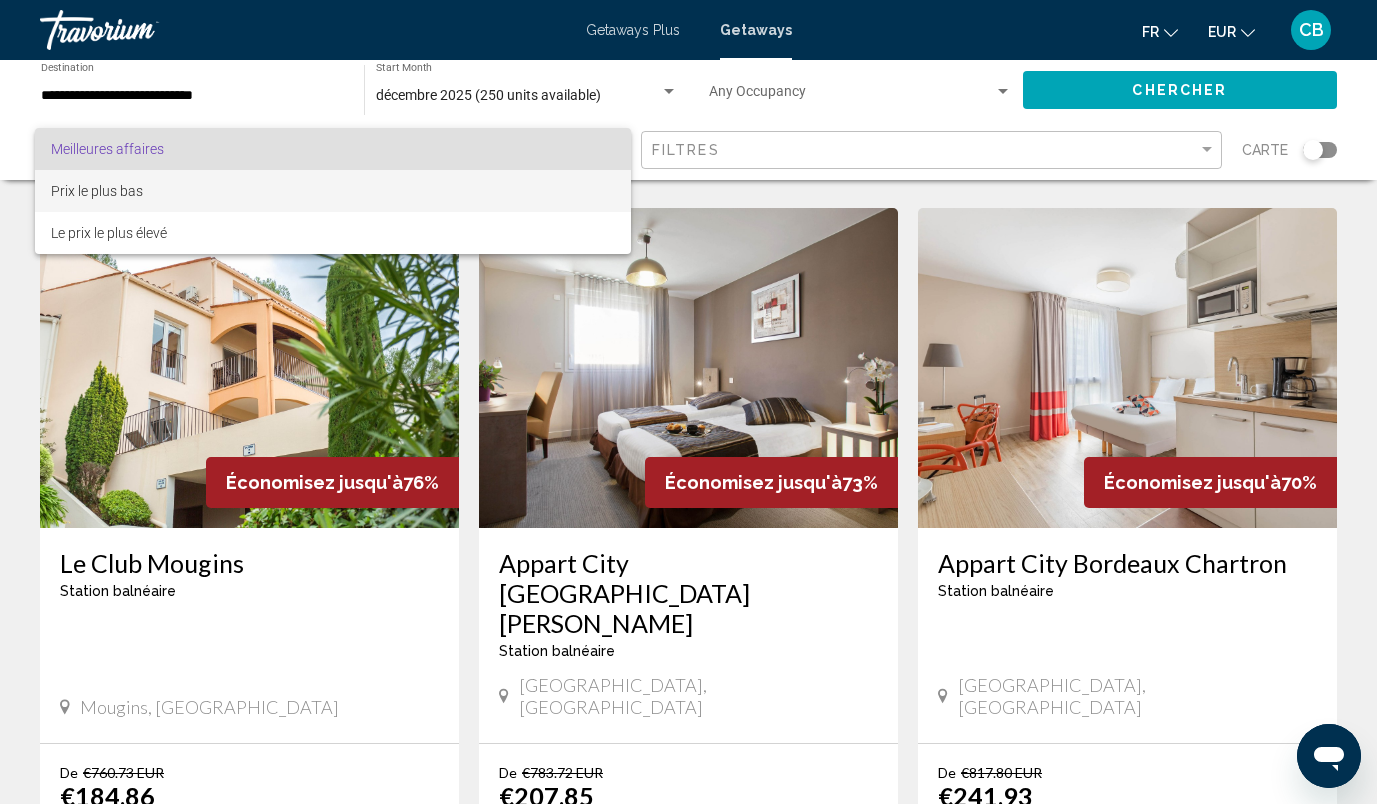 click on "Prix ​​le plus bas" at bounding box center (333, 191) 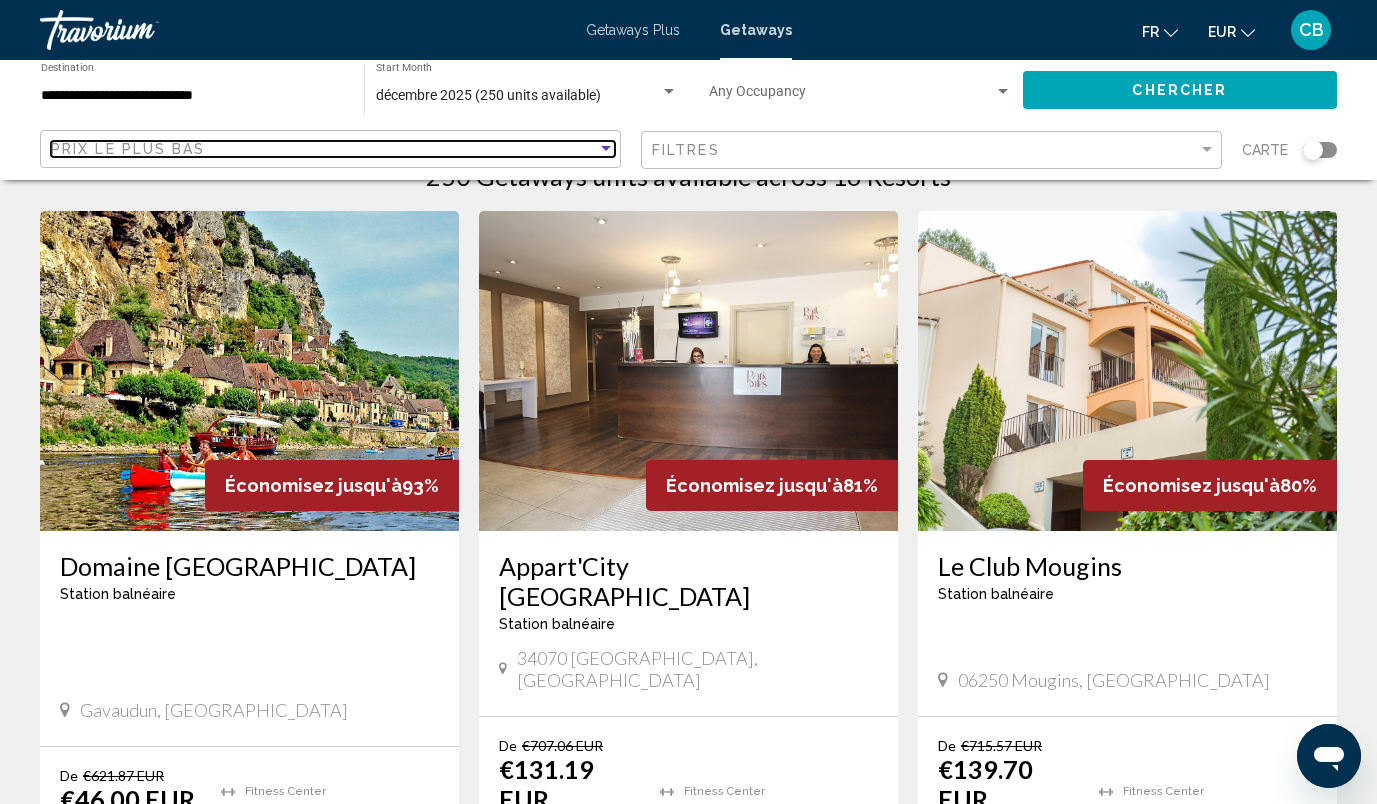 scroll, scrollTop: 58, scrollLeft: 0, axis: vertical 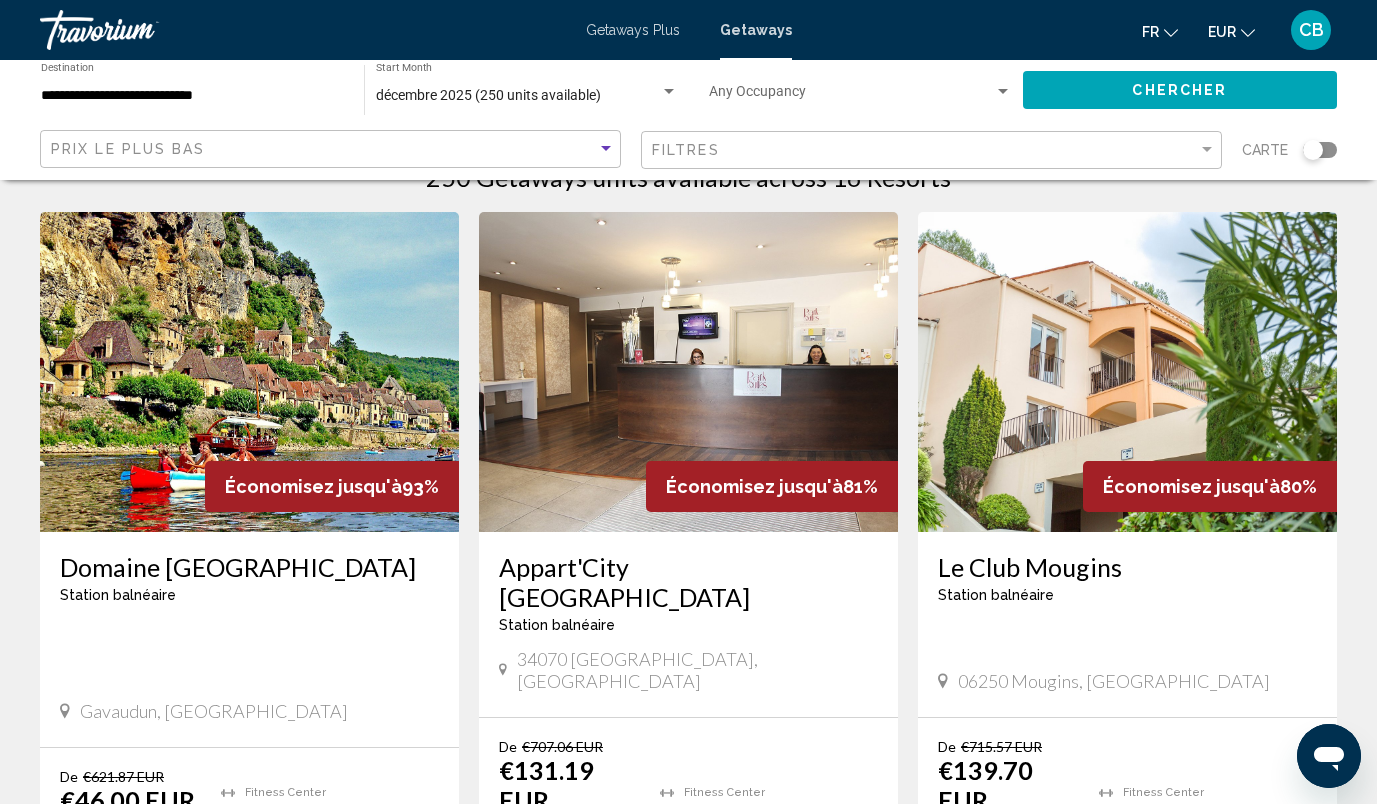 click on "Filtres" 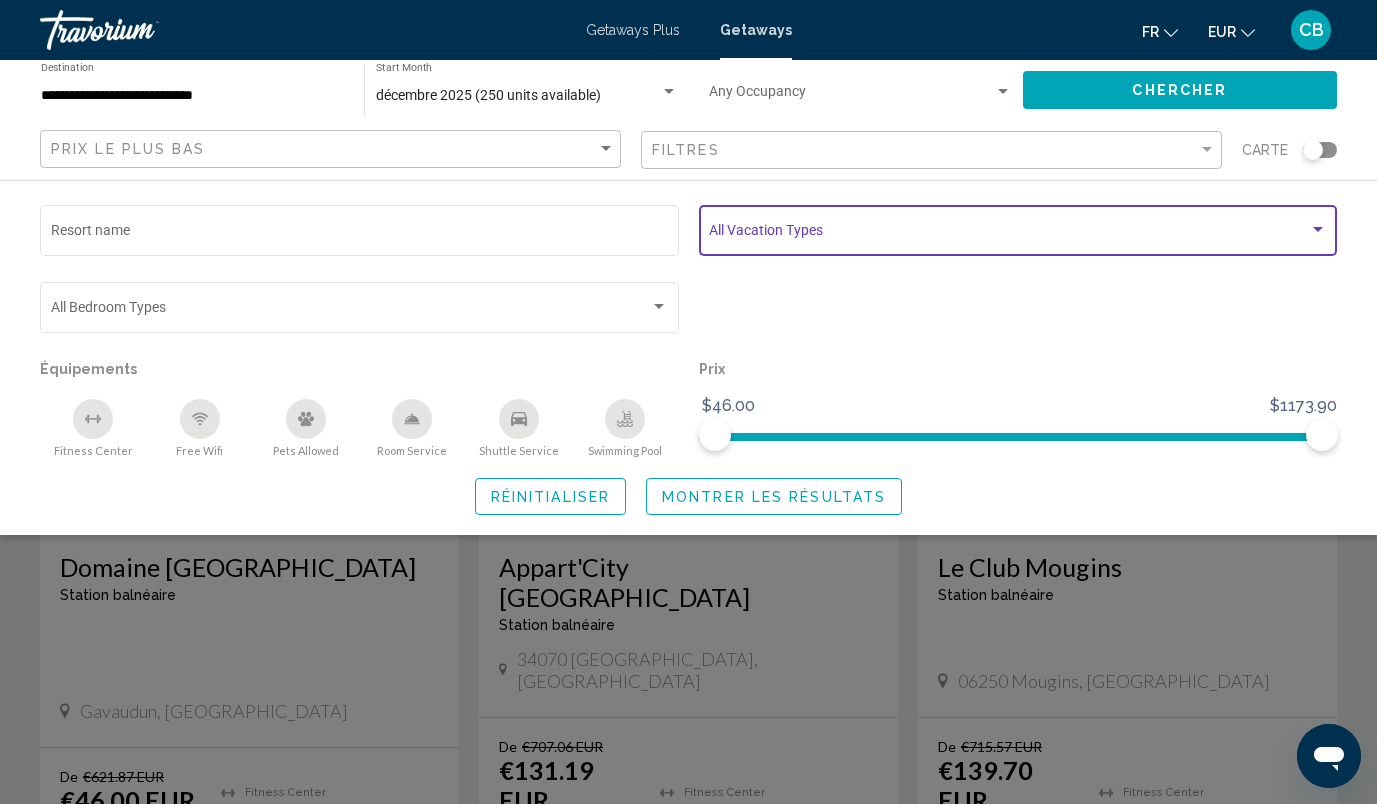 click at bounding box center [1009, 234] 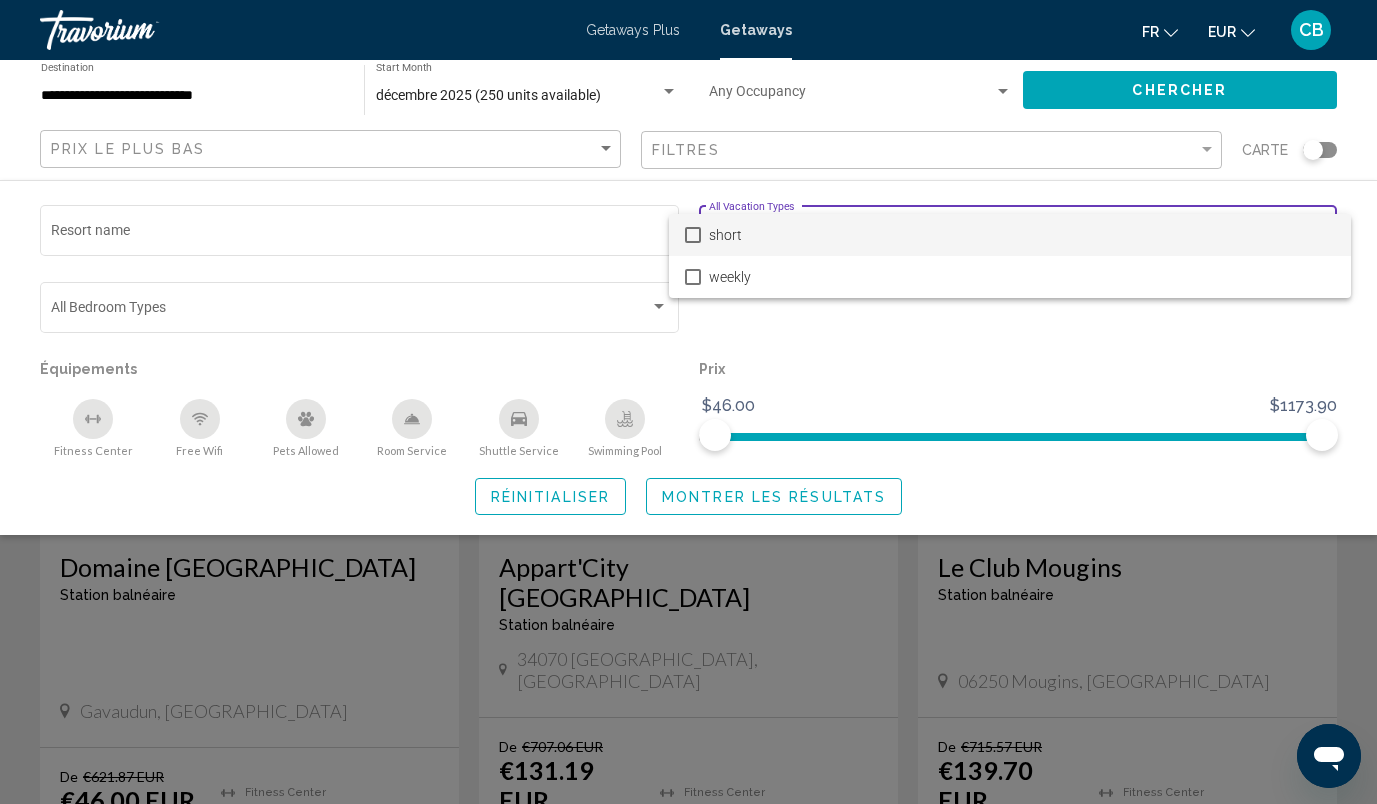 click at bounding box center [688, 402] 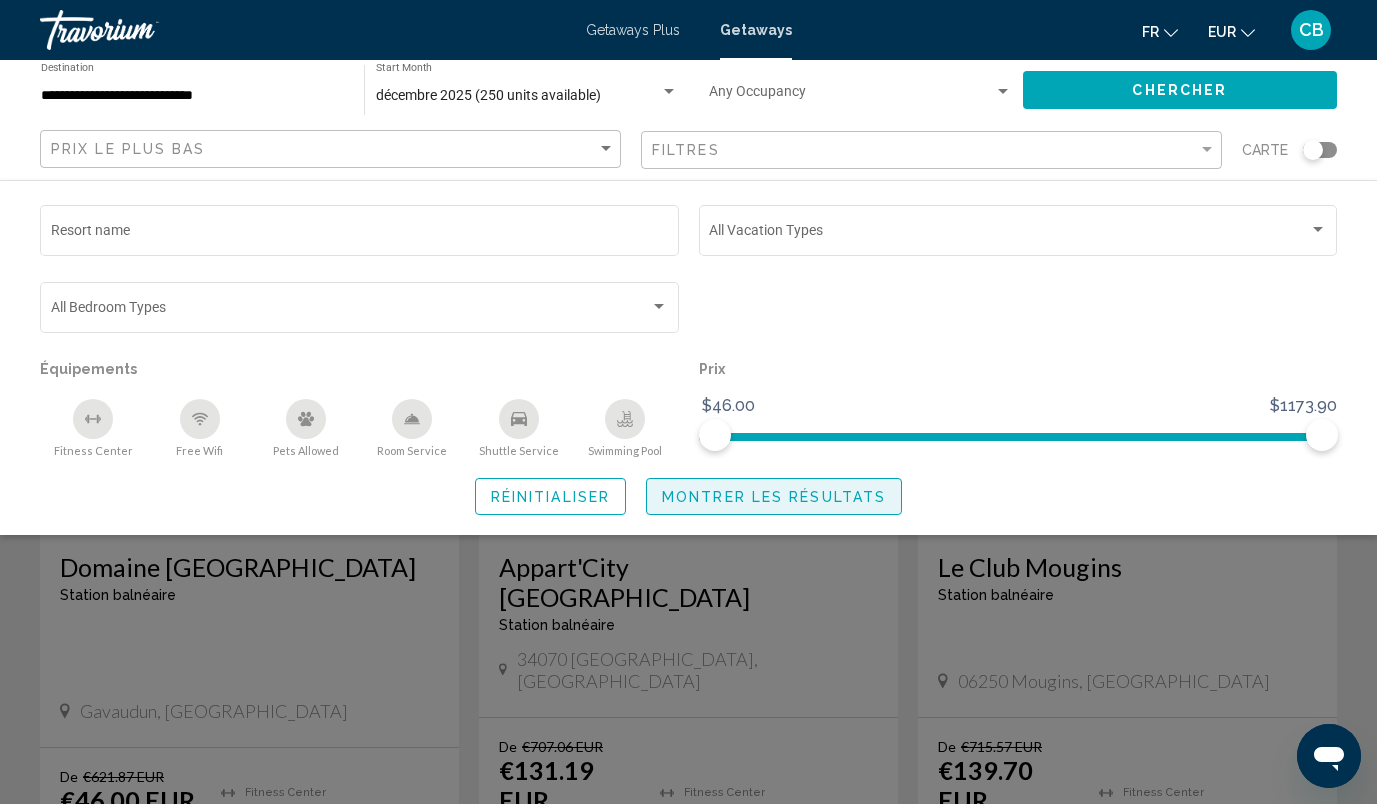 click on "Montrer les résultats" 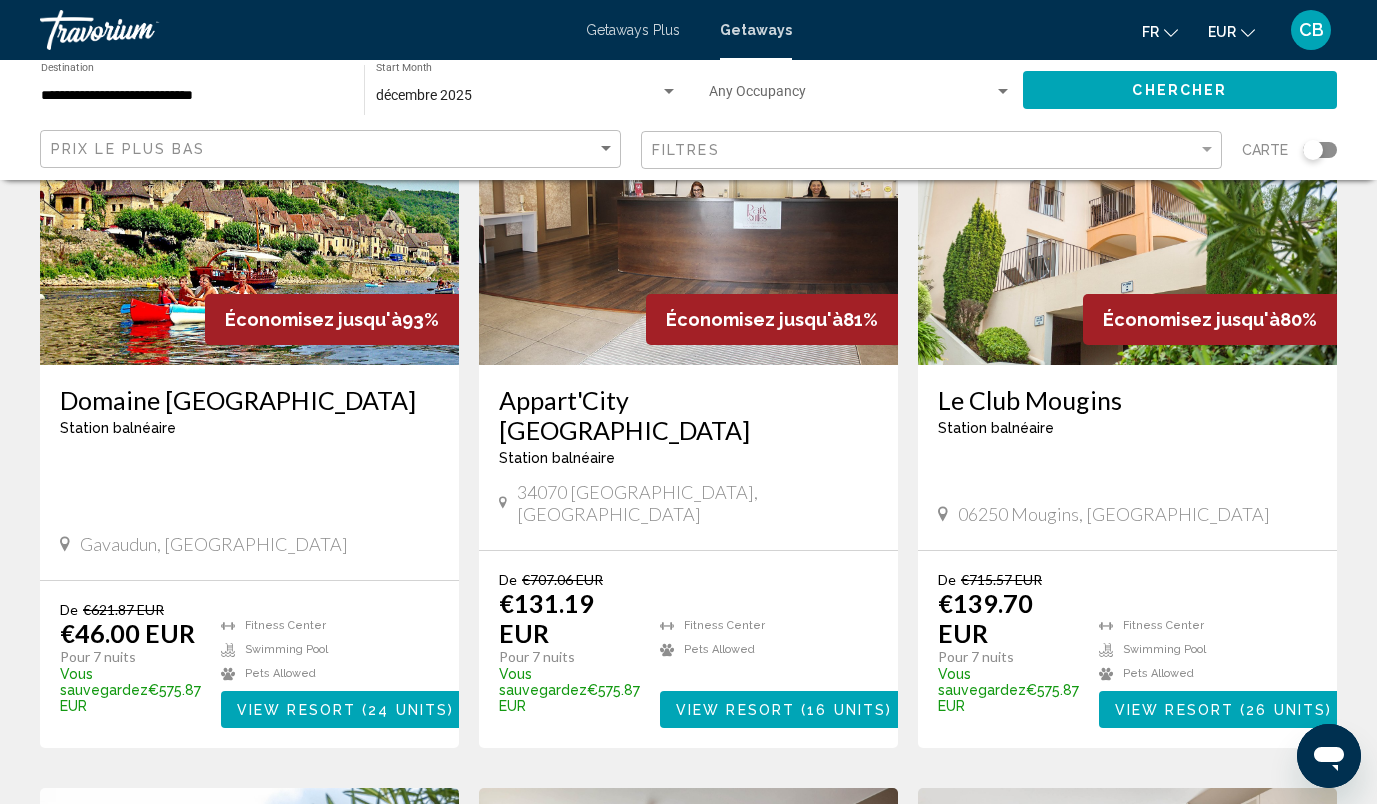 scroll, scrollTop: 226, scrollLeft: 0, axis: vertical 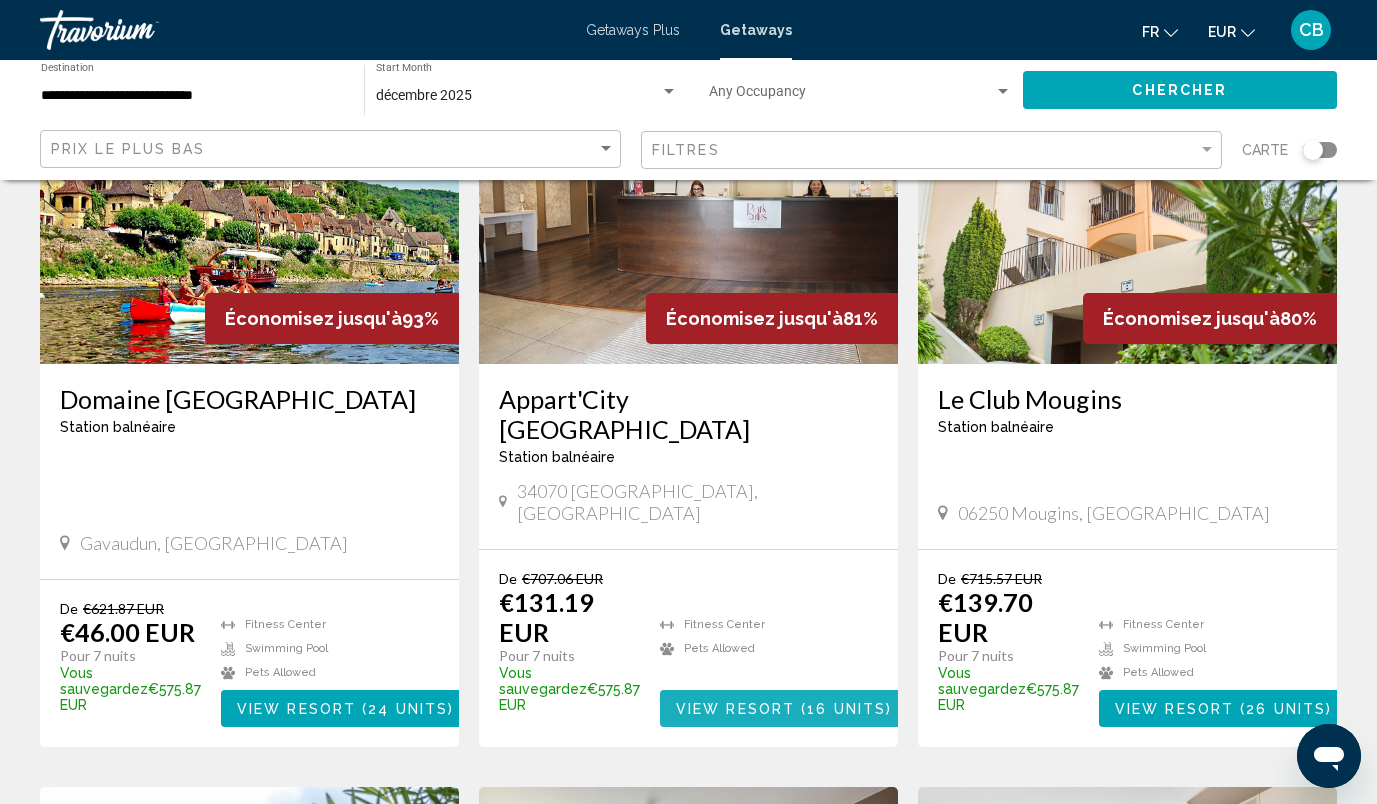 click on "View Resort    ( 16 units )" at bounding box center (784, 708) 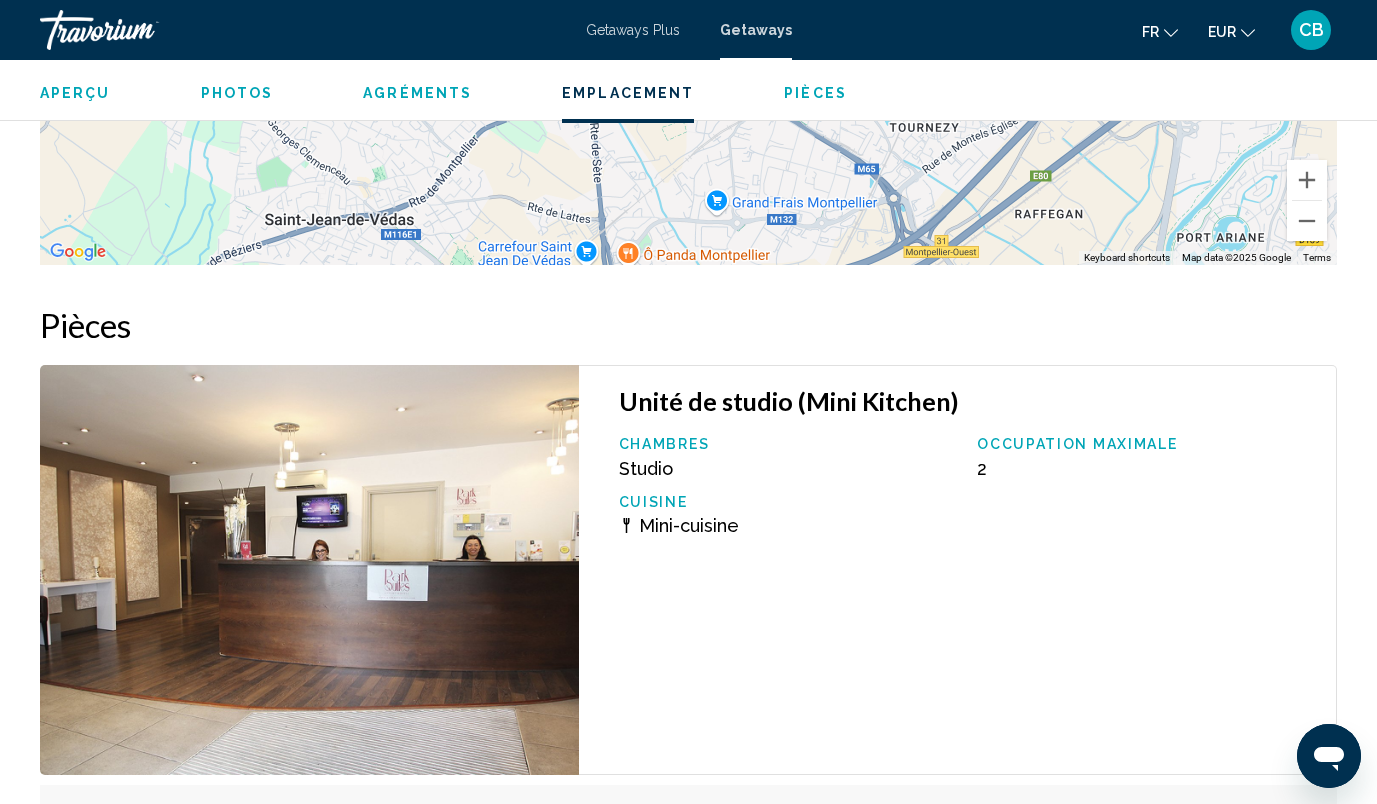 scroll, scrollTop: 3056, scrollLeft: 0, axis: vertical 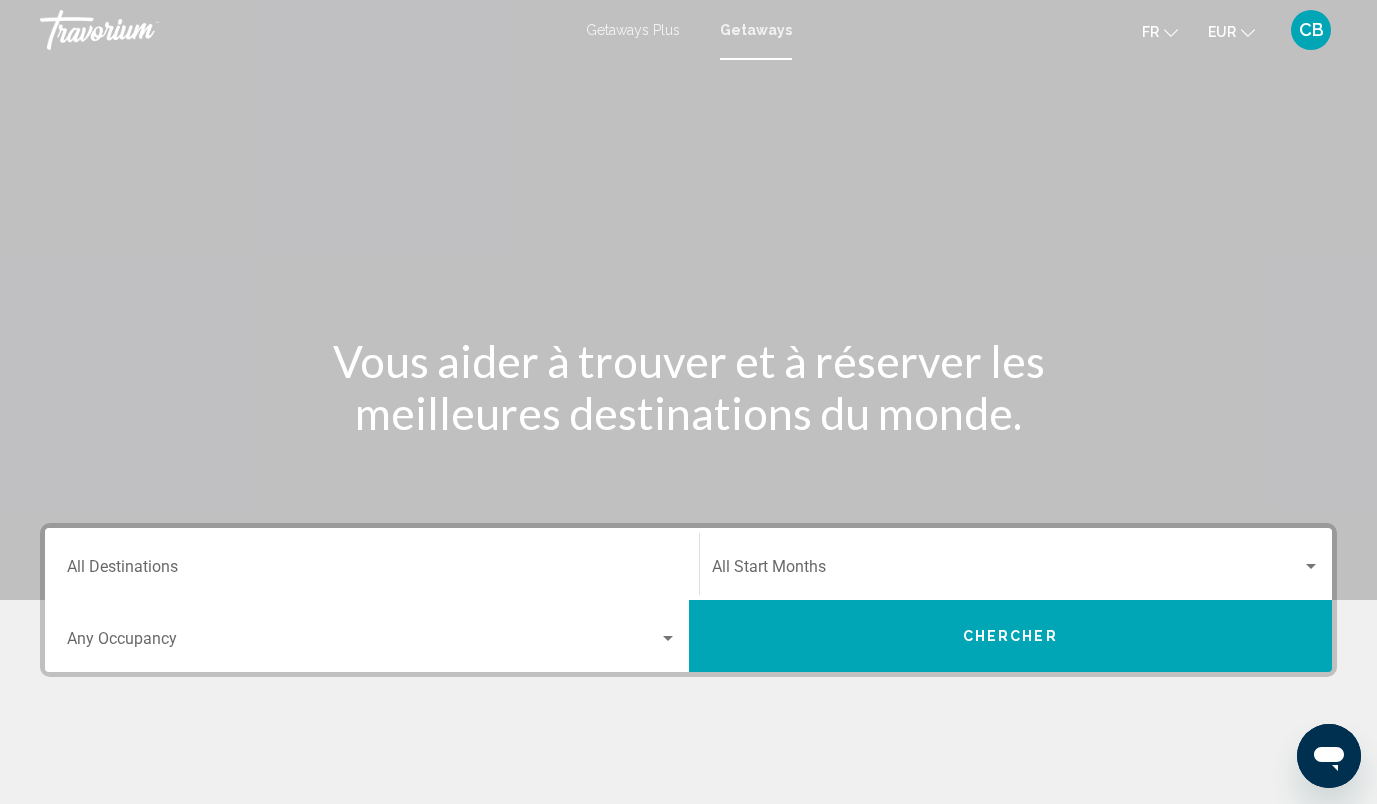 click on "Destination All Destinations" at bounding box center (372, 564) 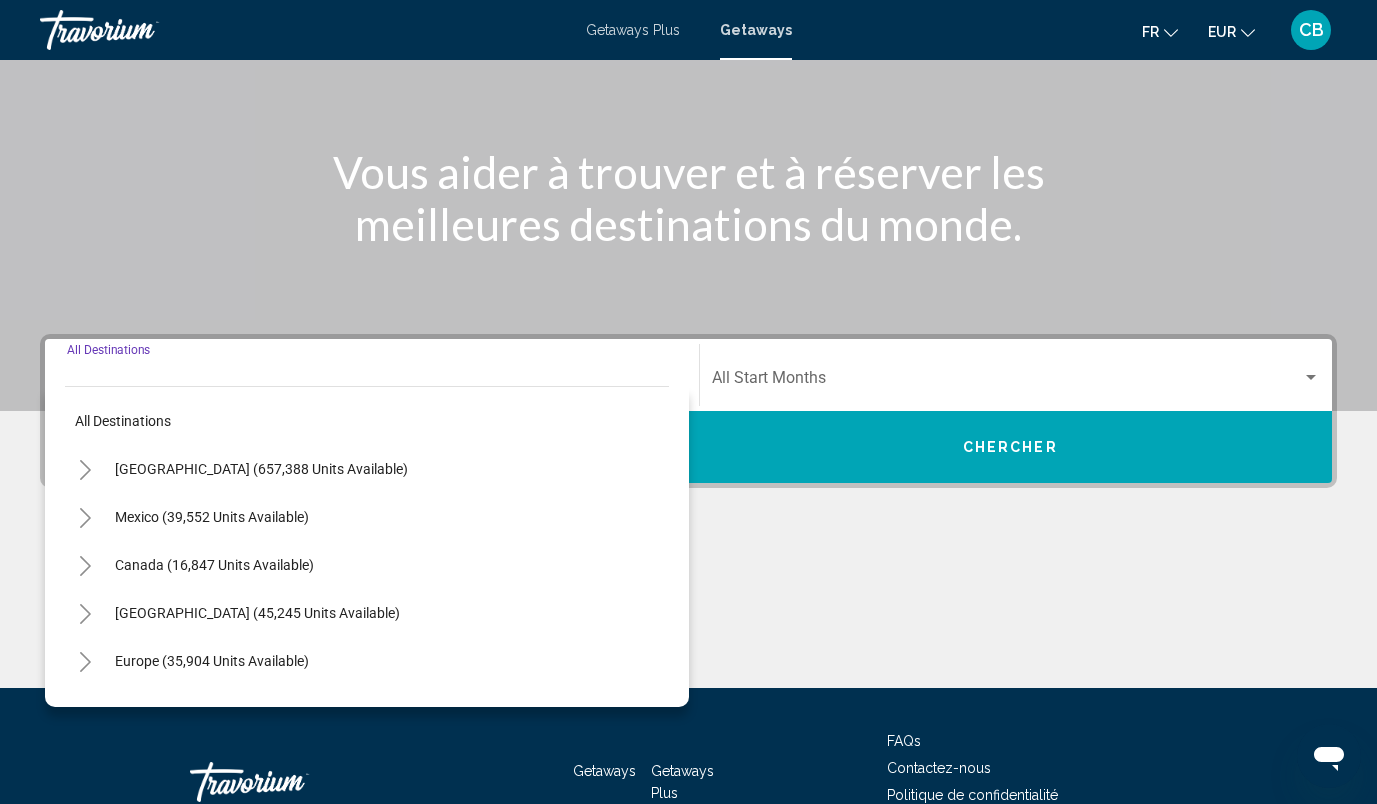 scroll, scrollTop: 318, scrollLeft: 0, axis: vertical 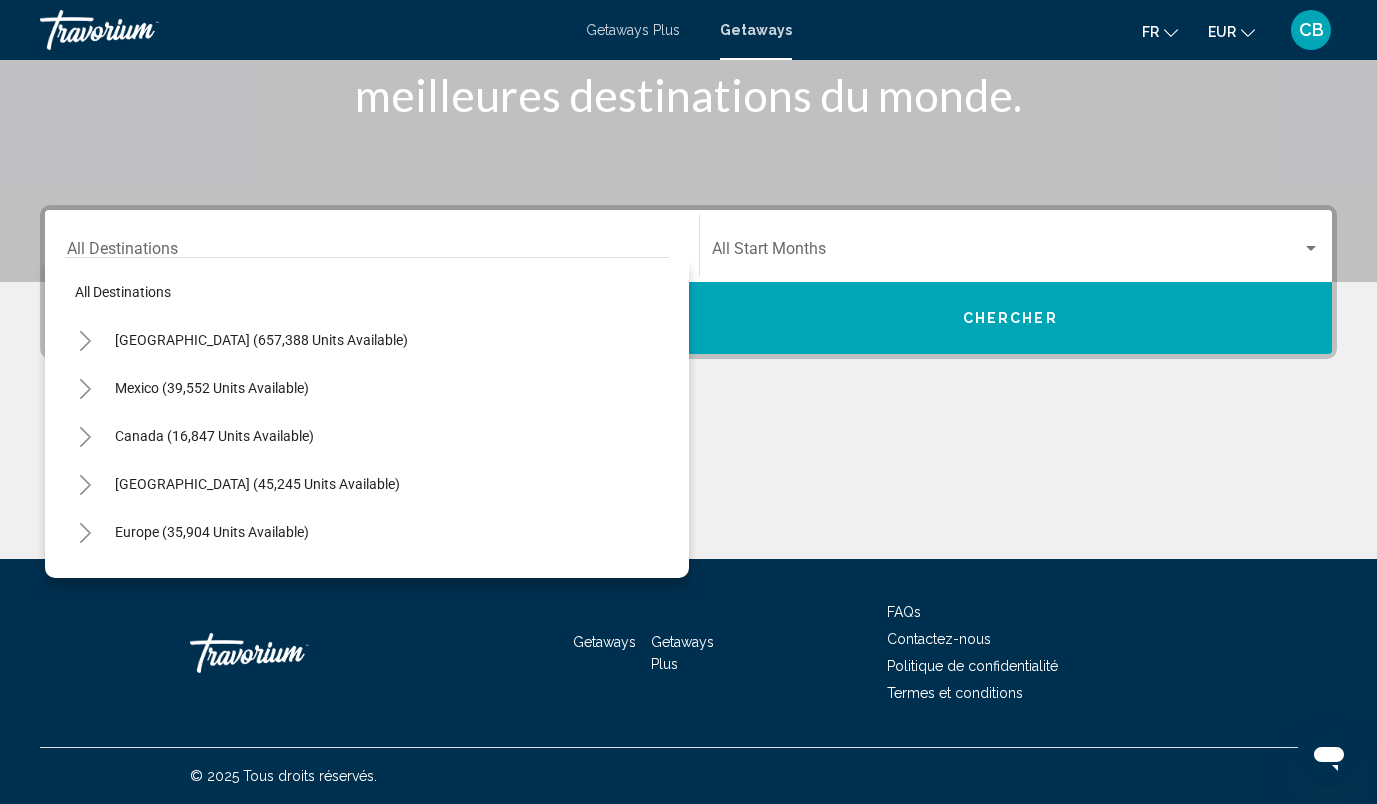 click on "Europe (35,904 units available)" at bounding box center [367, 580] 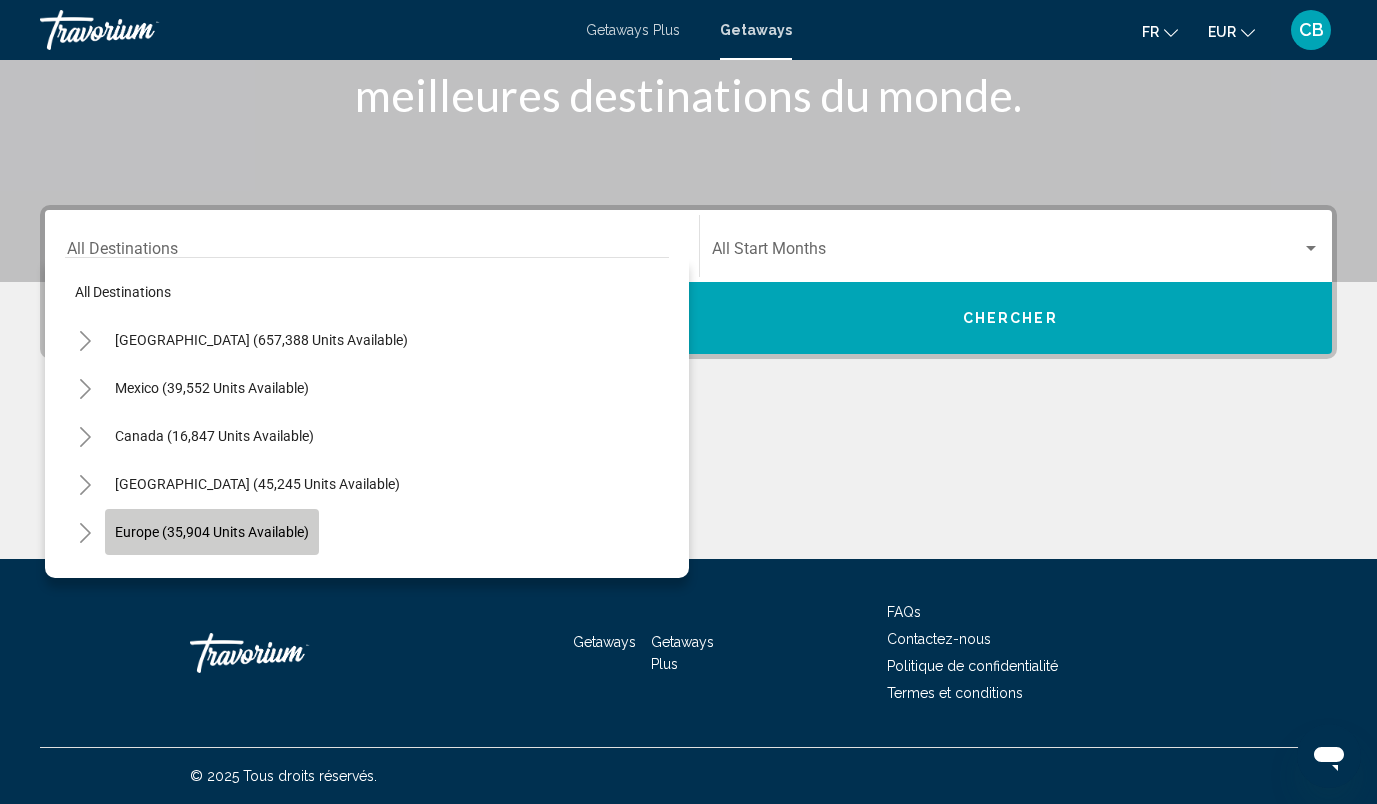 click on "Europe (35,904 units available)" 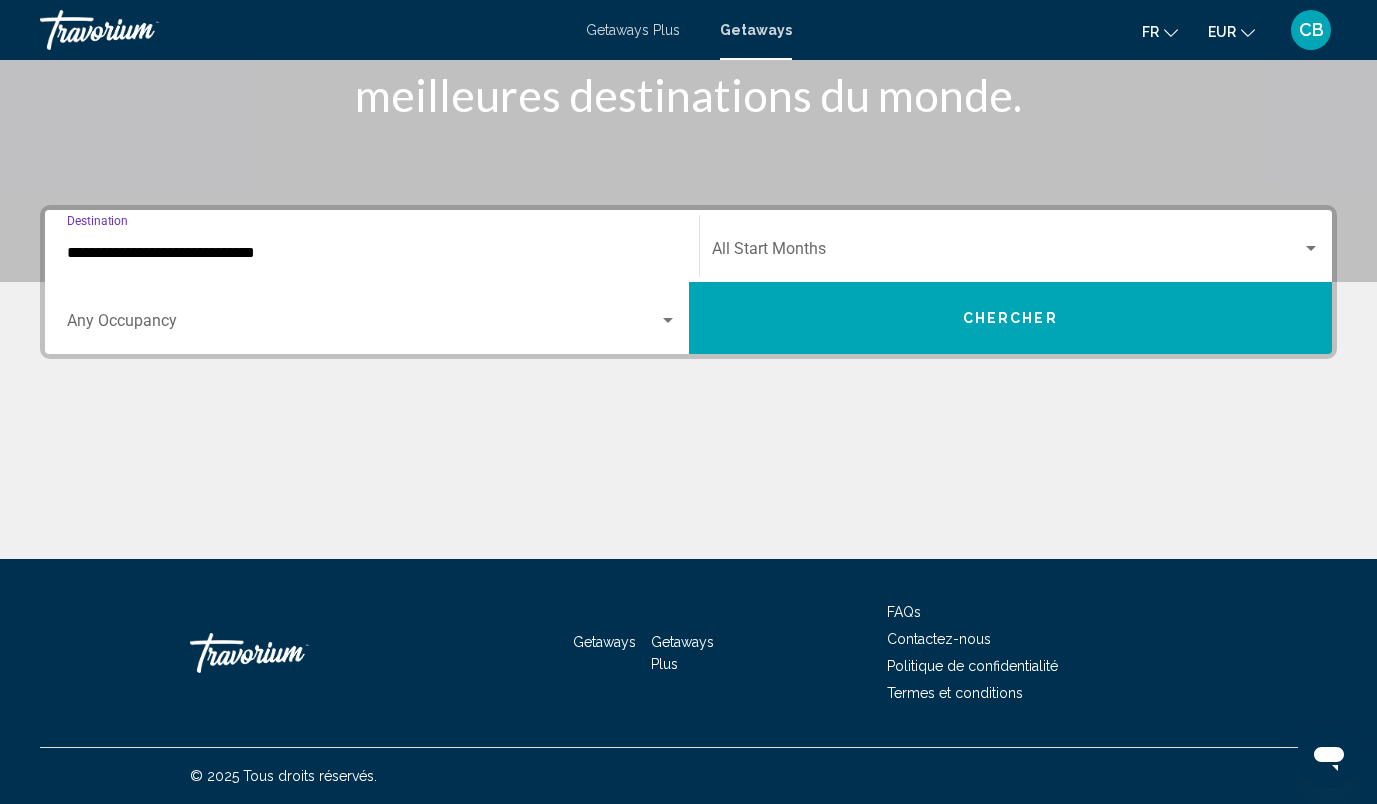 click on "**********" at bounding box center (372, 253) 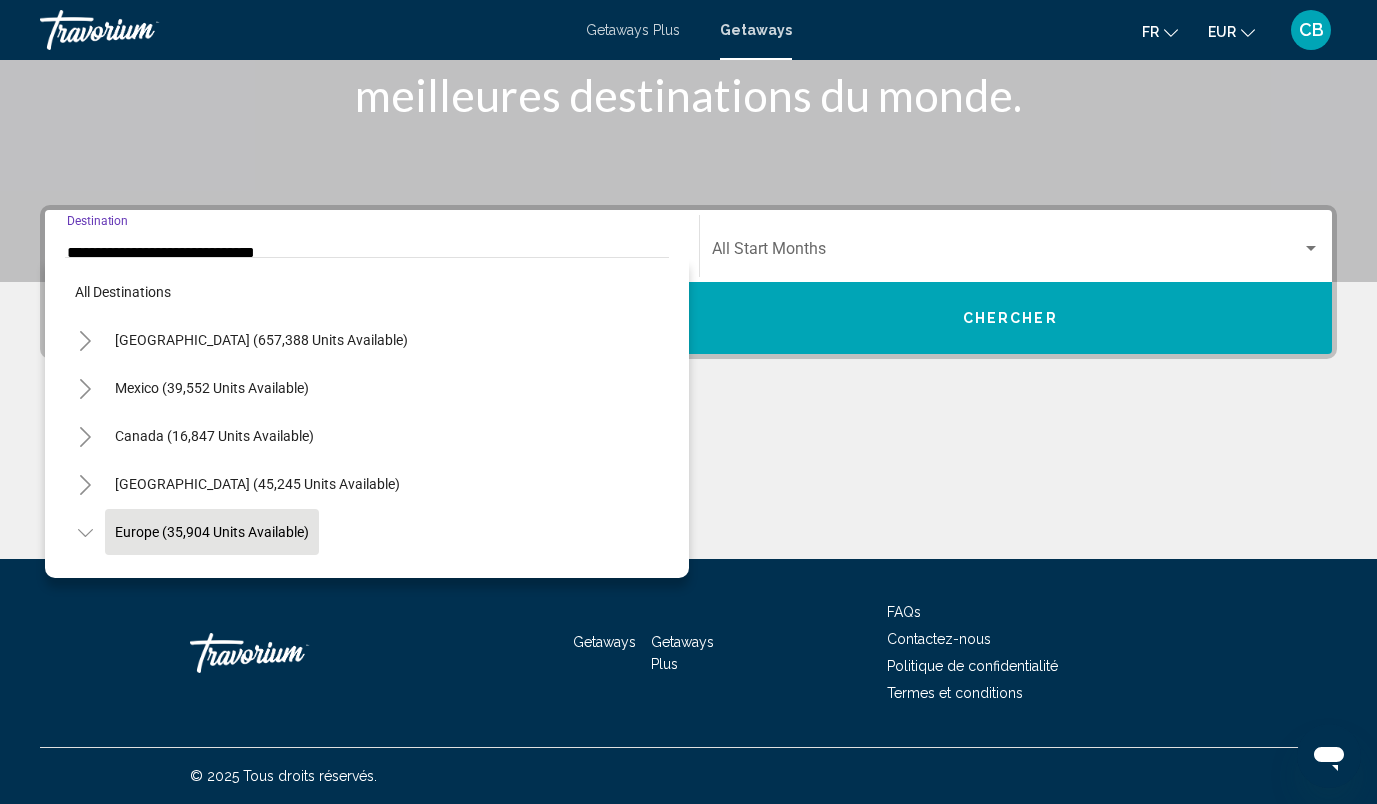 scroll, scrollTop: 119, scrollLeft: 0, axis: vertical 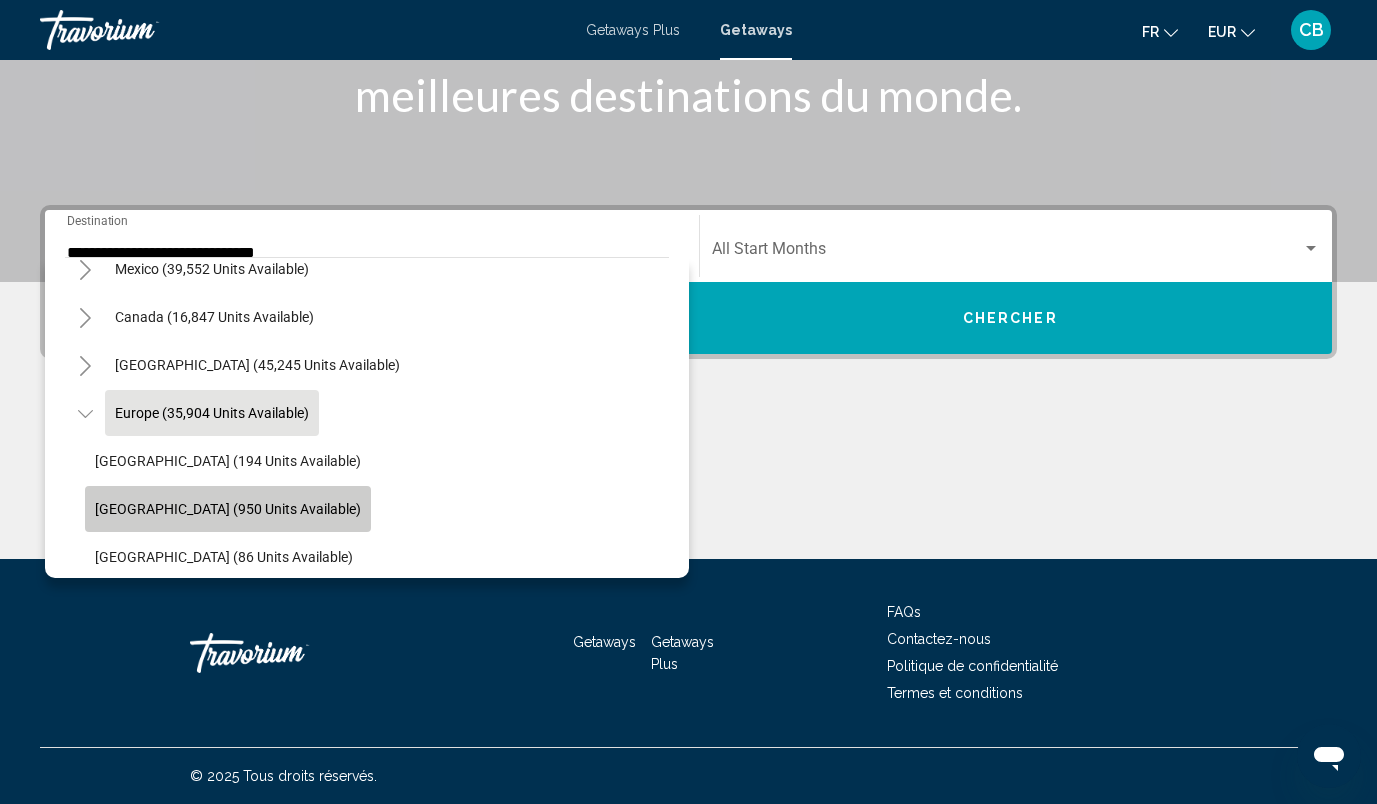 click on "[GEOGRAPHIC_DATA] (950 units available)" 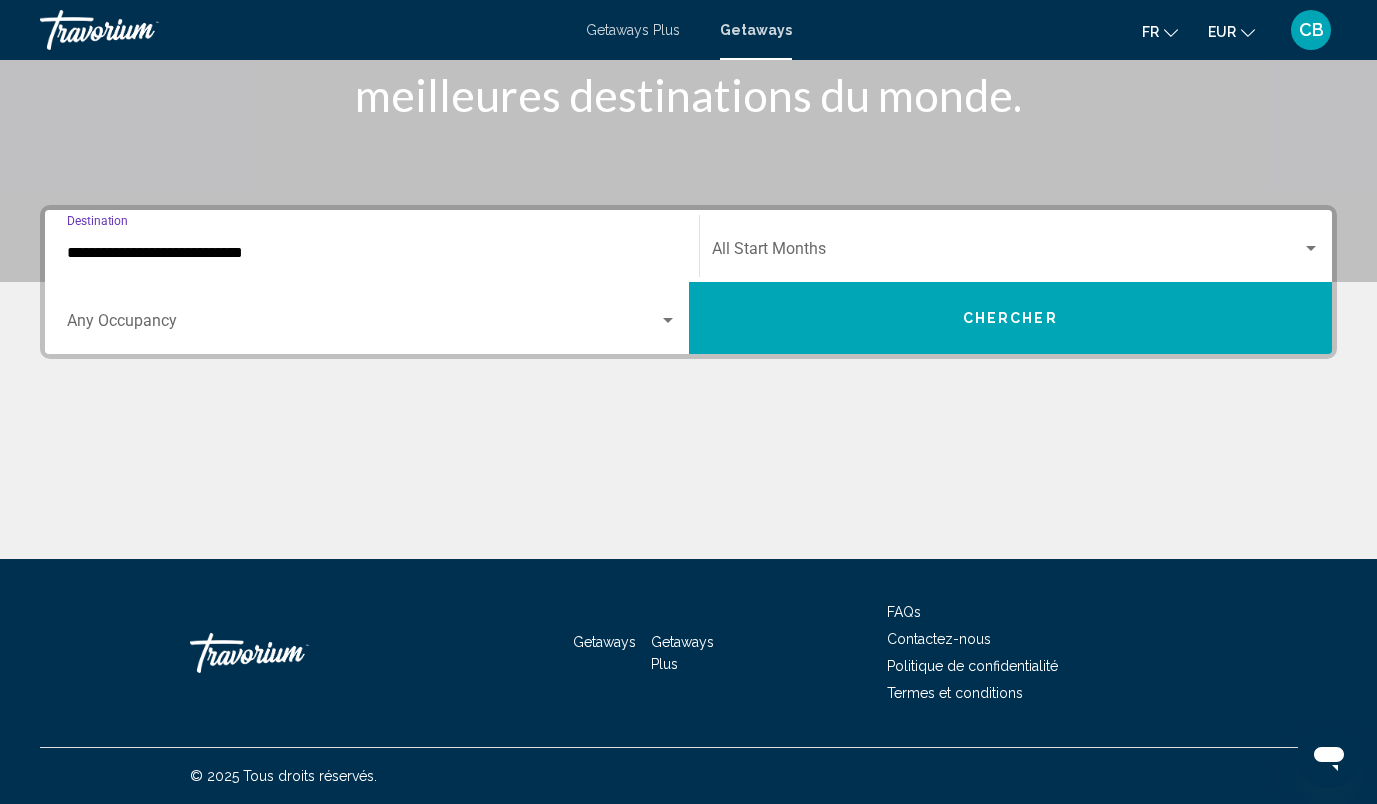 click on "**********" at bounding box center [372, 253] 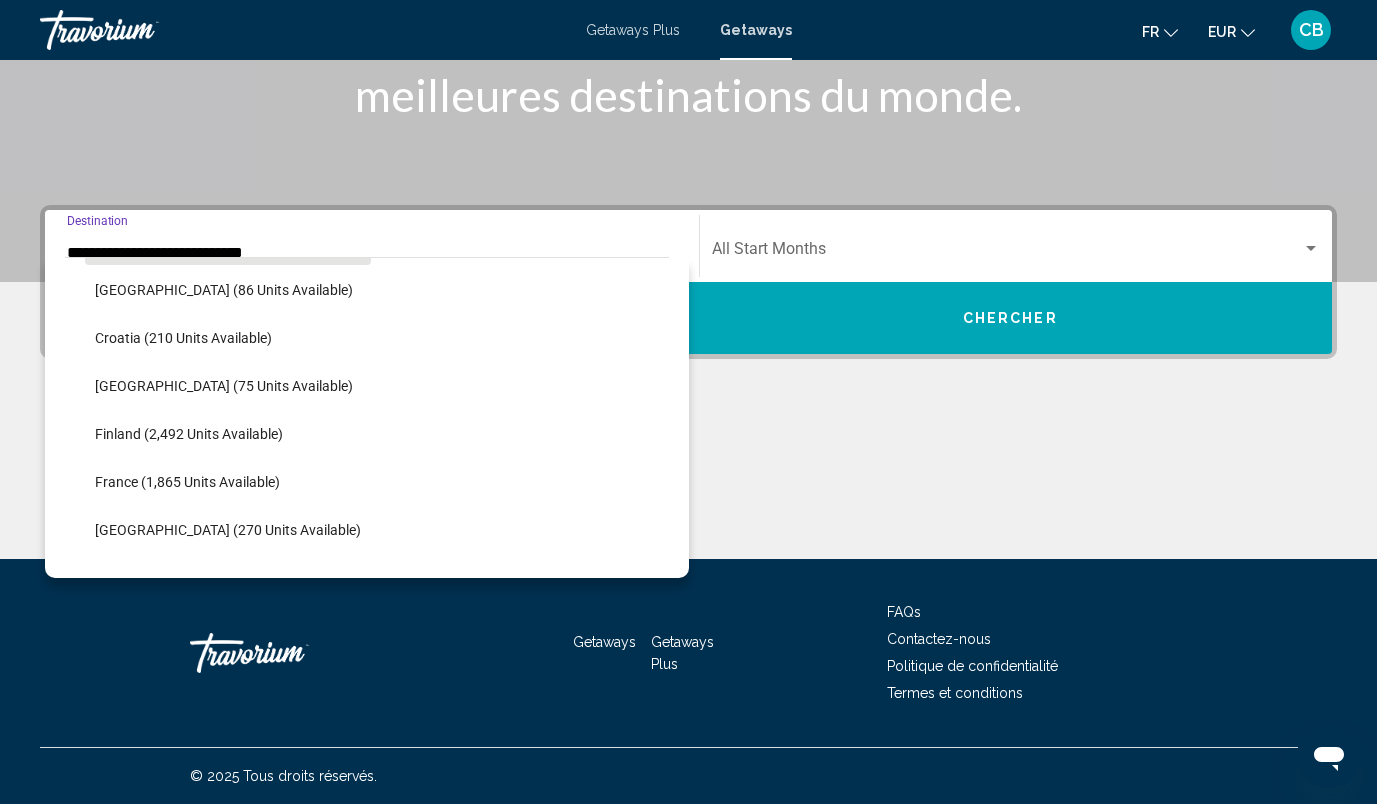 scroll, scrollTop: 407, scrollLeft: 0, axis: vertical 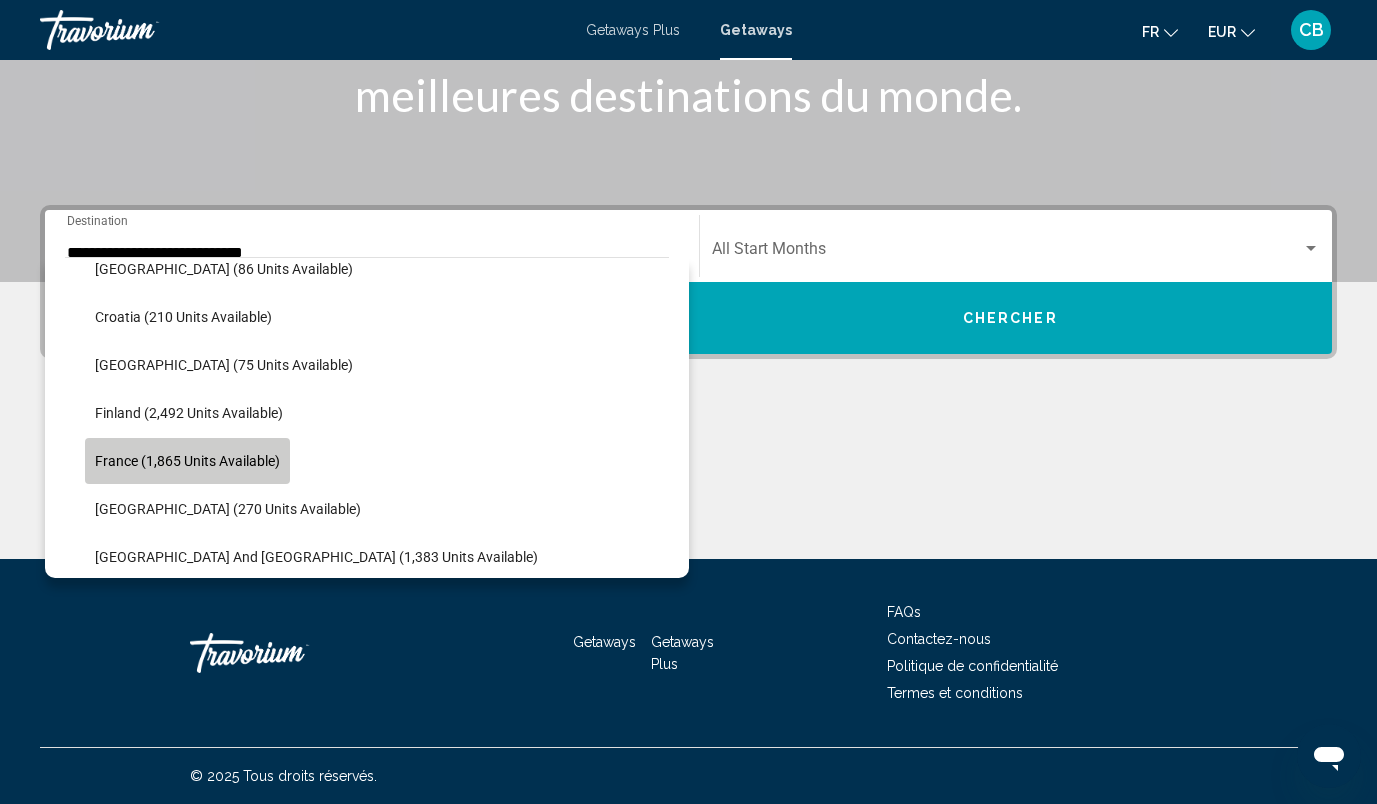 click on "France (1,865 units available)" 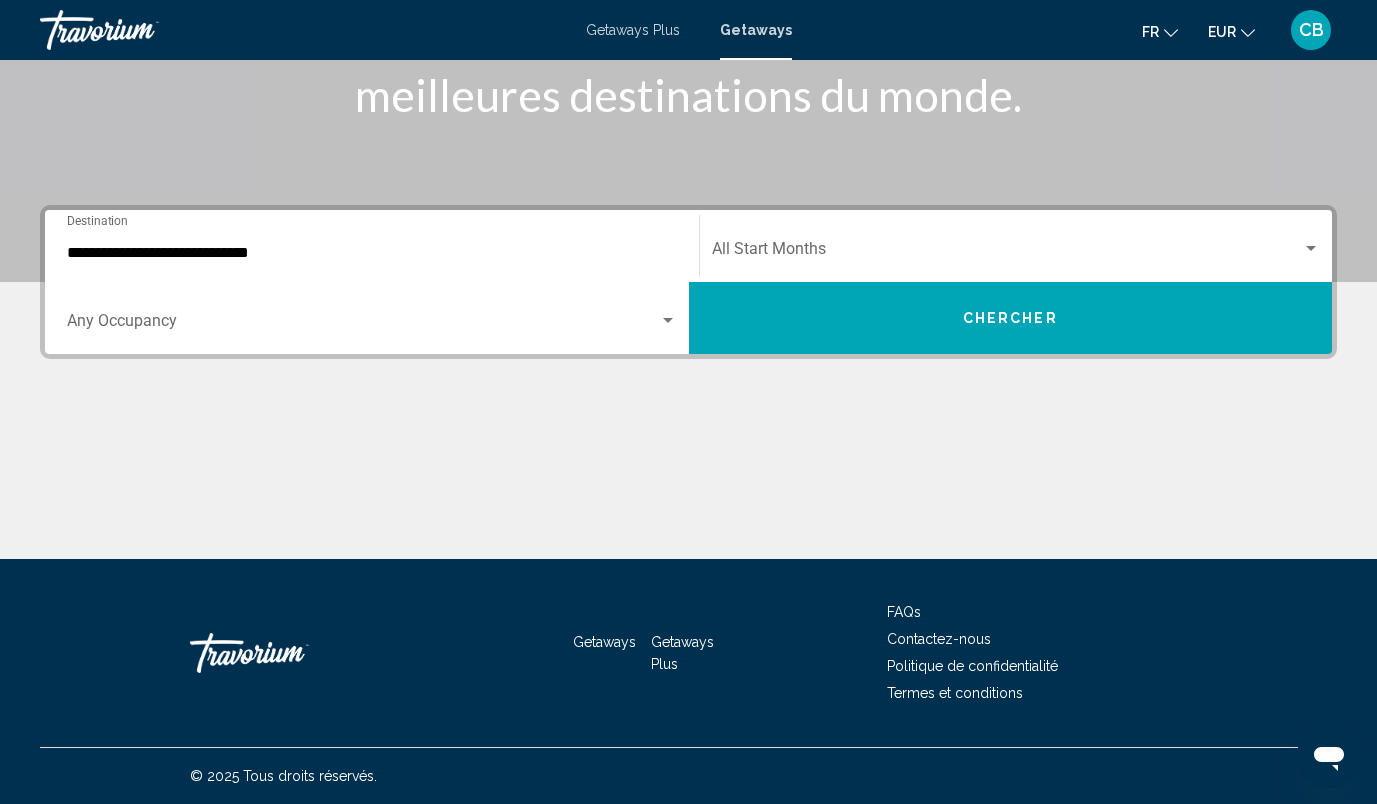 click on "Start Month All Start Months" 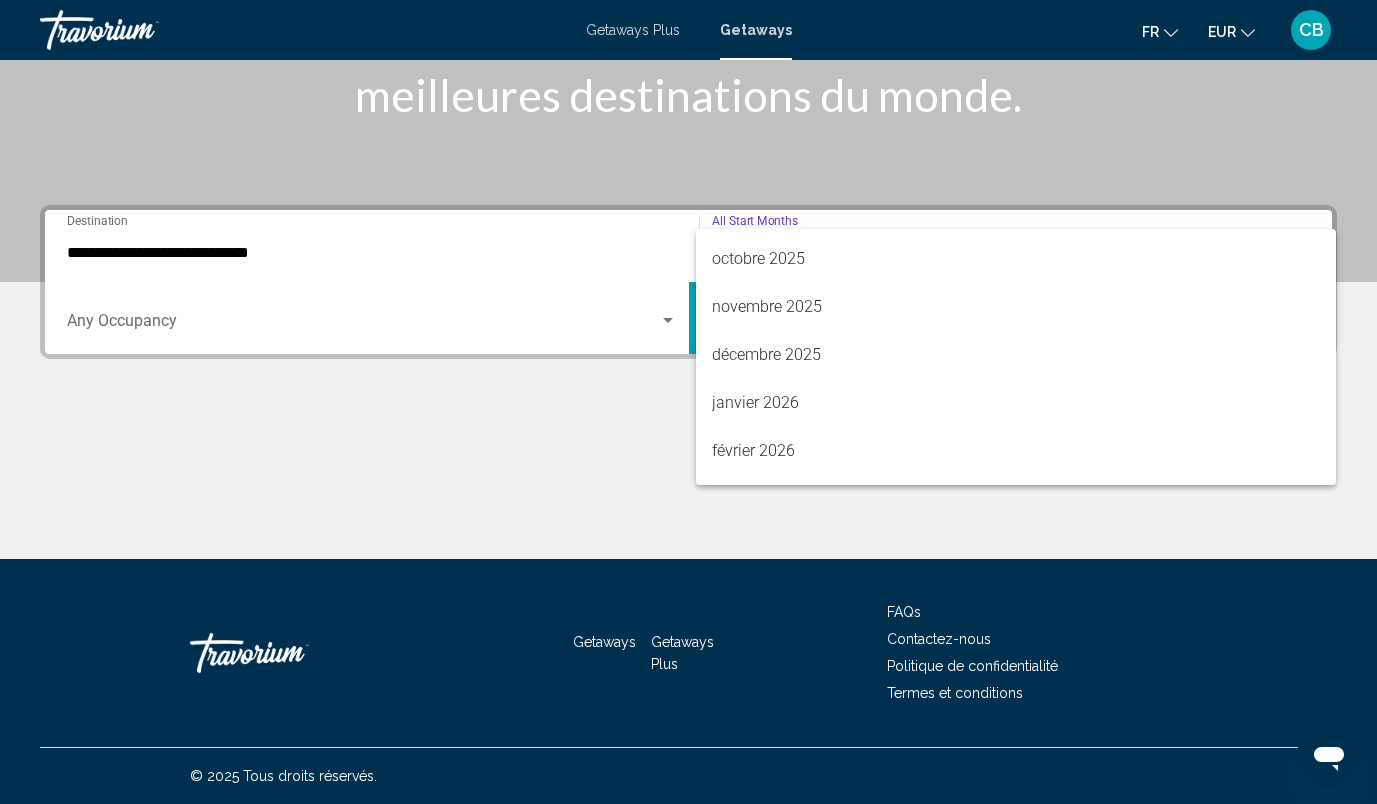 scroll, scrollTop: 235, scrollLeft: 0, axis: vertical 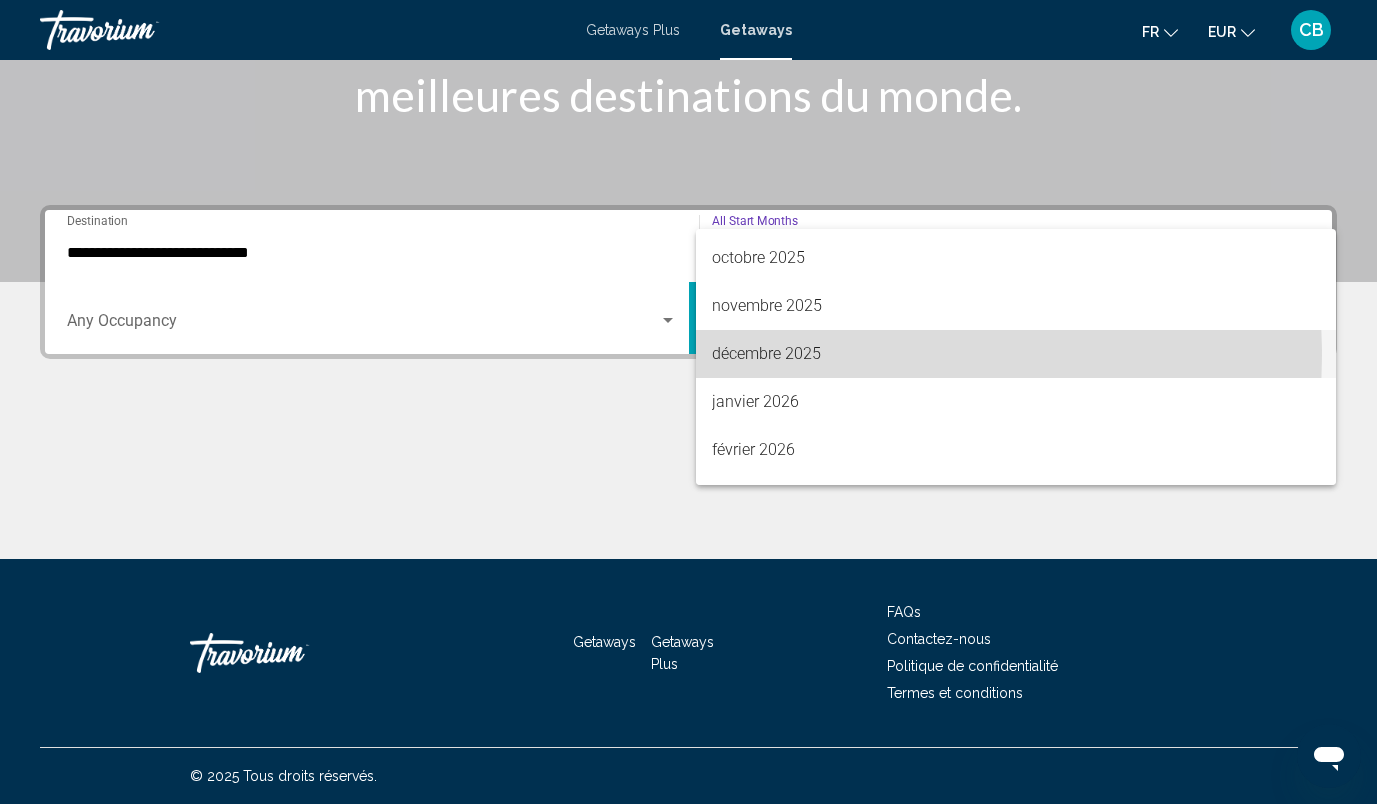 click on "décembre 2025" at bounding box center (1016, 354) 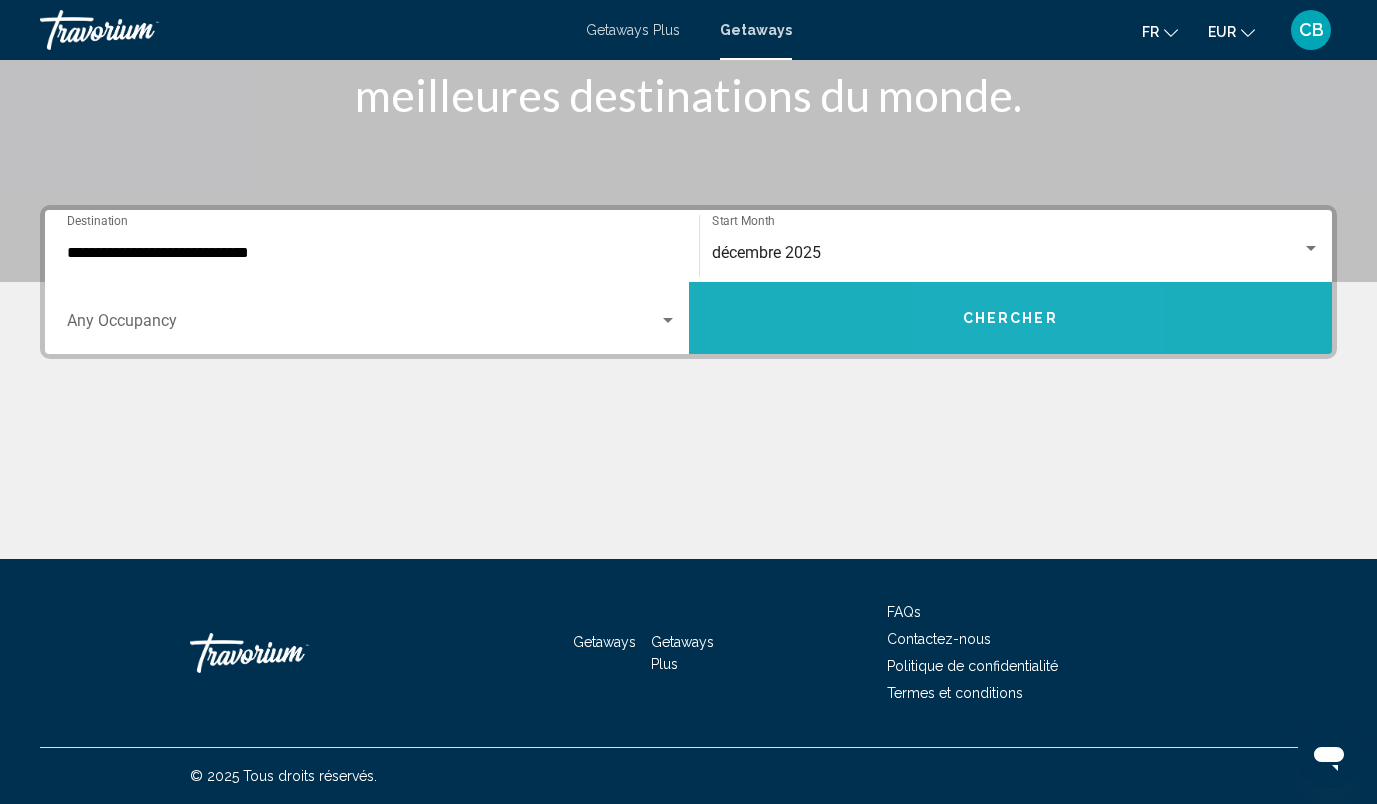 click on "Chercher" at bounding box center [1010, 319] 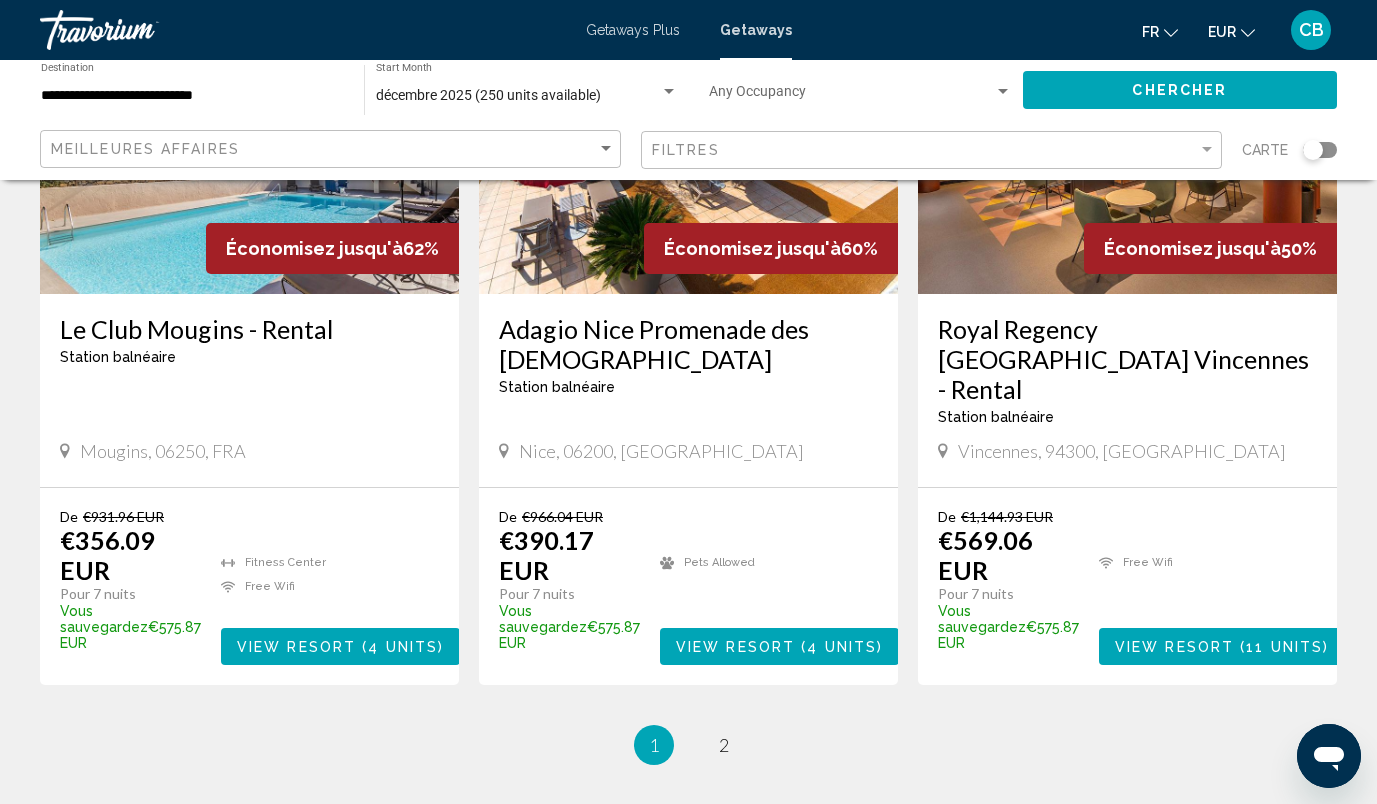 scroll, scrollTop: 2586, scrollLeft: 0, axis: vertical 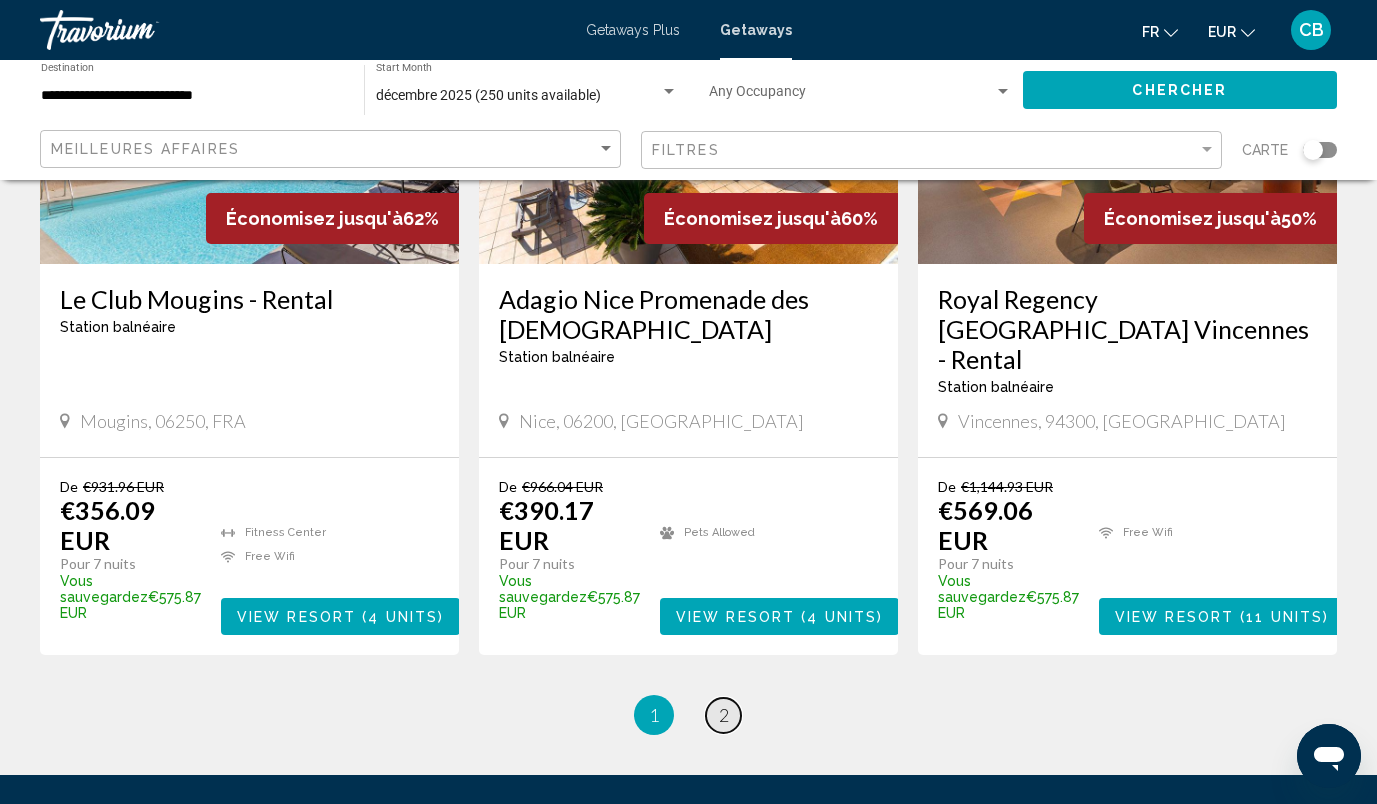 click on "page  2" at bounding box center (723, 715) 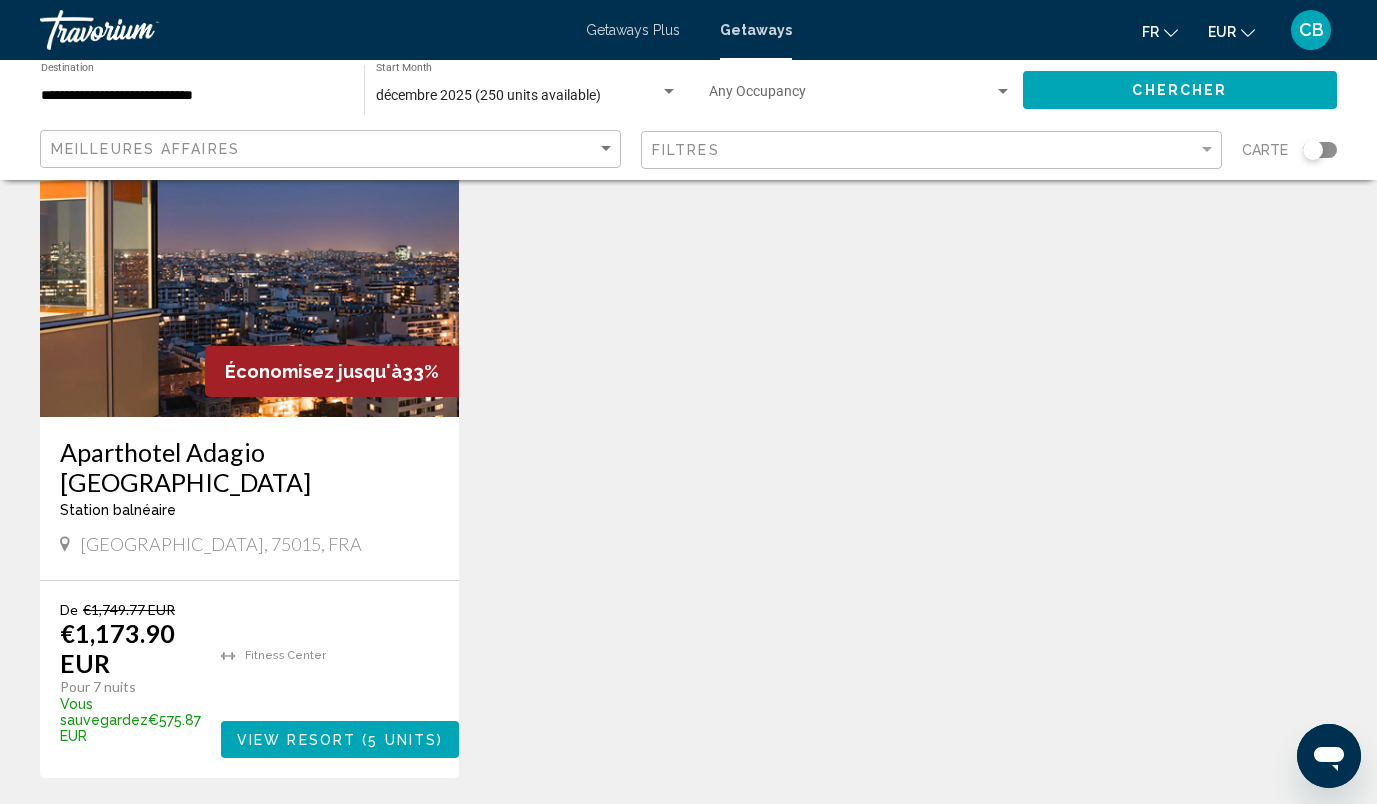 scroll, scrollTop: 922, scrollLeft: 0, axis: vertical 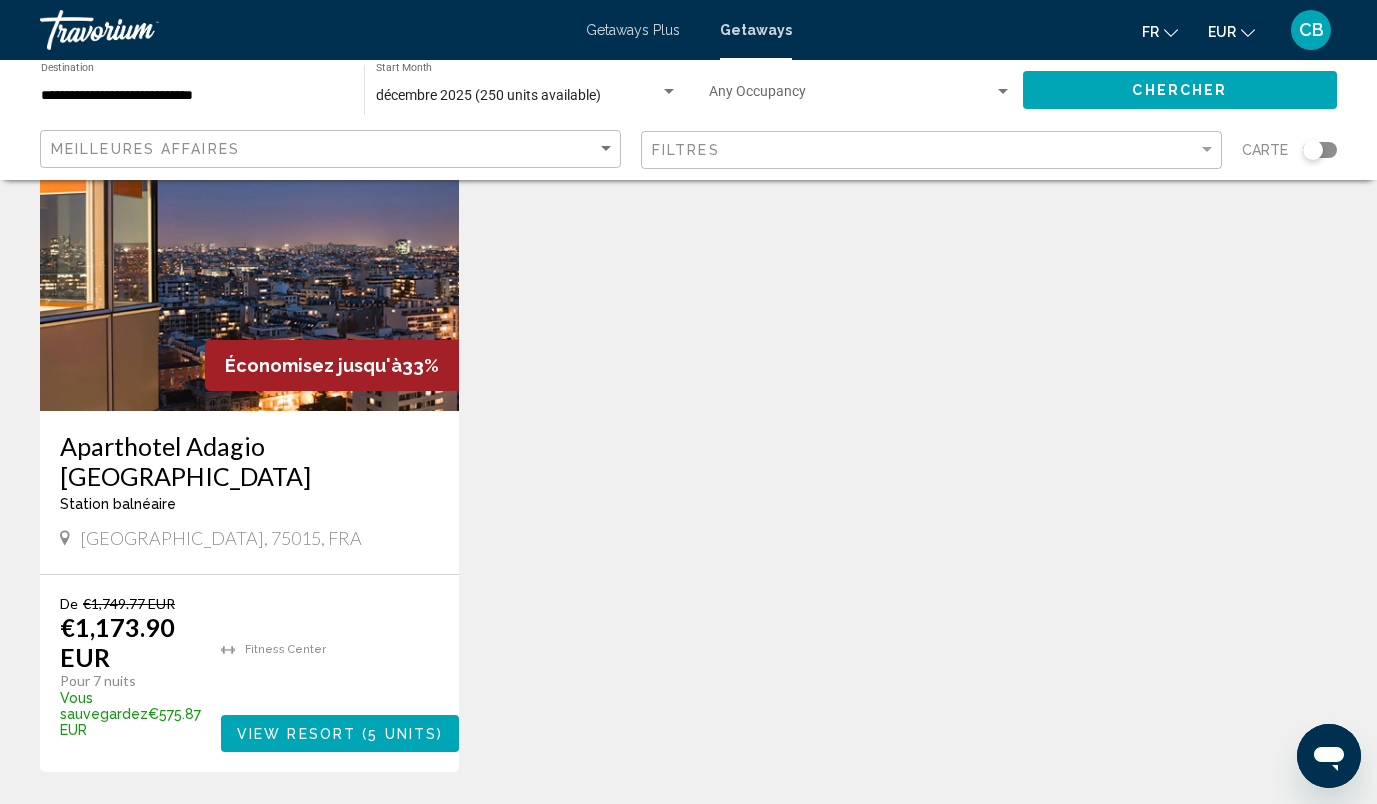 click on "Économisez jusqu'à  50%   Appart' [GEOGRAPHIC_DATA] balnéaire  -  Ceci est une station d'adultes seulement
[GEOGRAPHIC_DATA], [GEOGRAPHIC_DATA]  De €1,158.55 EUR €582.68 EUR  Pour 7 nuits Vous sauvegardez  €575.87 EUR   [GEOGRAPHIC_DATA]    ( 22 units )  Économisez jusqu'à  47%   [GEOGRAPHIC_DATA][PERSON_NAME] balnéaire  -  Ceci est une station d'adultes seulement
75018 [GEOGRAPHIC_DATA], [GEOGRAPHIC_DATA]  De €1,218.19 EUR €642.32 EUR  Pour 7 nuits Vous sauvegardez  €575.87 EUR   temp  4
[GEOGRAPHIC_DATA]    ( 16 units )  Économisez jusqu'à  47%   [GEOGRAPHIC_DATA] balnéaire  -  Ceci est une station d'adultes seulement
[GEOGRAPHIC_DATA], [GEOGRAPHIC_DATA]  De €1,235.22 EUR €659.35 EUR  Pour 7 nuits Vous sauvegardez  €575.87 EUR   temp  4.5
[GEOGRAPHIC_DATA]
Swimming Pool" at bounding box center (688, 80) 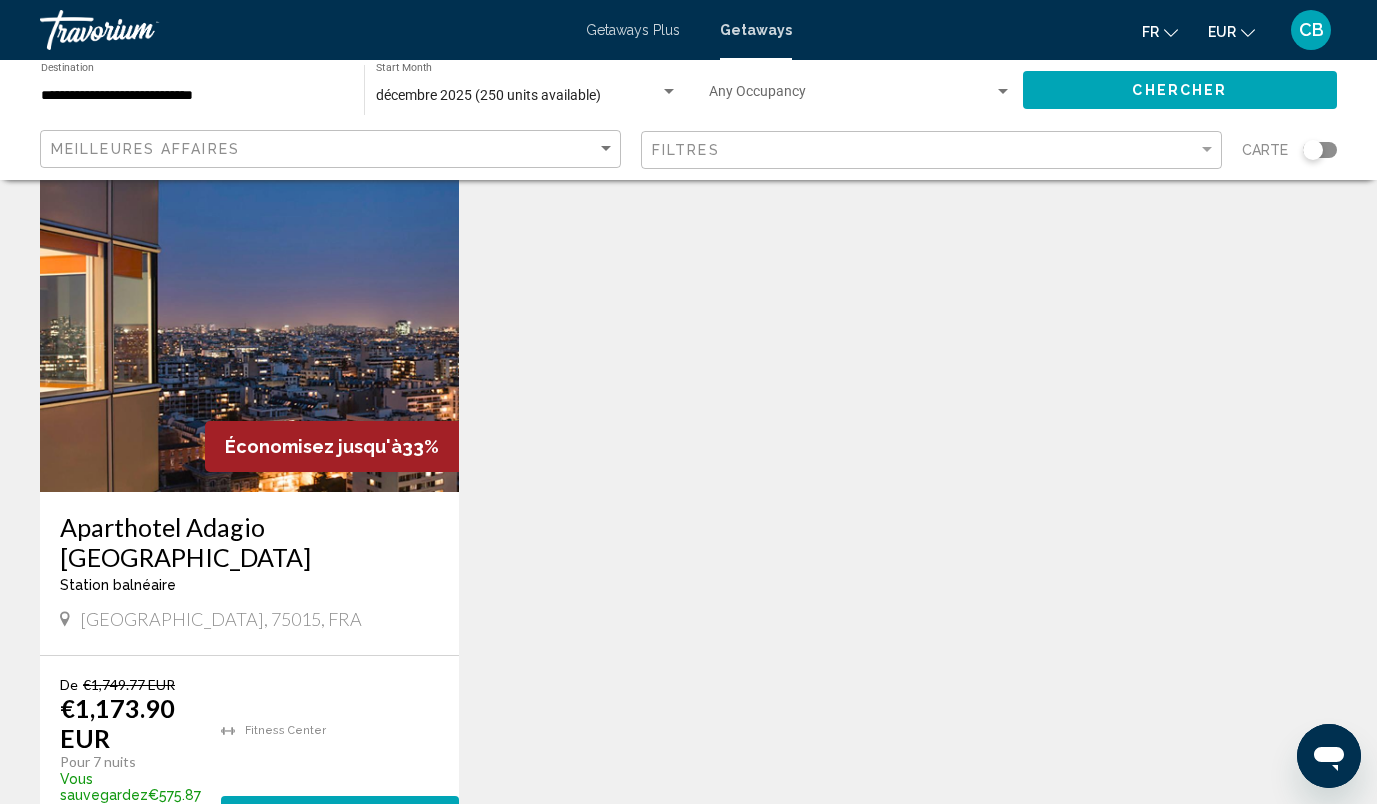 scroll, scrollTop: 813, scrollLeft: 0, axis: vertical 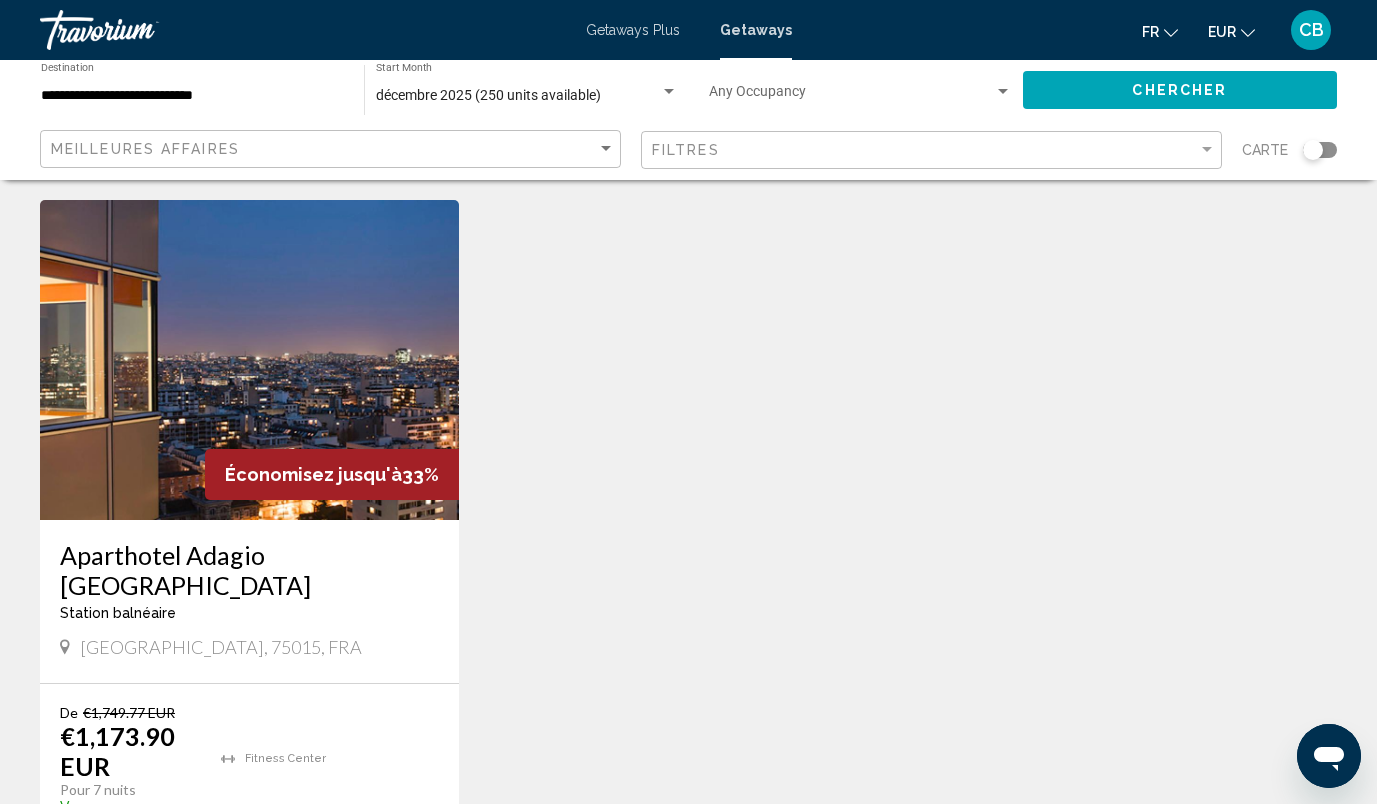 click on "( 5 units )" at bounding box center (399, 843) 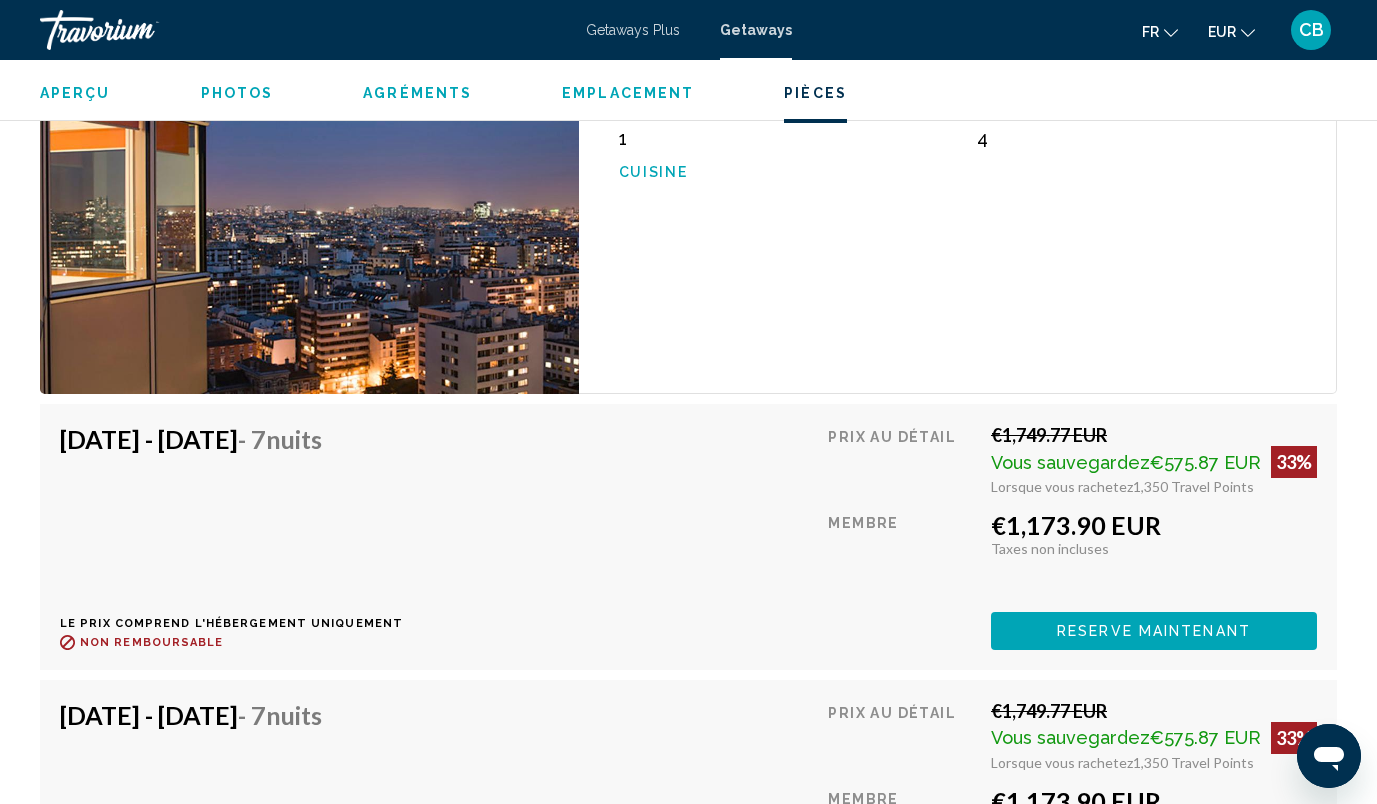 scroll, scrollTop: 3306, scrollLeft: 0, axis: vertical 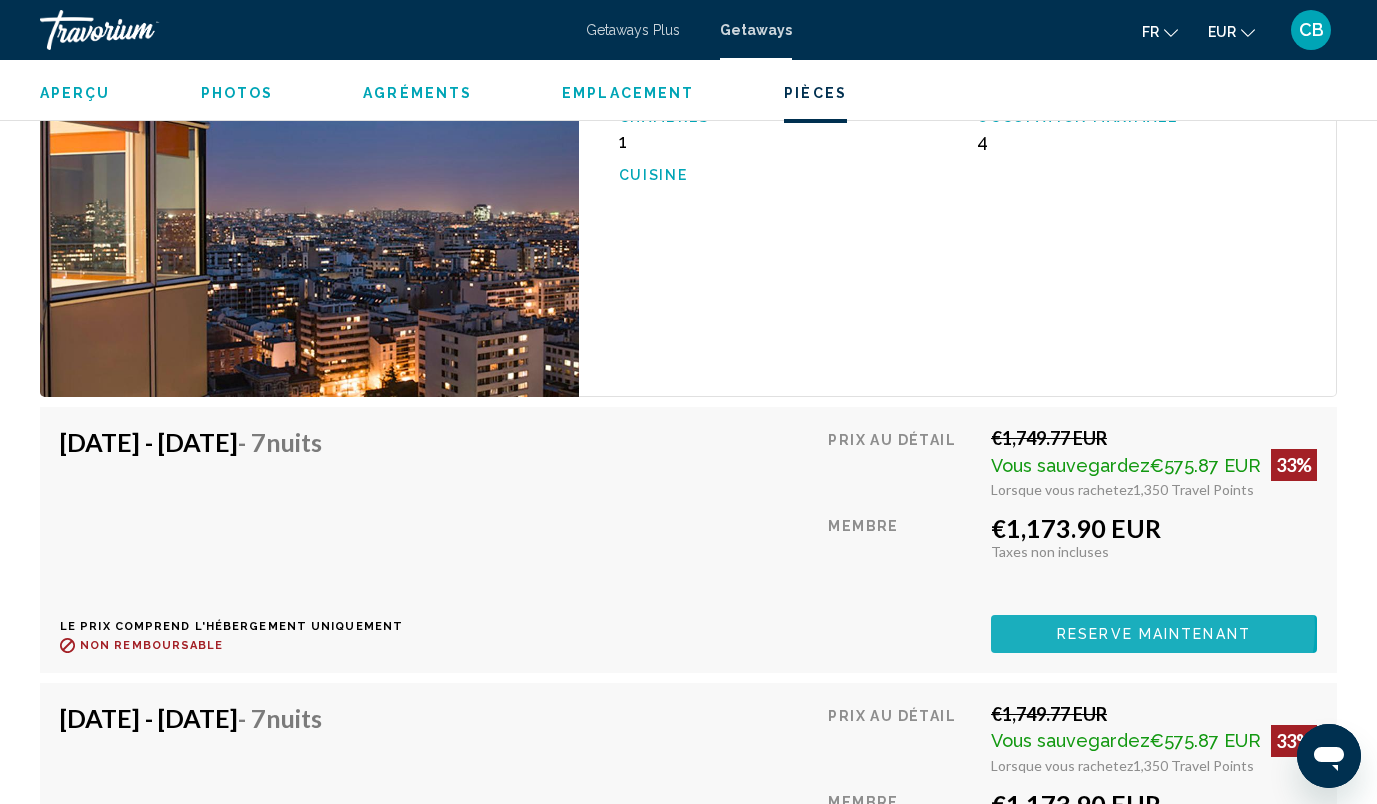 click on "Reserve maintenant" at bounding box center (1154, 635) 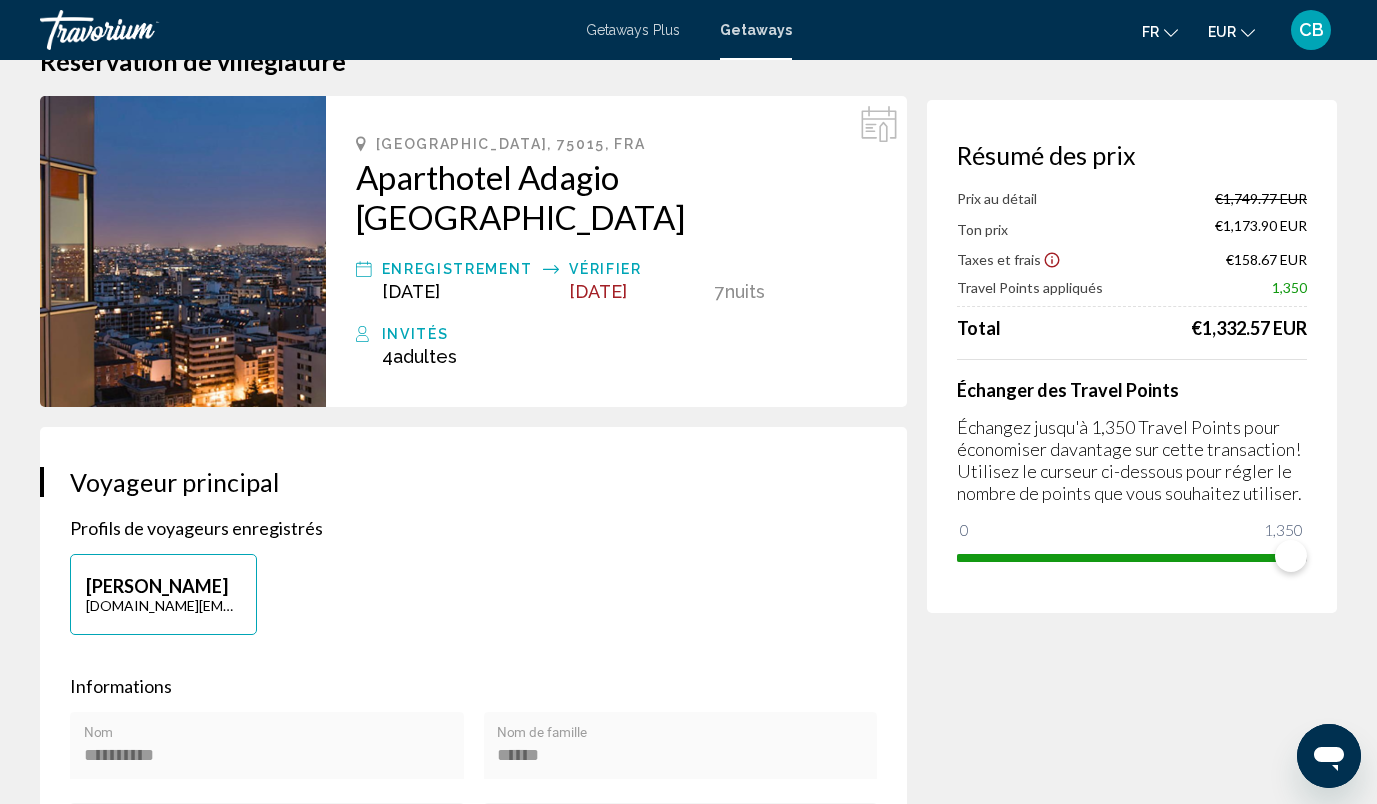 scroll, scrollTop: 0, scrollLeft: 0, axis: both 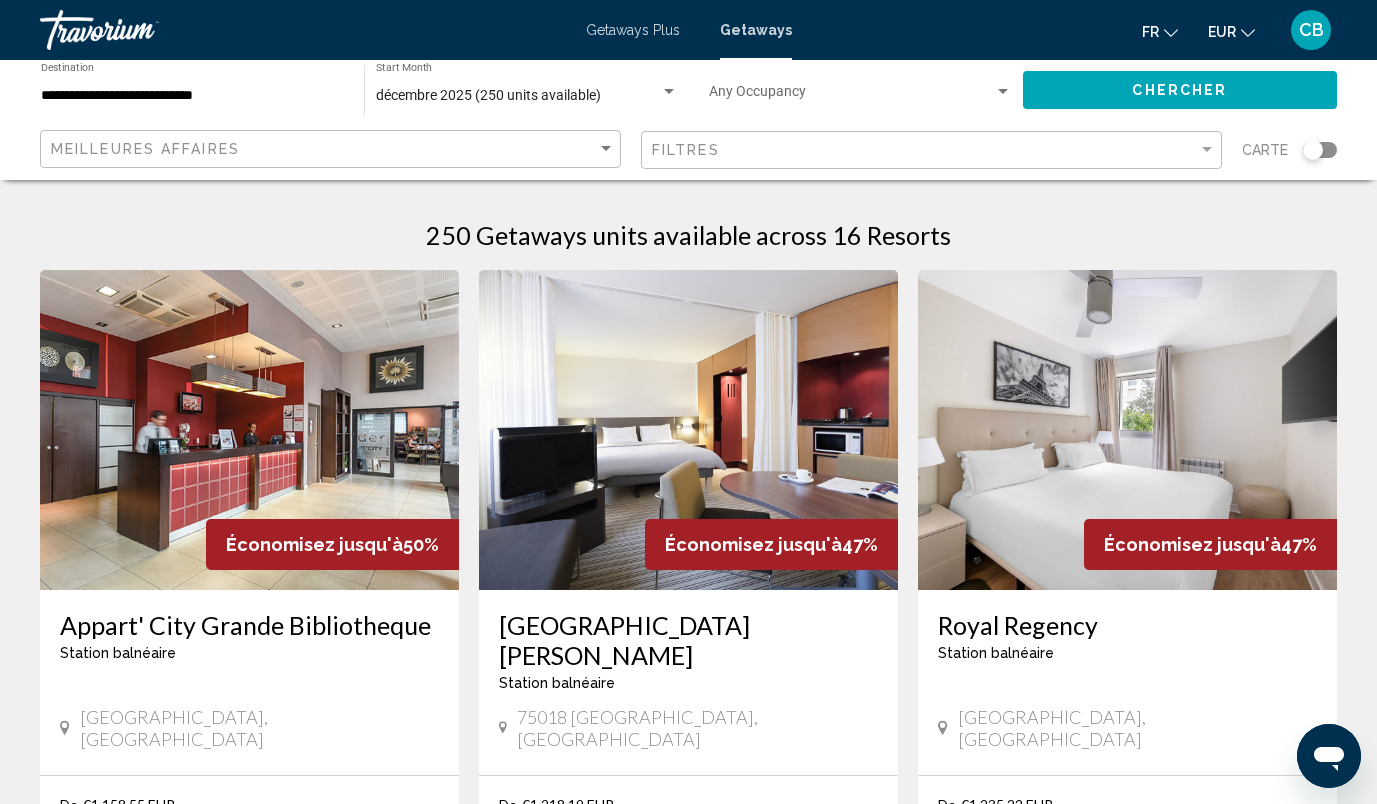 click on "Getaways Plus" at bounding box center [633, 30] 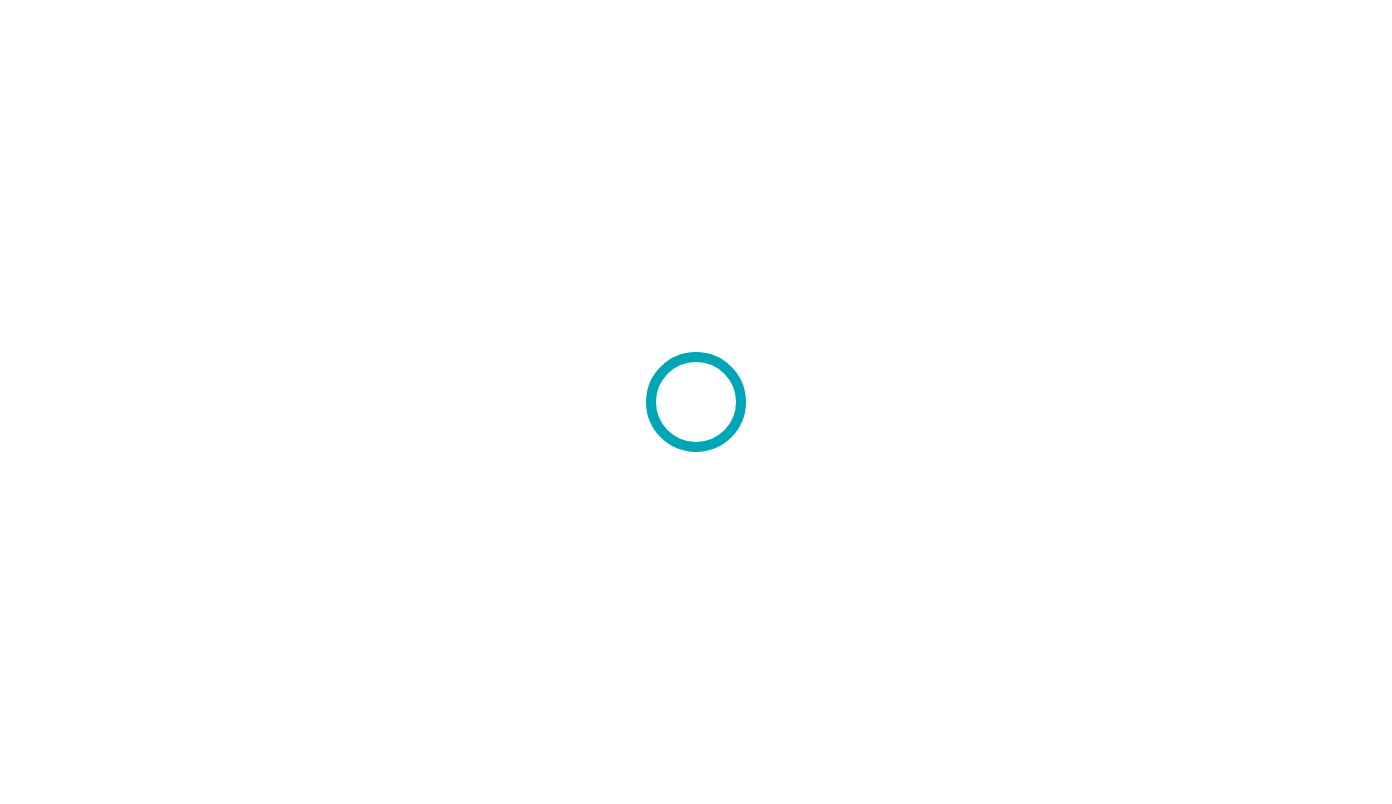 scroll, scrollTop: 0, scrollLeft: 0, axis: both 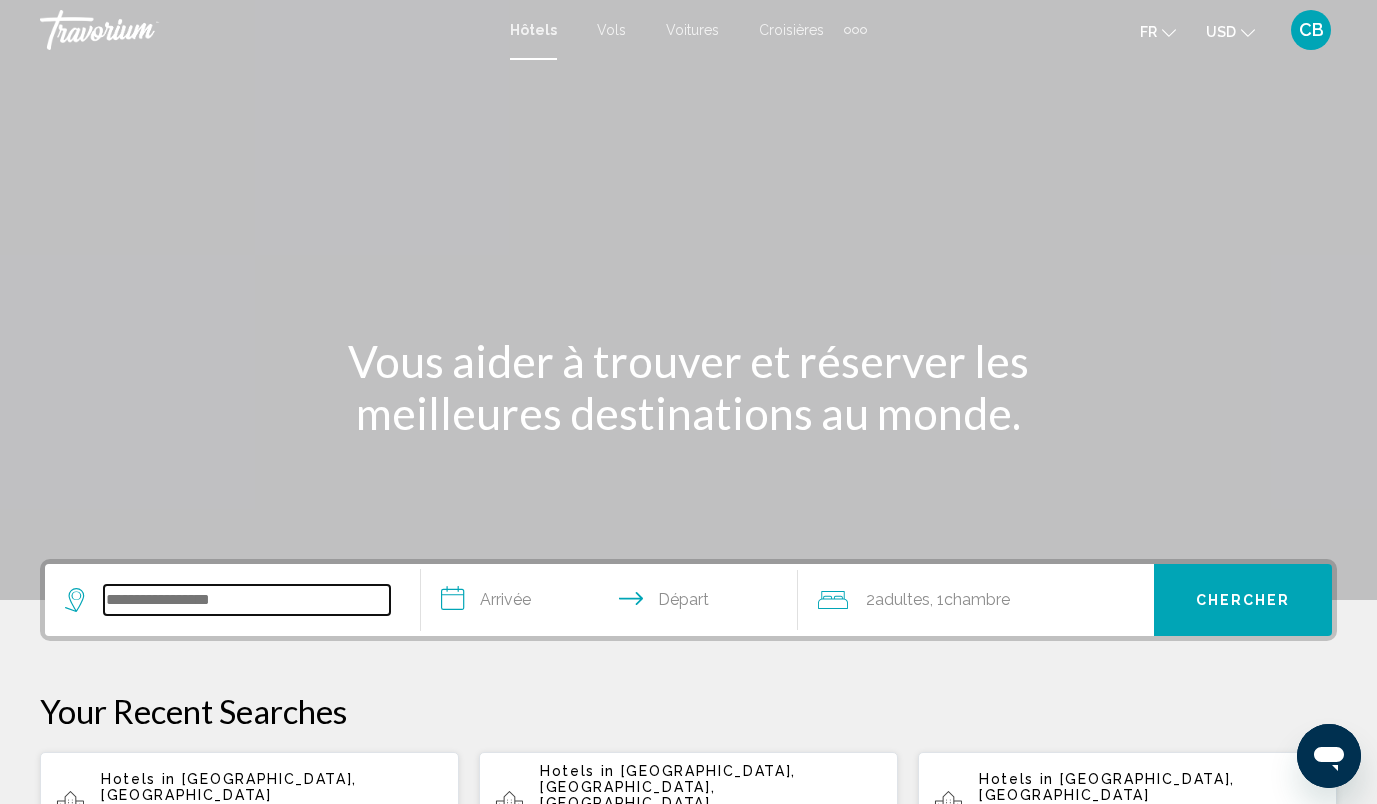 click at bounding box center [247, 600] 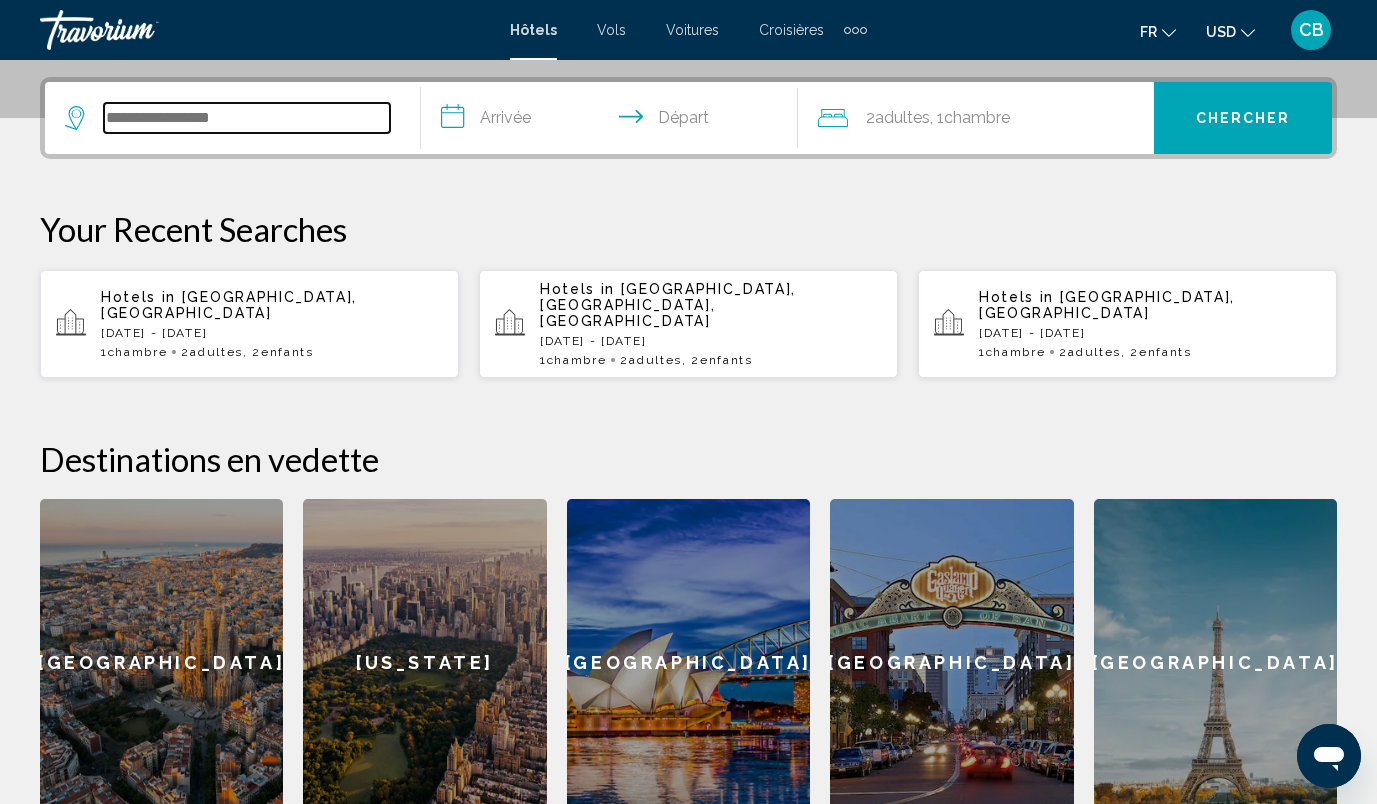 scroll, scrollTop: 494, scrollLeft: 0, axis: vertical 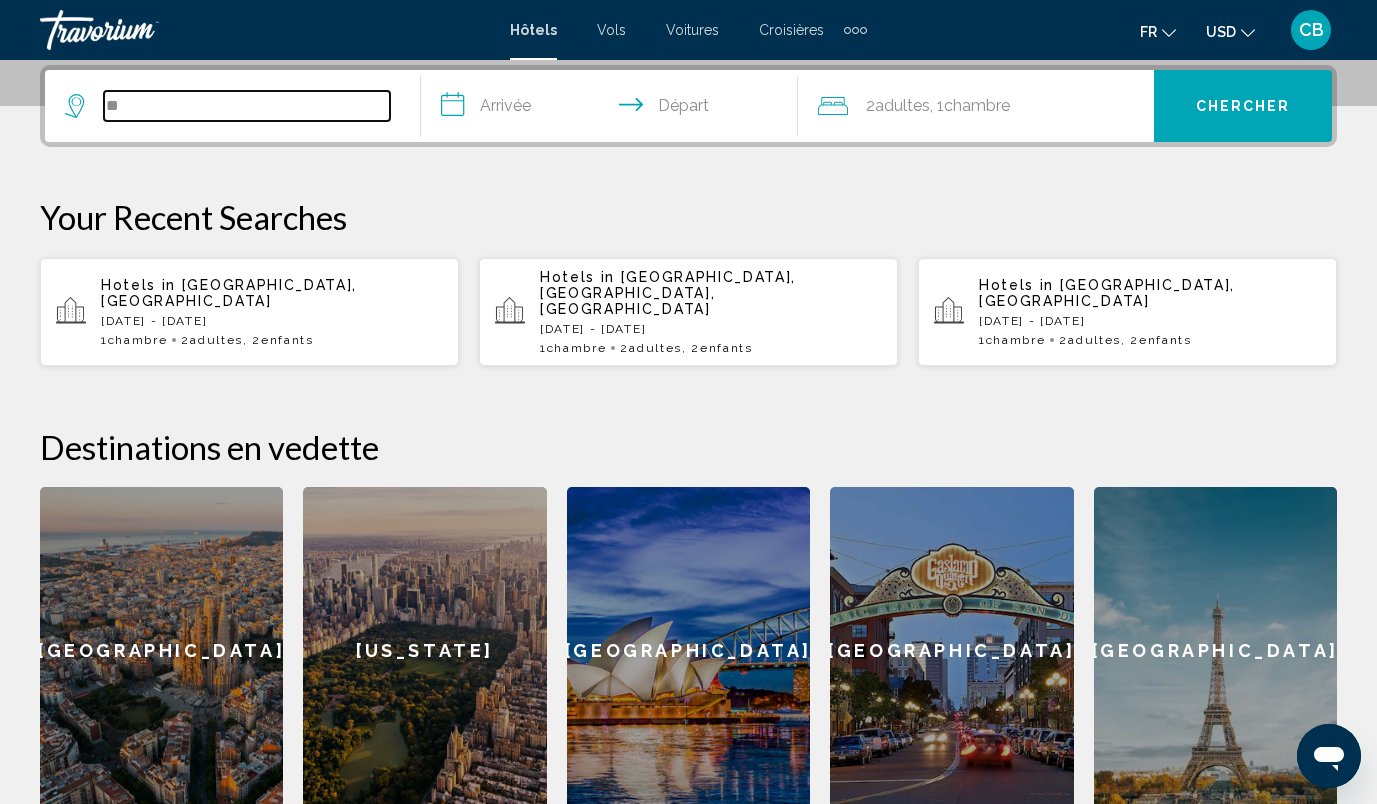 type on "*" 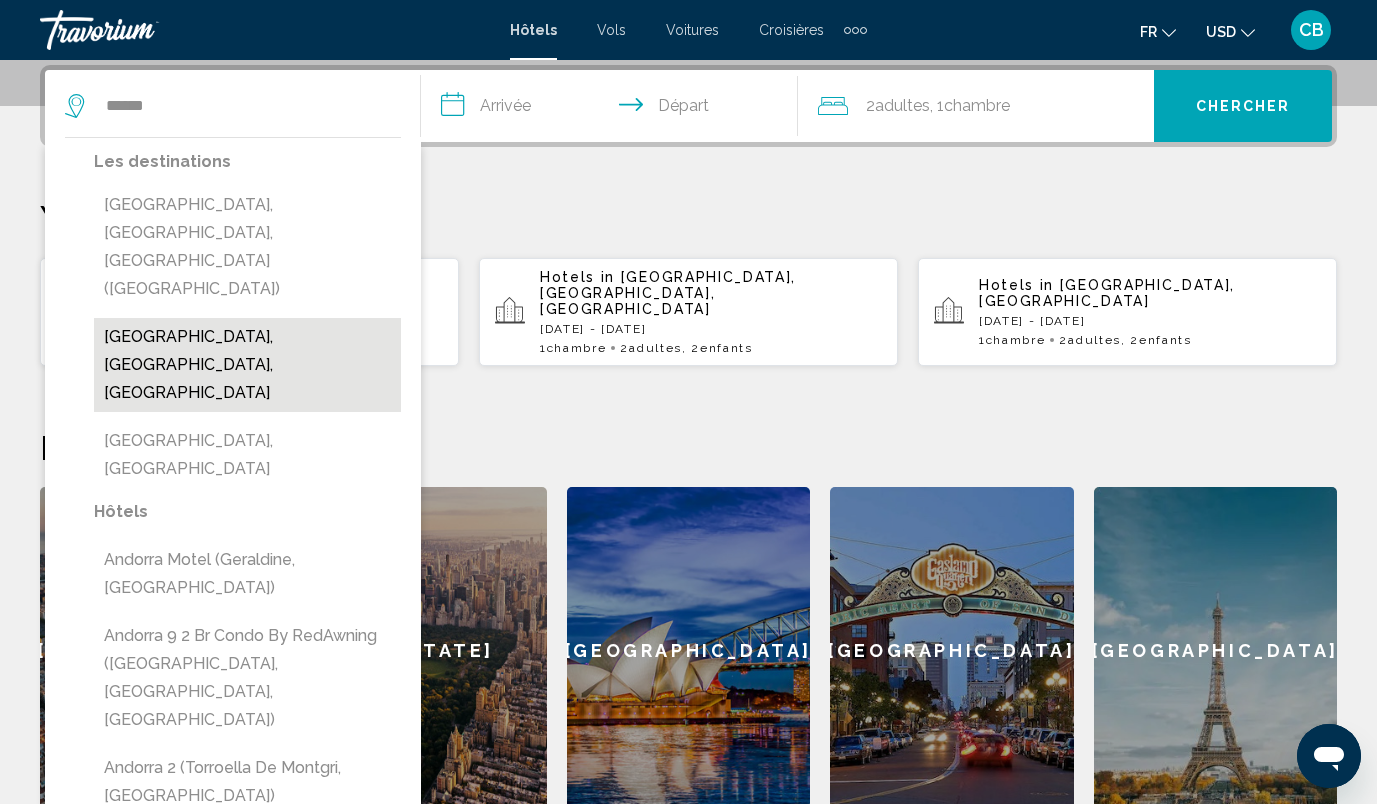 click on "Andorra, Teruel, Spain" at bounding box center (247, 365) 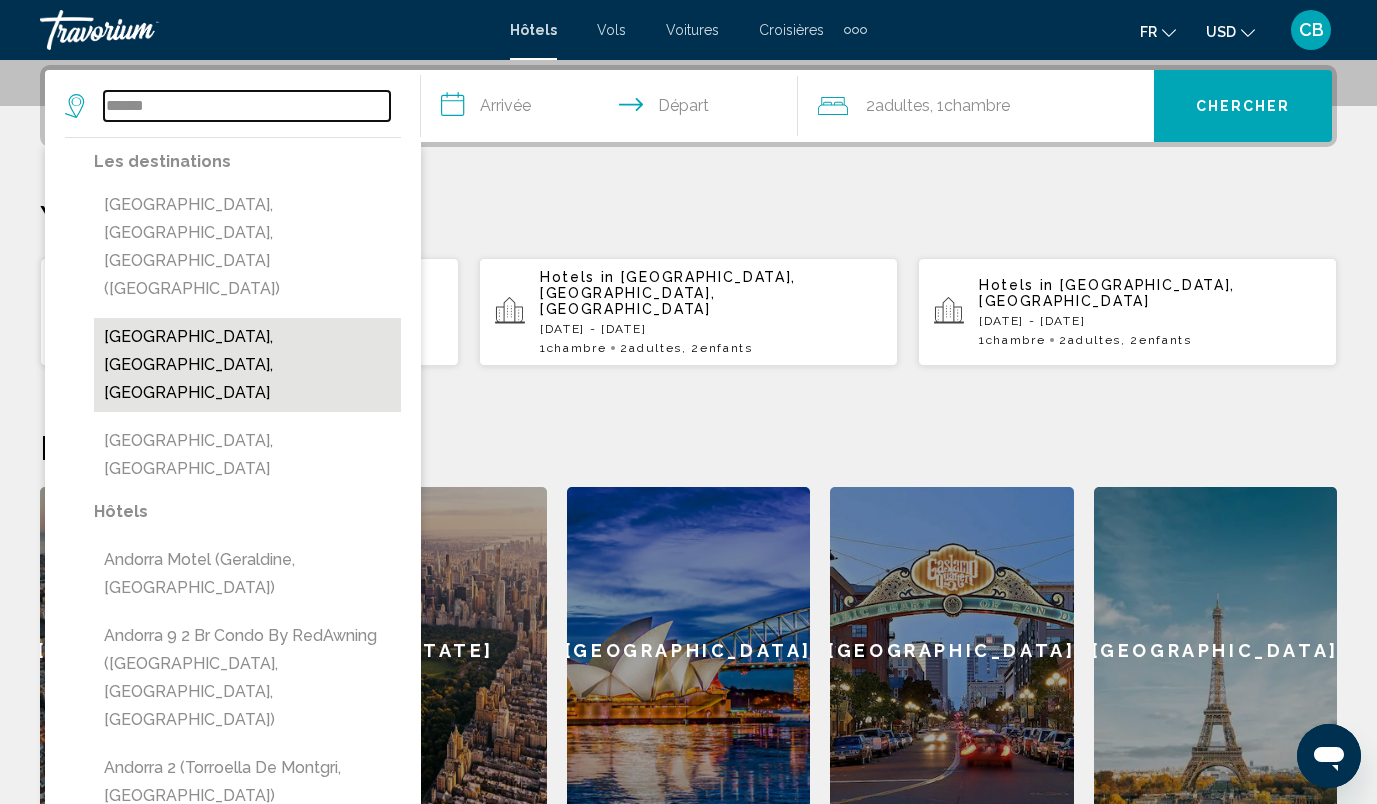 type on "**********" 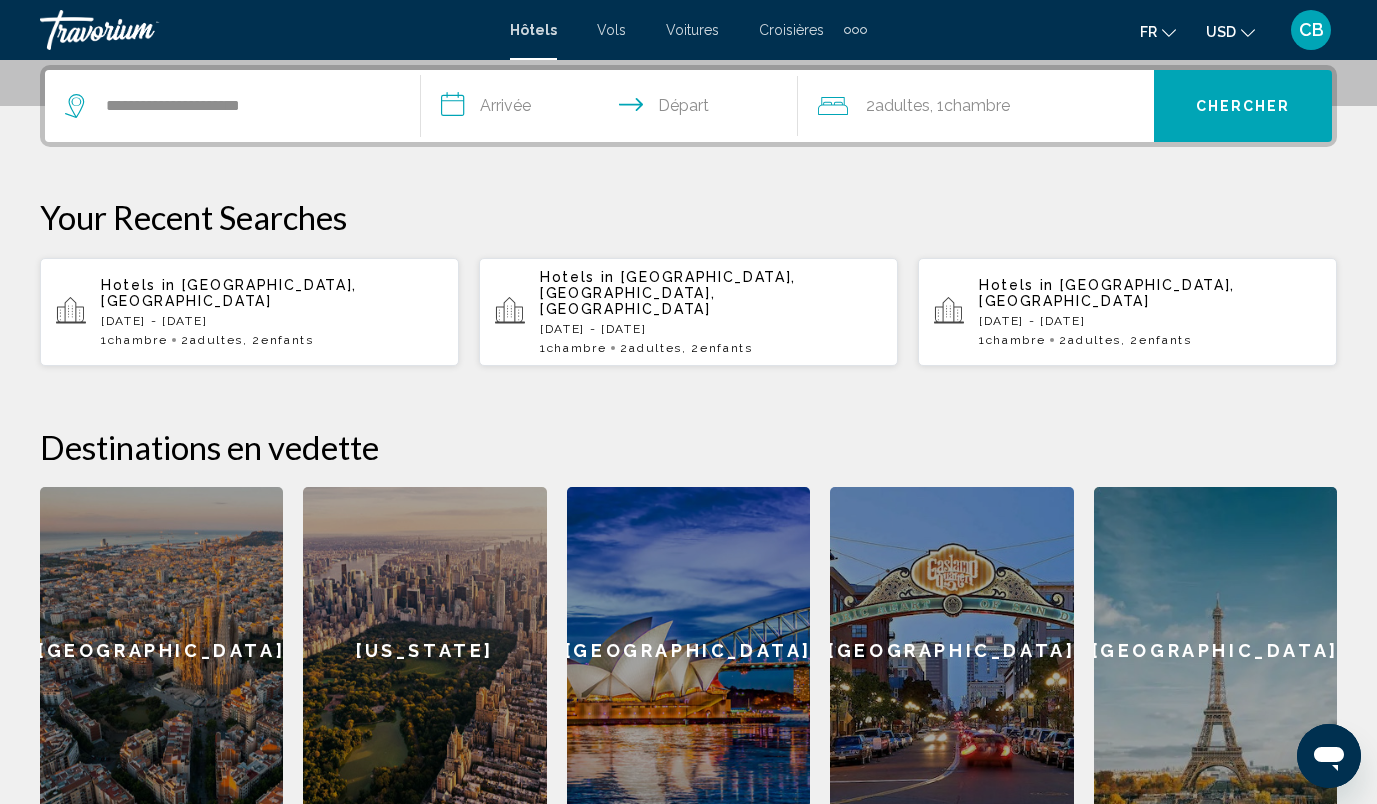 click on "**********" at bounding box center [613, 109] 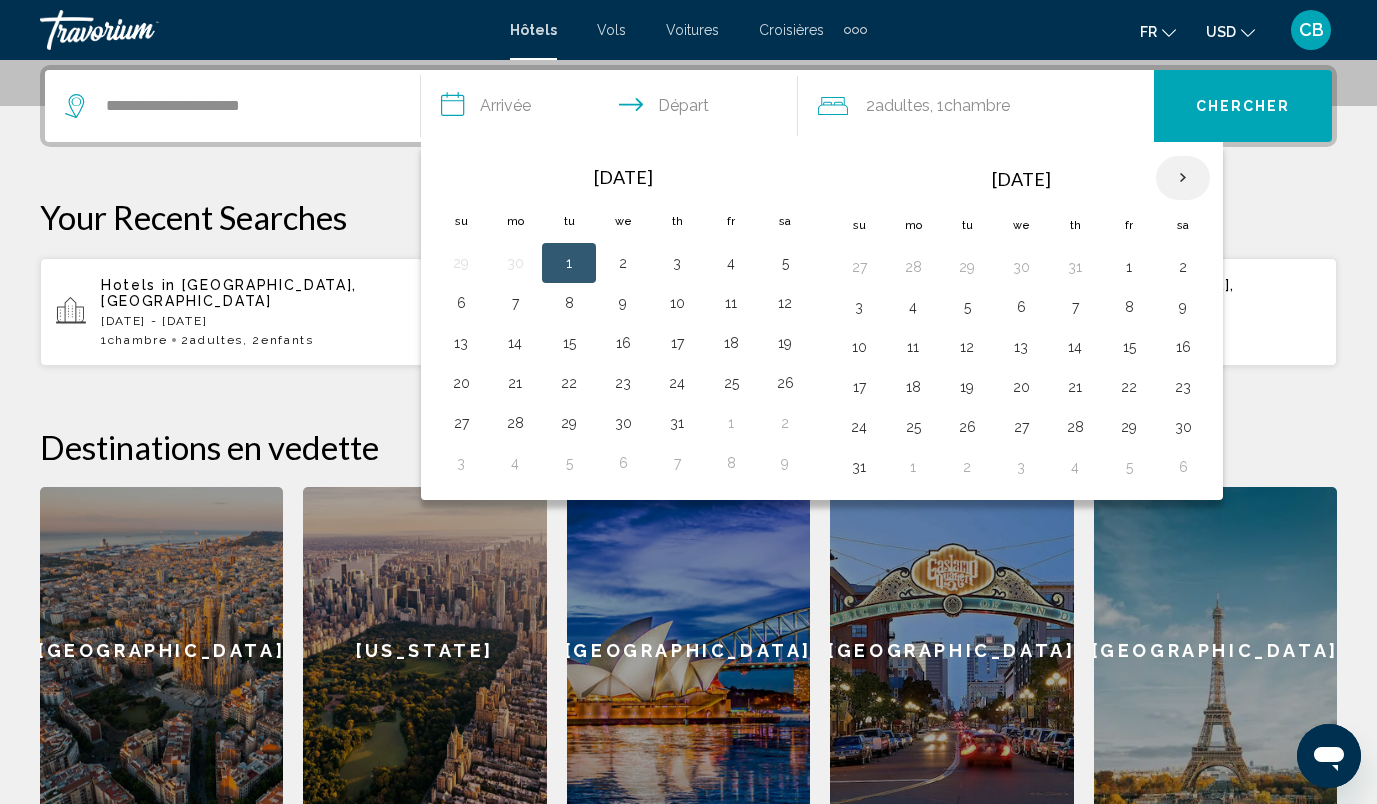 click at bounding box center (1183, 178) 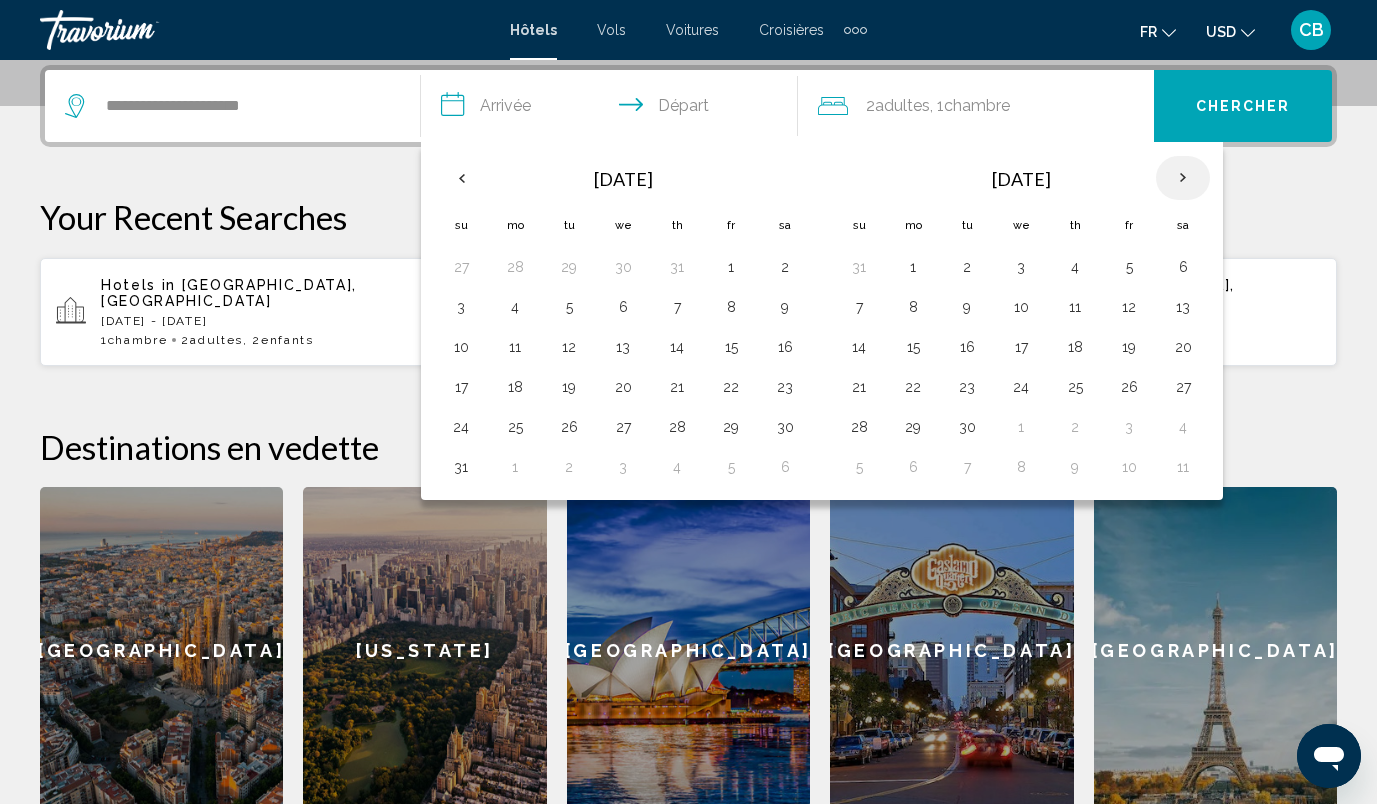 click at bounding box center [1183, 178] 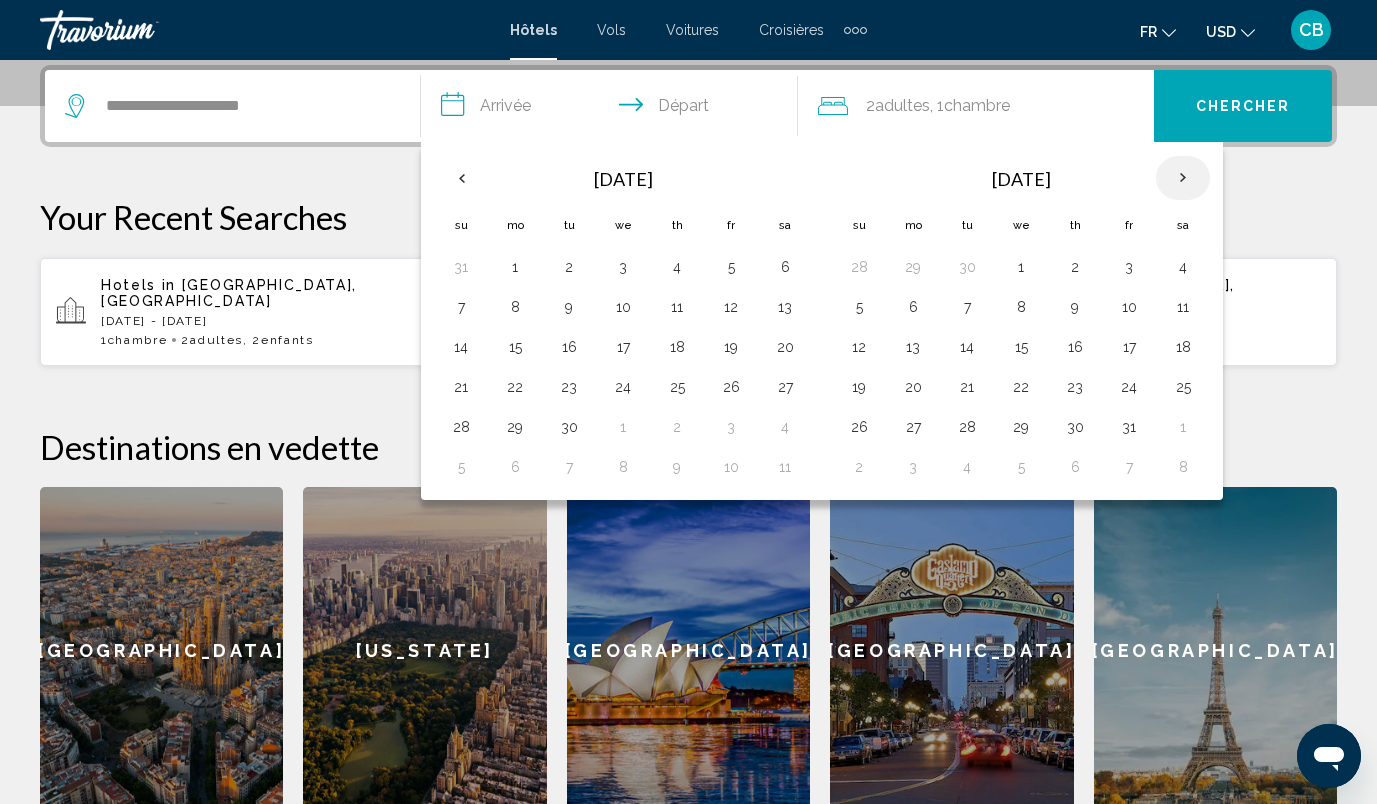 click at bounding box center (1183, 178) 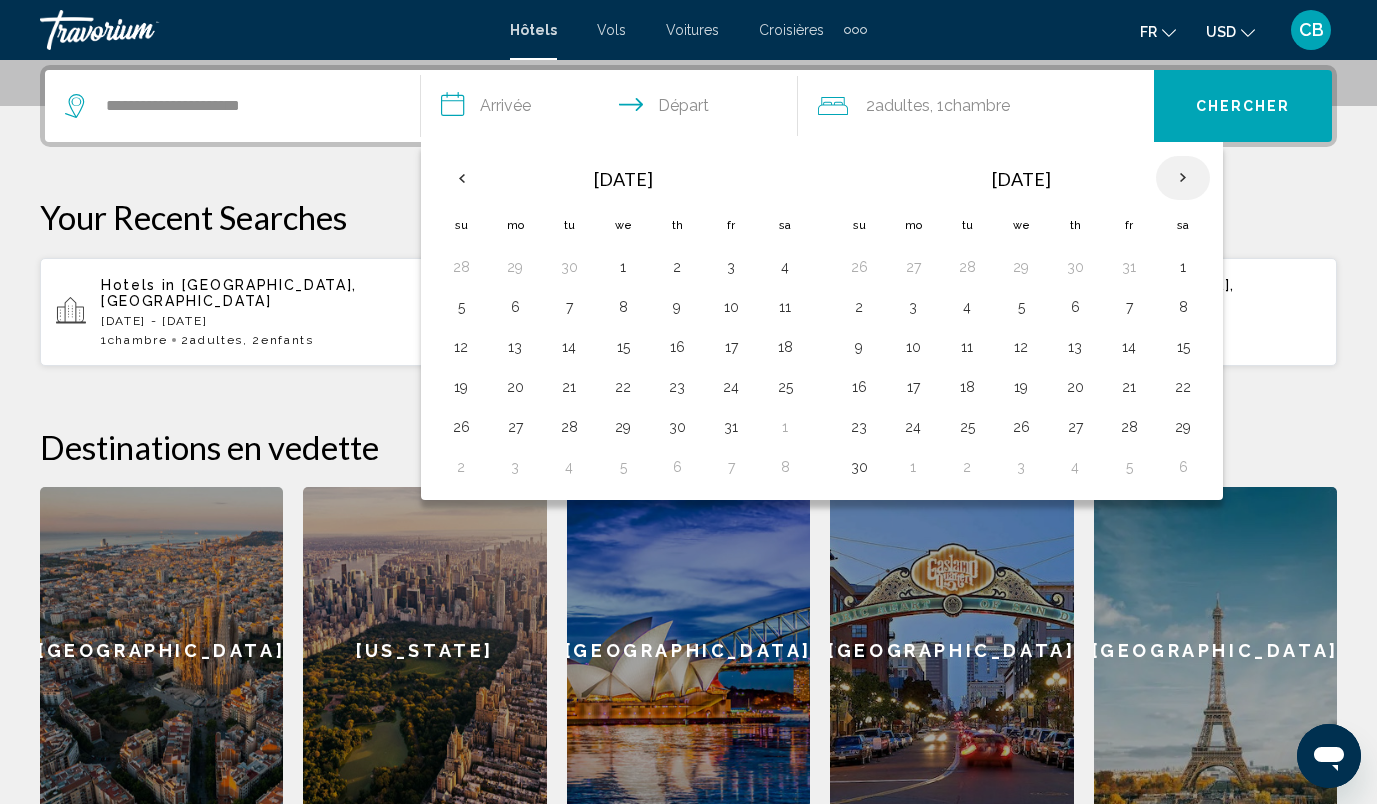 click at bounding box center [1183, 178] 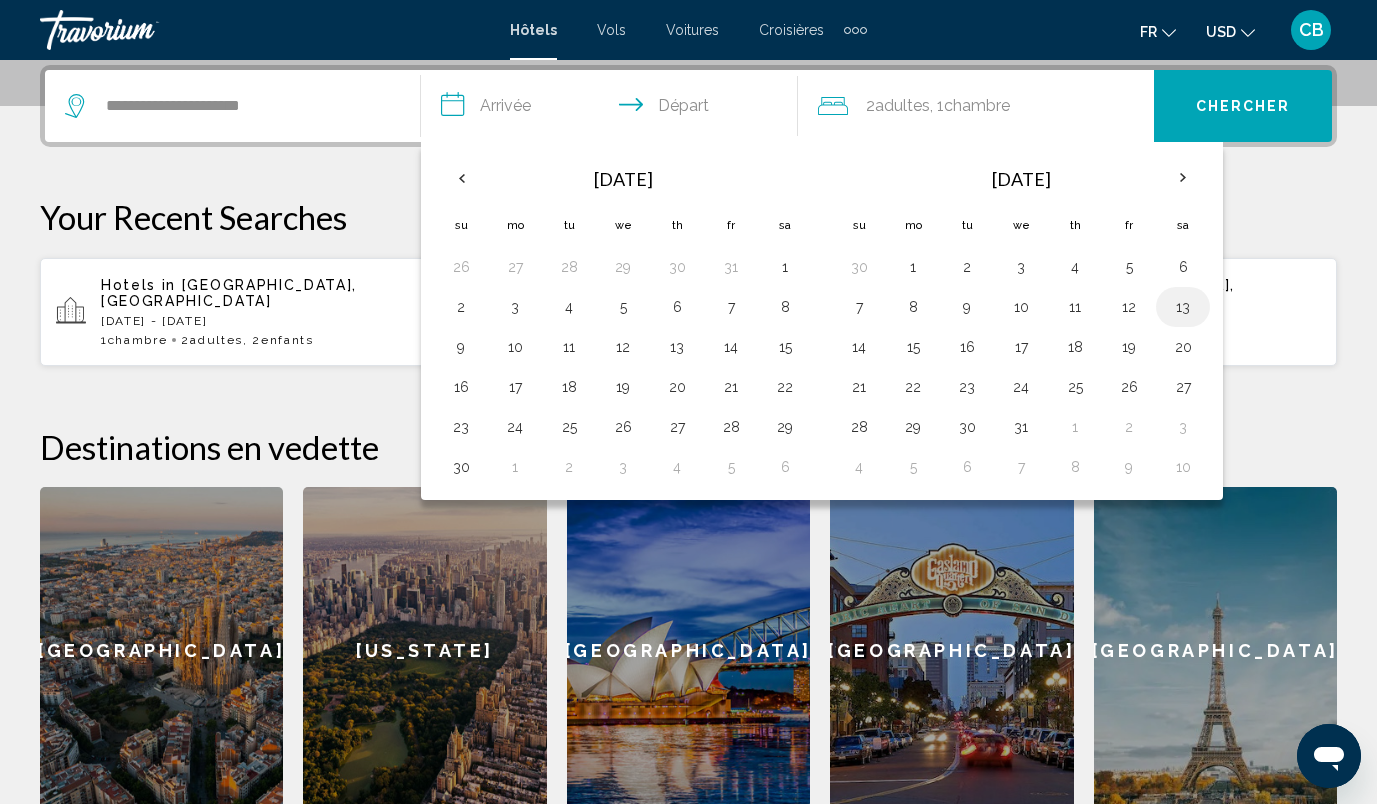 click on "13" at bounding box center (1183, 307) 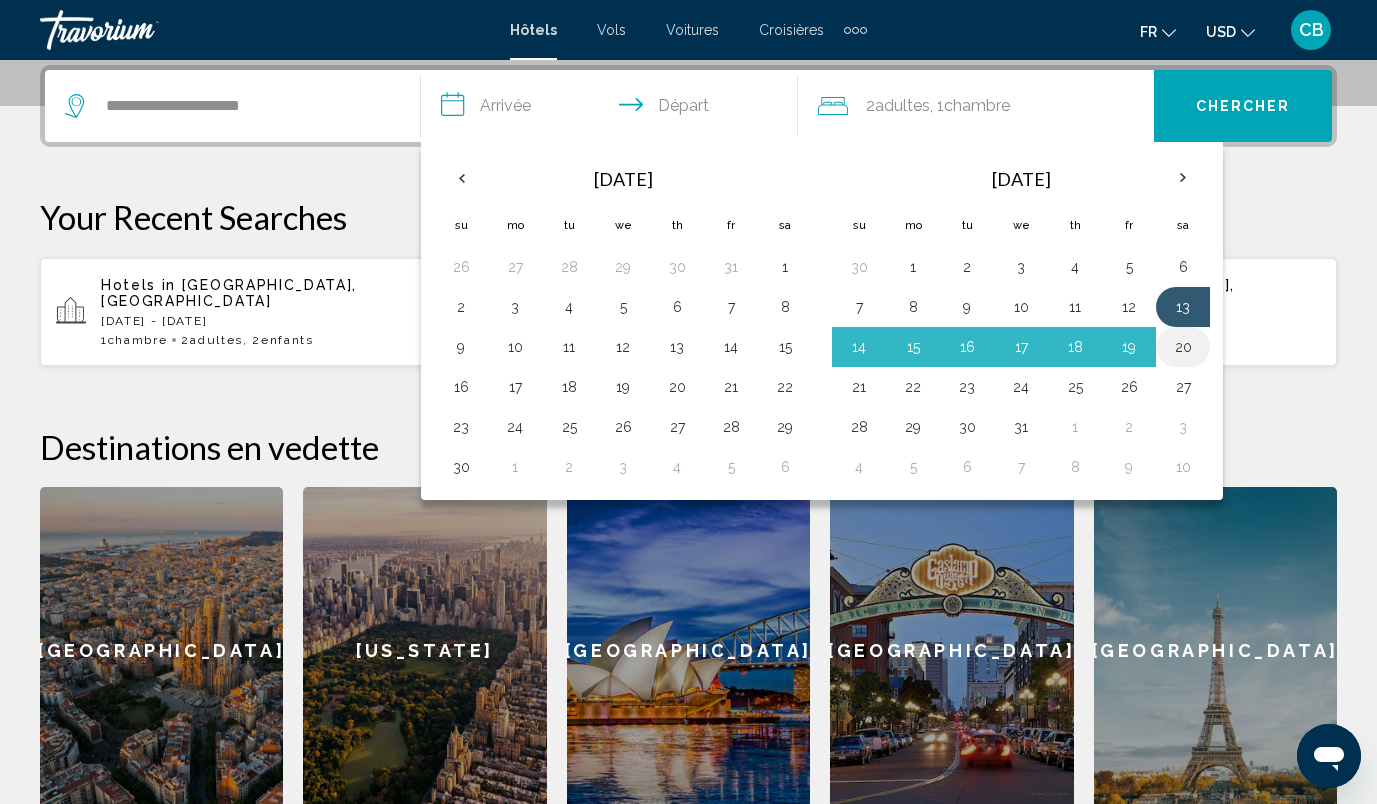 click on "20" at bounding box center (1183, 347) 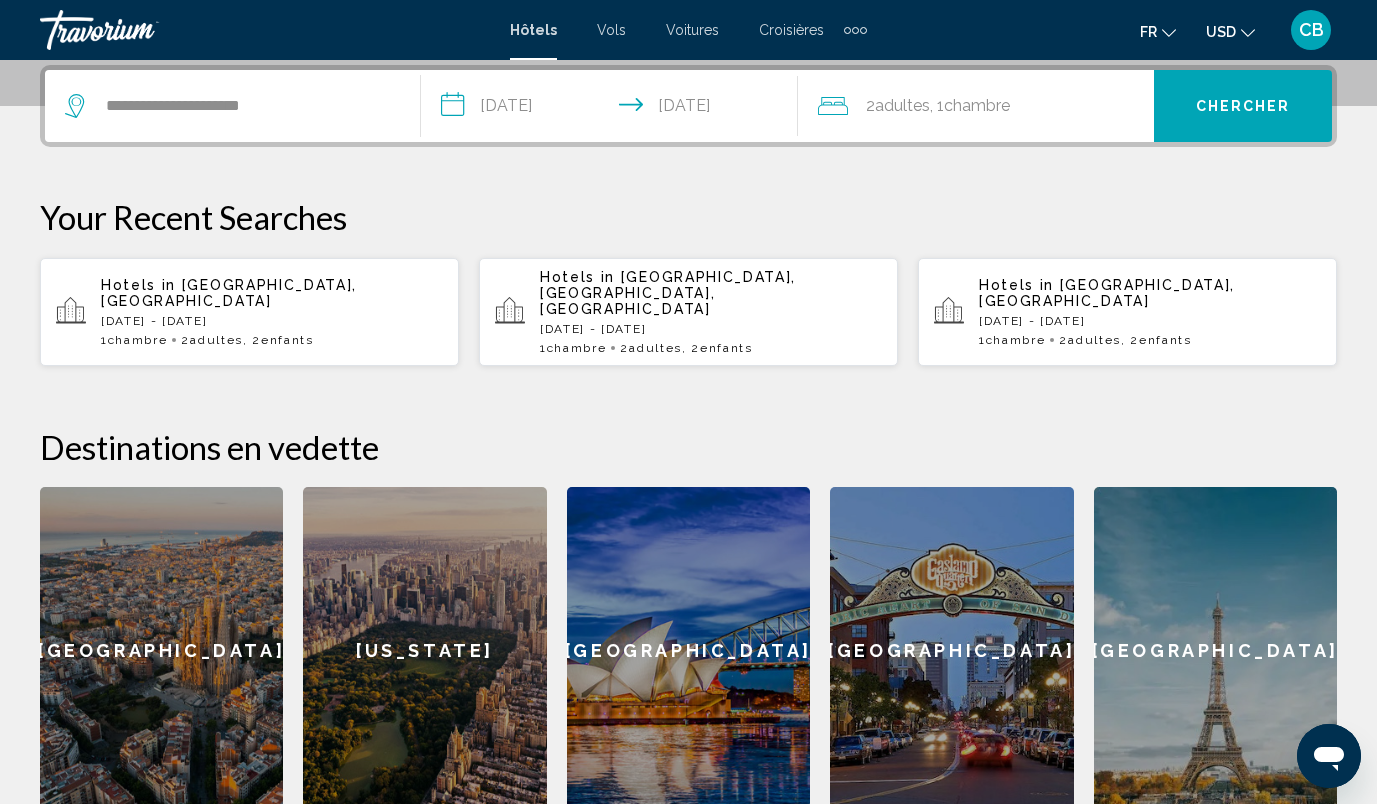 click on "2  Adulte Adultes , 1  Chambre pièces" 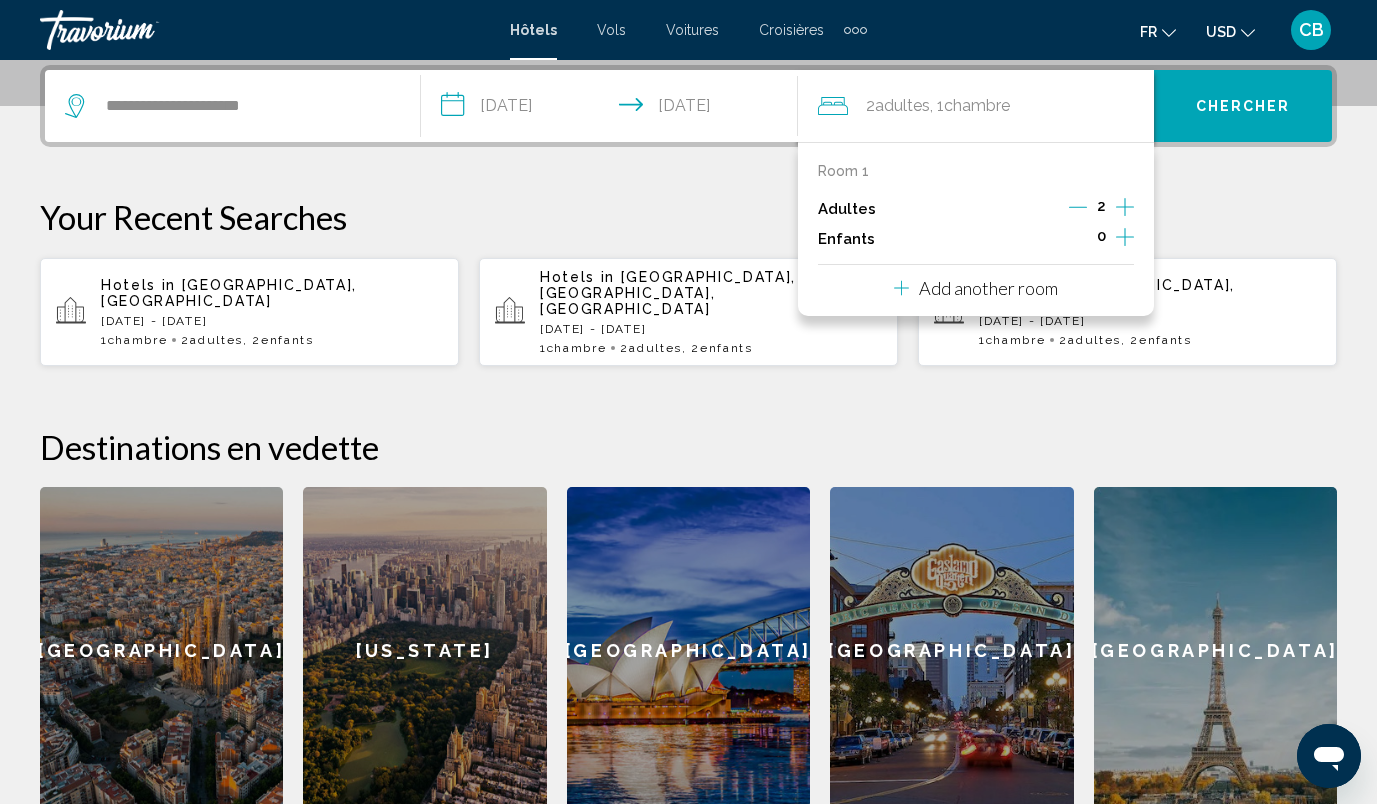 click 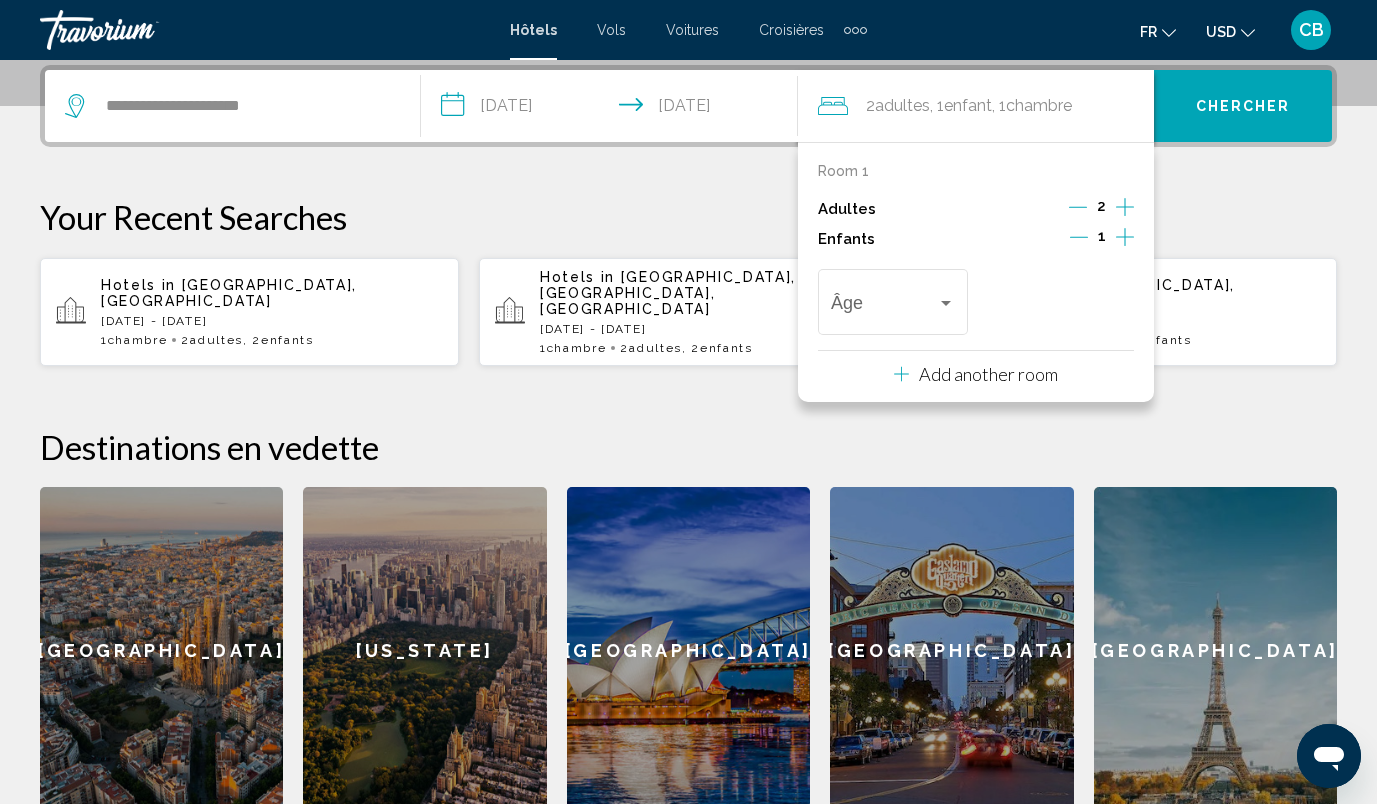 click 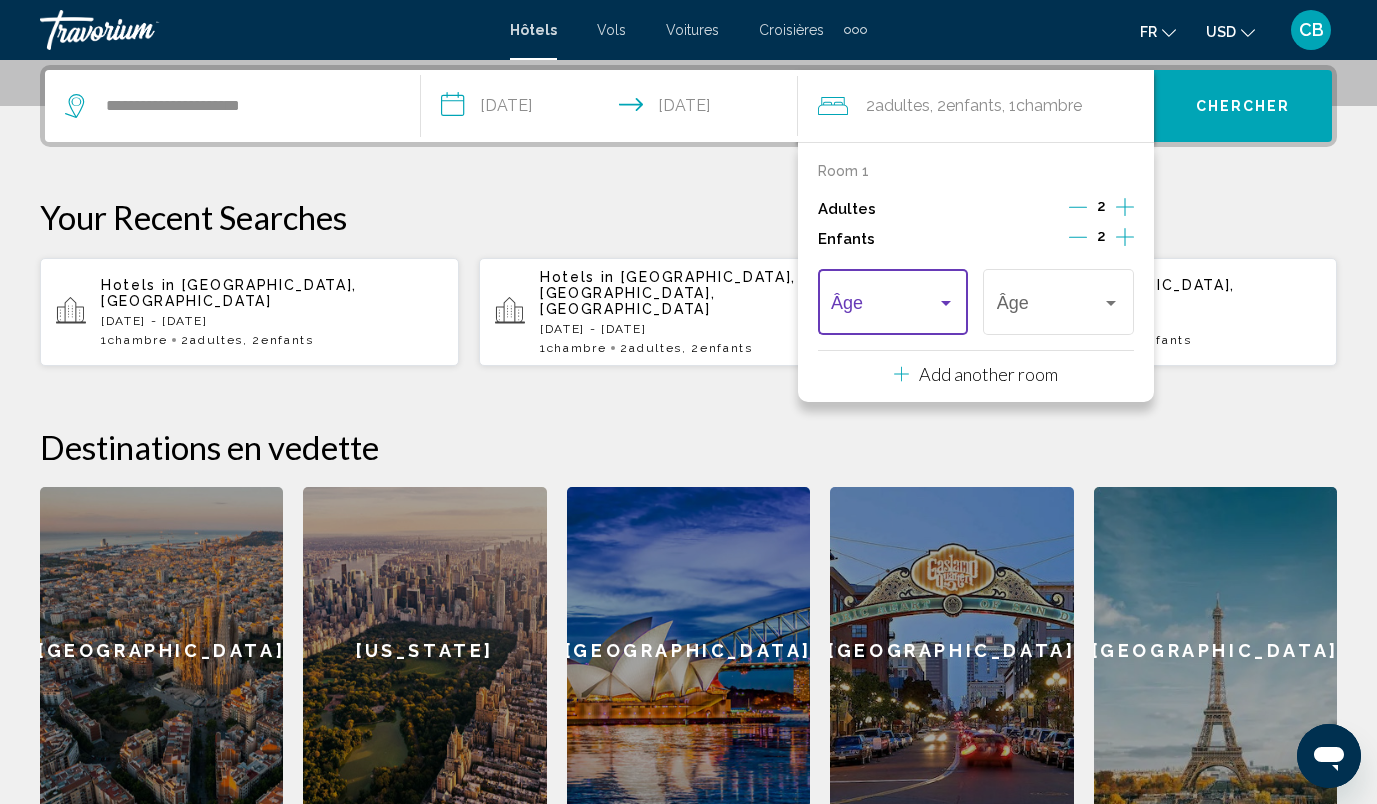 click at bounding box center [884, 307] 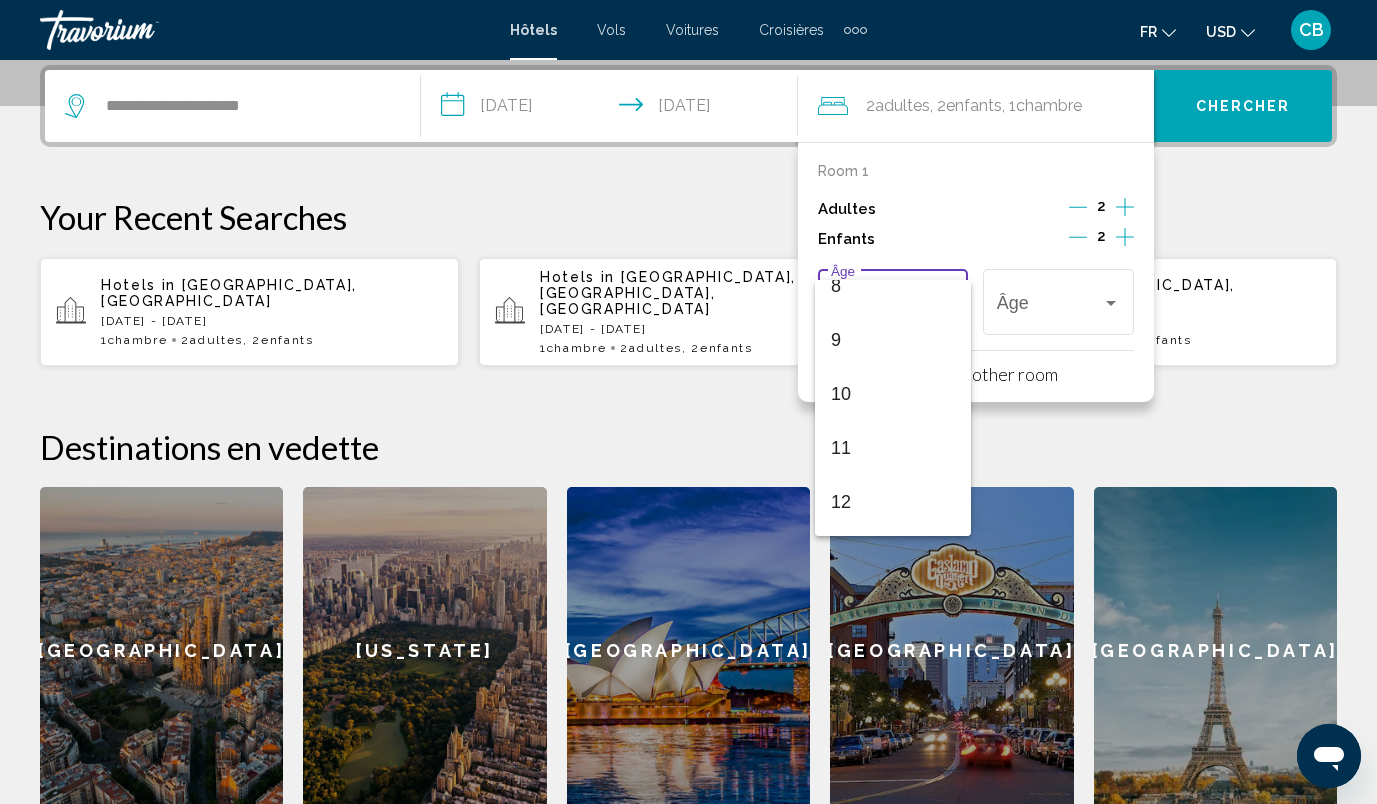 scroll, scrollTop: 454, scrollLeft: 0, axis: vertical 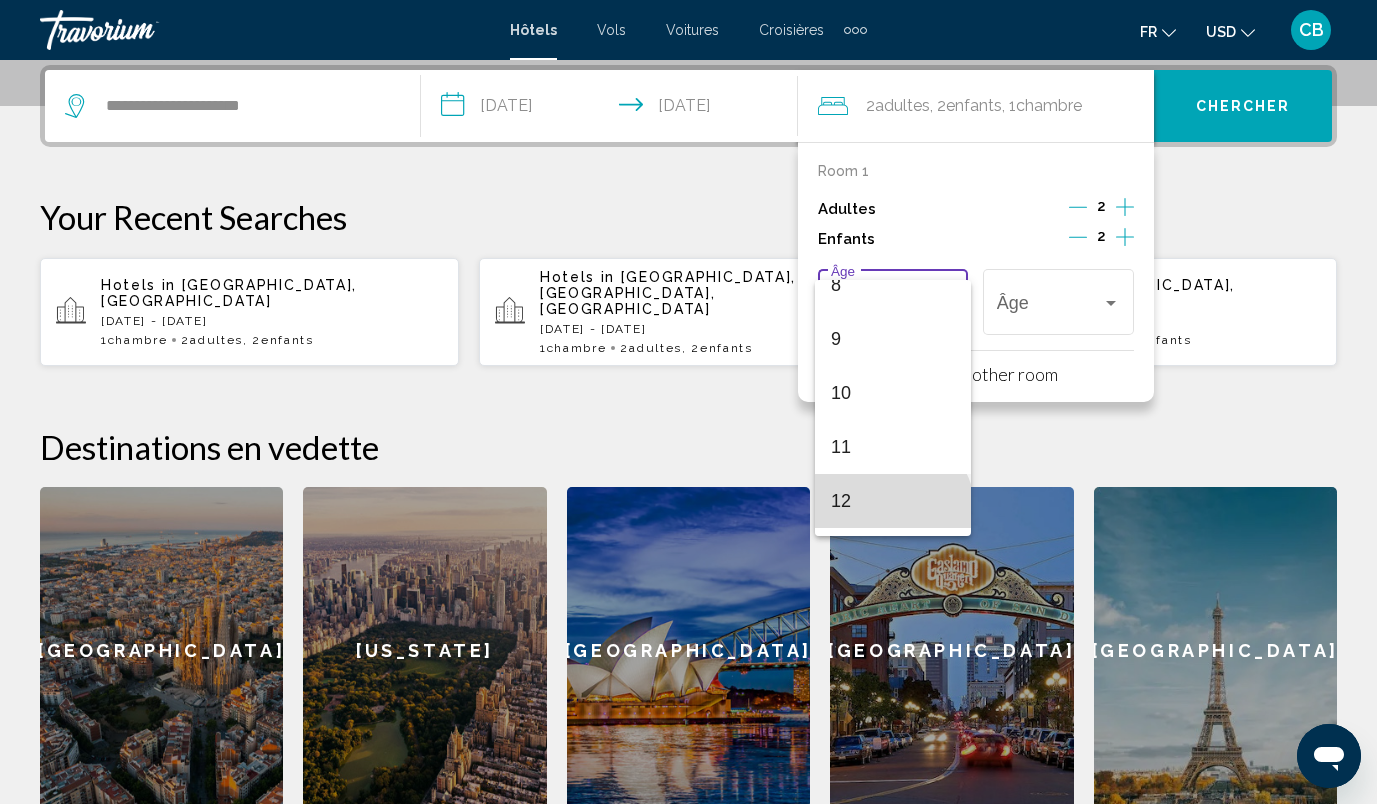 click on "12" at bounding box center [893, 501] 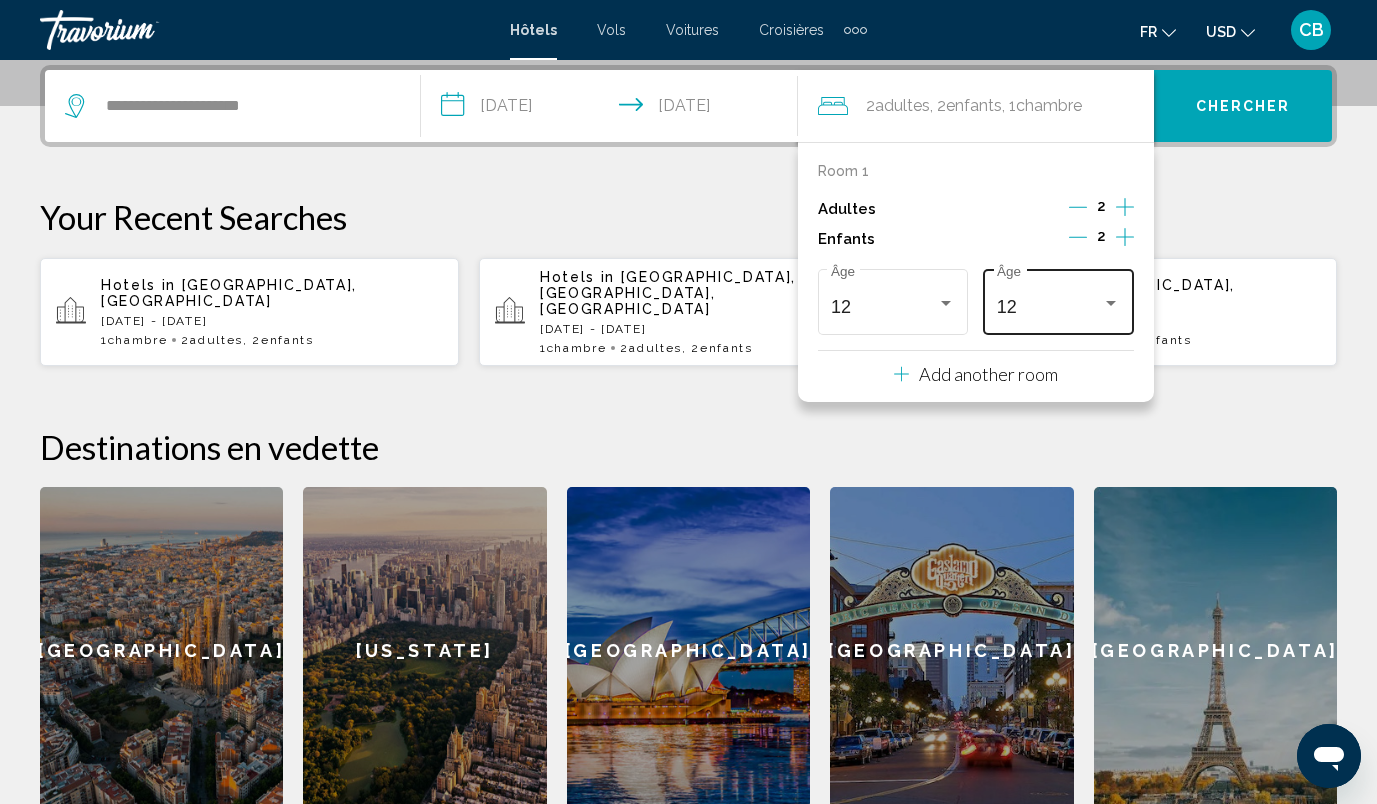 click on "12 Âge" at bounding box center (1059, 299) 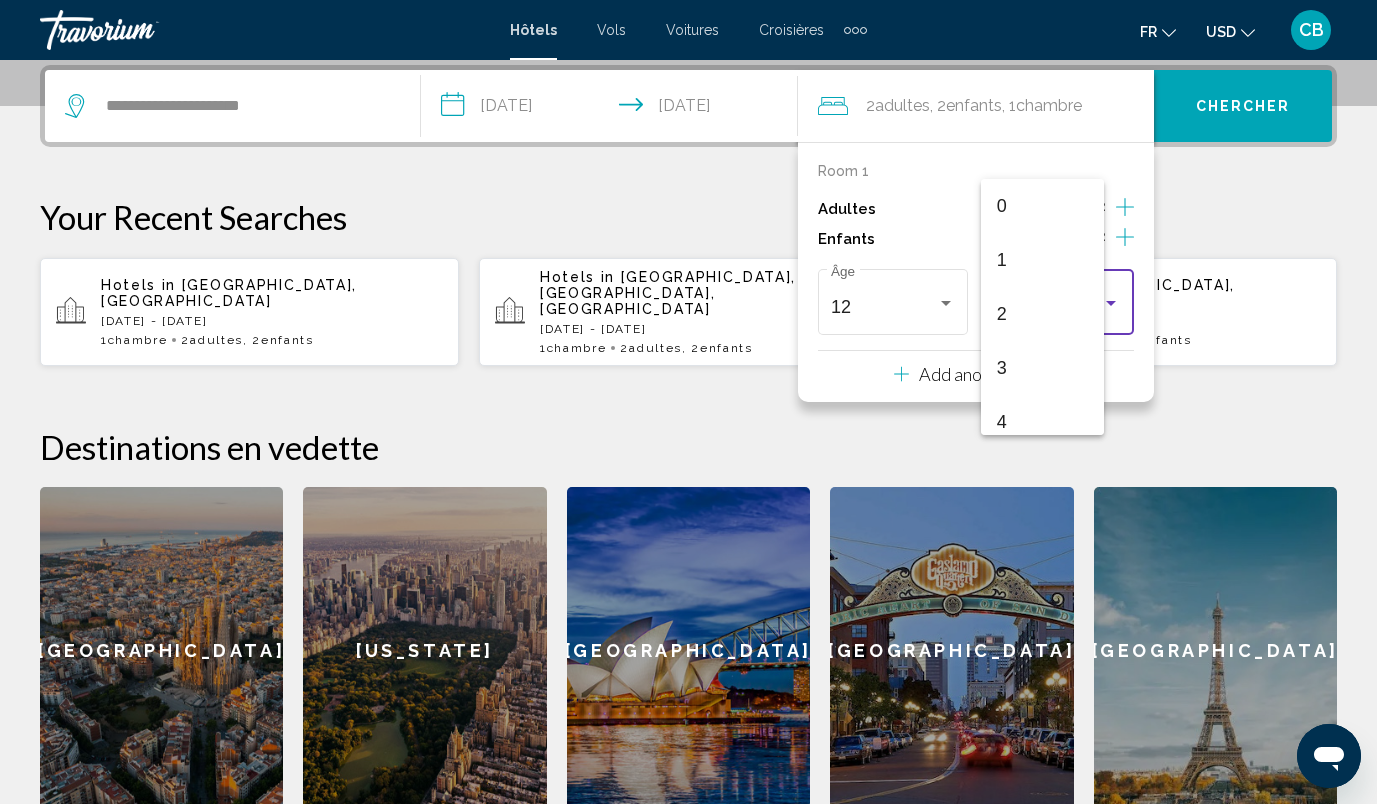 scroll, scrollTop: 547, scrollLeft: 0, axis: vertical 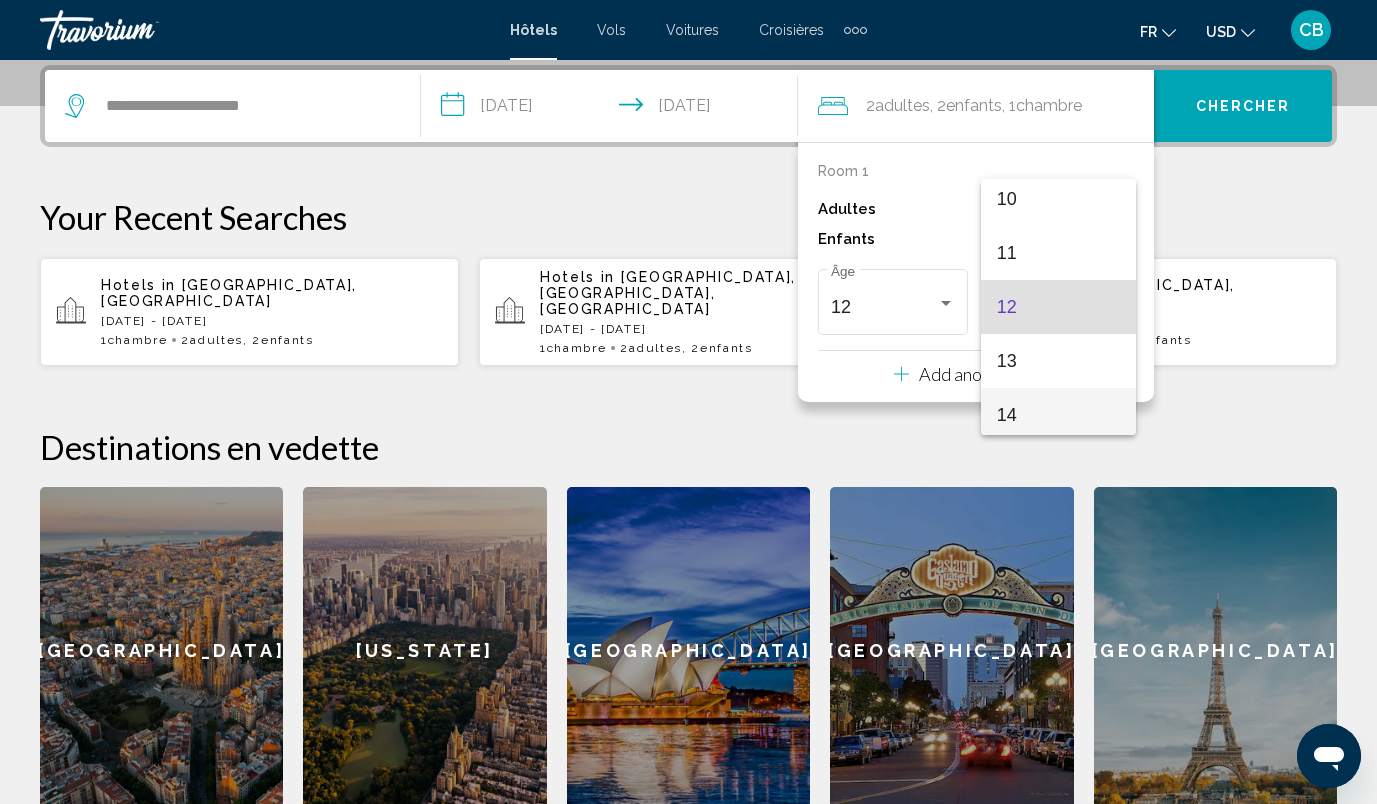 click on "14" at bounding box center (1059, 415) 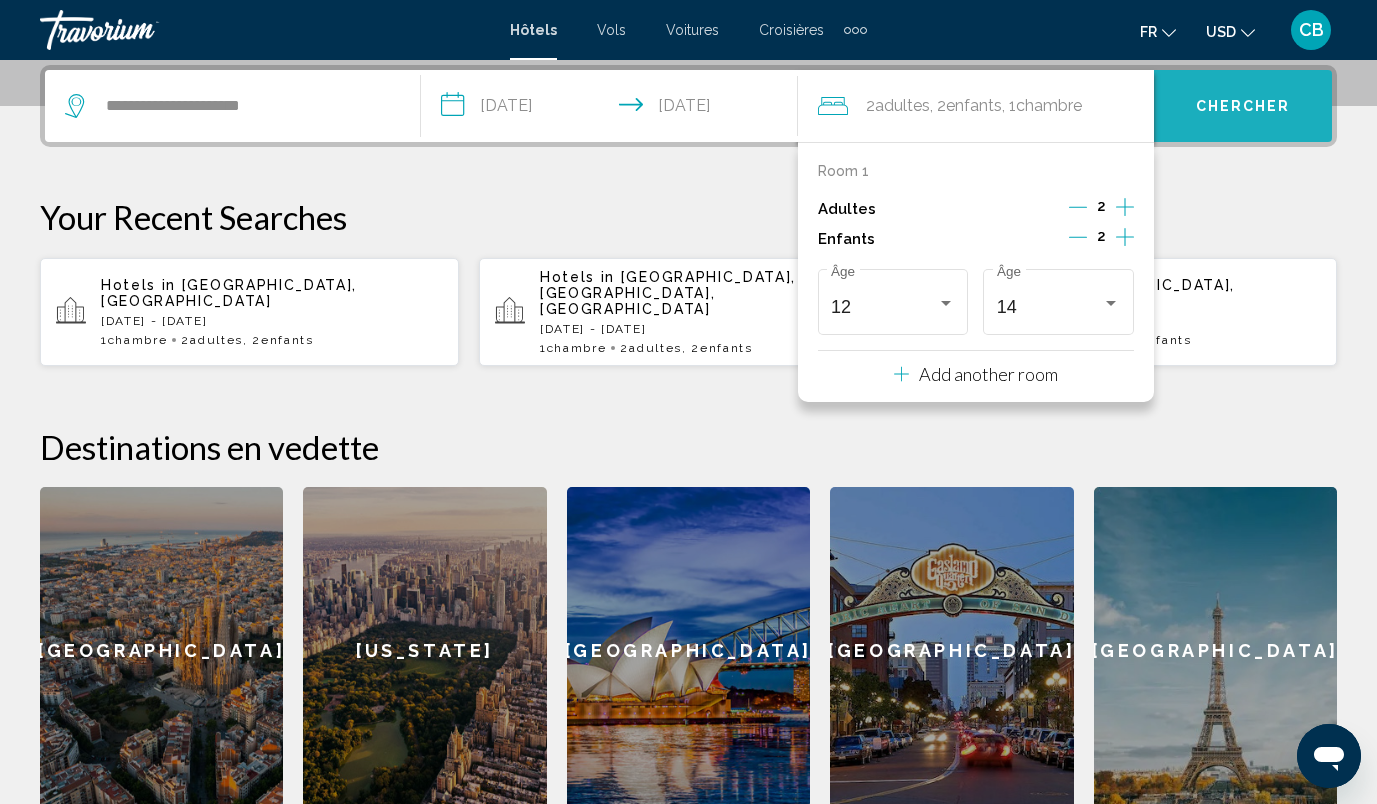click on "Chercher" at bounding box center (1243, 106) 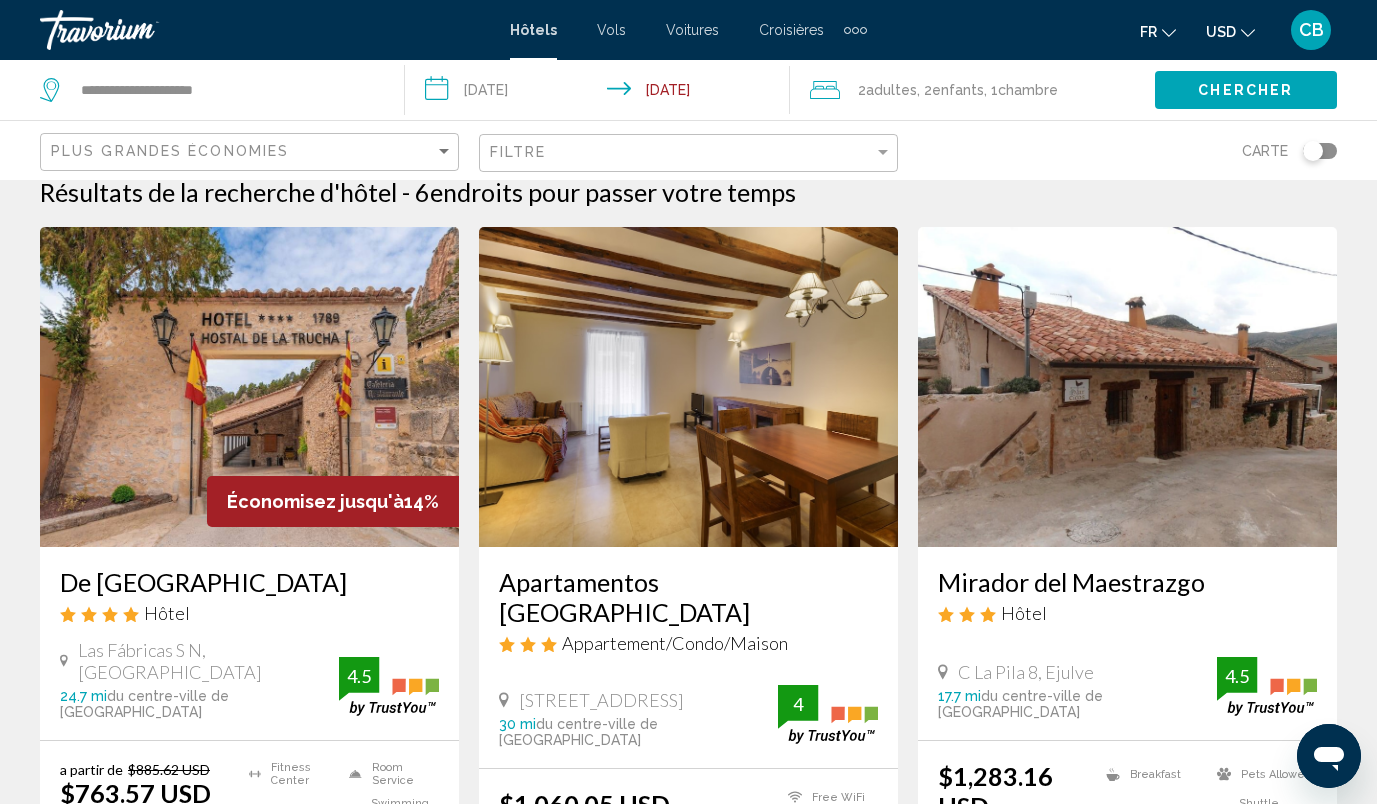 scroll, scrollTop: 0, scrollLeft: 0, axis: both 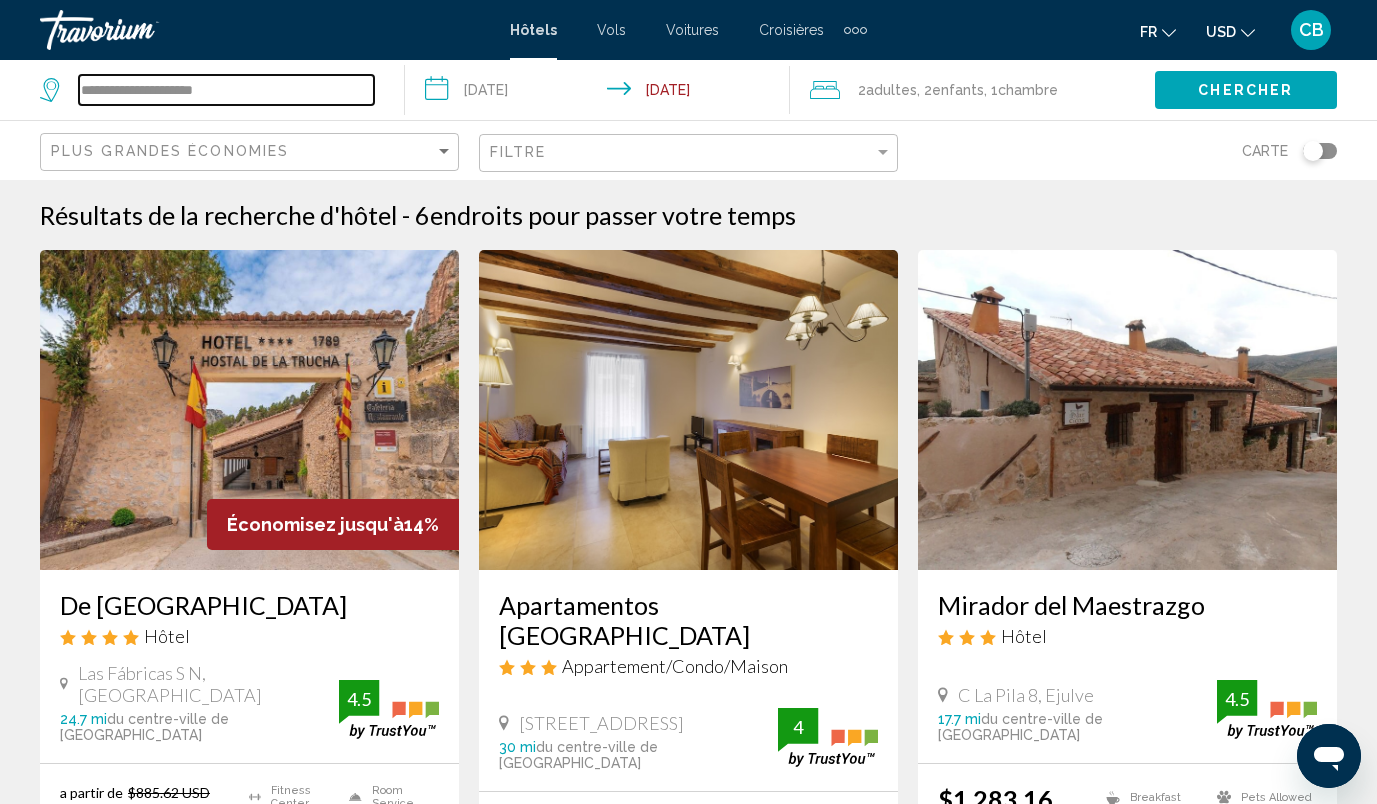 click on "**********" at bounding box center (226, 90) 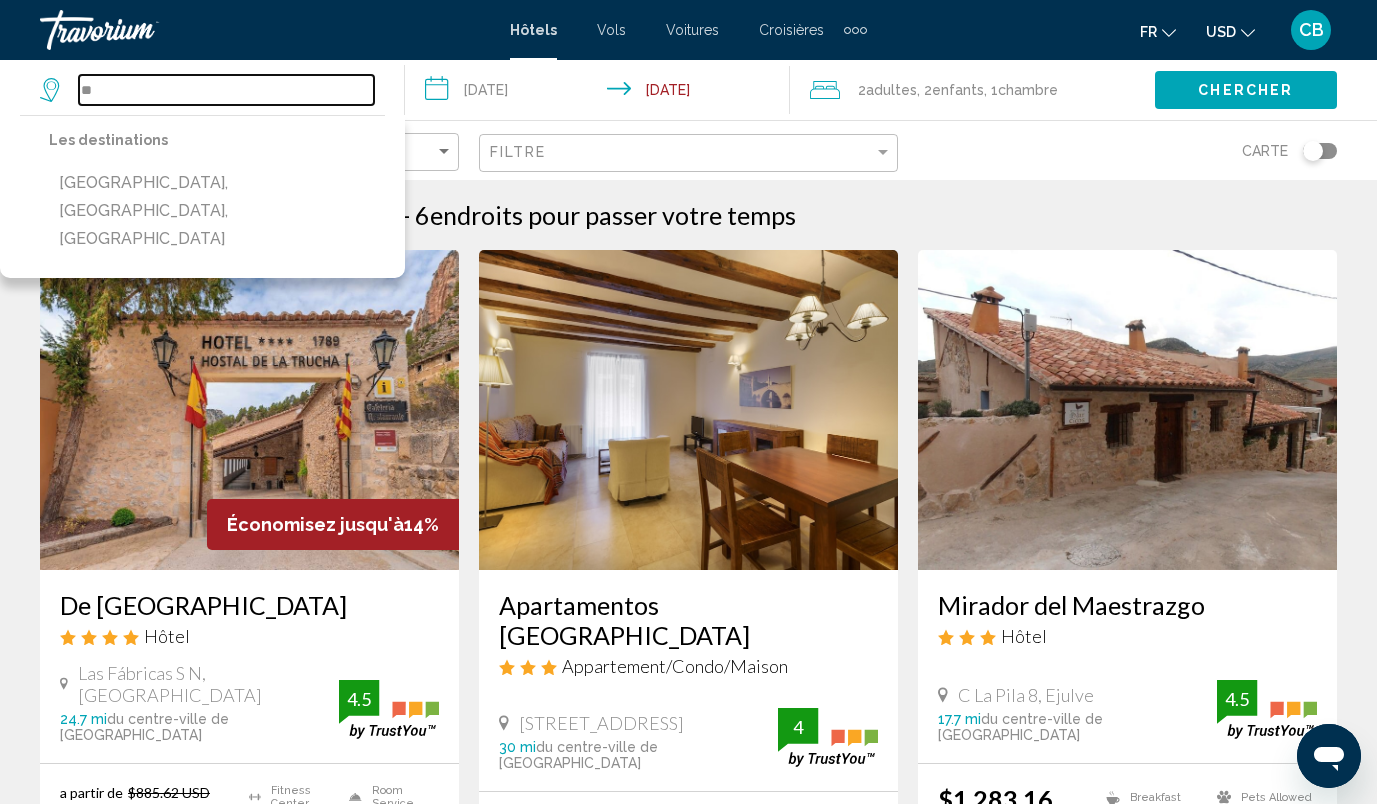 type on "*" 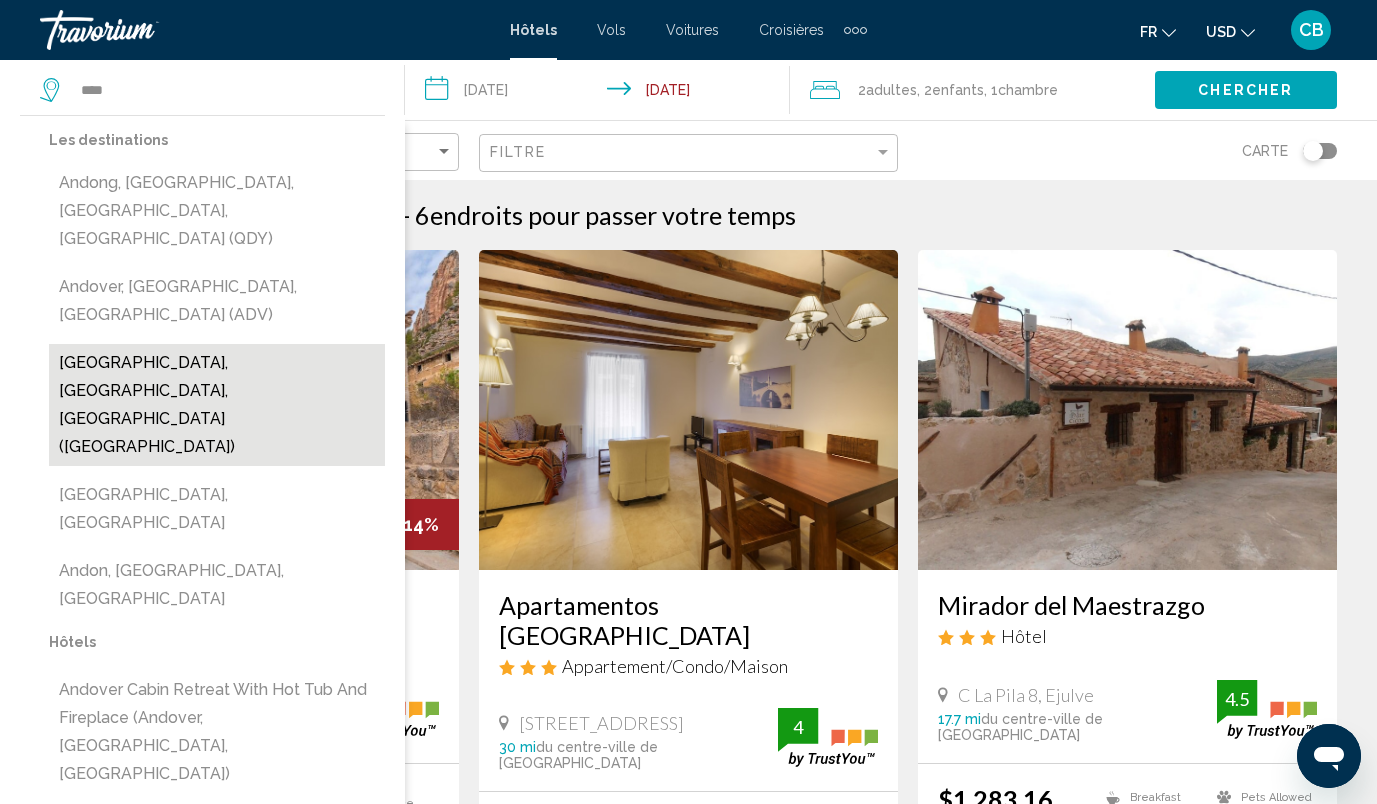 click on "Andorra La Vella, Andorra, Andorra (ALV)" at bounding box center (217, 405) 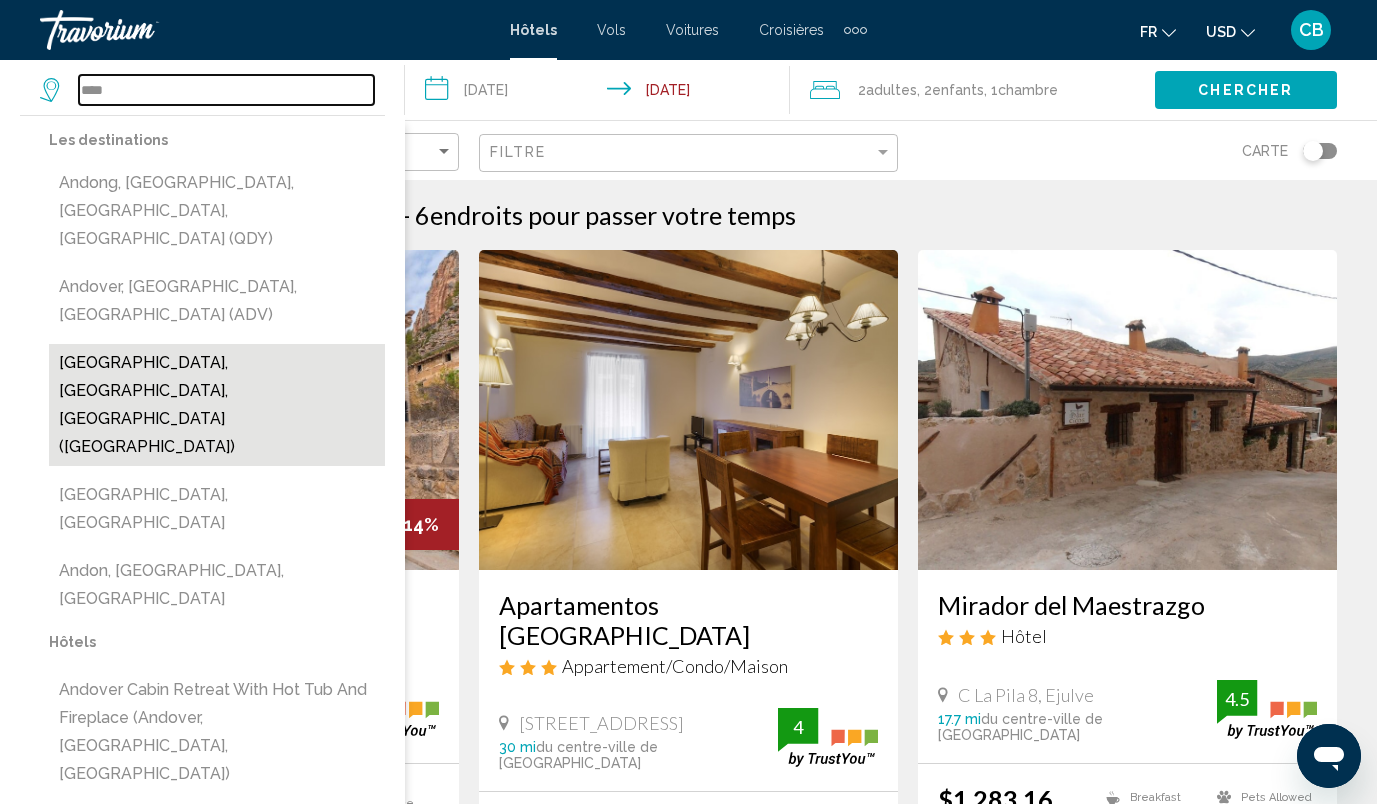 type on "**********" 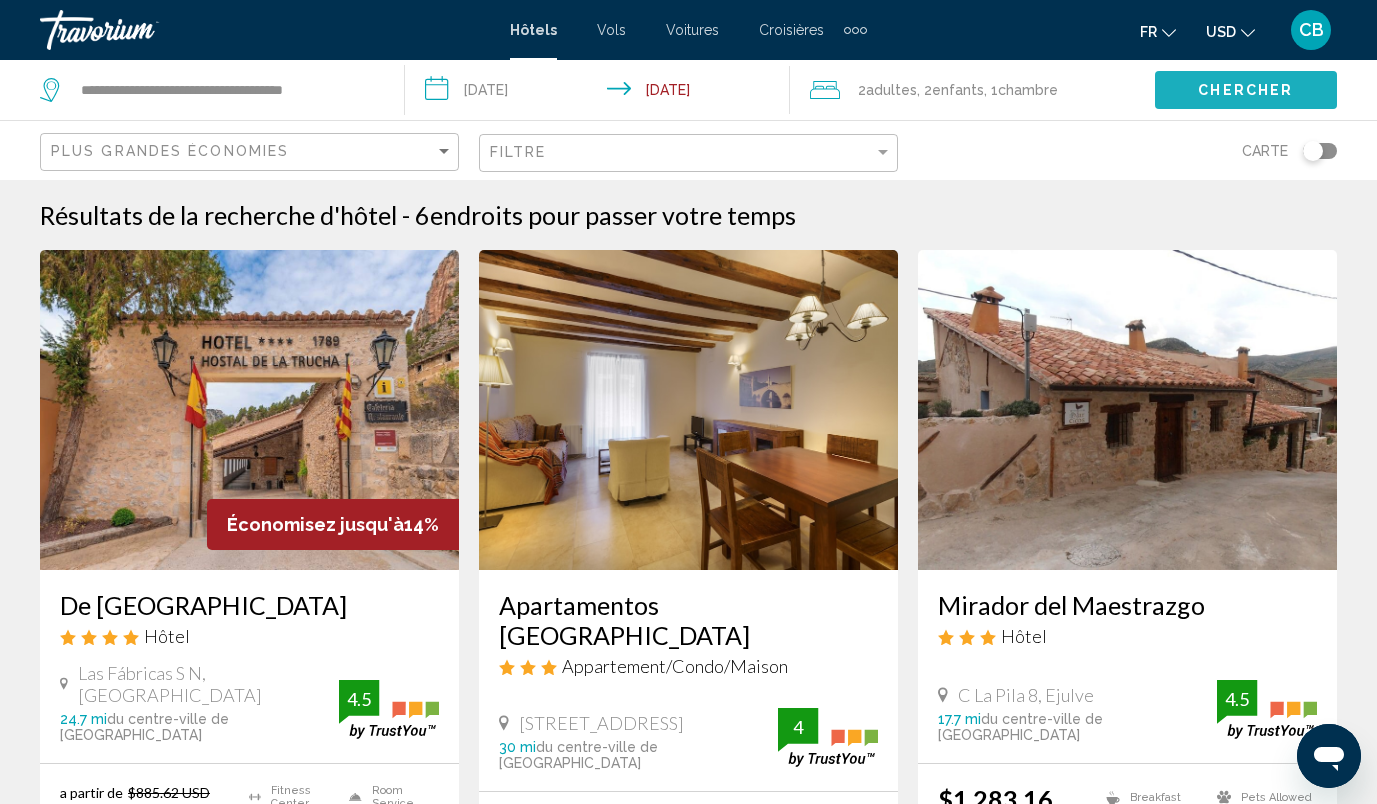 click on "Chercher" 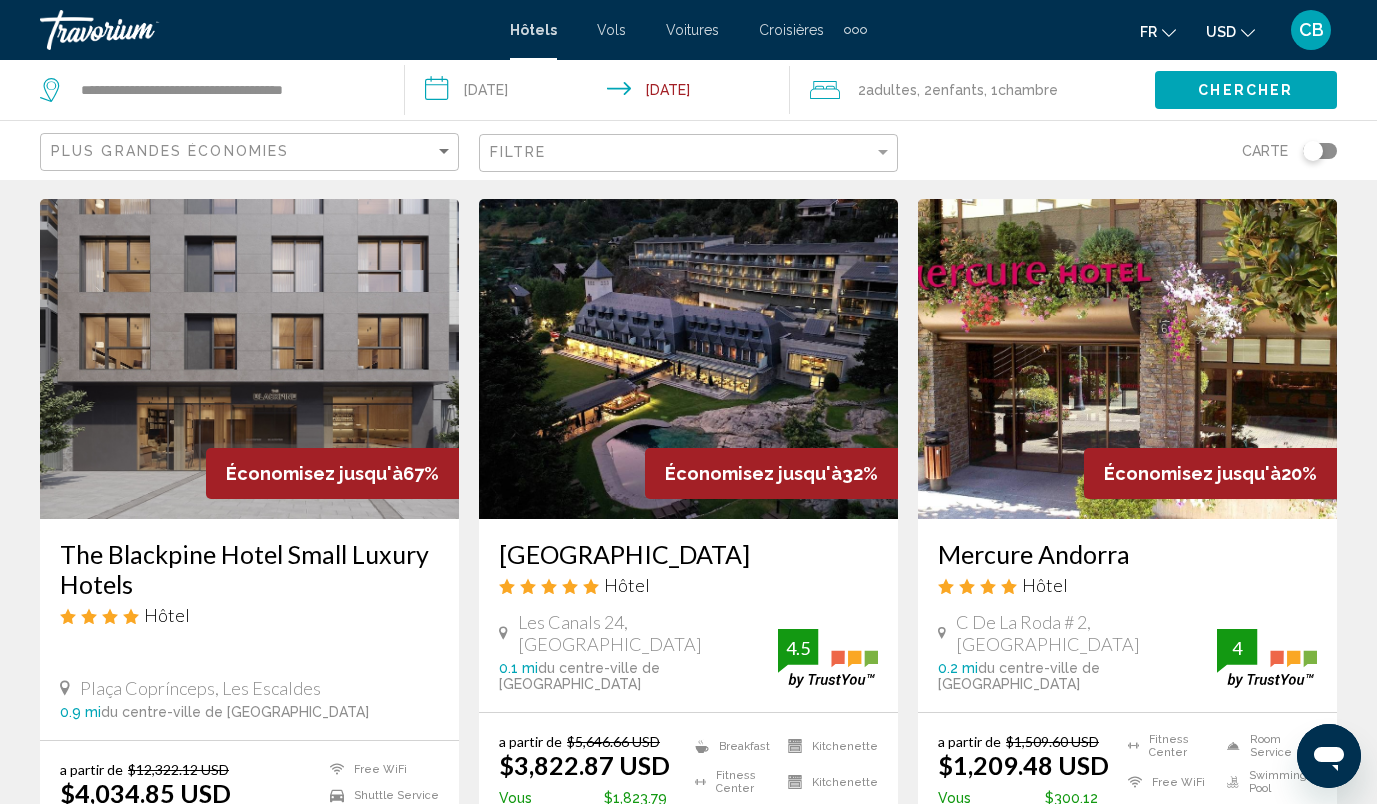 scroll, scrollTop: 0, scrollLeft: 0, axis: both 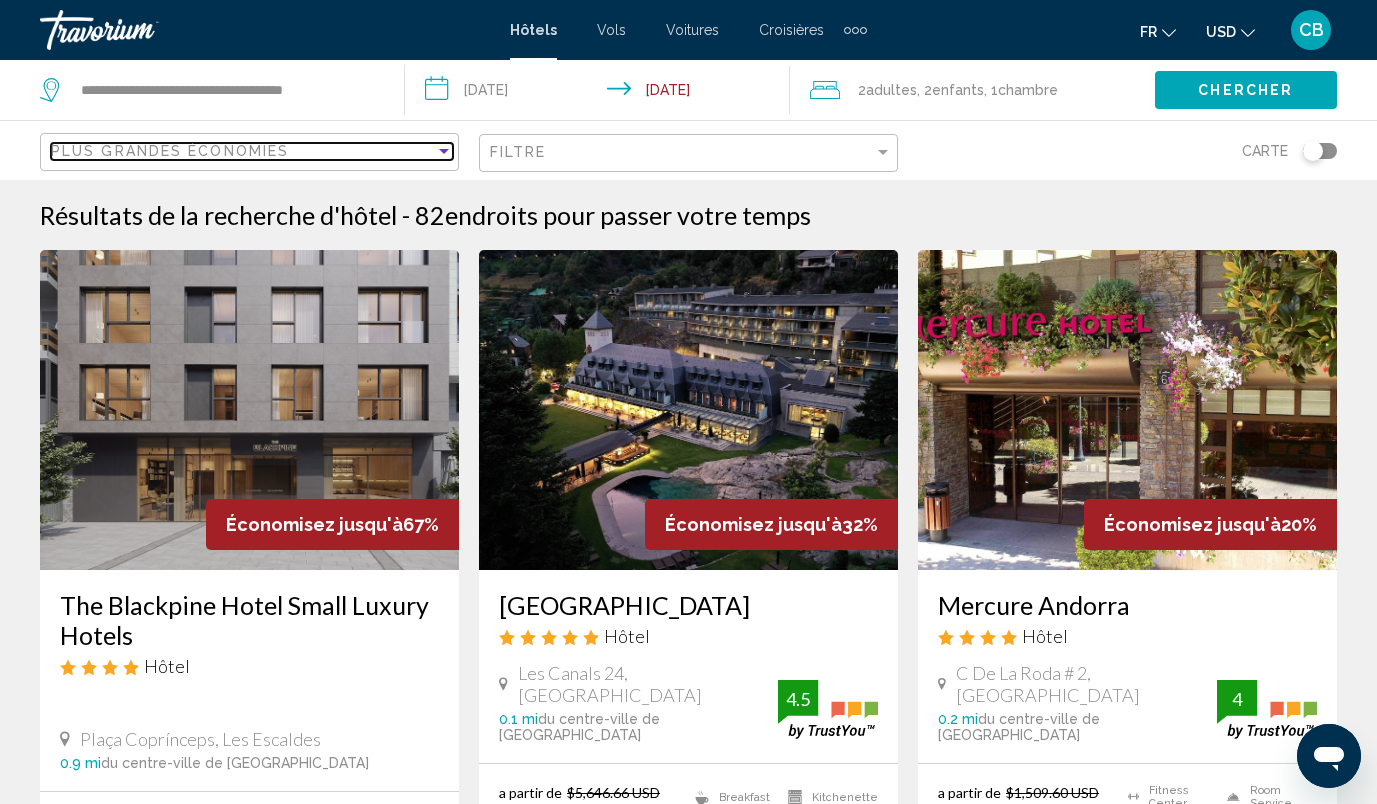 click on "Plus grandes économies" at bounding box center (243, 151) 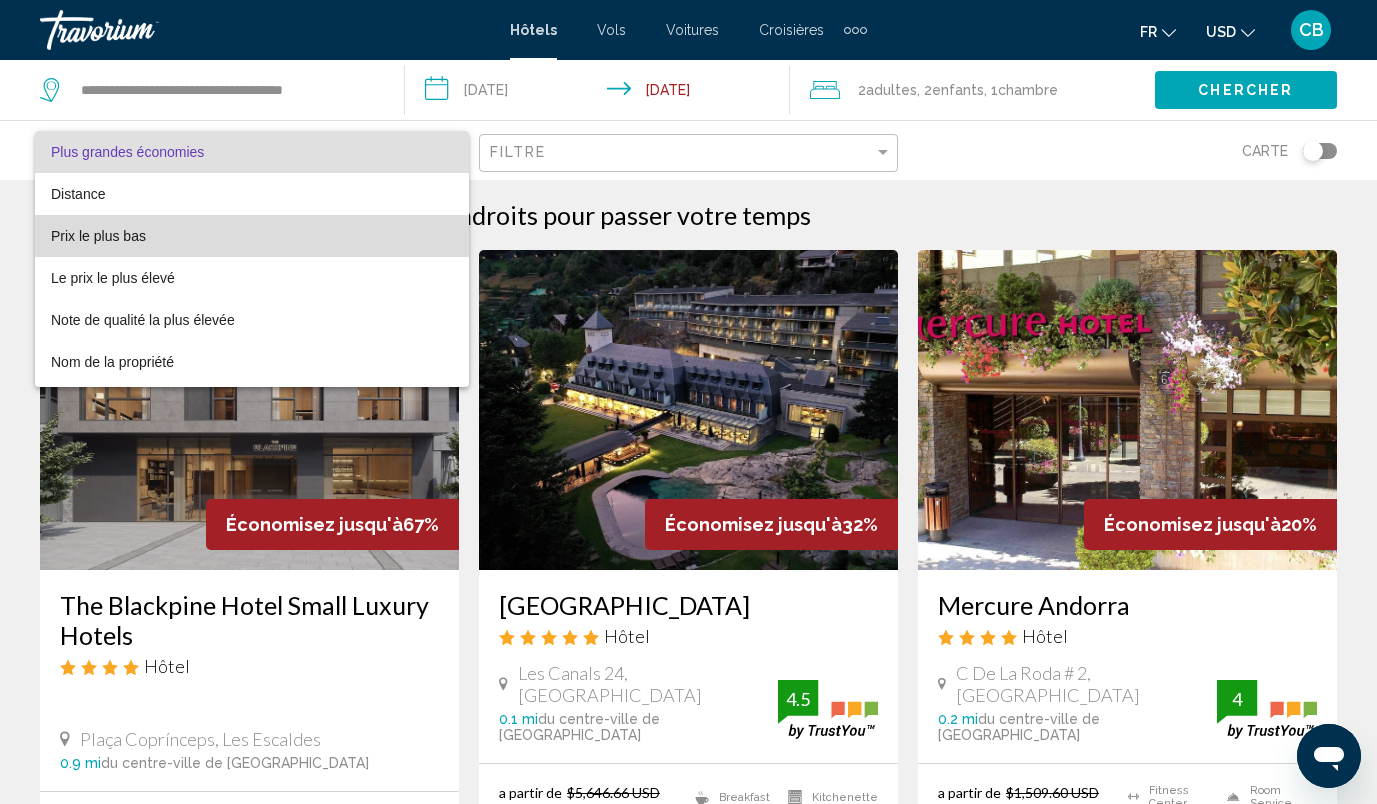 click on "Prix le plus bas" at bounding box center [252, 236] 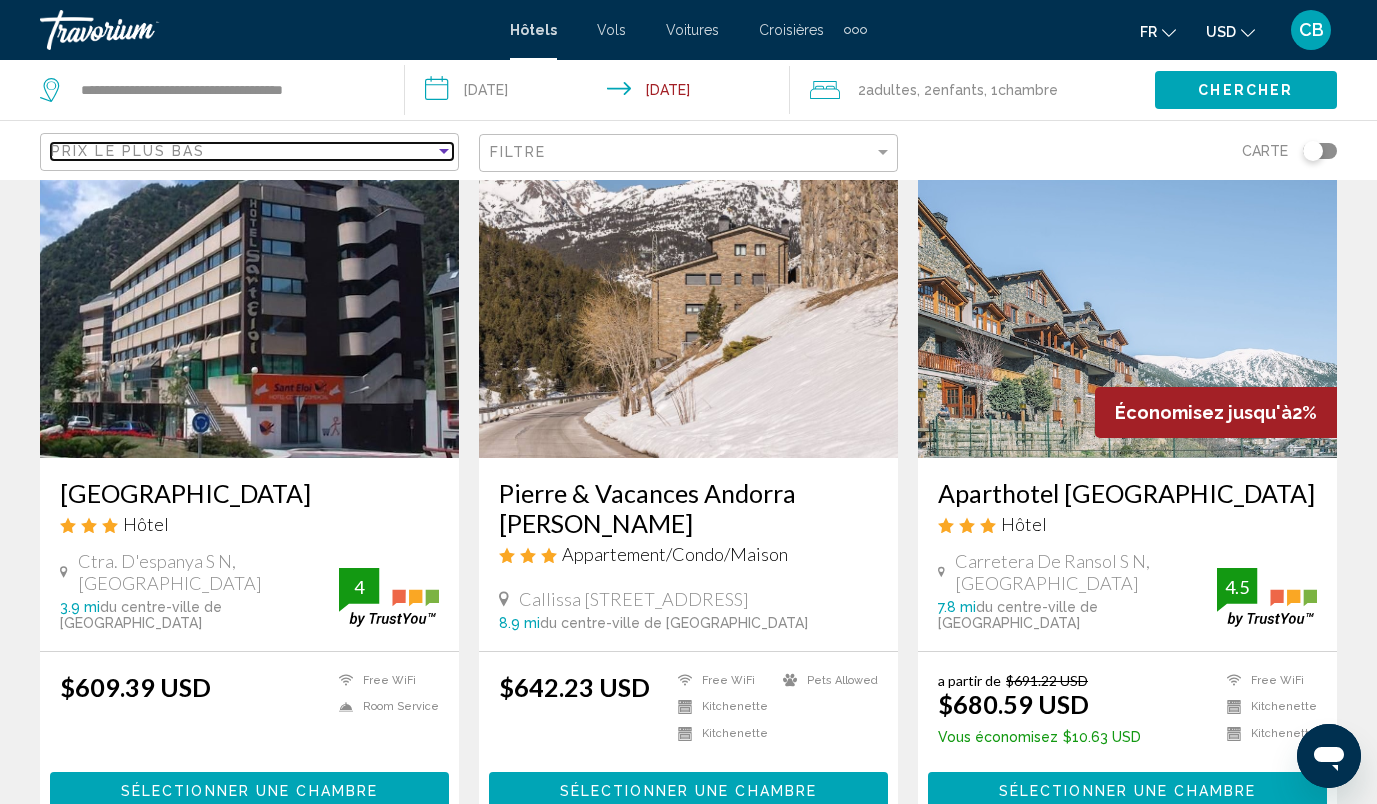 scroll, scrollTop: 110, scrollLeft: 0, axis: vertical 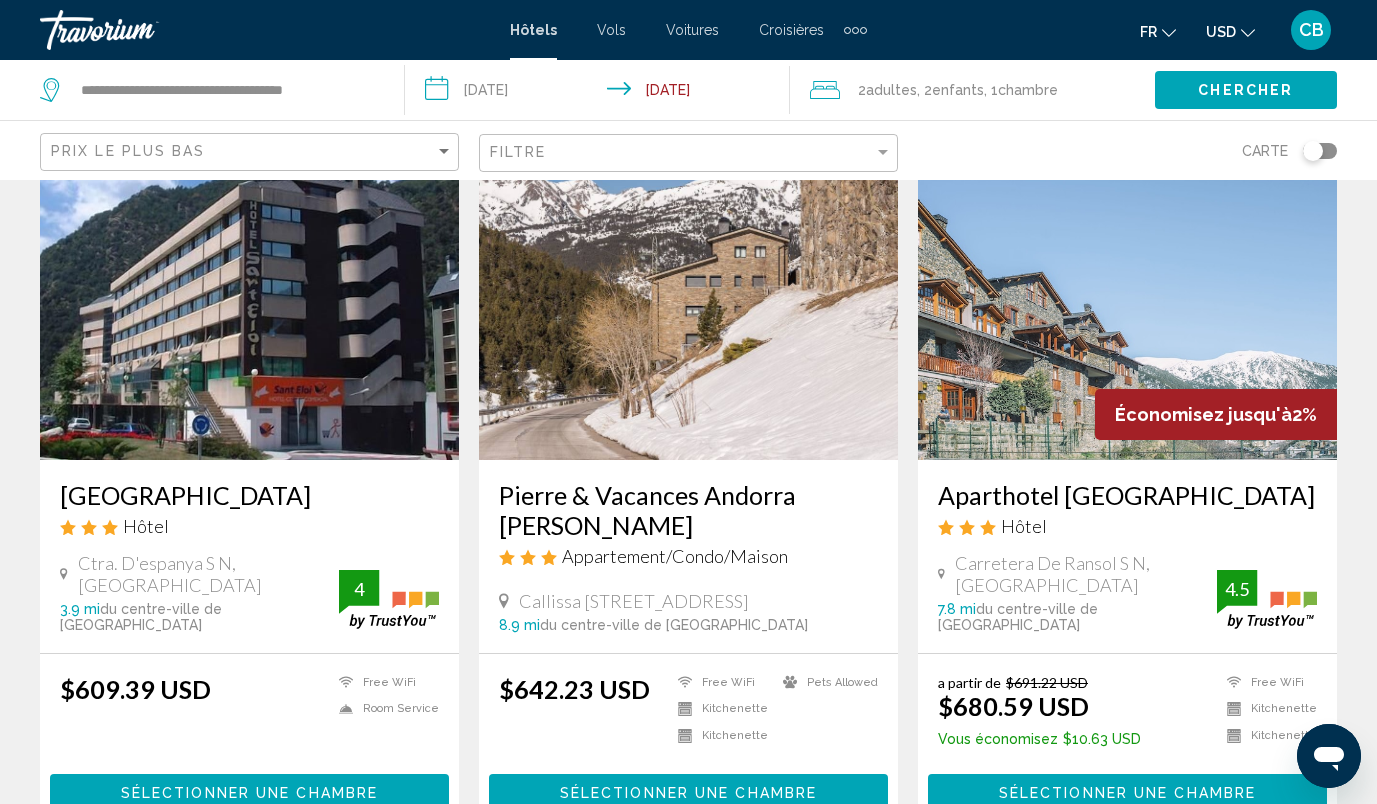 click at bounding box center (1127, 300) 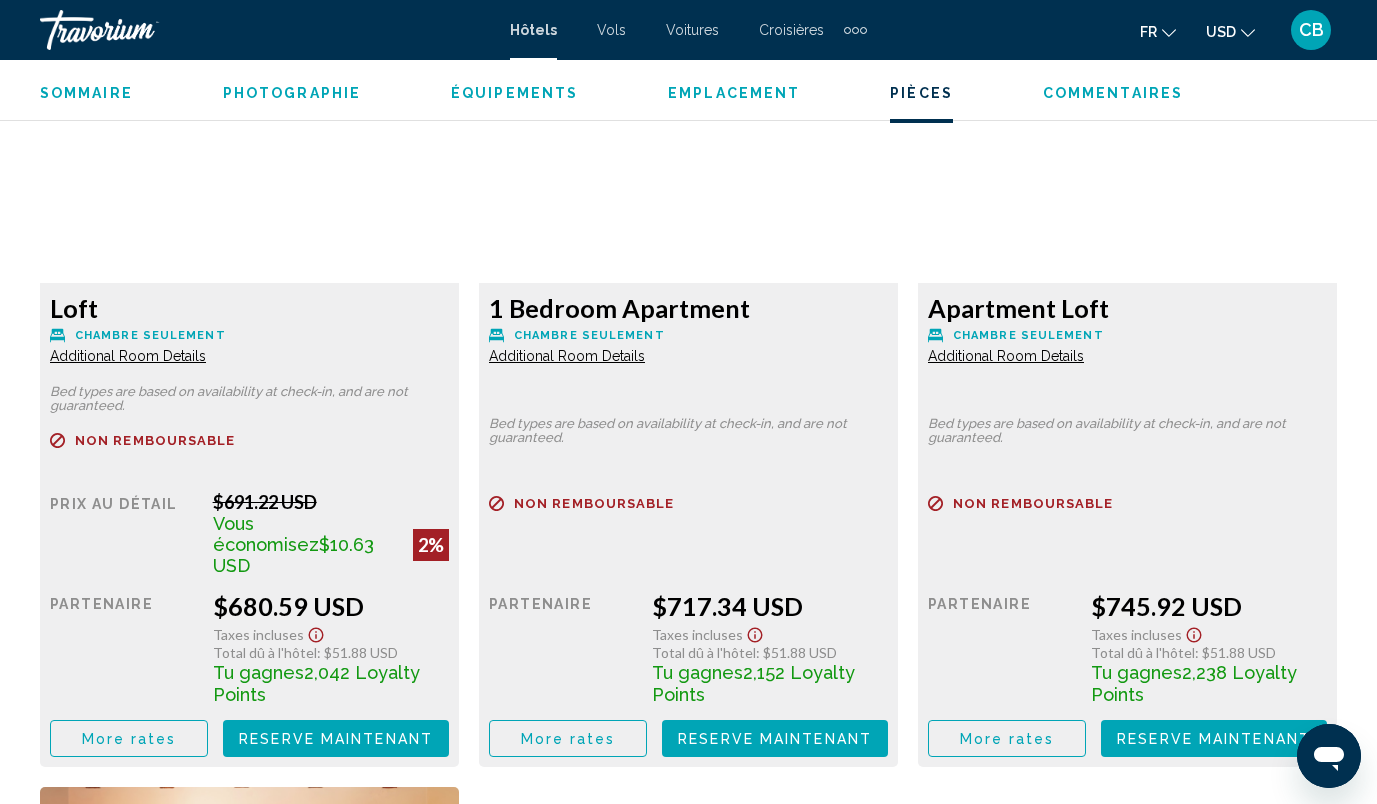 scroll, scrollTop: 3151, scrollLeft: 0, axis: vertical 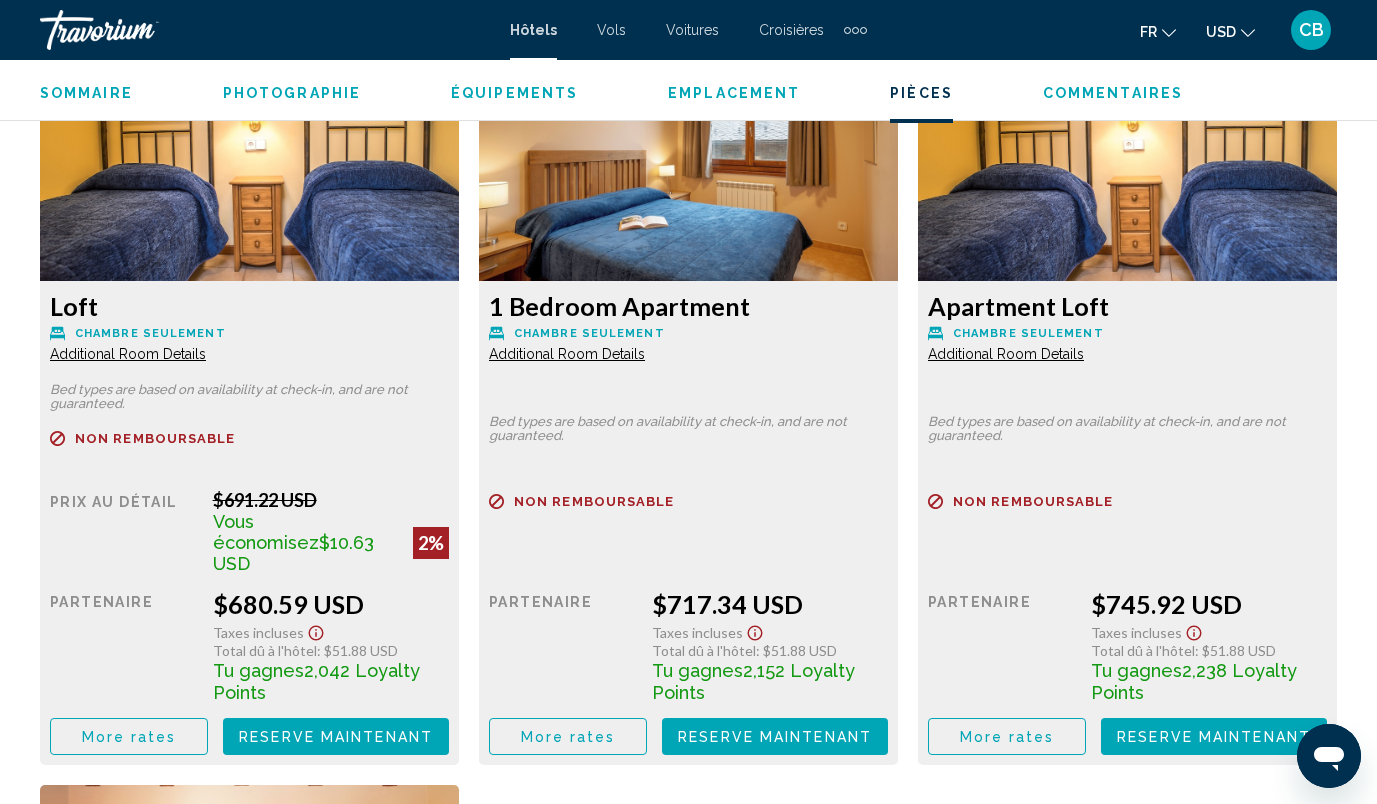 click on "Additional Room Details" at bounding box center [128, 354] 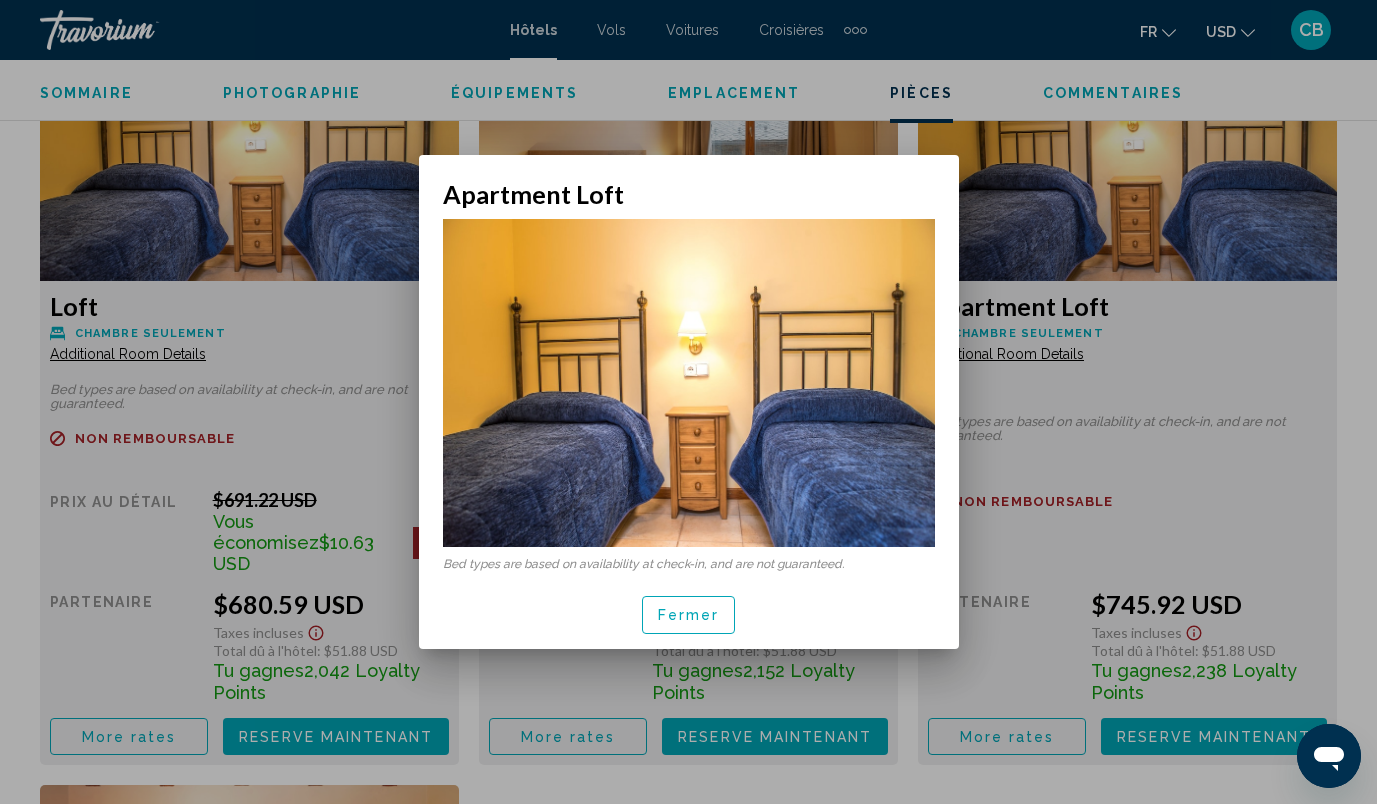 scroll, scrollTop: 0, scrollLeft: 0, axis: both 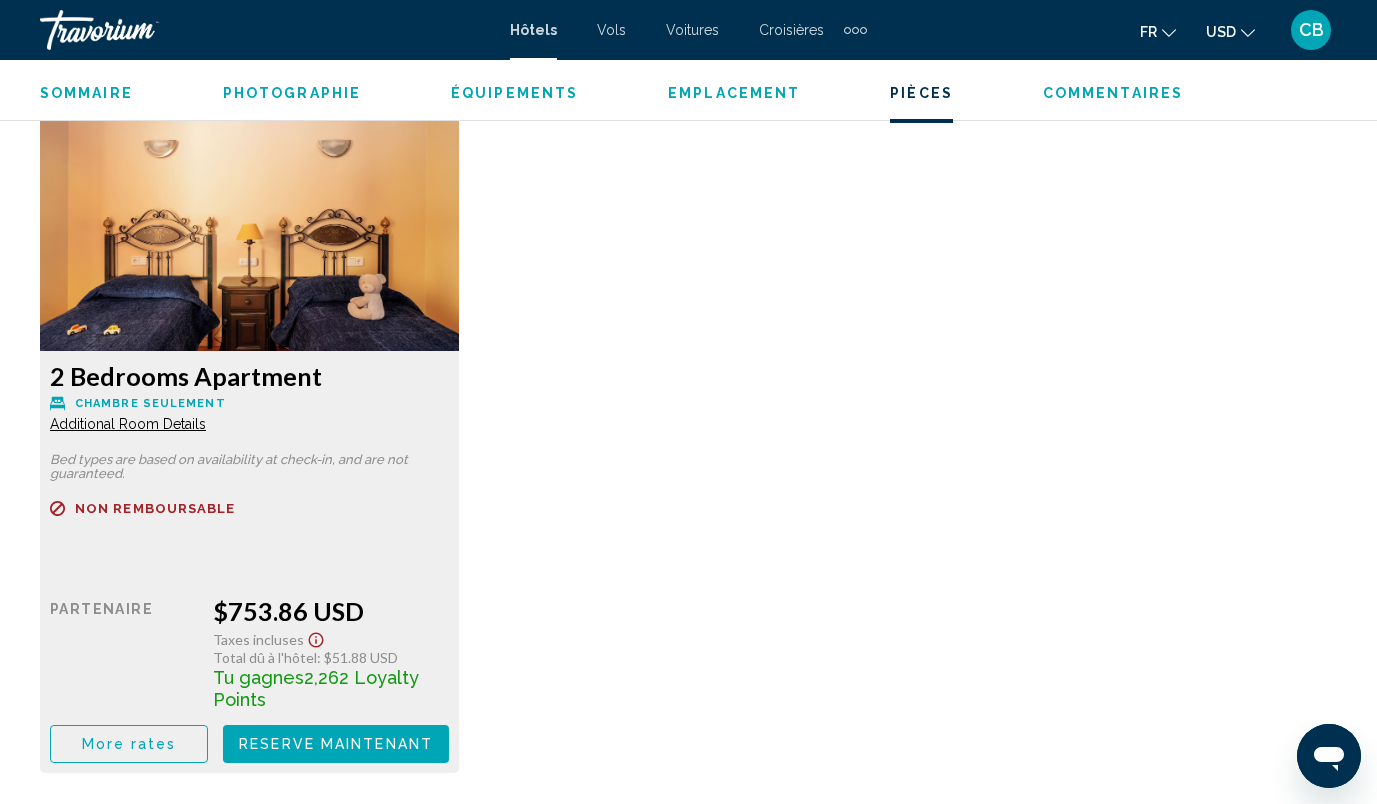 click on "Additional Room Details" at bounding box center (128, -330) 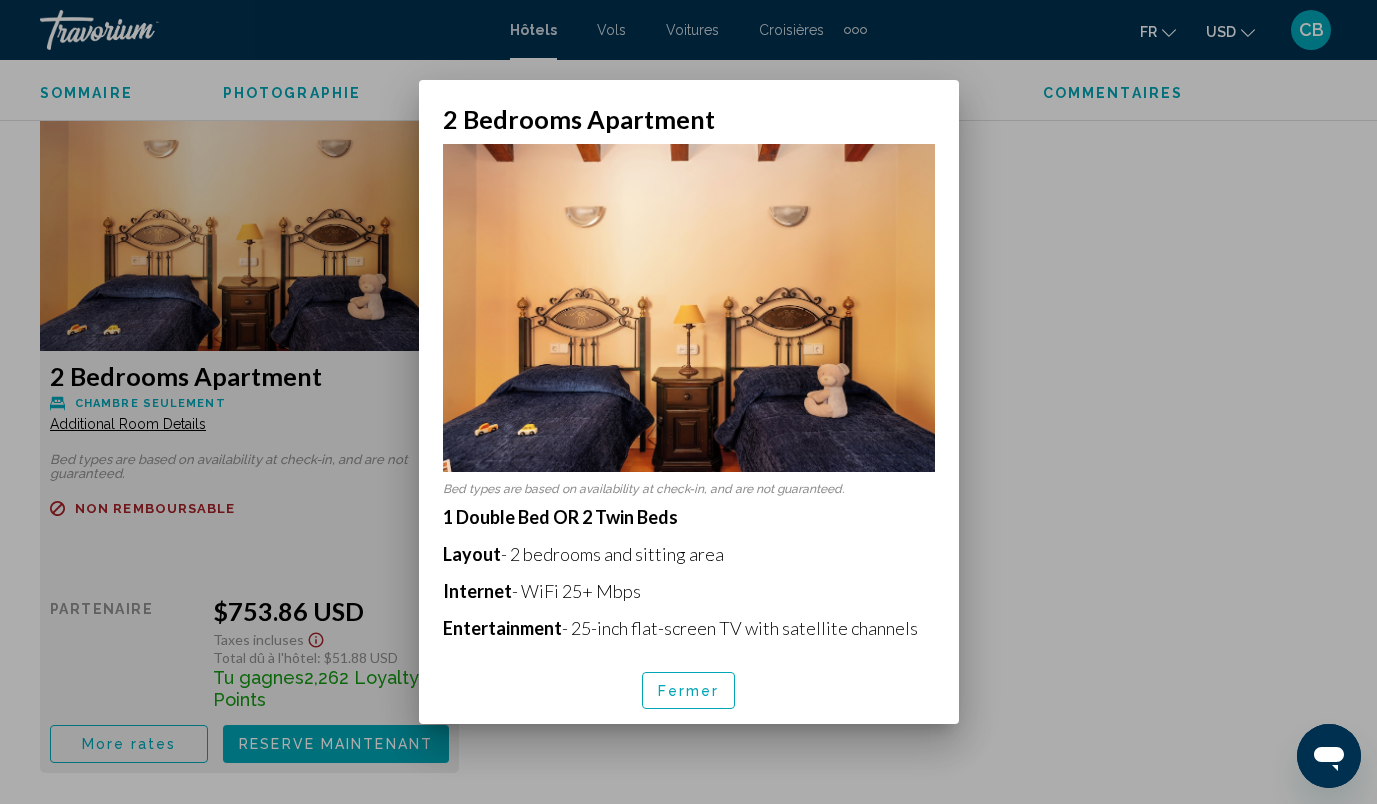 scroll, scrollTop: 0, scrollLeft: 0, axis: both 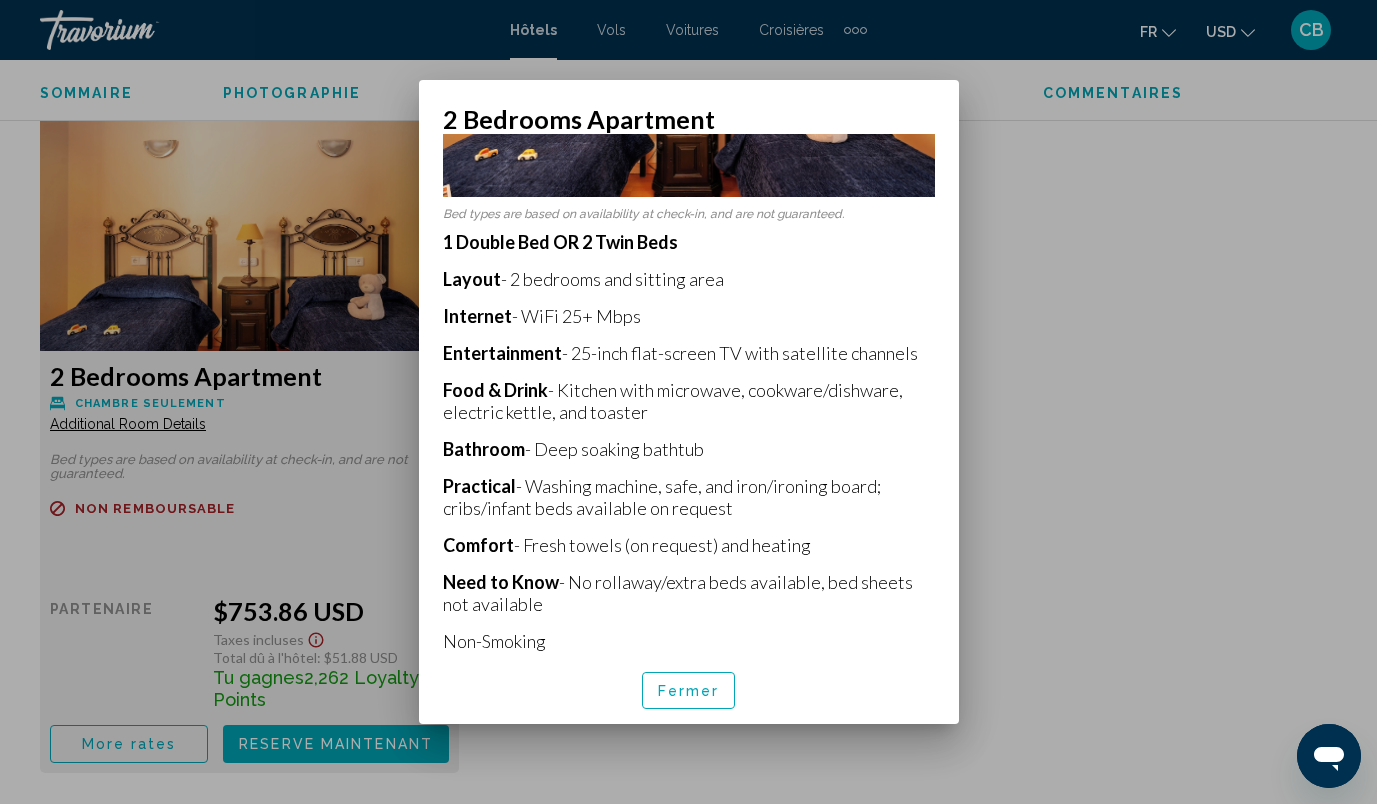 click at bounding box center (688, 402) 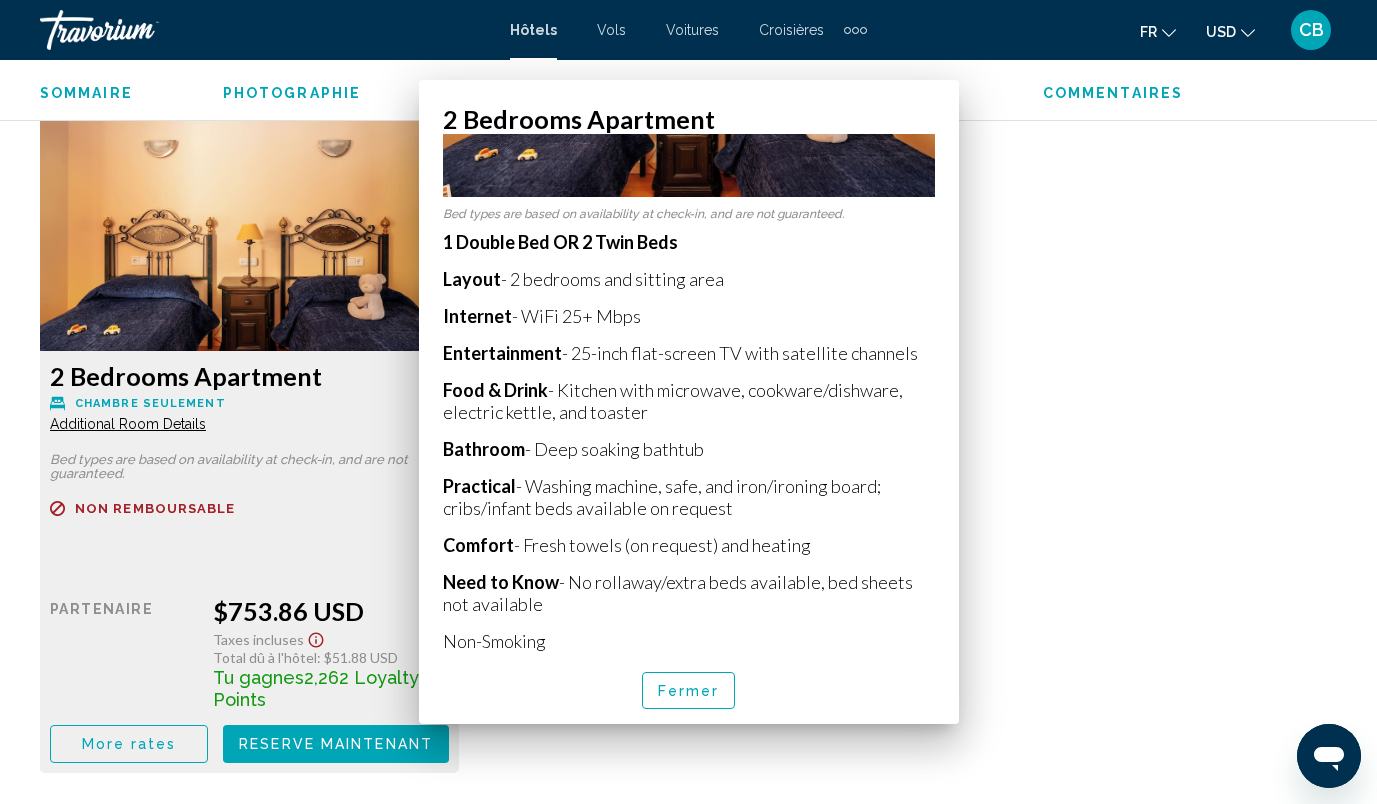 scroll, scrollTop: 3835, scrollLeft: 0, axis: vertical 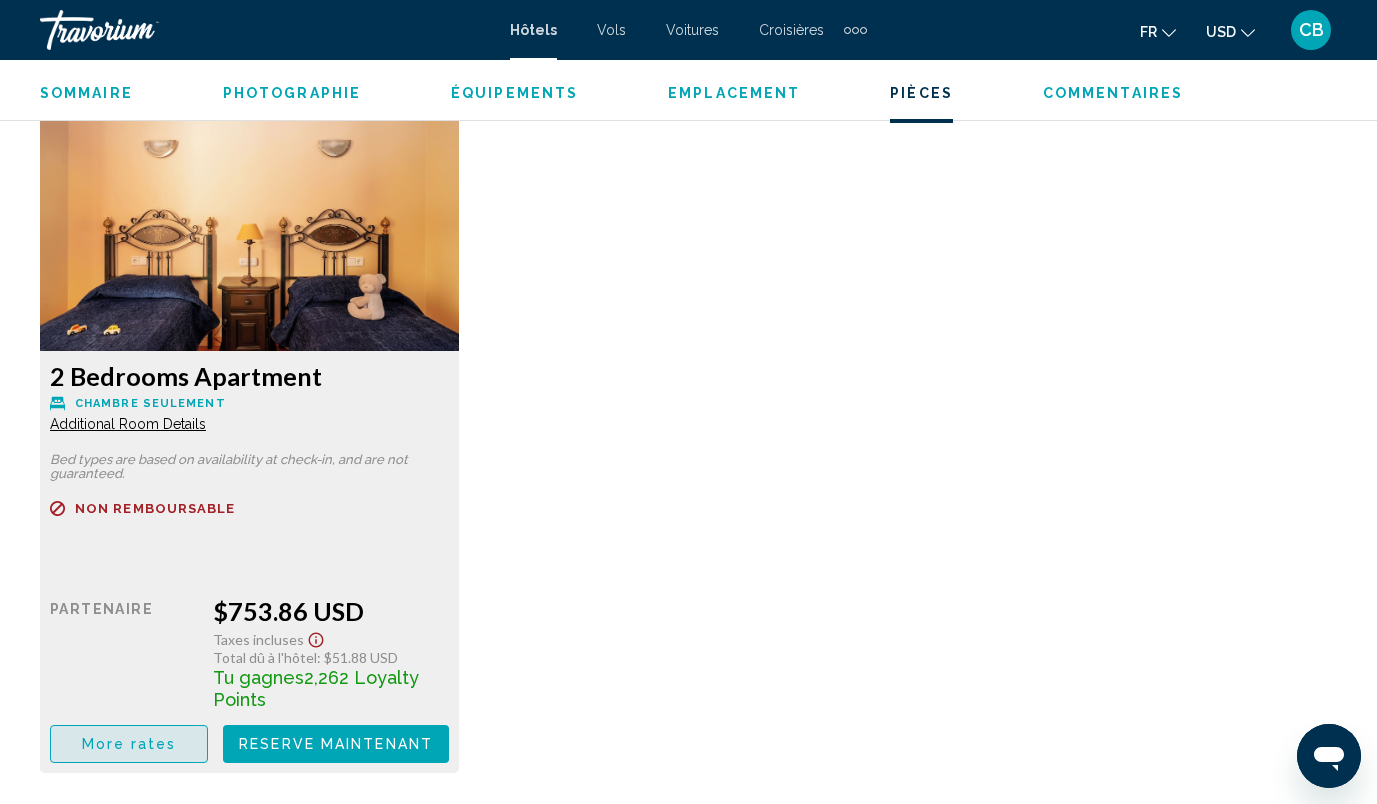 click on "More rates" at bounding box center [129, 745] 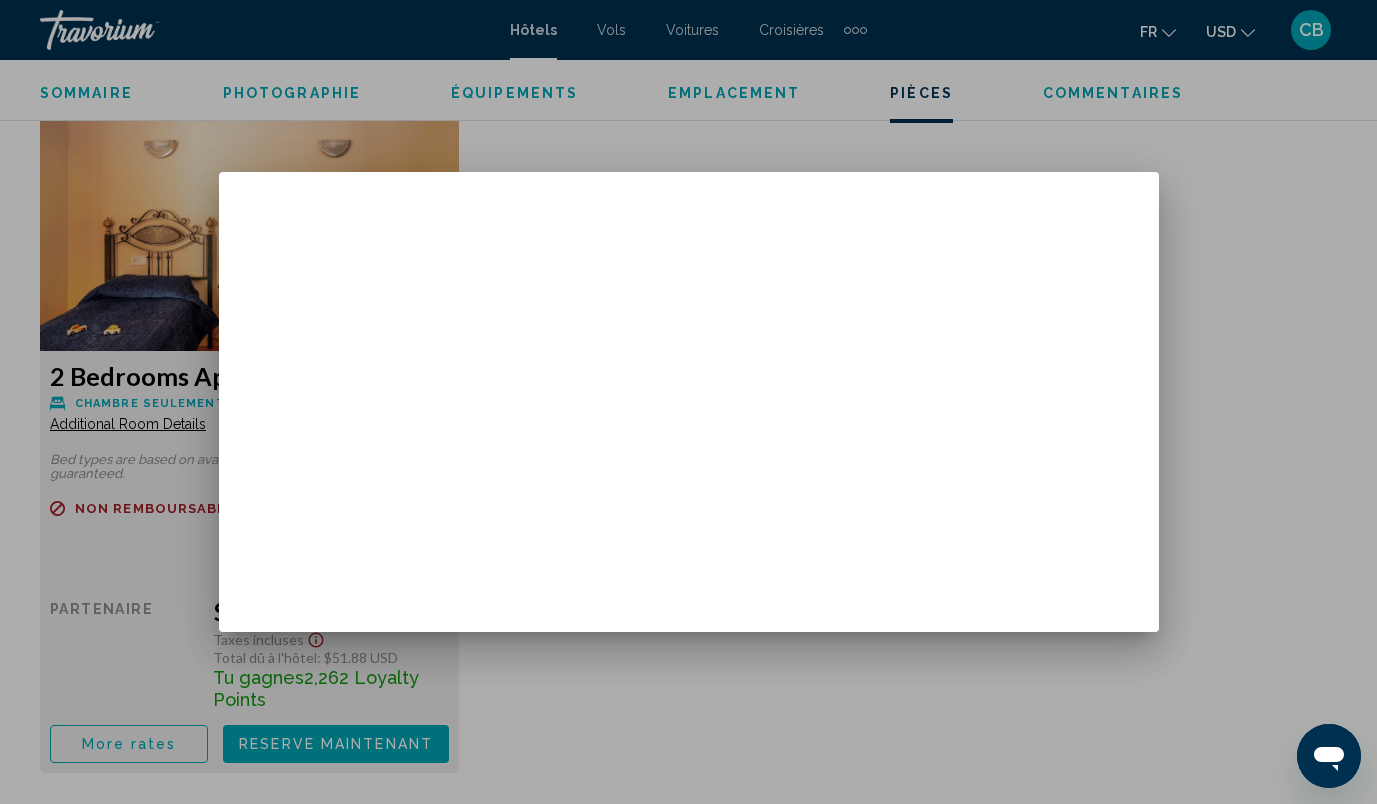 scroll, scrollTop: 0, scrollLeft: 0, axis: both 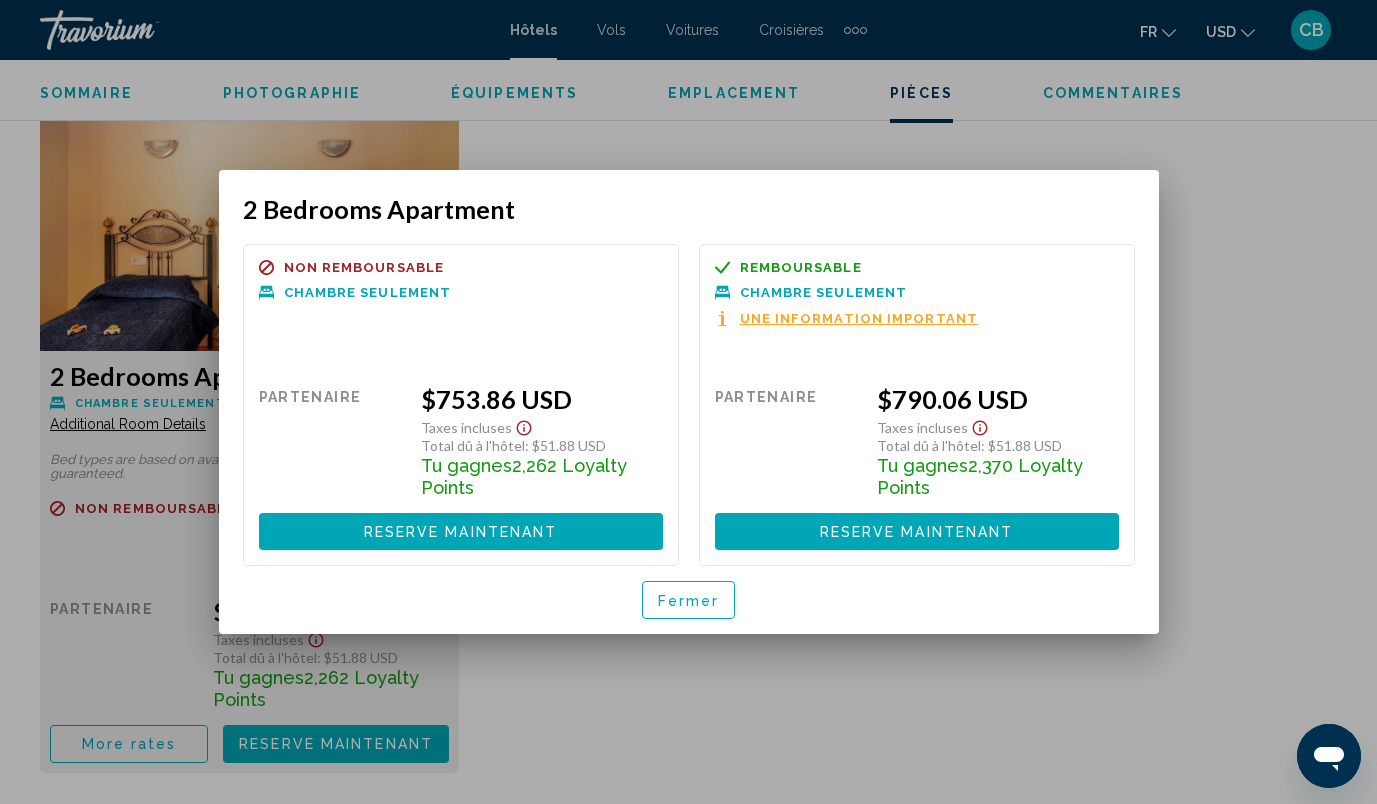 click on "Une information important" at bounding box center [859, 318] 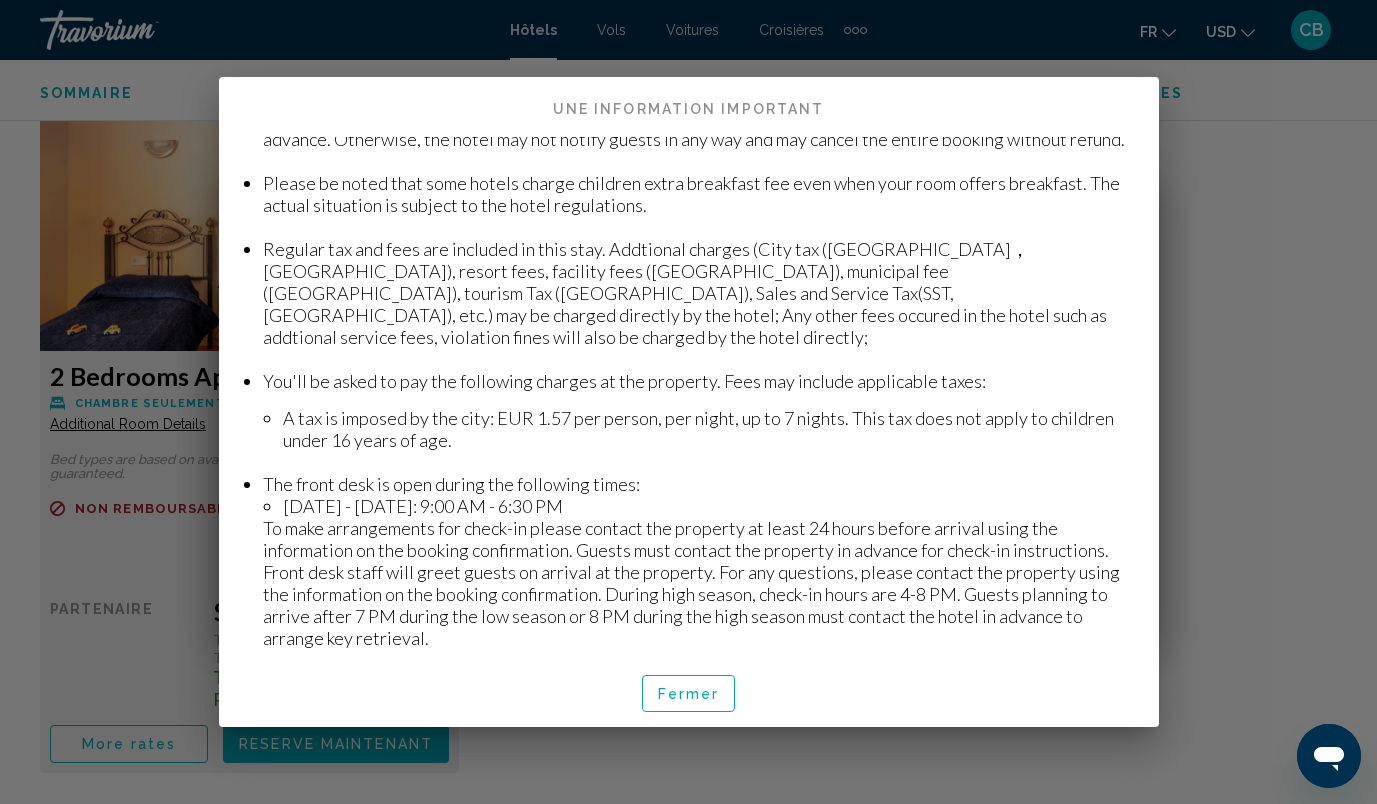 scroll, scrollTop: 328, scrollLeft: 0, axis: vertical 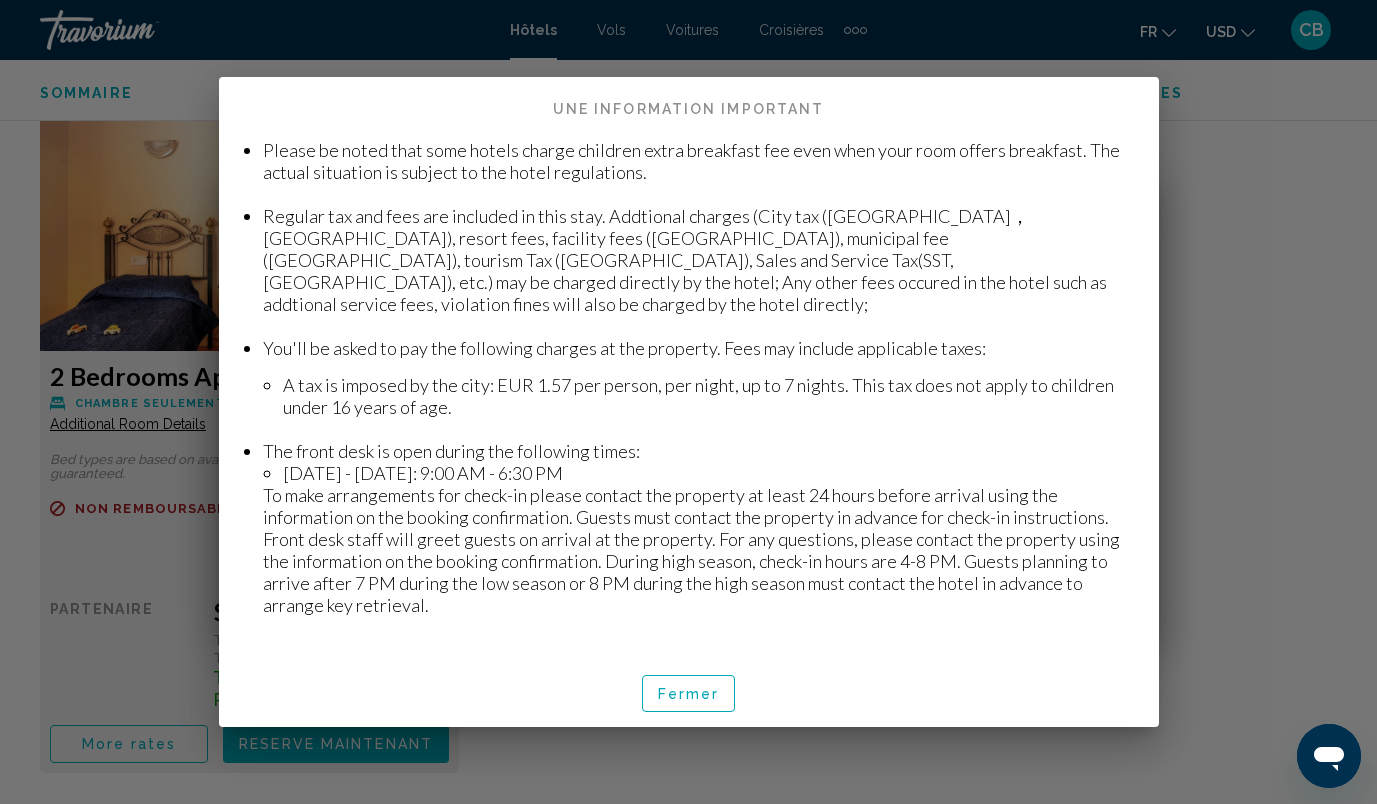 click at bounding box center [688, 402] 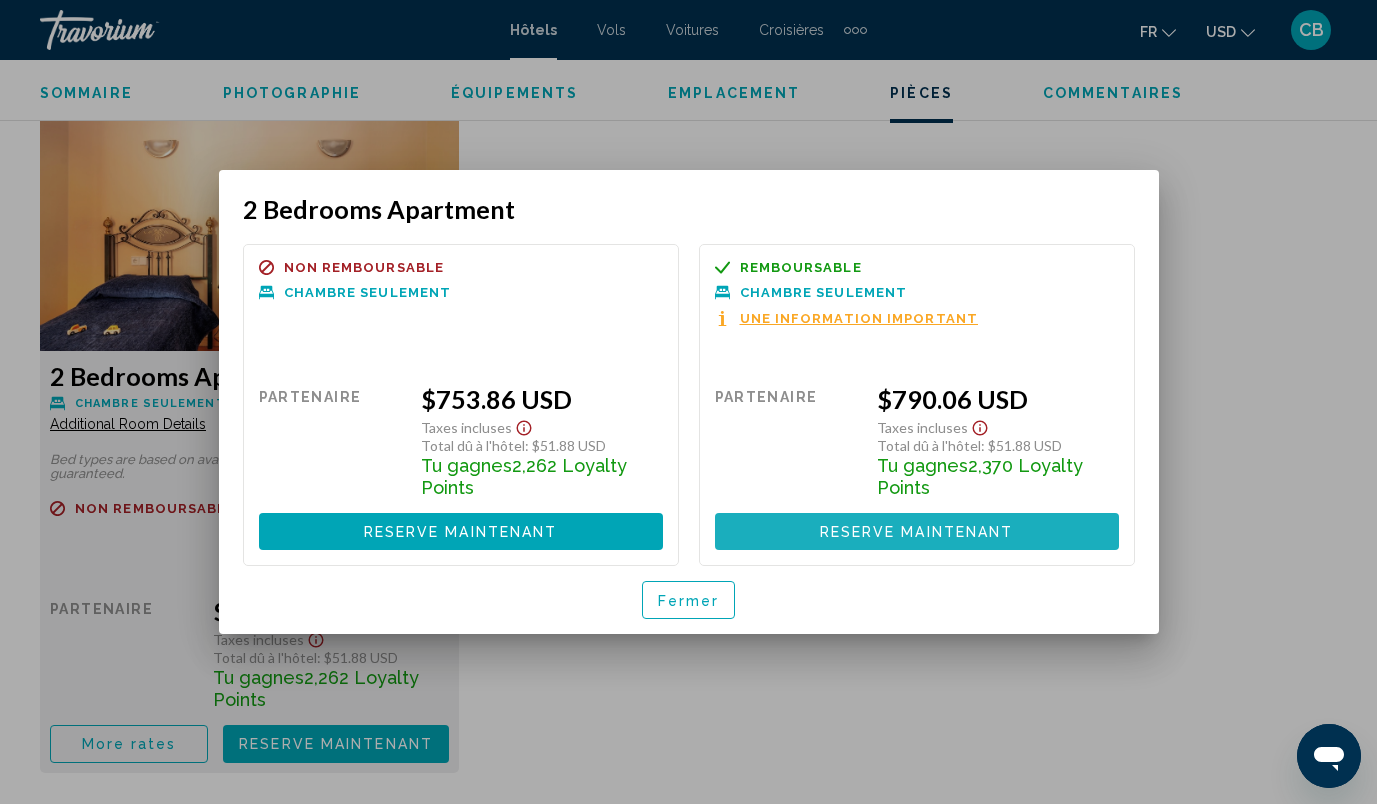 click on "Reserve maintenant" at bounding box center [917, 532] 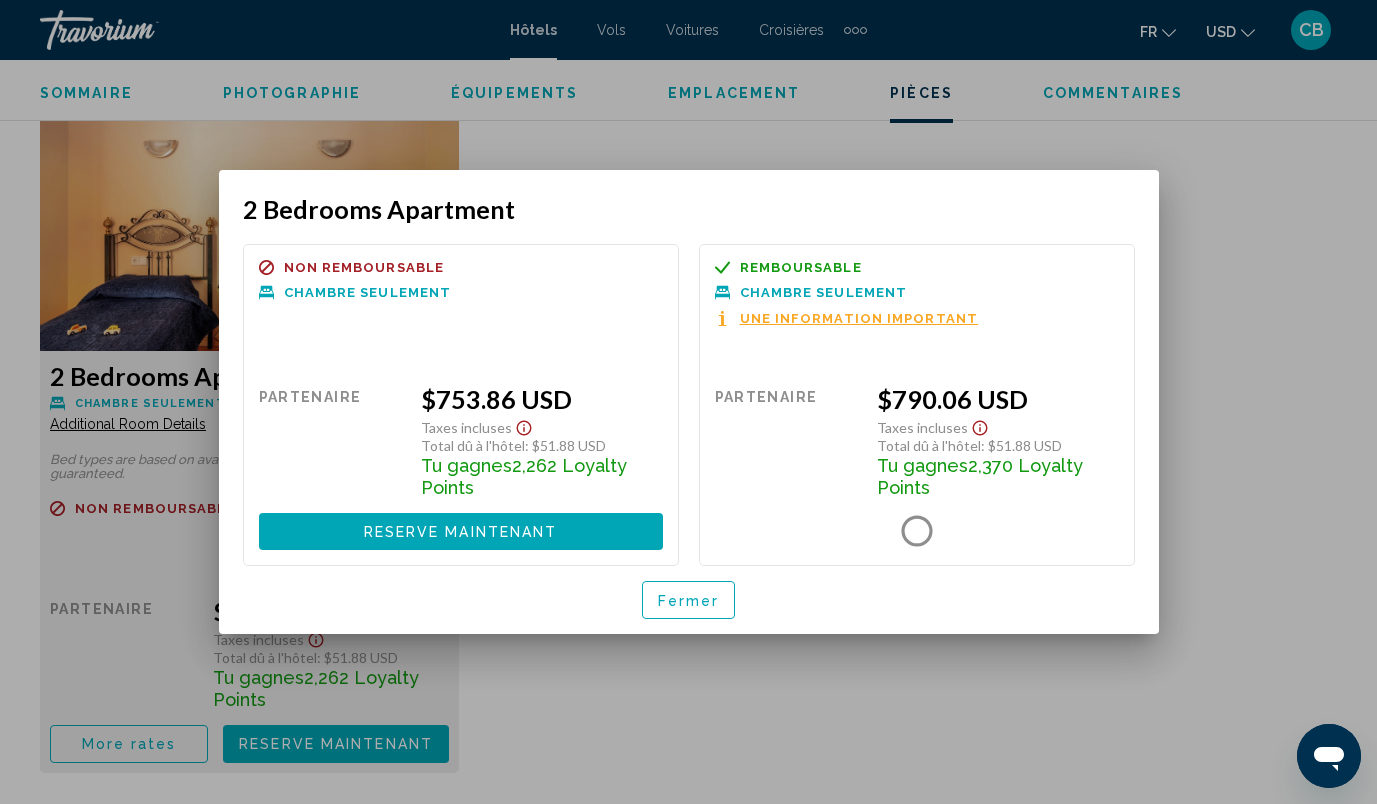 scroll, scrollTop: 3835, scrollLeft: 0, axis: vertical 